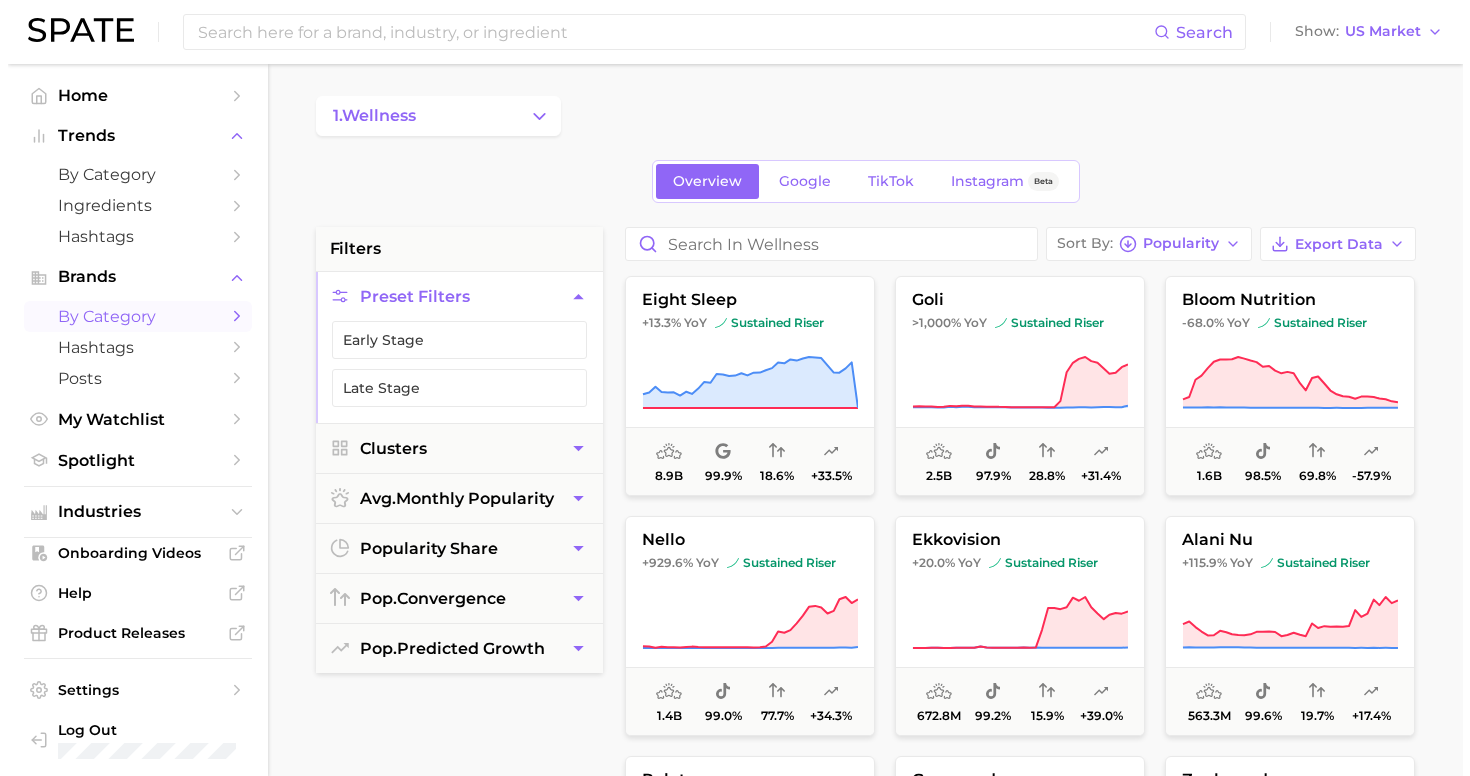 scroll, scrollTop: 0, scrollLeft: 0, axis: both 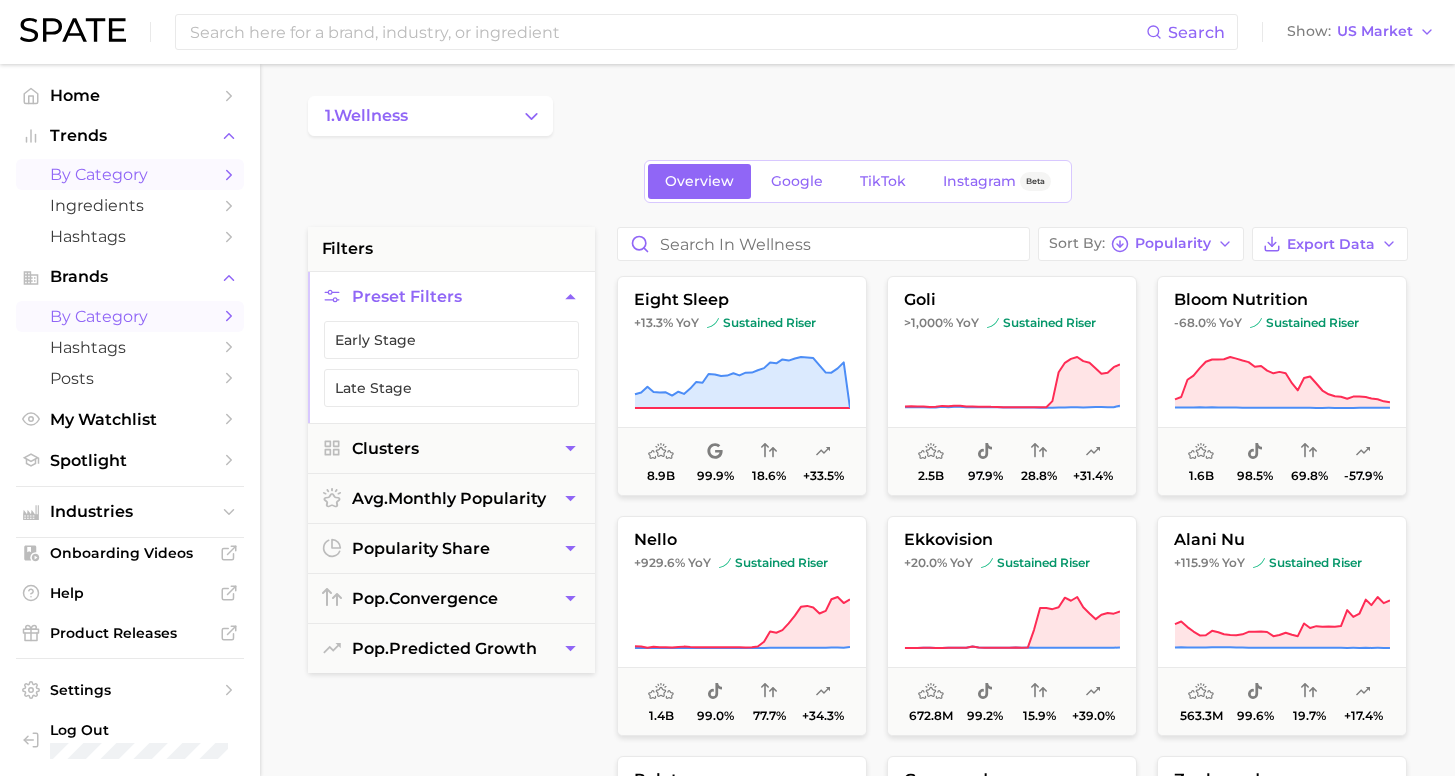 click on "by Category" at bounding box center (130, 174) 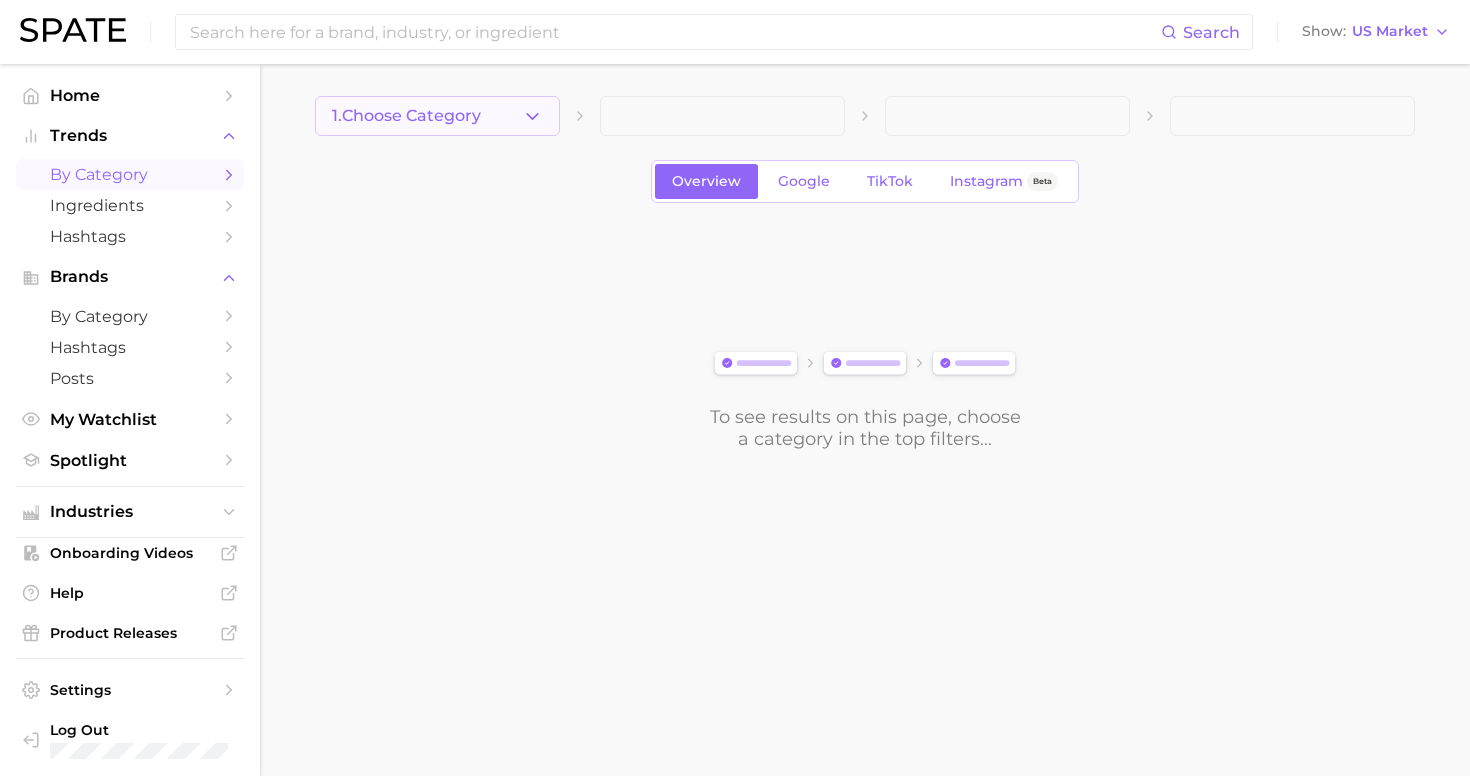 click on "1.  Choose Category" at bounding box center (437, 116) 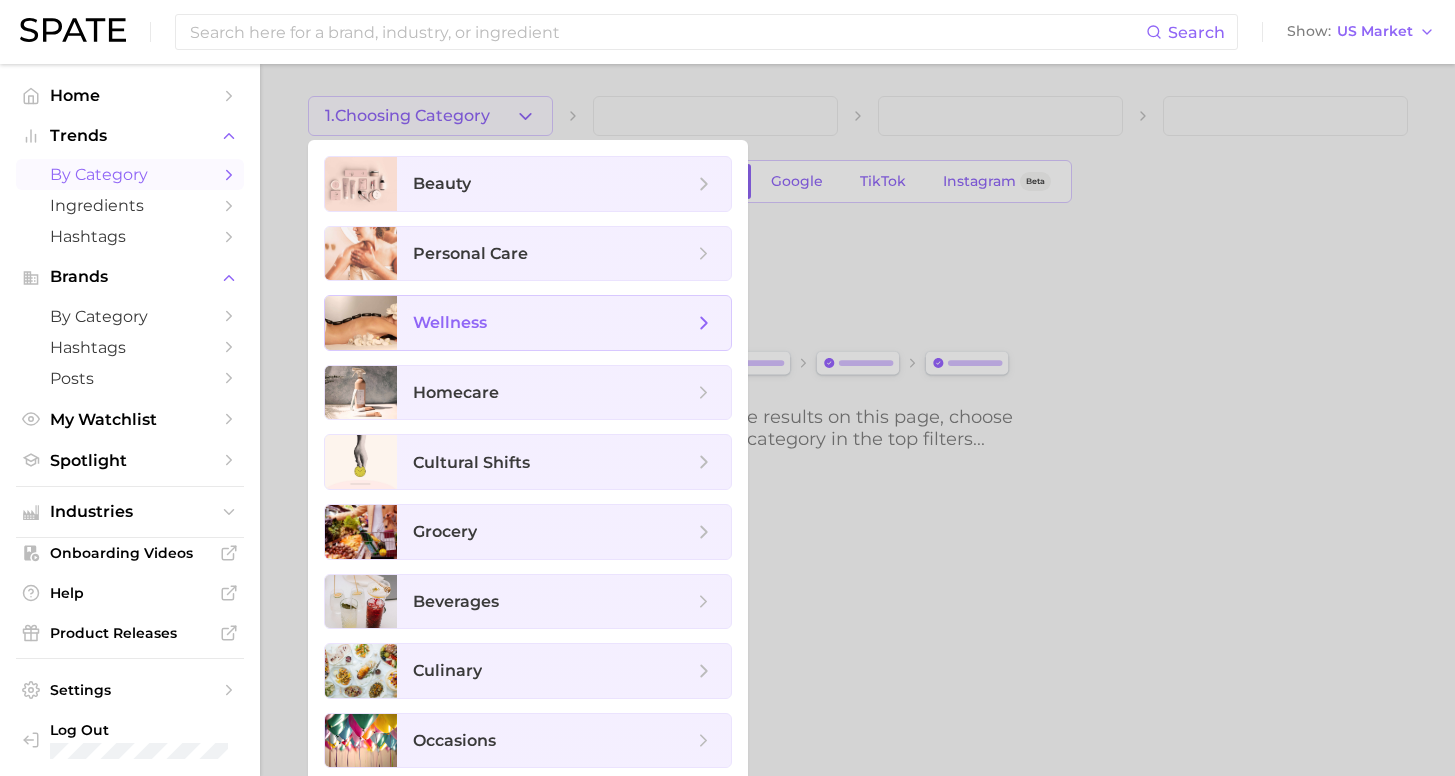 click on "wellness" at bounding box center [553, 323] 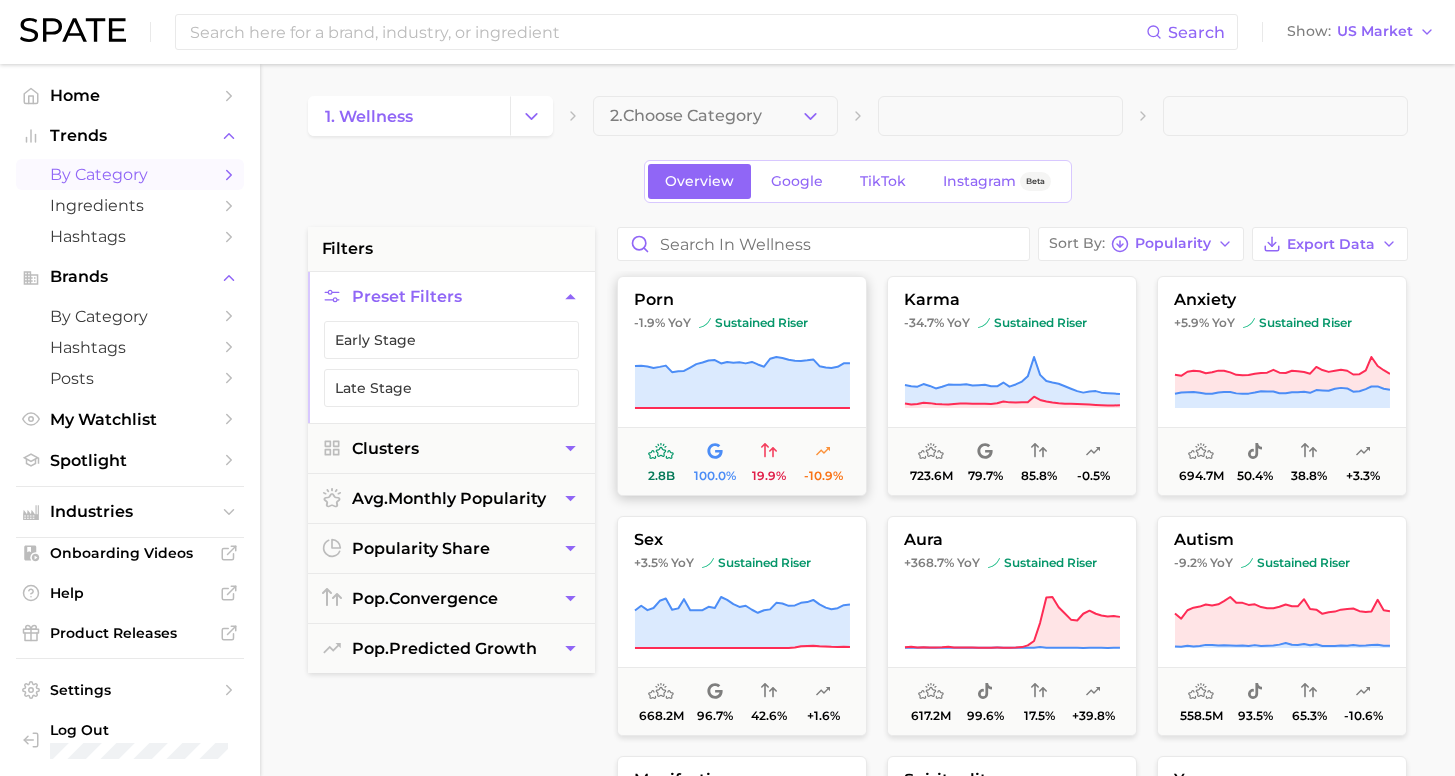 click on "porn" at bounding box center (742, 300) 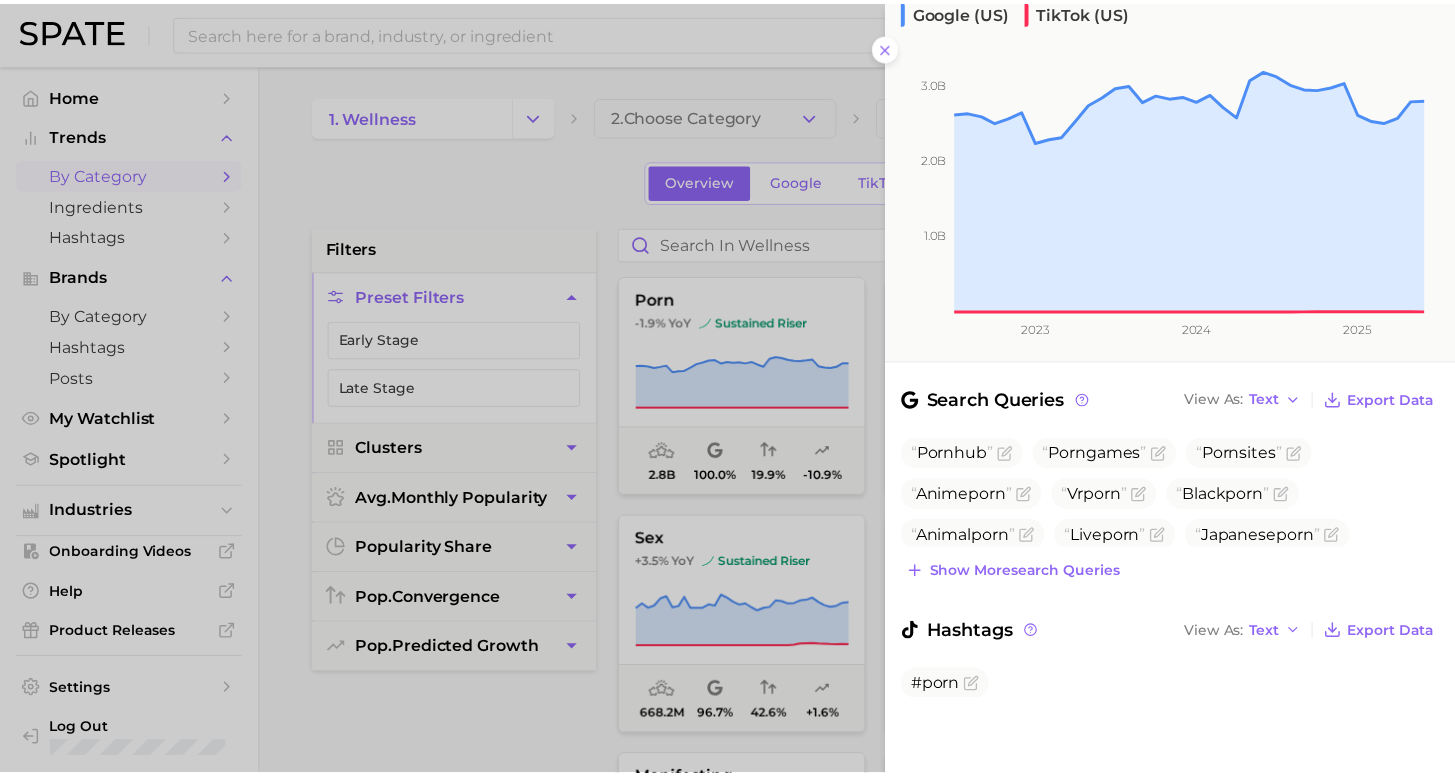 scroll, scrollTop: 0, scrollLeft: 0, axis: both 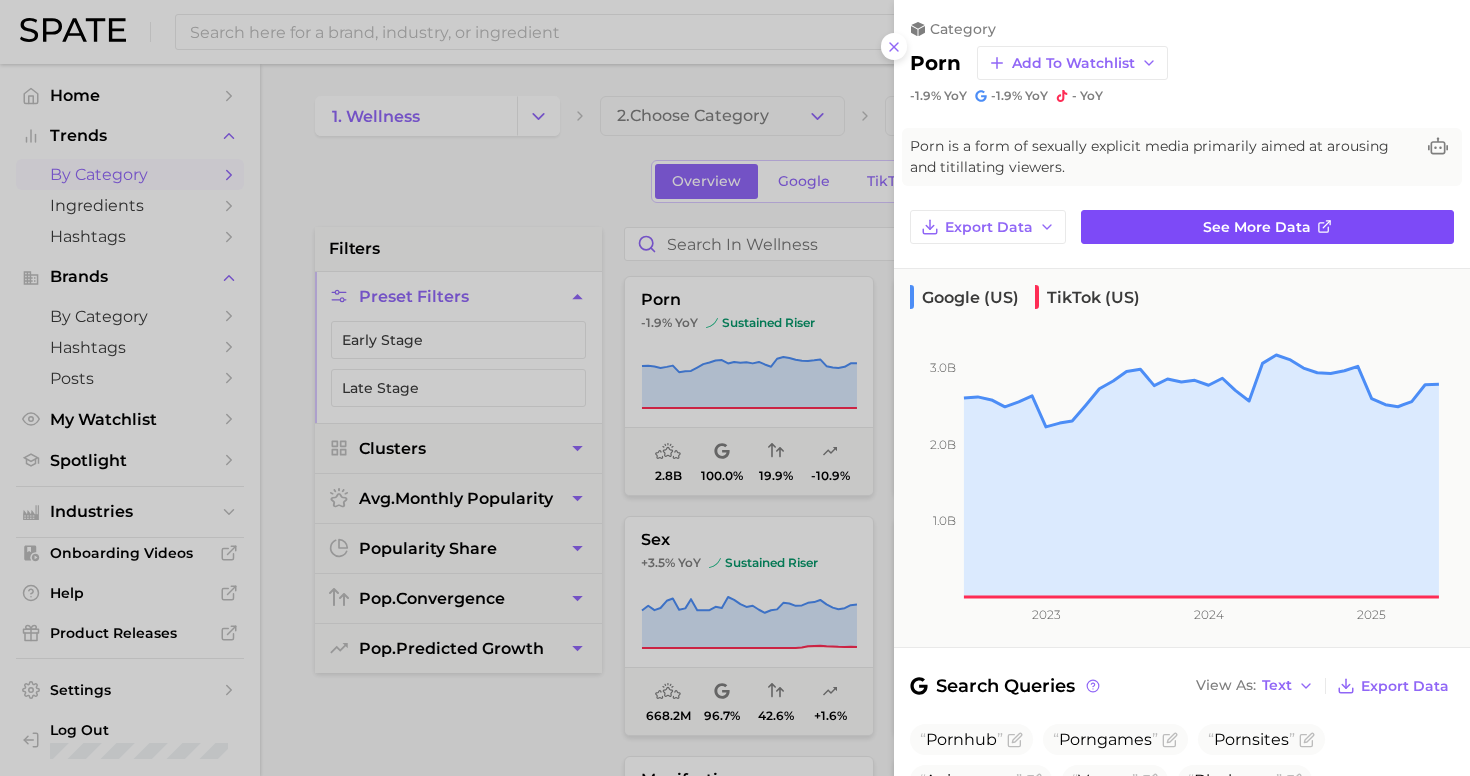 click on "See more data" at bounding box center [1257, 227] 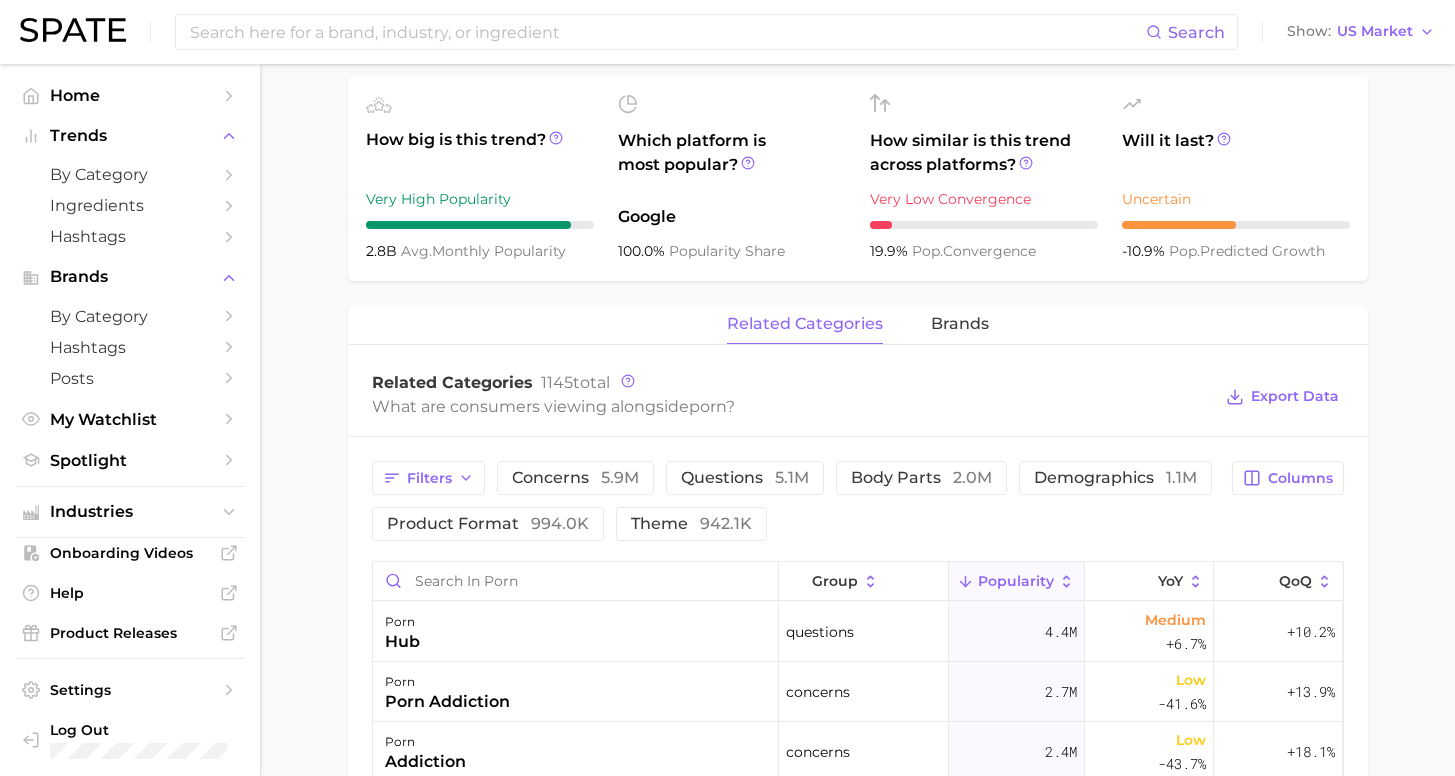 scroll, scrollTop: 789, scrollLeft: 0, axis: vertical 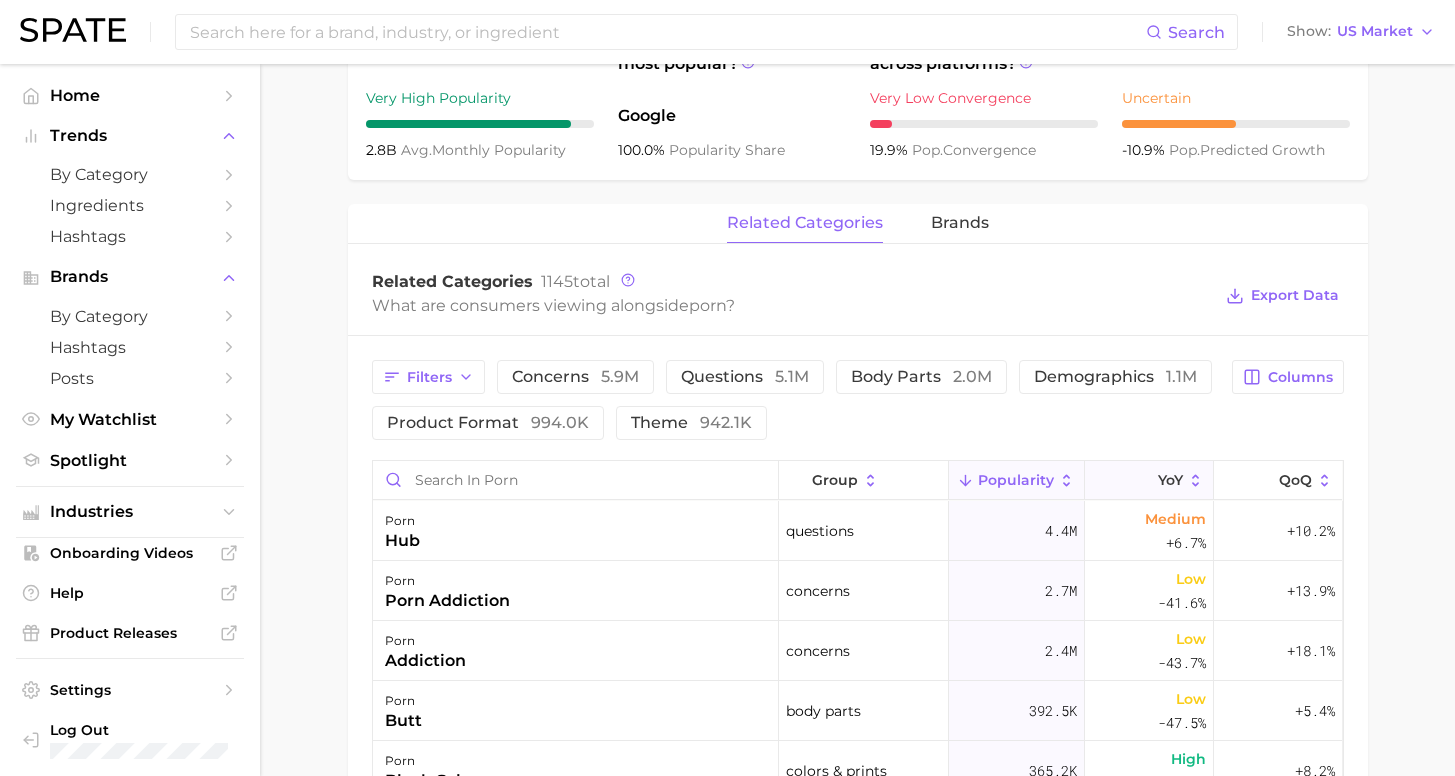 click on "YoY" at bounding box center [1170, 480] 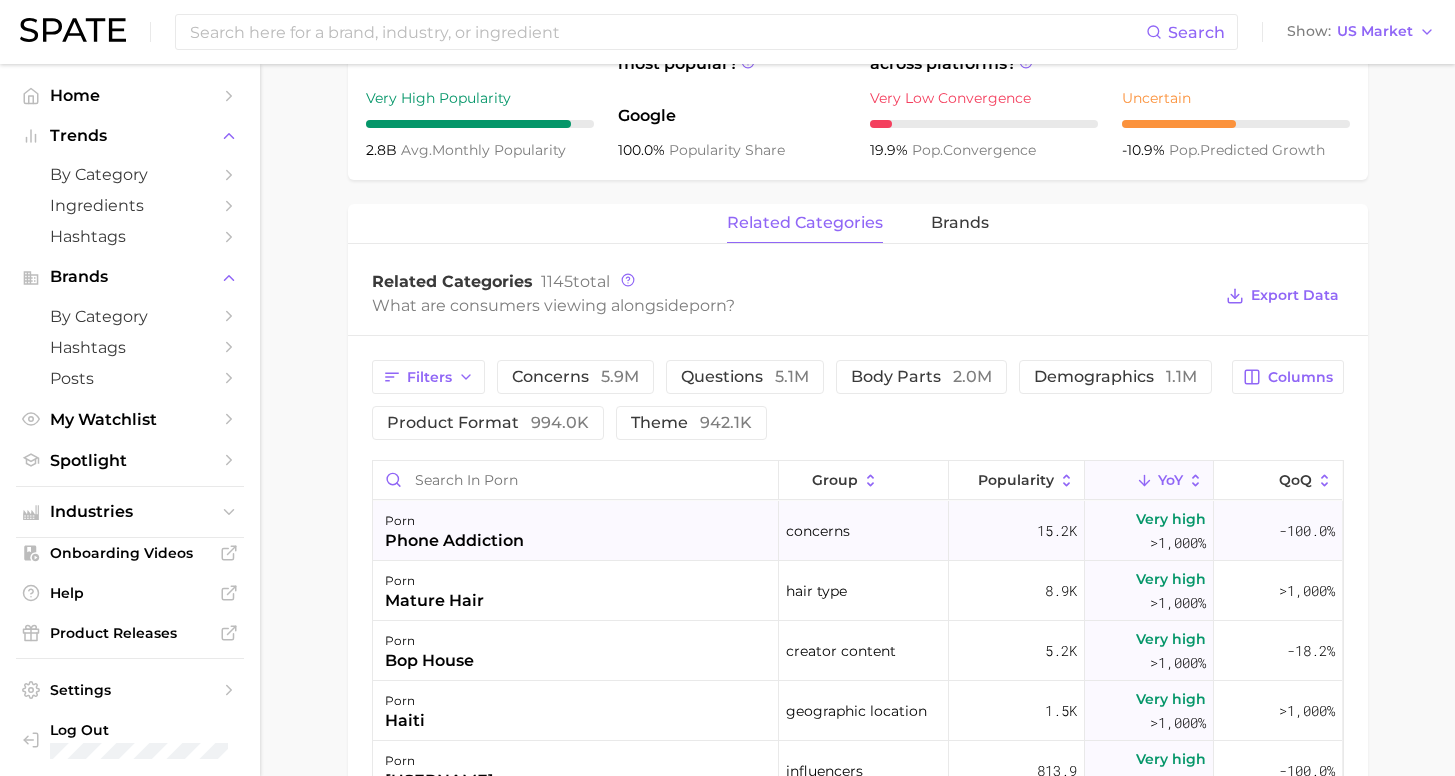 click on "porn phone addiction" at bounding box center [576, 531] 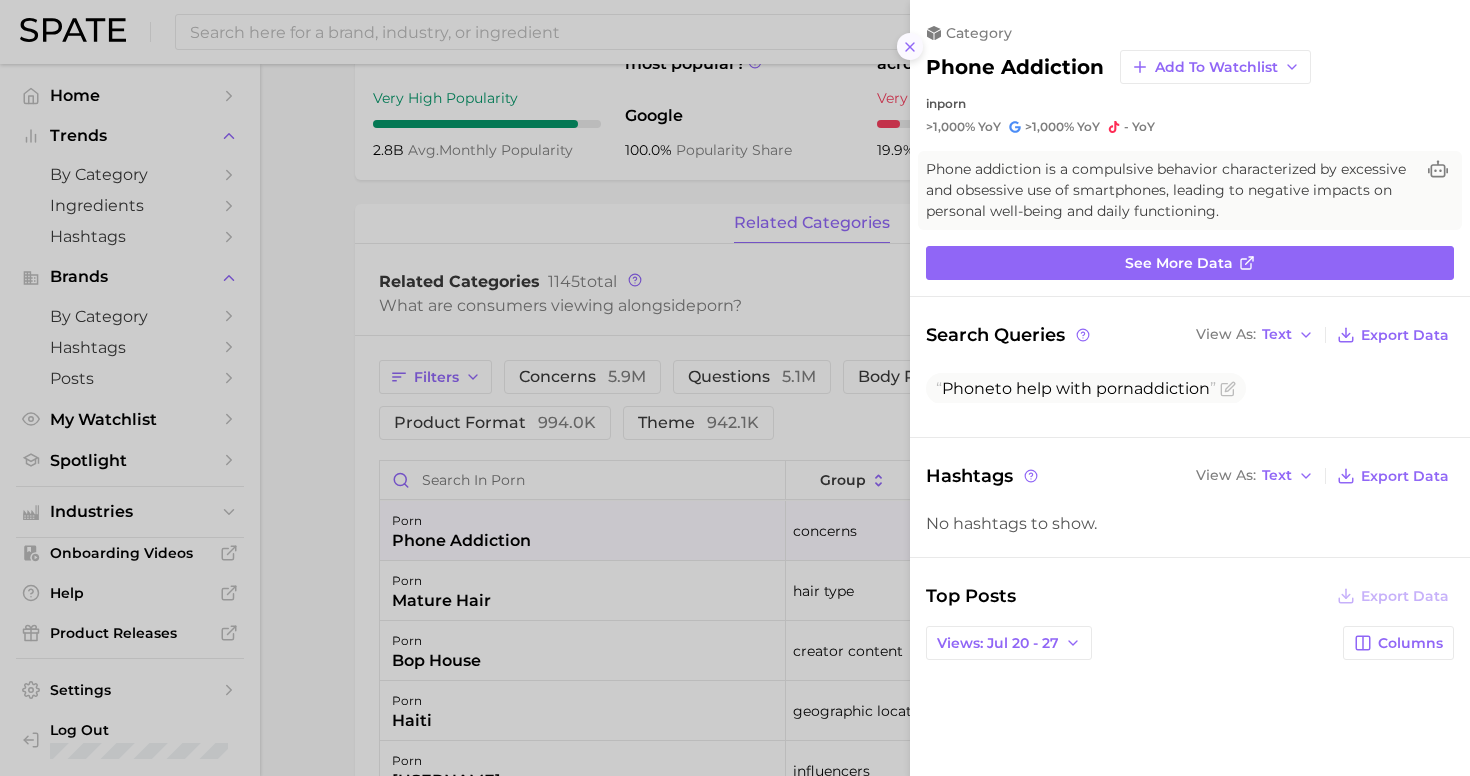 click 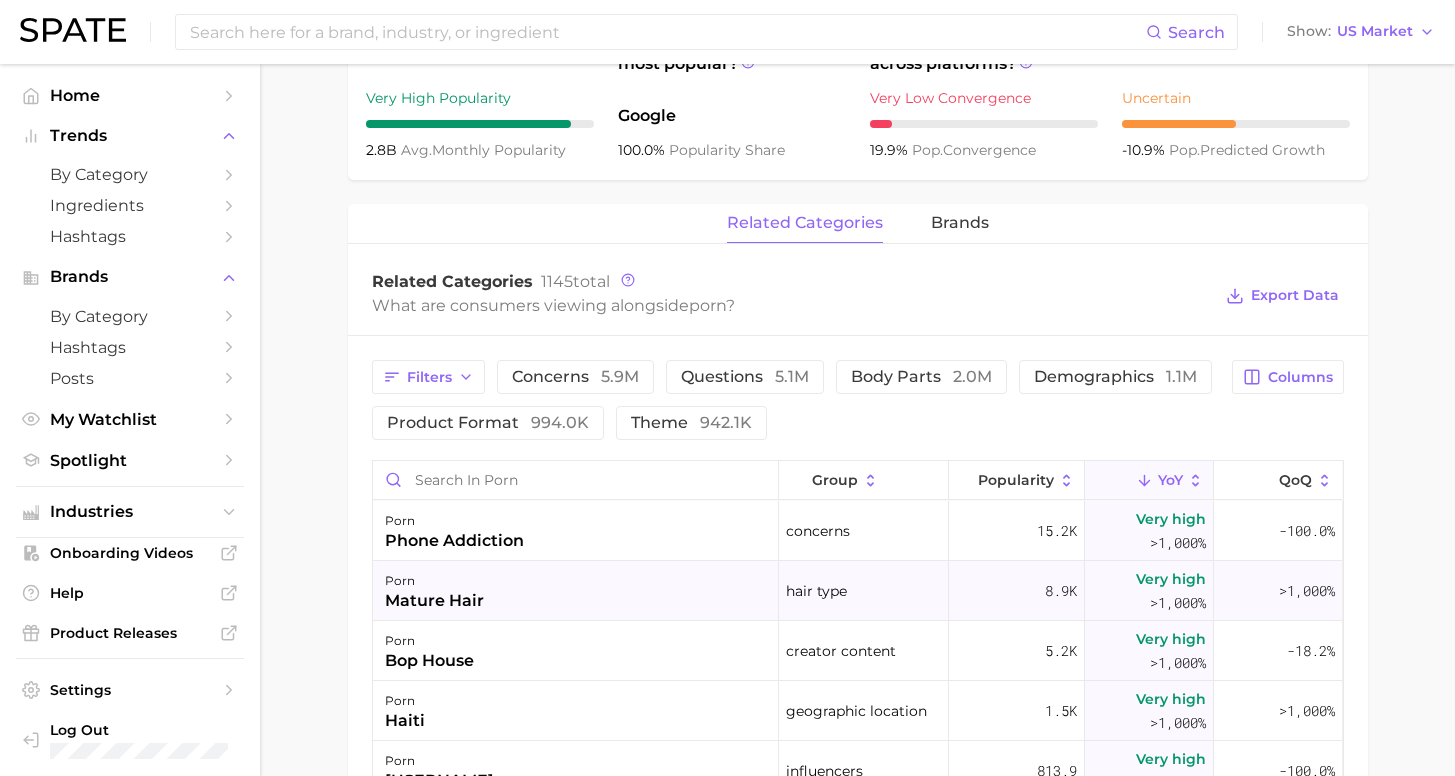click on "porn mature hair" at bounding box center [576, 591] 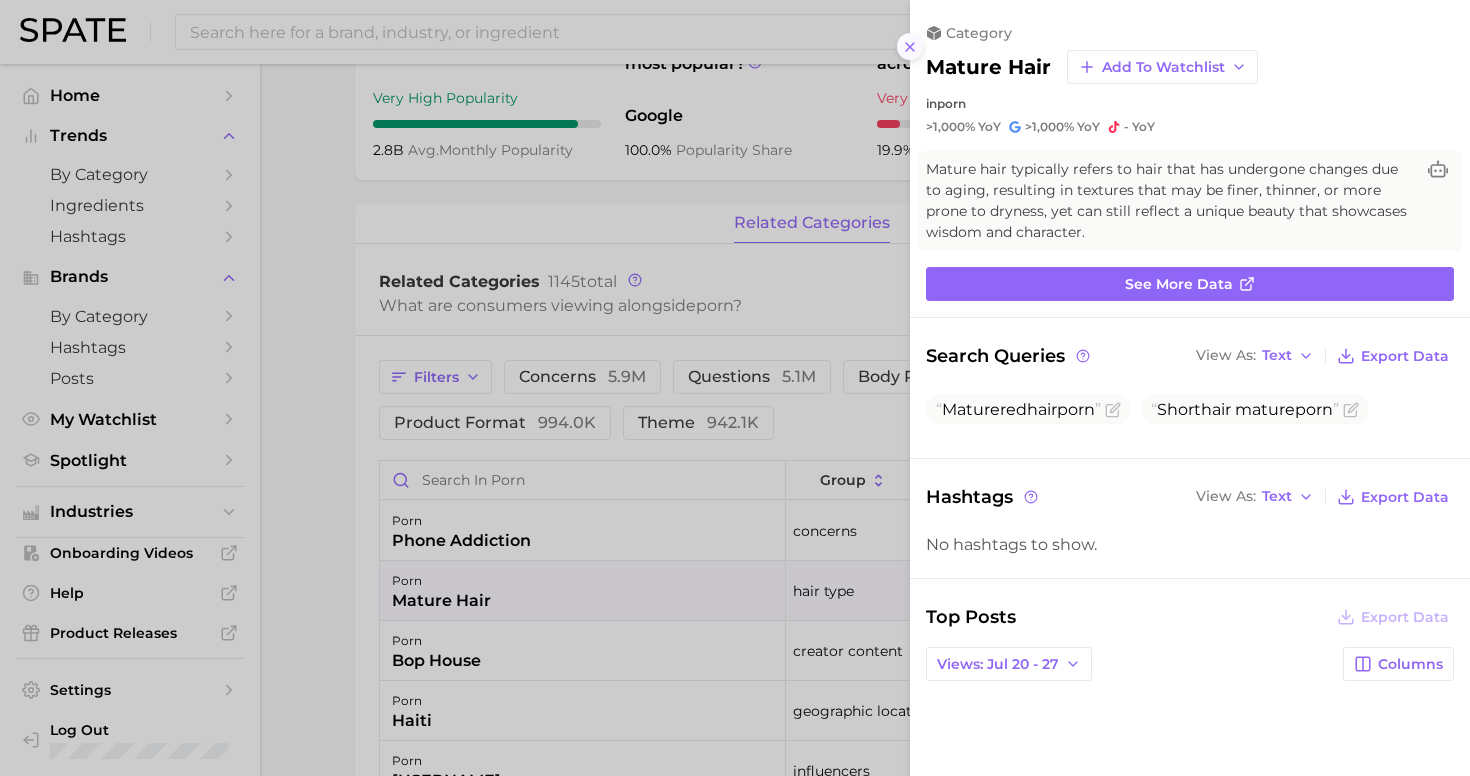 click 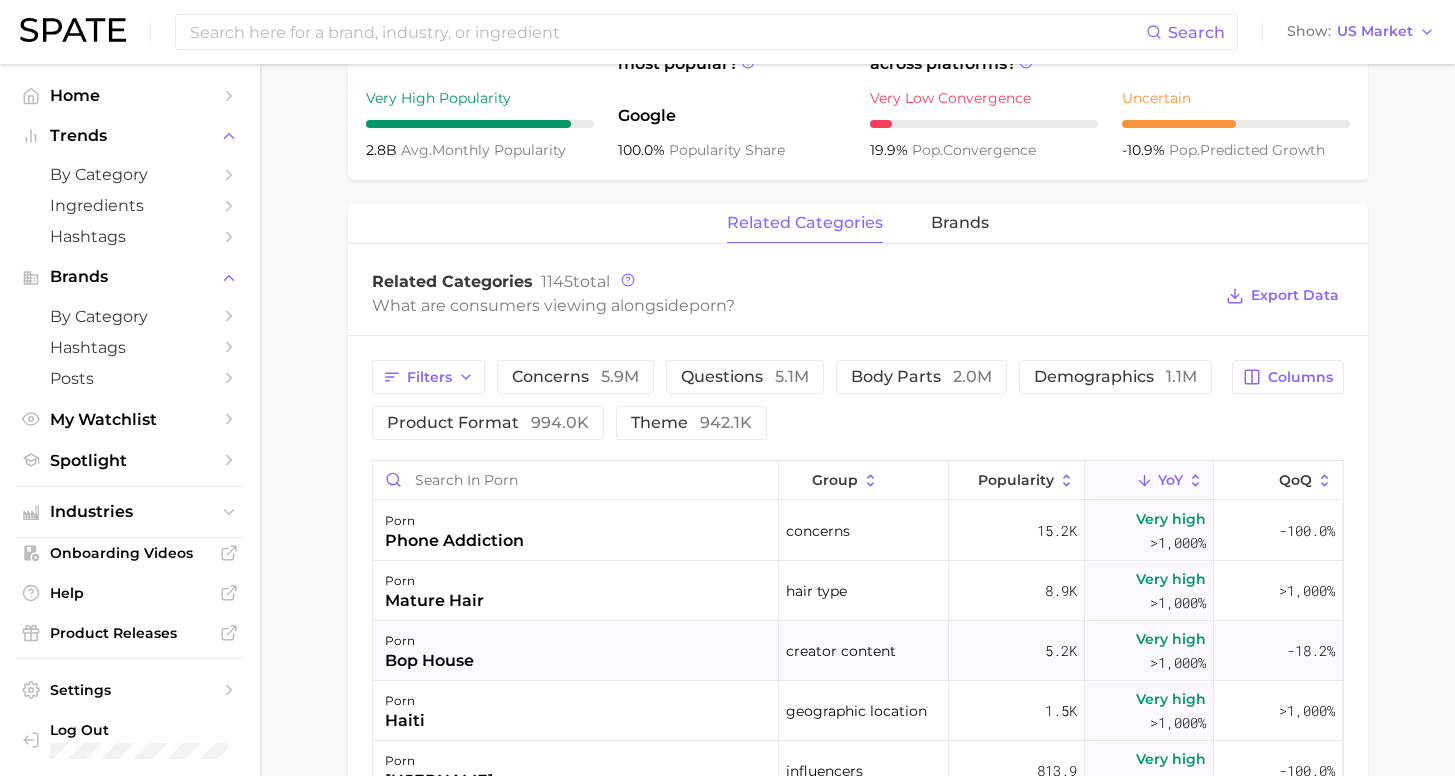 click on "porn bop house" at bounding box center [576, 651] 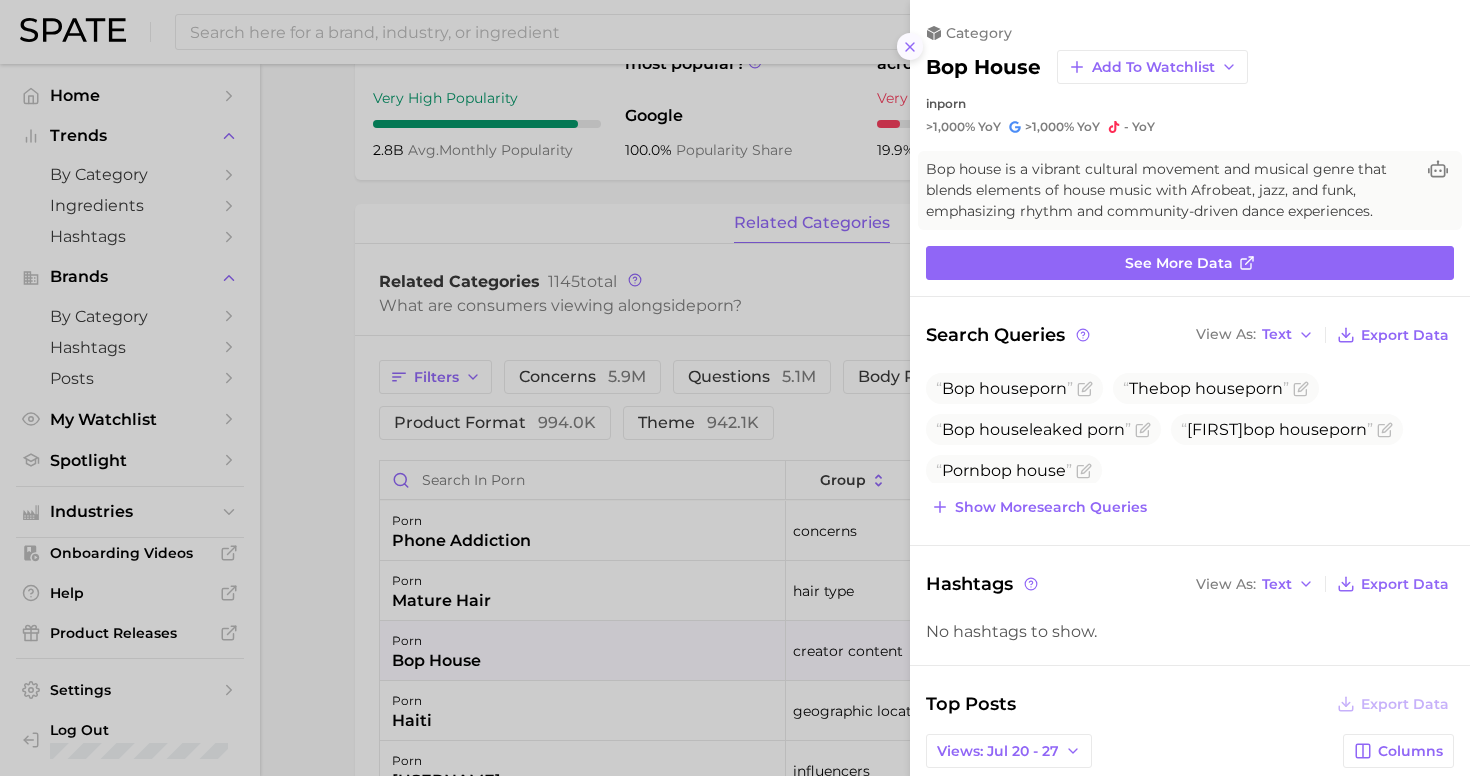 click 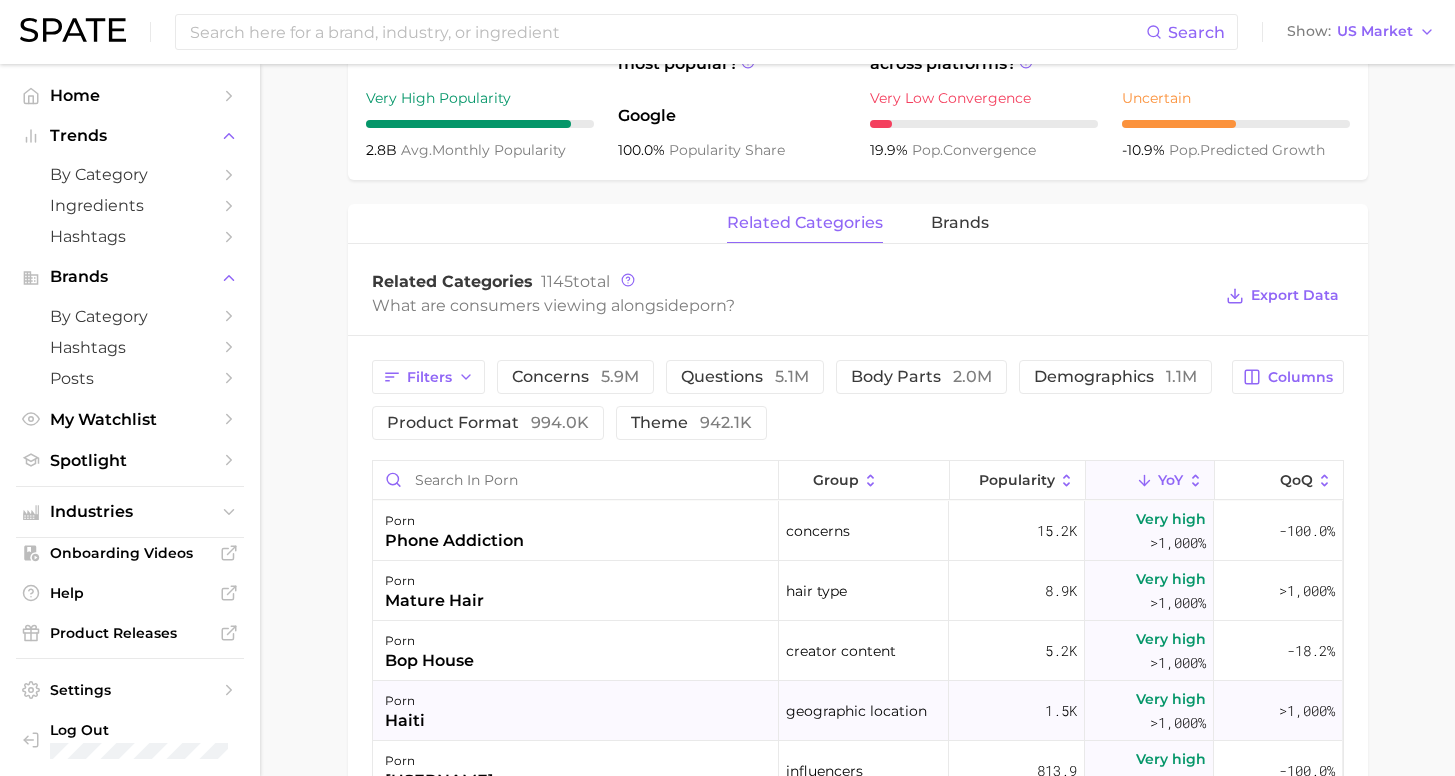 click on "porn haiti" at bounding box center [576, 711] 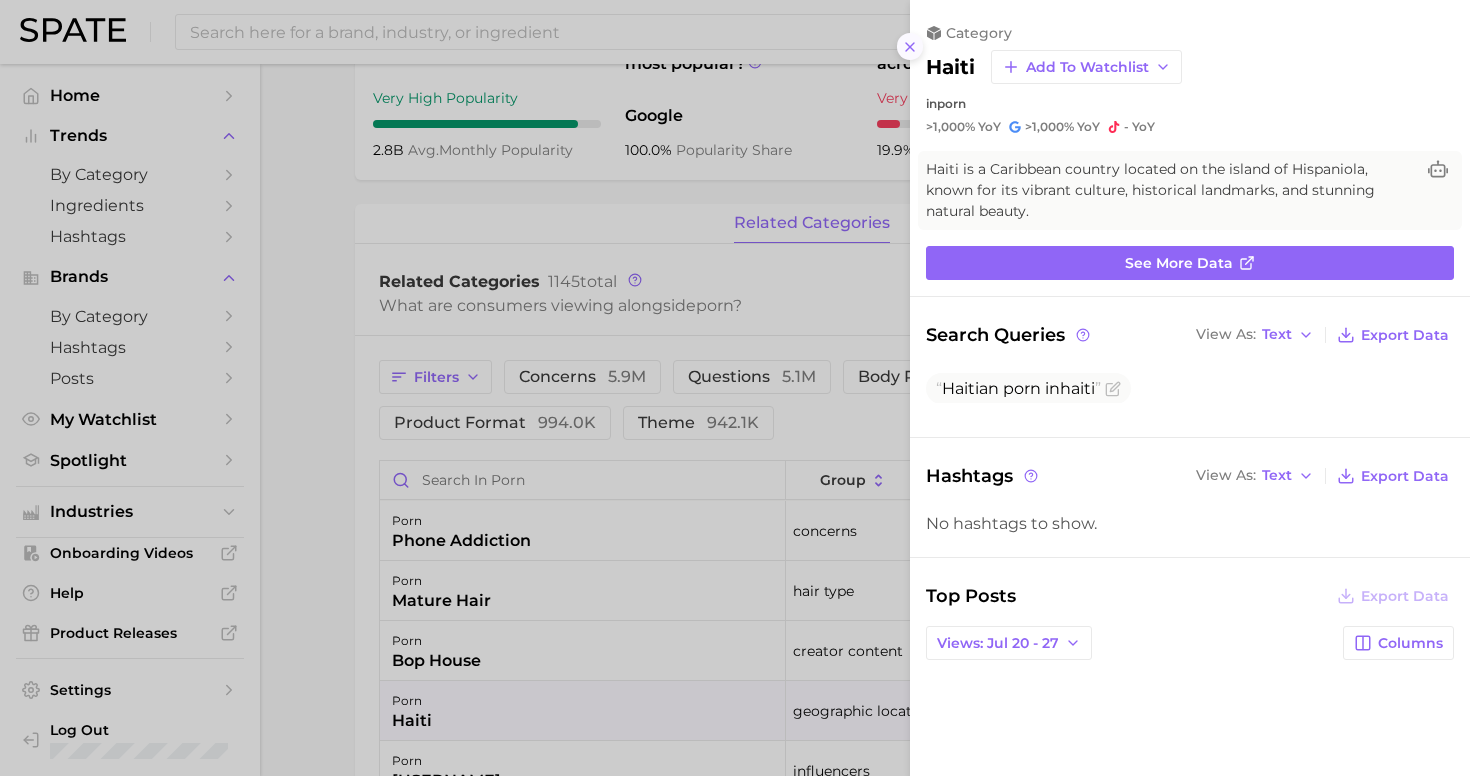 click at bounding box center [910, 46] 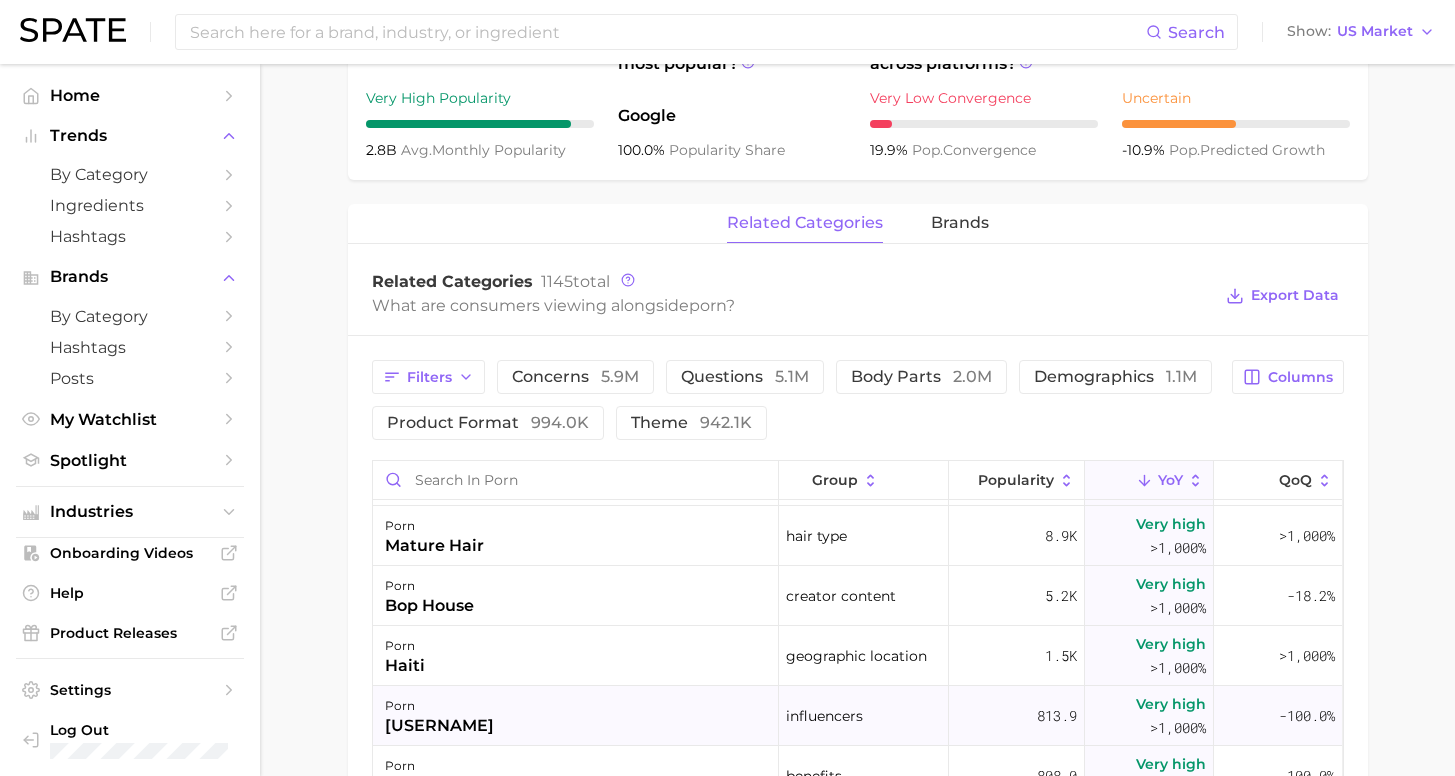 scroll, scrollTop: 88, scrollLeft: 0, axis: vertical 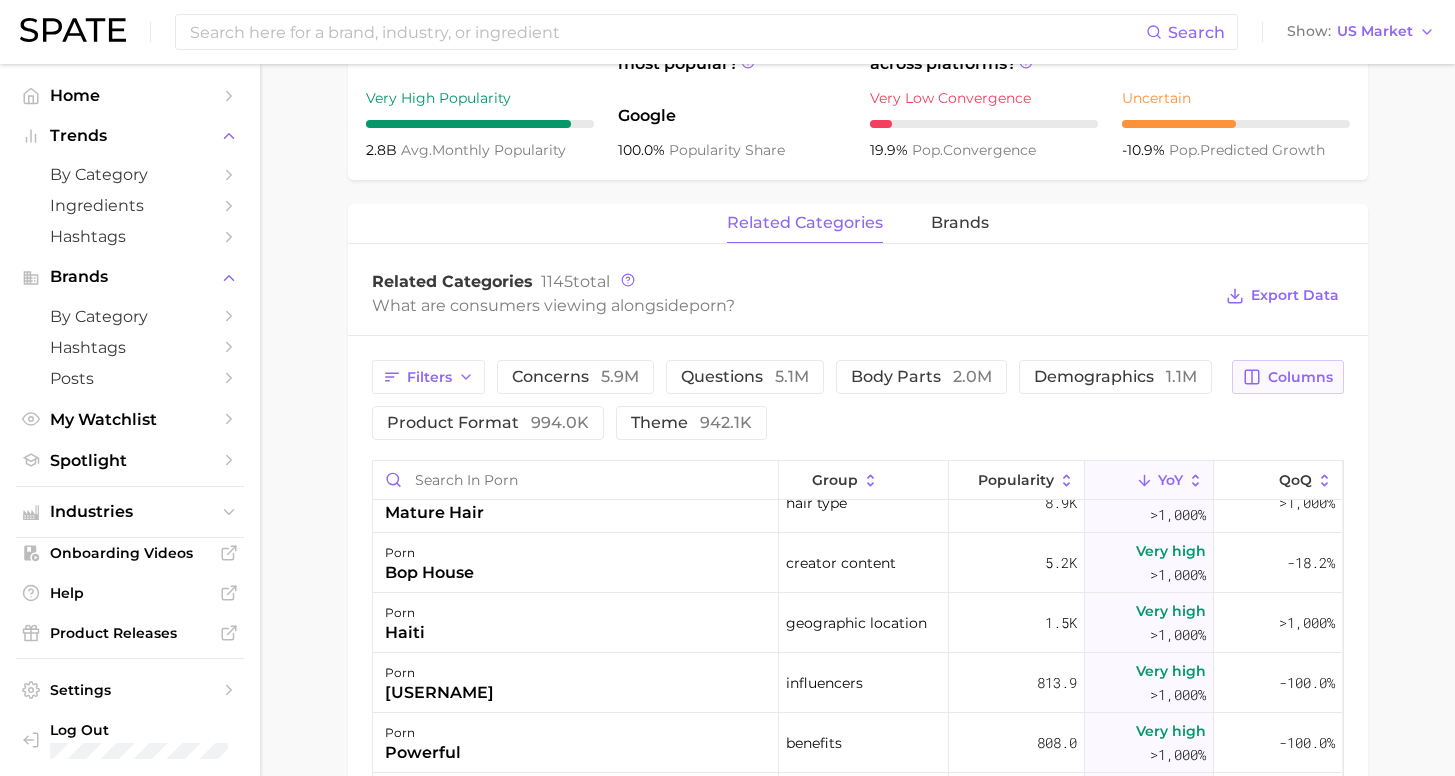 click on "Columns" at bounding box center [1300, 377] 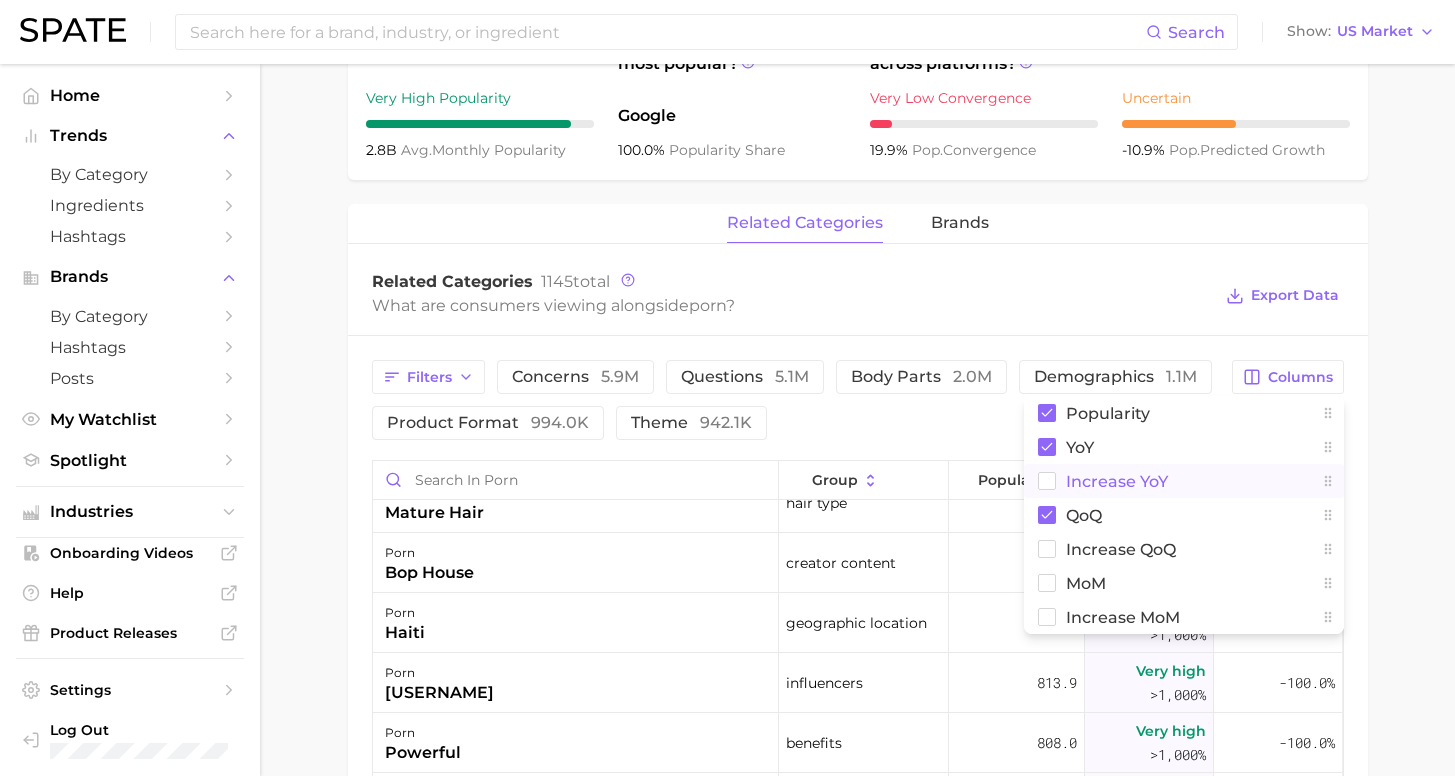 click on "Increase YoY" at bounding box center (1117, 481) 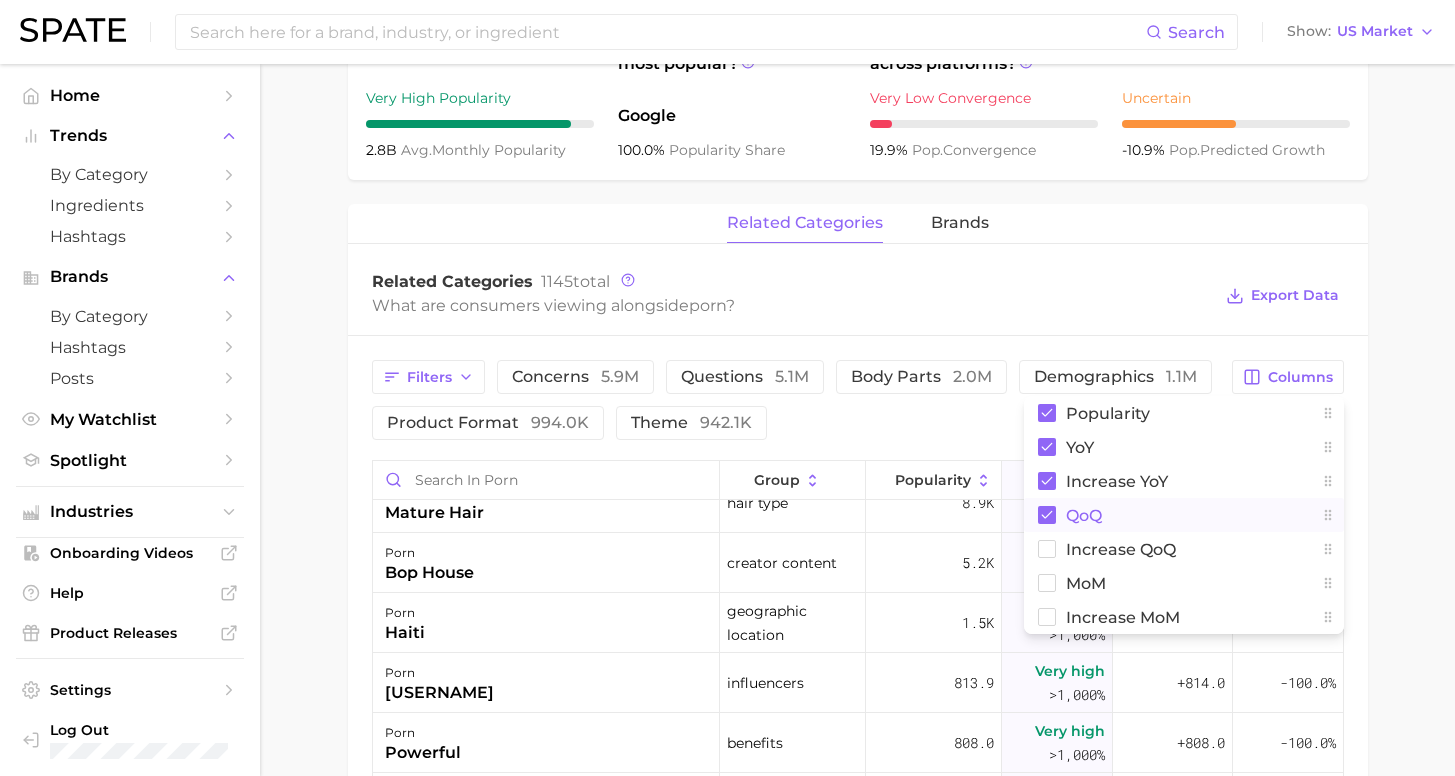 click on "QoQ" at bounding box center (1084, 515) 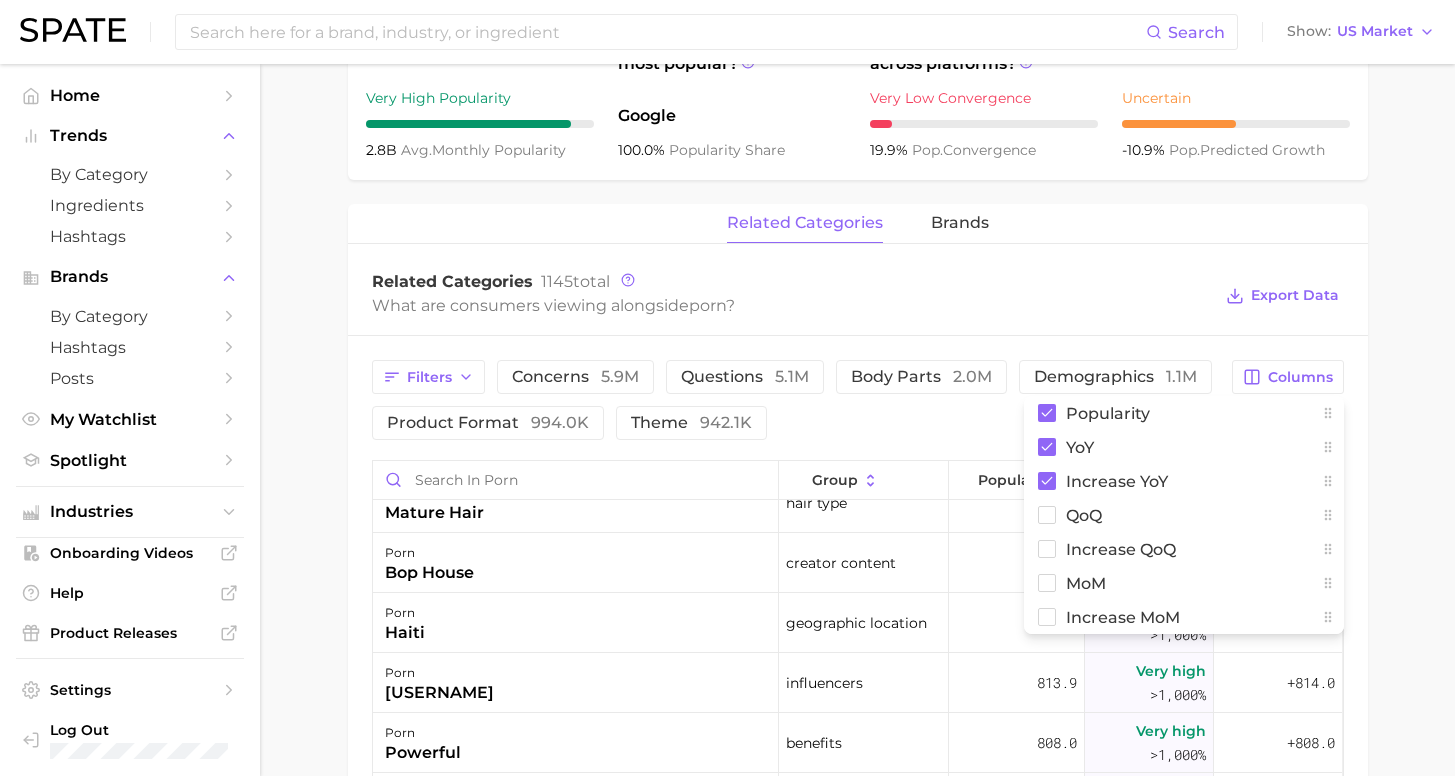 click on "1. sexual health 2. sexual health concerns 3. general sex 4. porn Overview Google TikTok Instagram Beta porn Add to Watchlist Export Data Porn is a form of sexually explicit media primarily aimed at arousing and titillating viewers. Popularity sustained riser -1.9% combined YoY -1.9% GOOGLE YoY - TIKTOK YoY -10.9% Predicted  YoY 1.0b 2.0b 3.0b 2023 2024 2025 2026 How big is this trend? Very High Popularity 2.8b avg.  monthly popularity Which platform is most popular? Google 100.0% popularity share How similar is this trend across platforms? Very Low Convergence 19.9% pop.  convergence Will it last? Uncertain -10.9% pop.  predicted growth related categories brands Related Categories 1145  total What are consumers viewing alongside  porn ? Export Data Filters concerns   5.9m questions   5.1m body parts   2.0m demographics   1.1m product format   994.0k theme   942.1k Columns Popularity YoY Increase YoY QoQ Increase QoQ MoM Increase MoM group Popularity YoY Increase YoY porn phone addiction concerns 15.2k +15.2k" at bounding box center [857, 317] 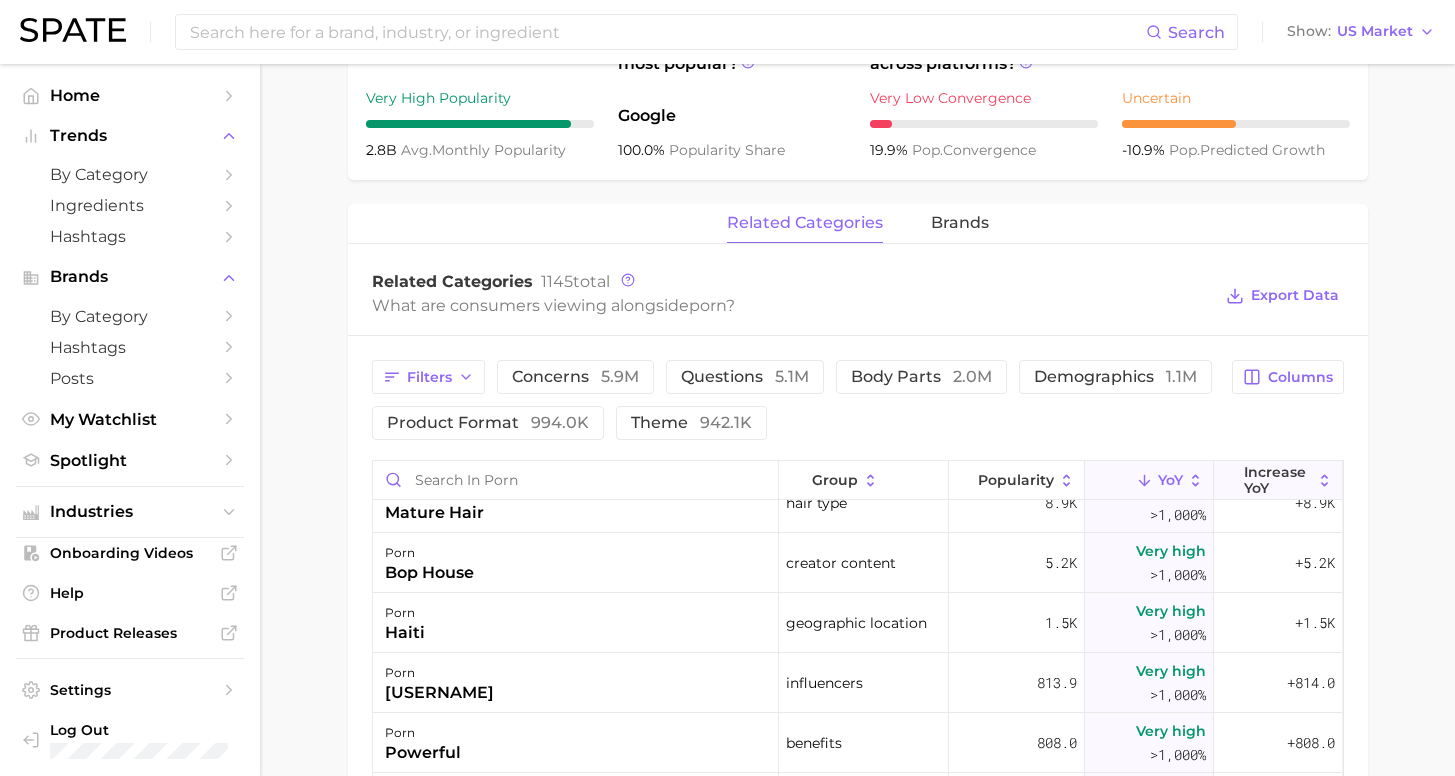 click on "Increase YoY" at bounding box center [1278, 480] 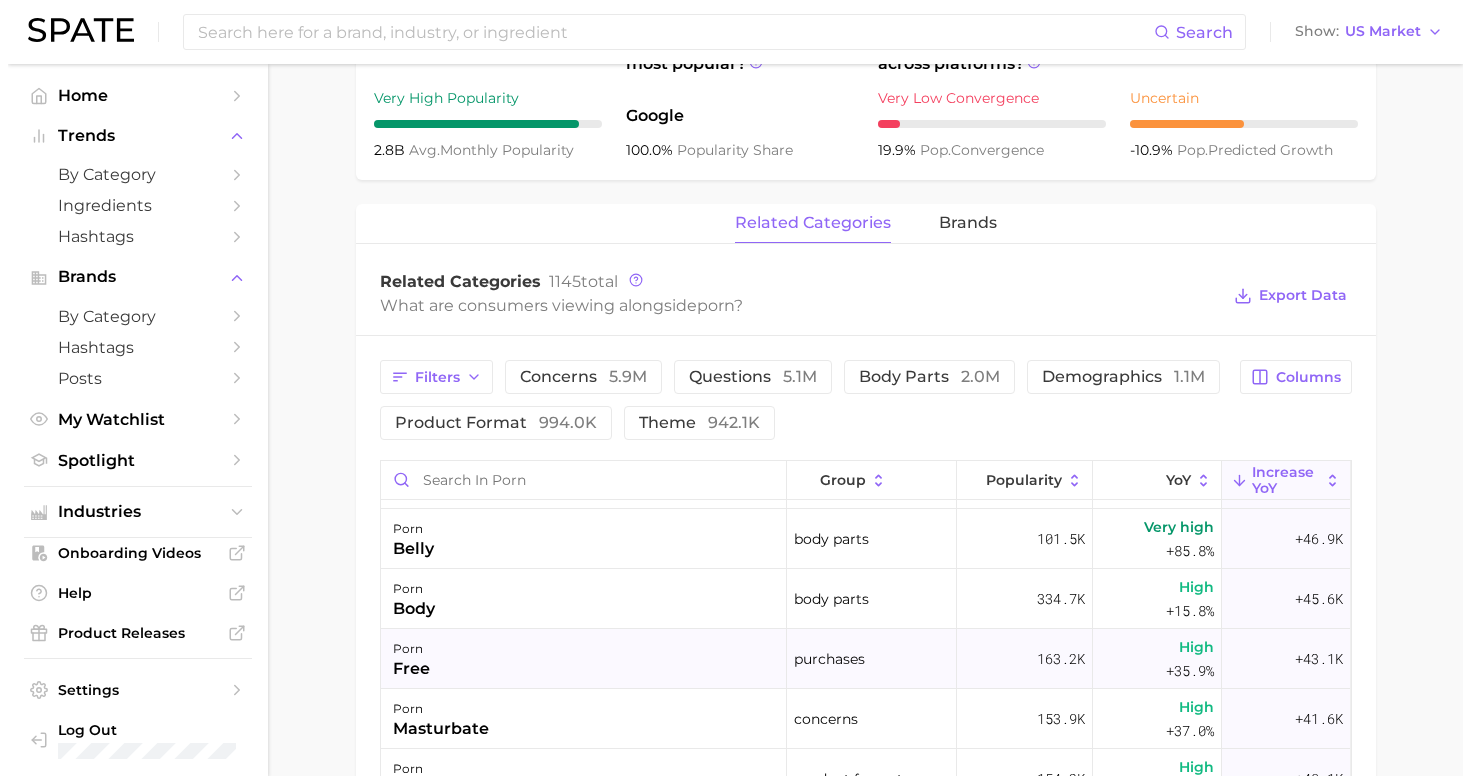 scroll, scrollTop: 296, scrollLeft: 0, axis: vertical 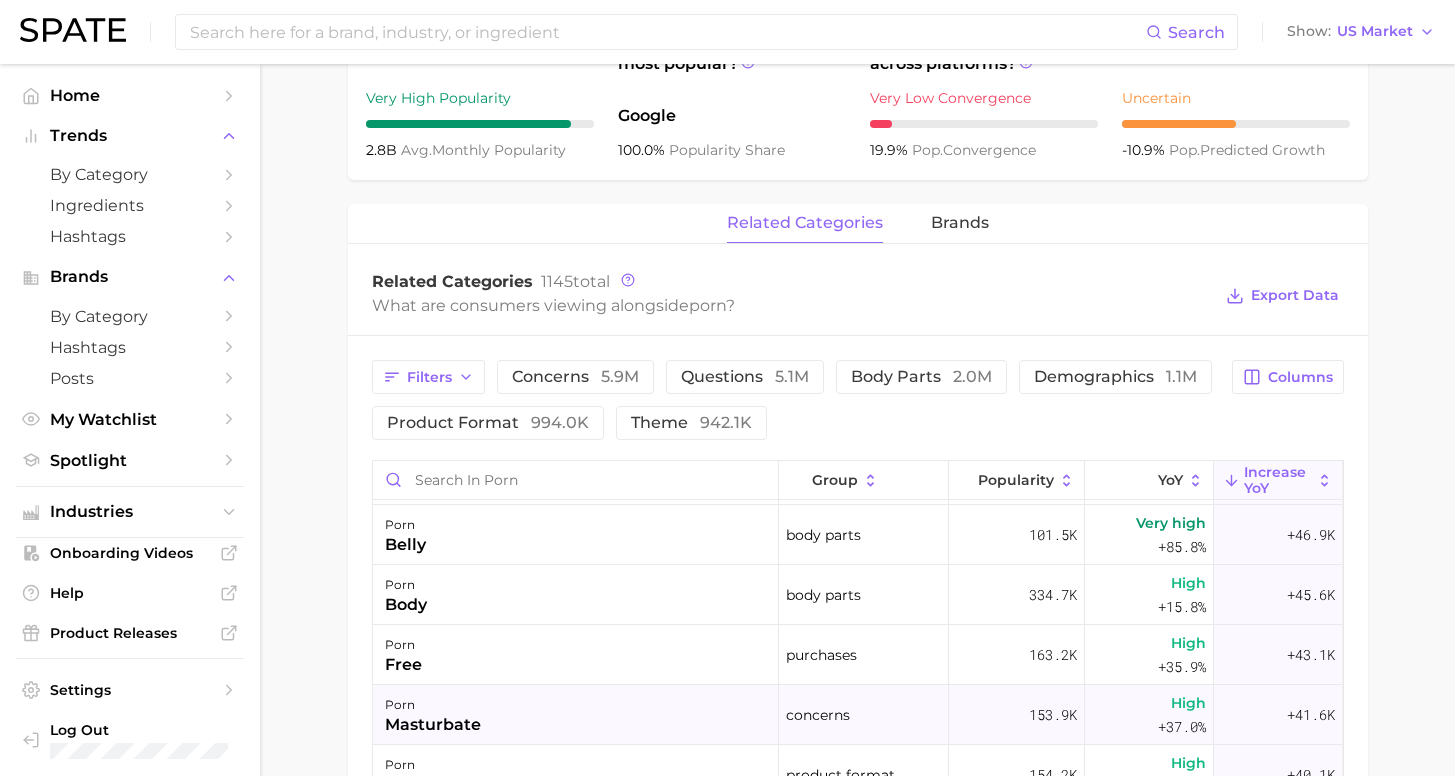 click on "porn masturbate" at bounding box center (576, 715) 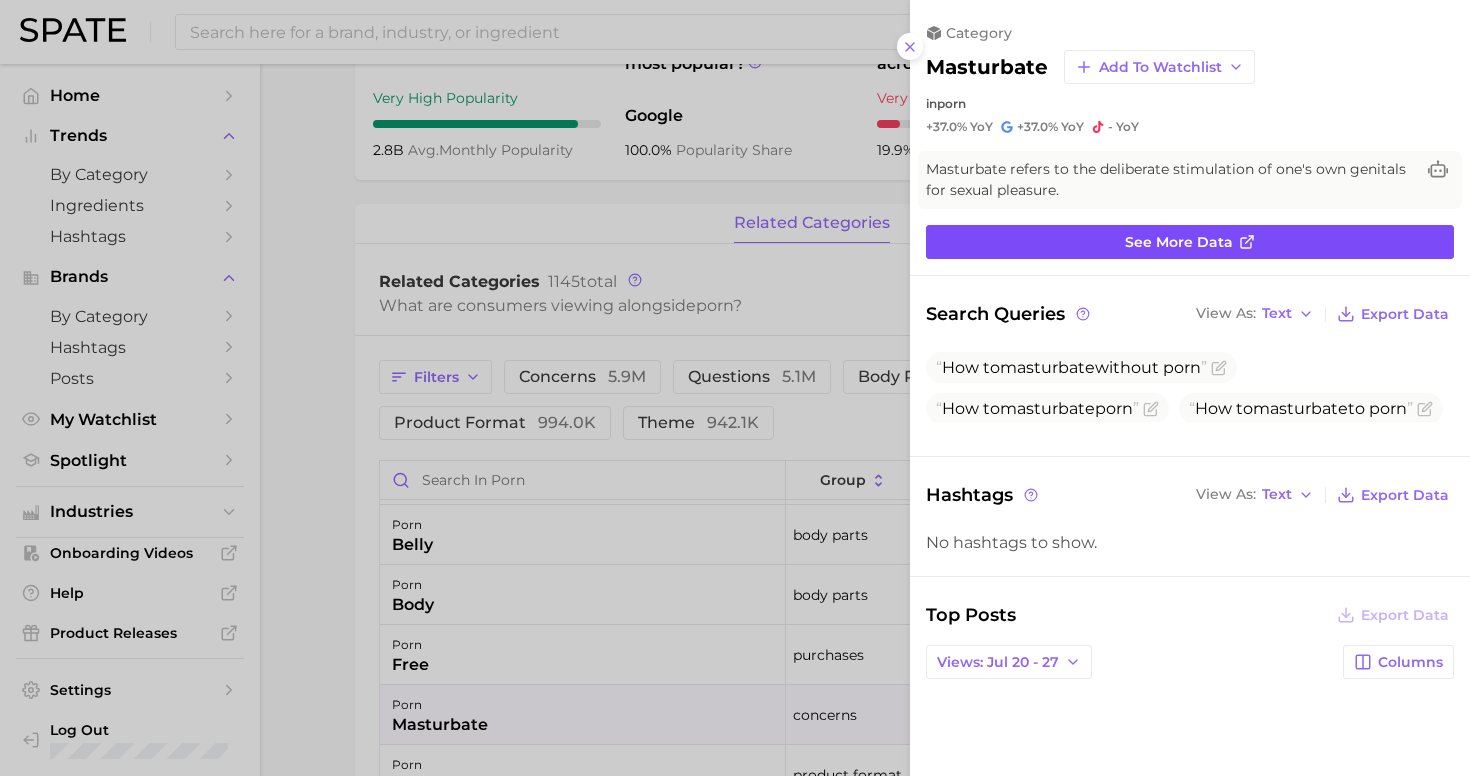 click on "See more data" at bounding box center (1190, 242) 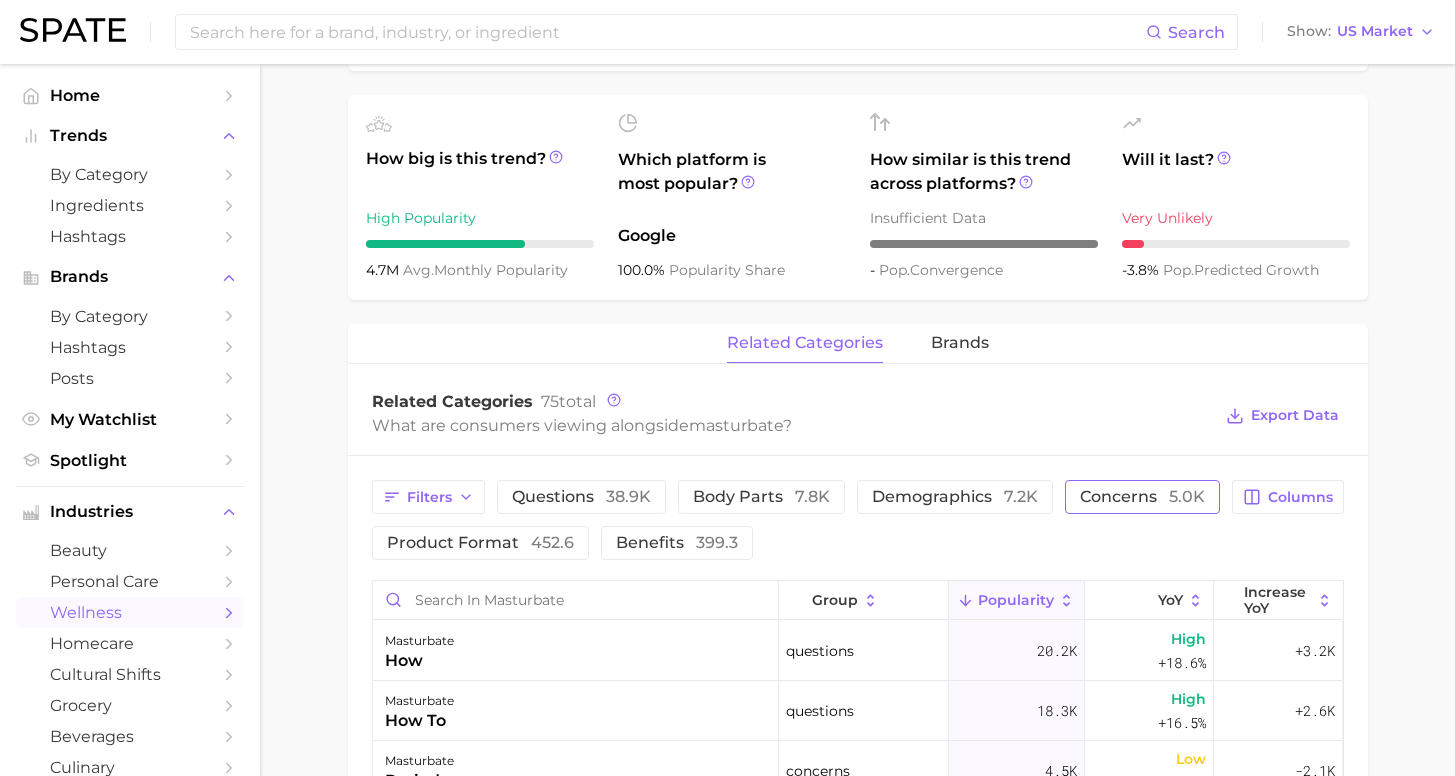 scroll, scrollTop: 813, scrollLeft: 0, axis: vertical 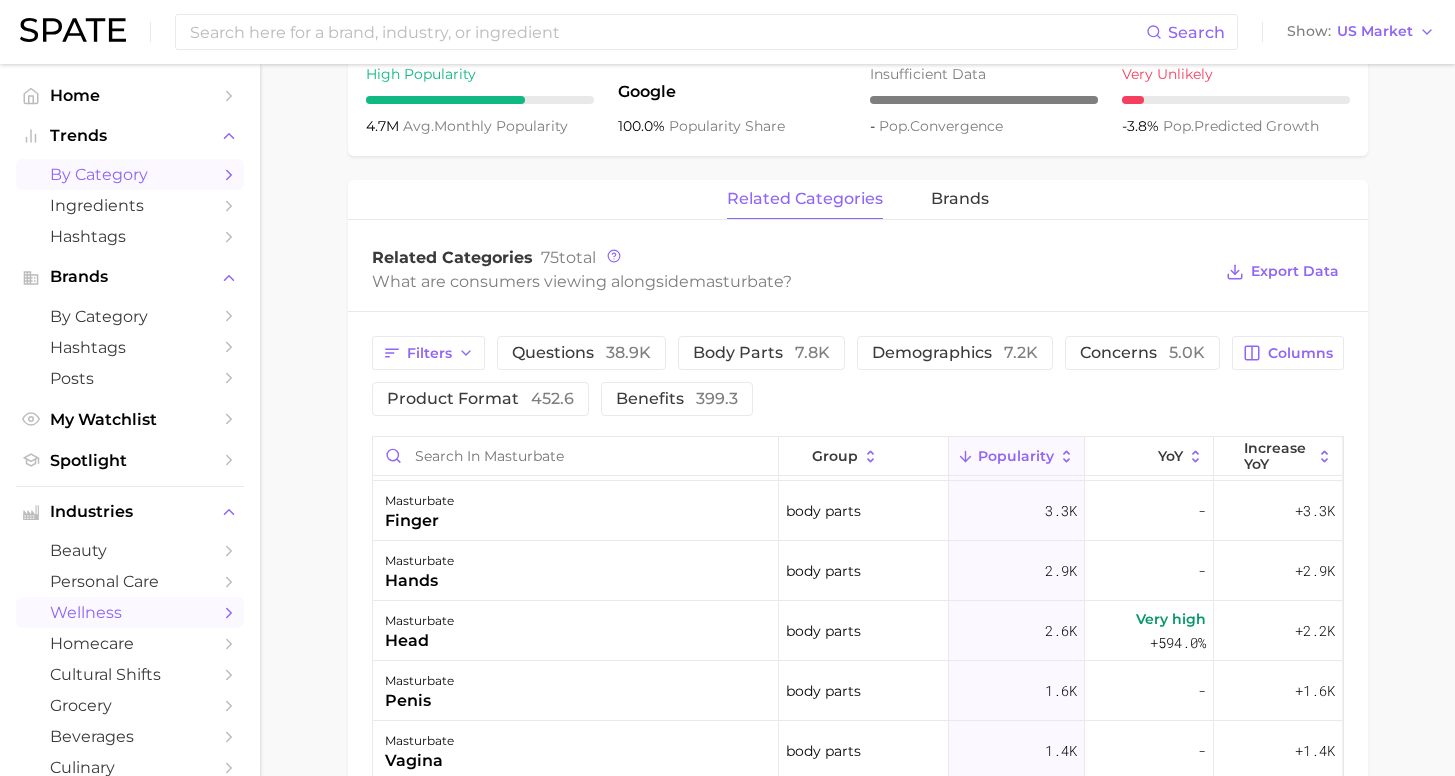 click on "by Category" at bounding box center [130, 174] 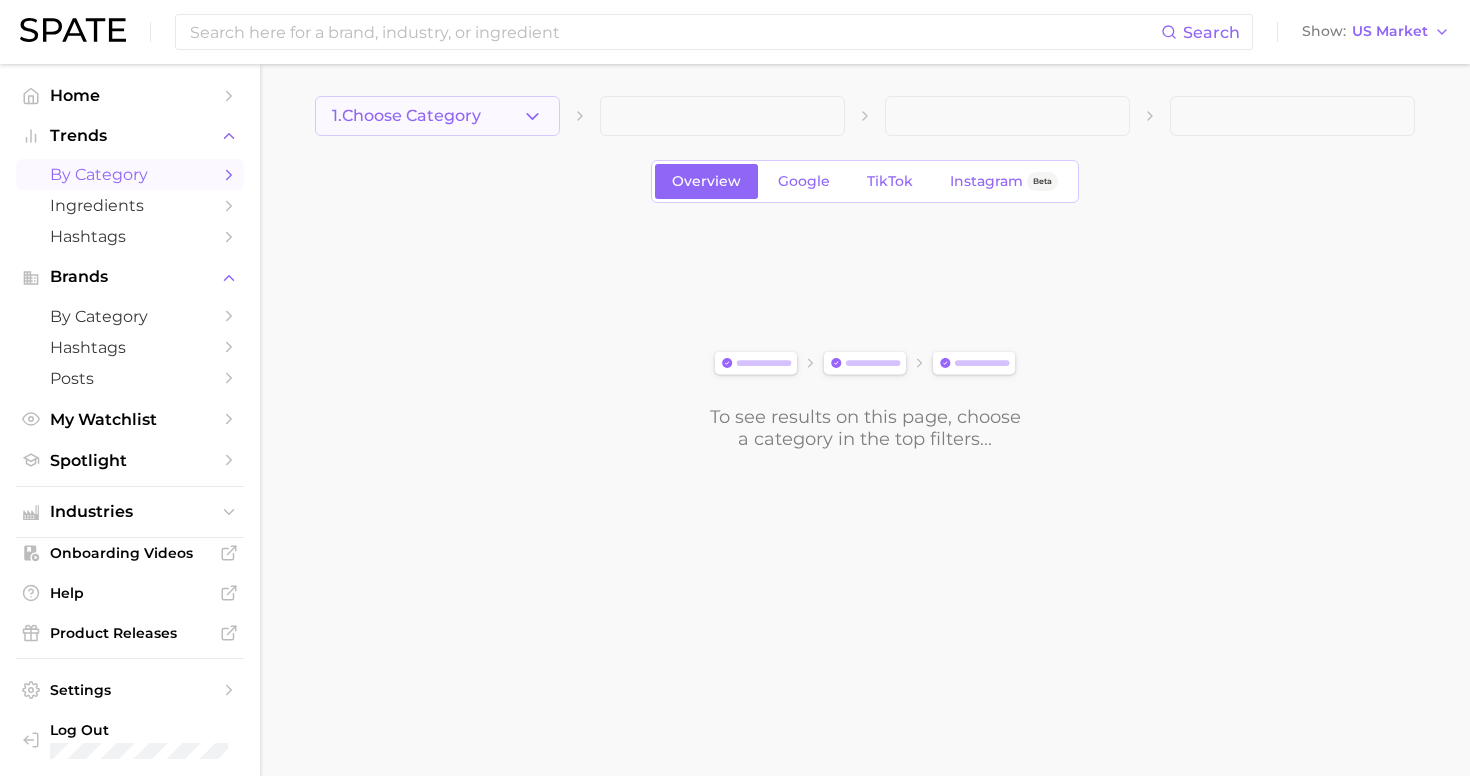 click on "1.  Choose Category" at bounding box center [406, 116] 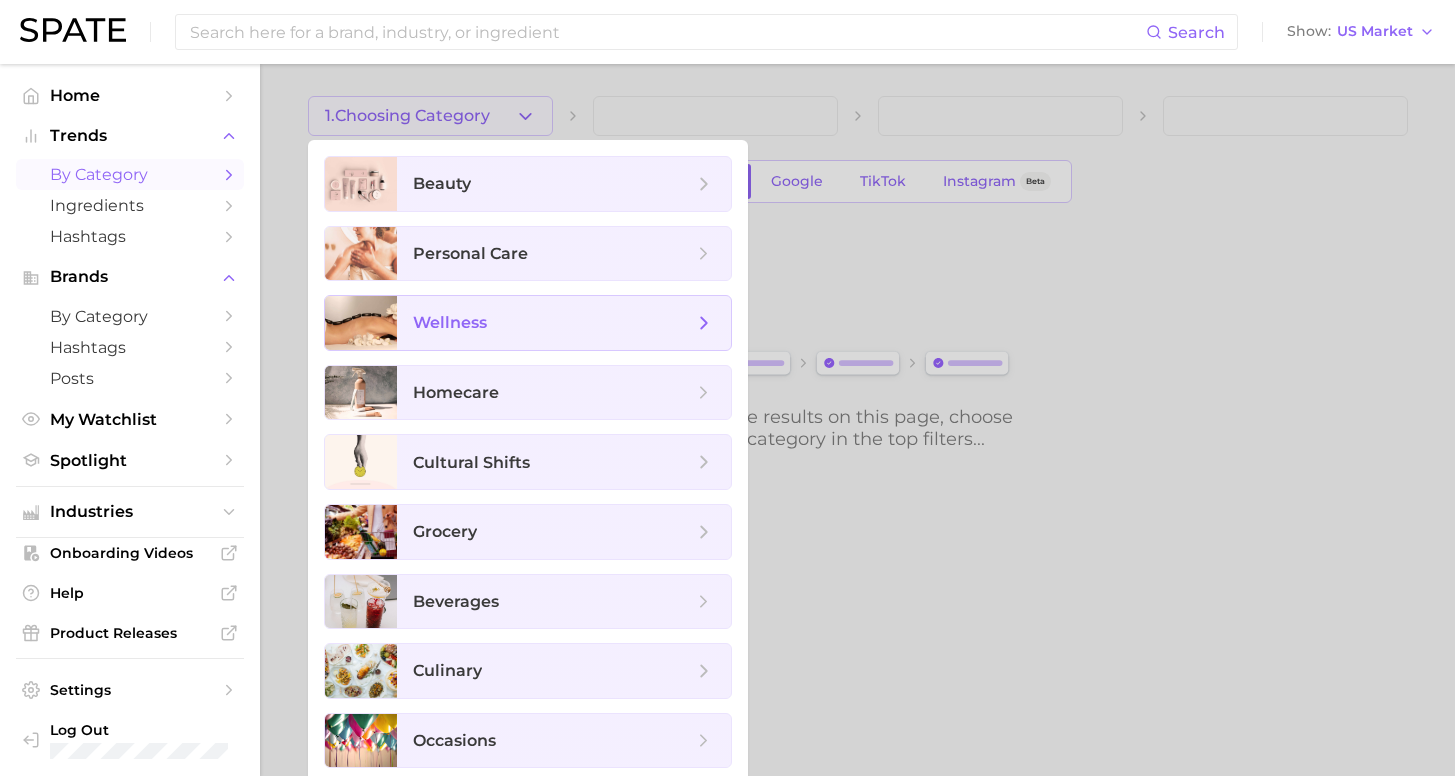 click on "wellness" at bounding box center [553, 323] 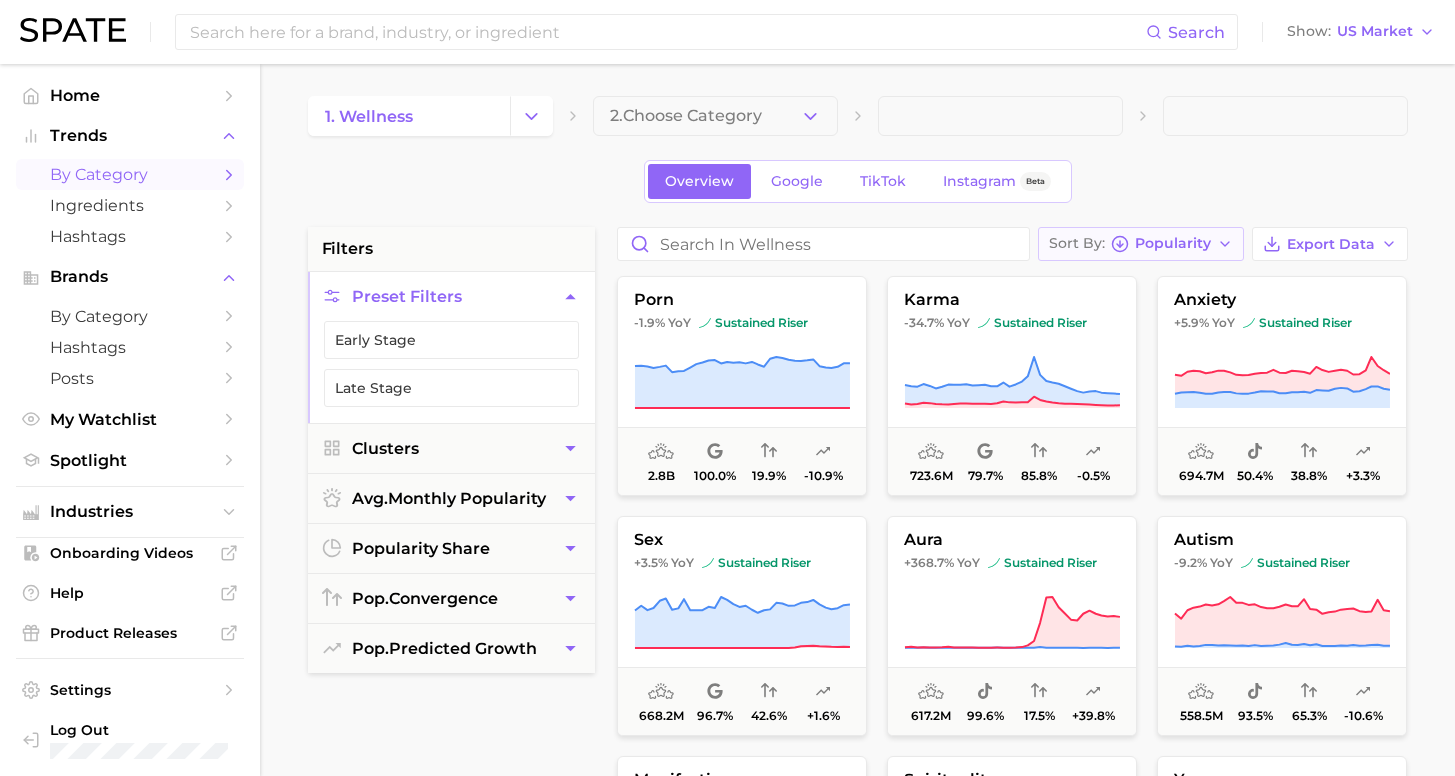 click on "Popularity" at bounding box center [1173, 243] 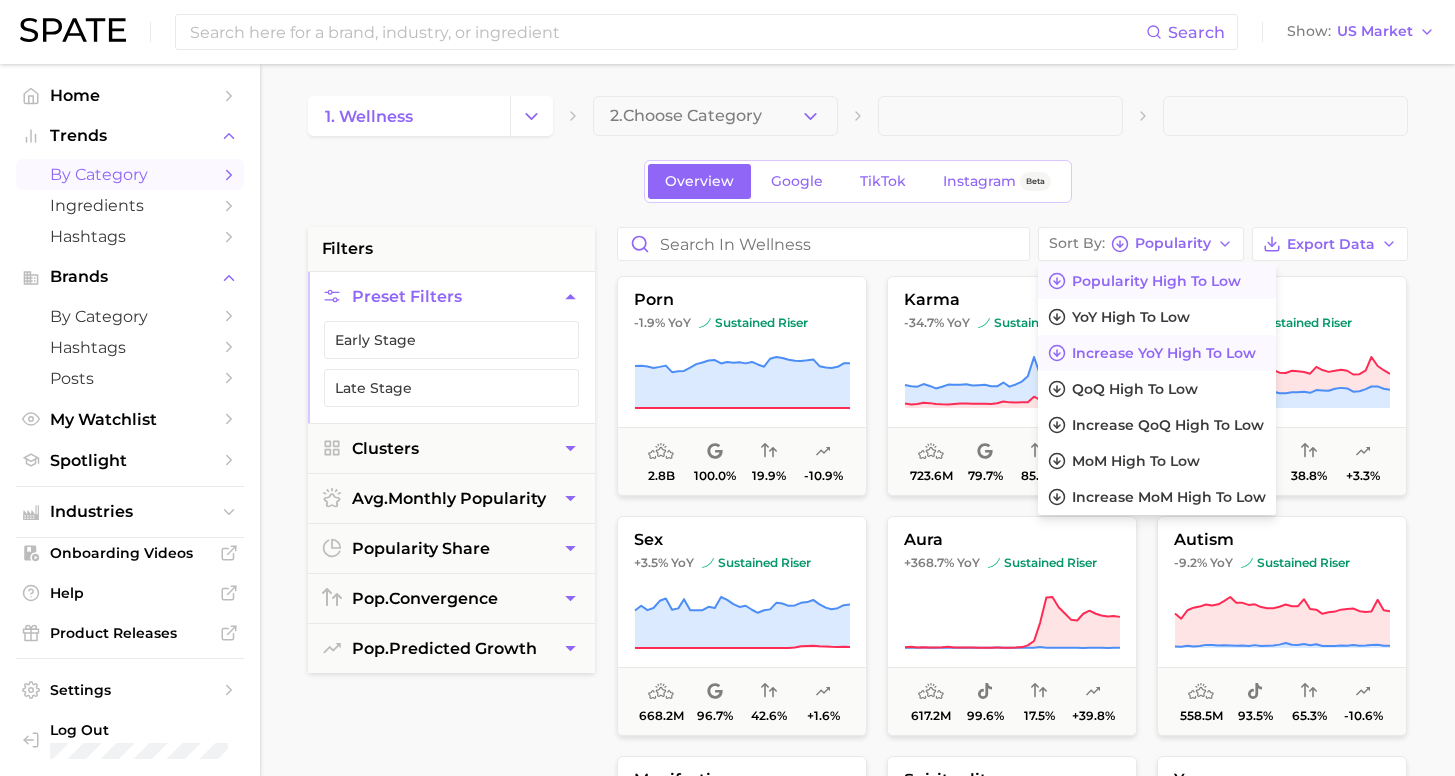 click on "Increase YoY   high to low" at bounding box center (1164, 353) 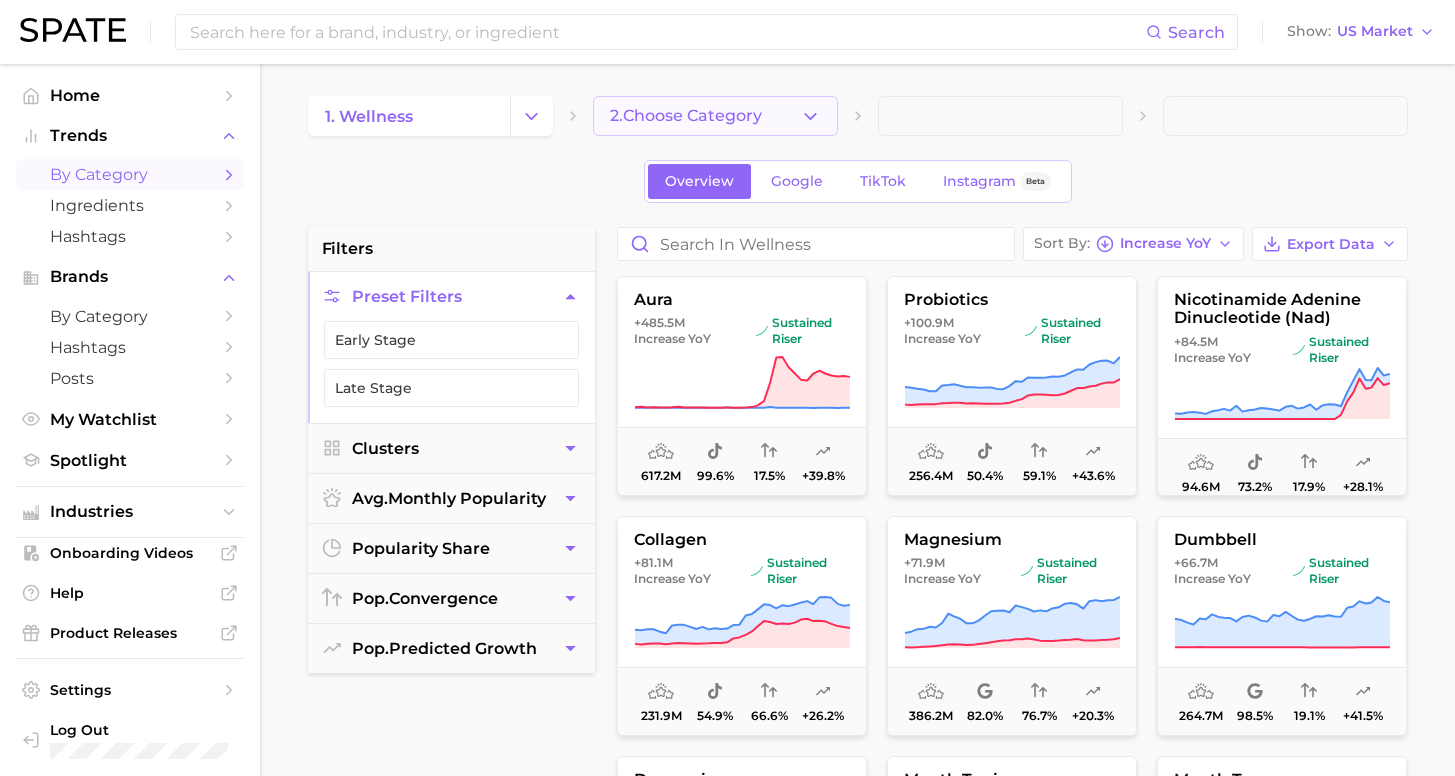 click on "2.  Choose Category" at bounding box center [686, 116] 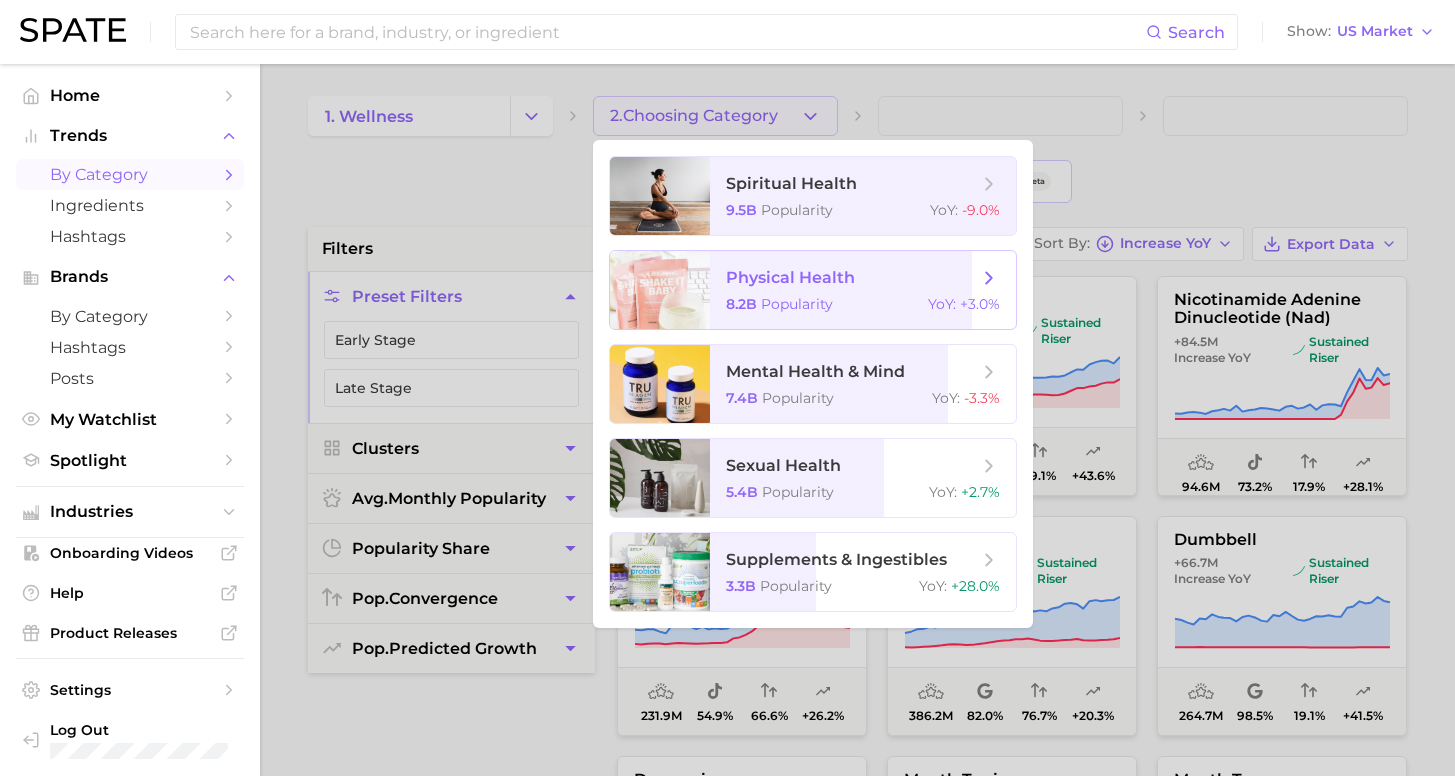 click on "physical health" at bounding box center (790, 277) 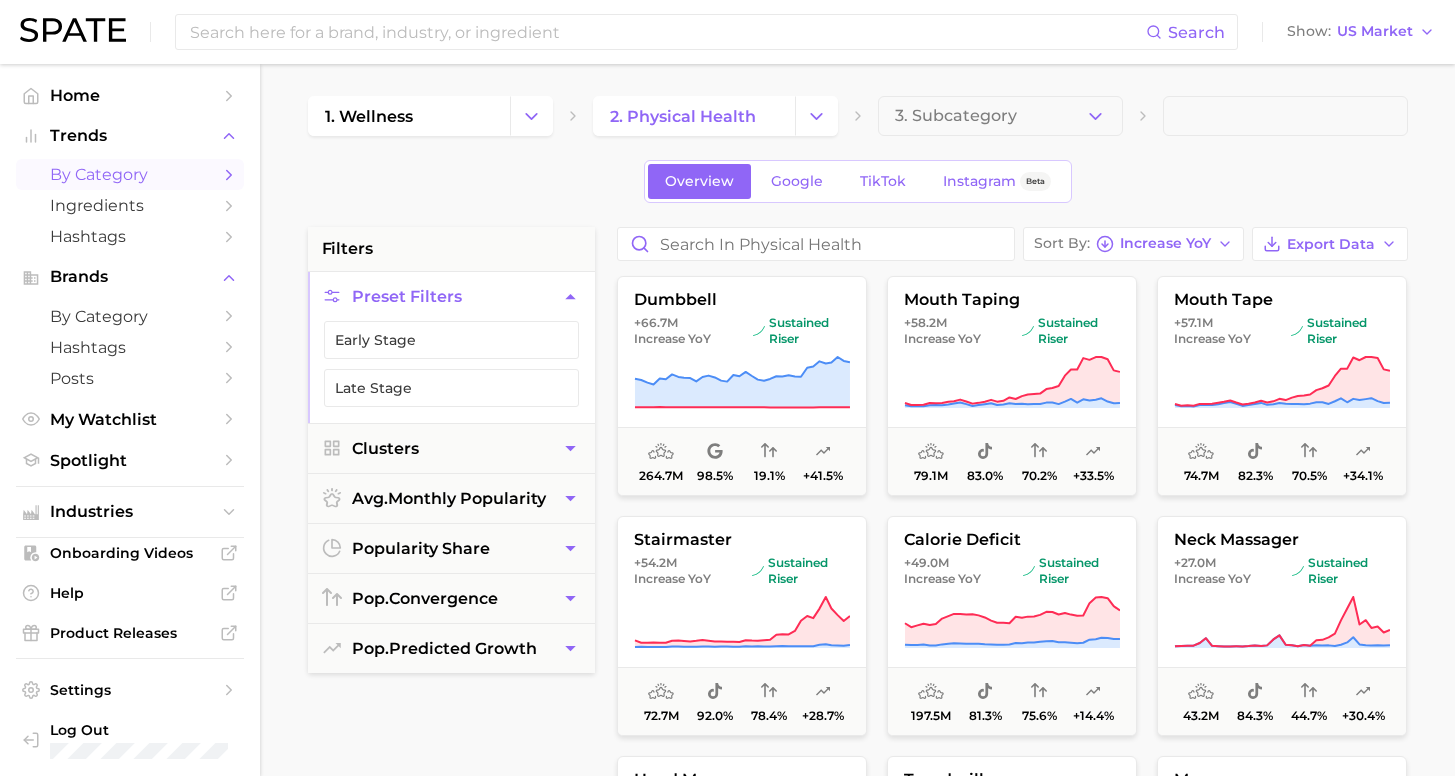 click on "wellness 2. physical health 3. Subcategory Overview Google TikTok Instagram Beta filters Preset Filters Early Stage Late Stage Clusters avg. monthly popularity popularity share pop. convergence pop. predicted growth Sort By Increase YoY Export Data dumbbell +66.7m Increase YoY sustained riser 264.7m 98.5% 19.1% +41.5% mouth taping +58.2m Increase YoY sustained riser 79.1m 83.0% 70.2% +33.5% mouth tape +57.1m Increase YoY sustained riser 74.7m 82.3% 70.5% +34.1% stairmaster +54.2m Increase YoY sustained riser 72.7m 92.0% 78.4% +28.7% calorie deficit +49.0m Increase YoY sustained riser 197.5m 81.3% 75.6% +14.4% neck massager +27.0m Increase YoY sustained riser 43.2m 84.3% 44.7% +30.4% head massage +22.8m Increase YoY sustained riser 51.0m 95.8% 79.7% +42.4% treadmill +21.7m Increase YoY sustained riser 169.8m 78.9% 33.7% +11.4% massager +21.4m Increase YoY sustained riser 104.8m 59.2% 35.2% +7.5% walking pad +20.5m Increase YoY sustained riser 53.8m 50.5% 73.6% +34.8% +20.1m" at bounding box center [857, 822] 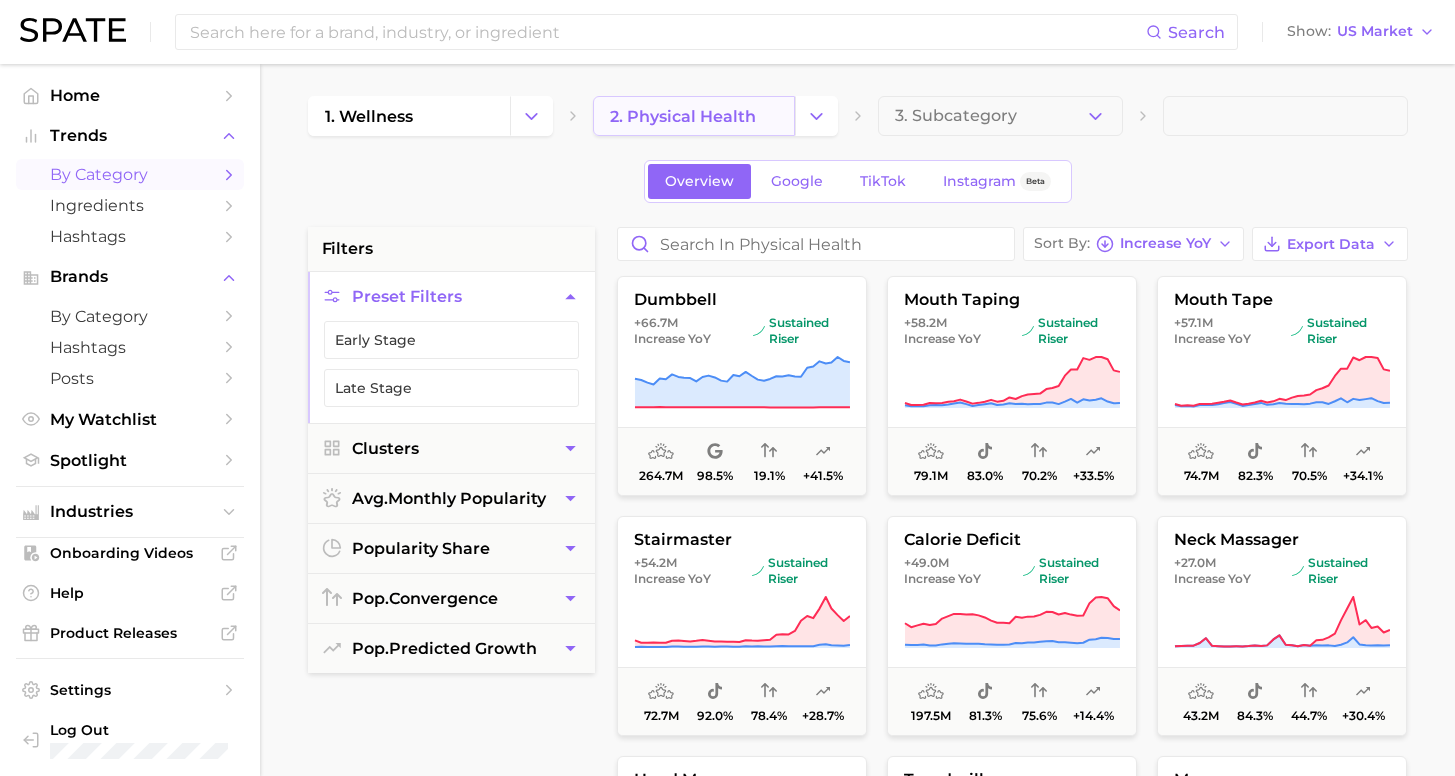 click on "2. physical health" at bounding box center (683, 116) 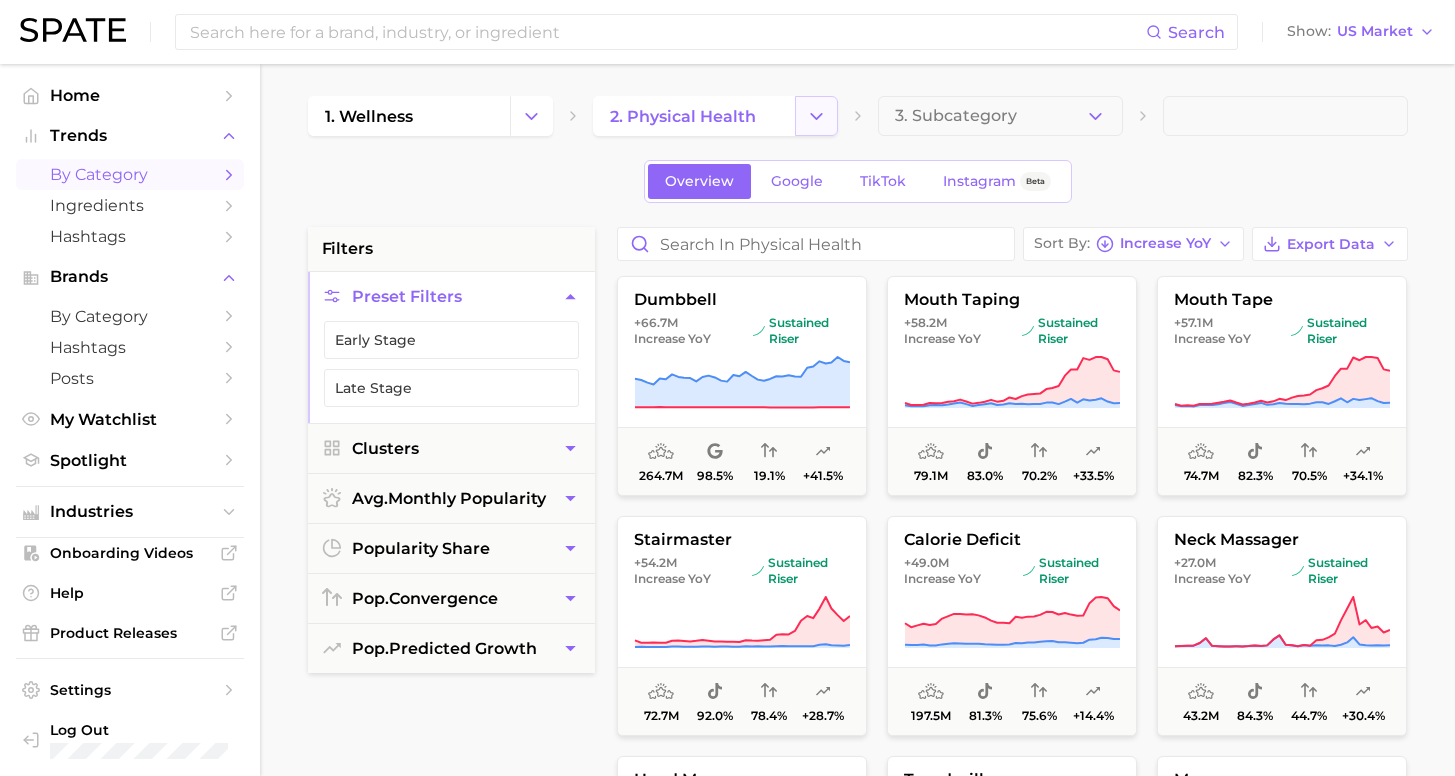 click 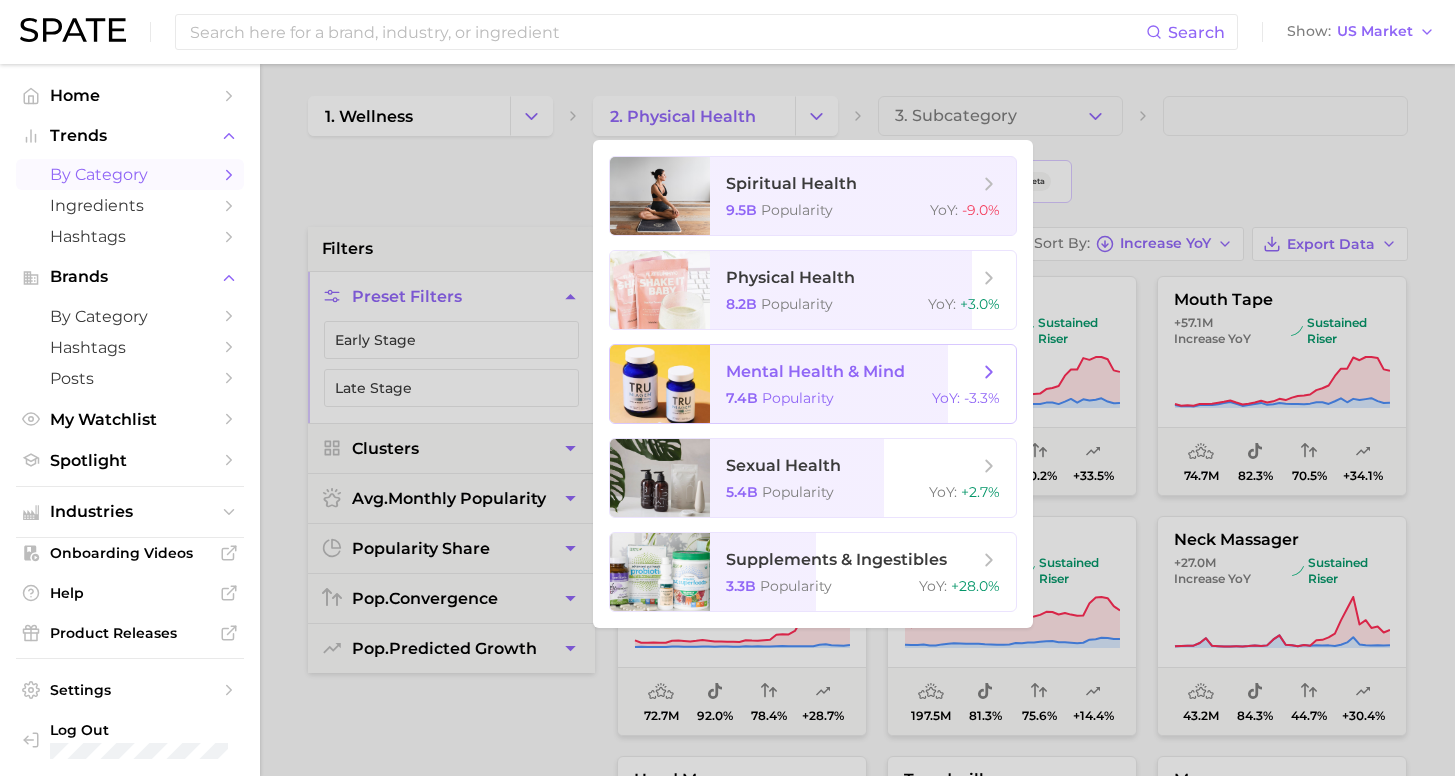 click on "mental health & mind 7.4b   Popularity YoY :   -3.3%" at bounding box center (863, 384) 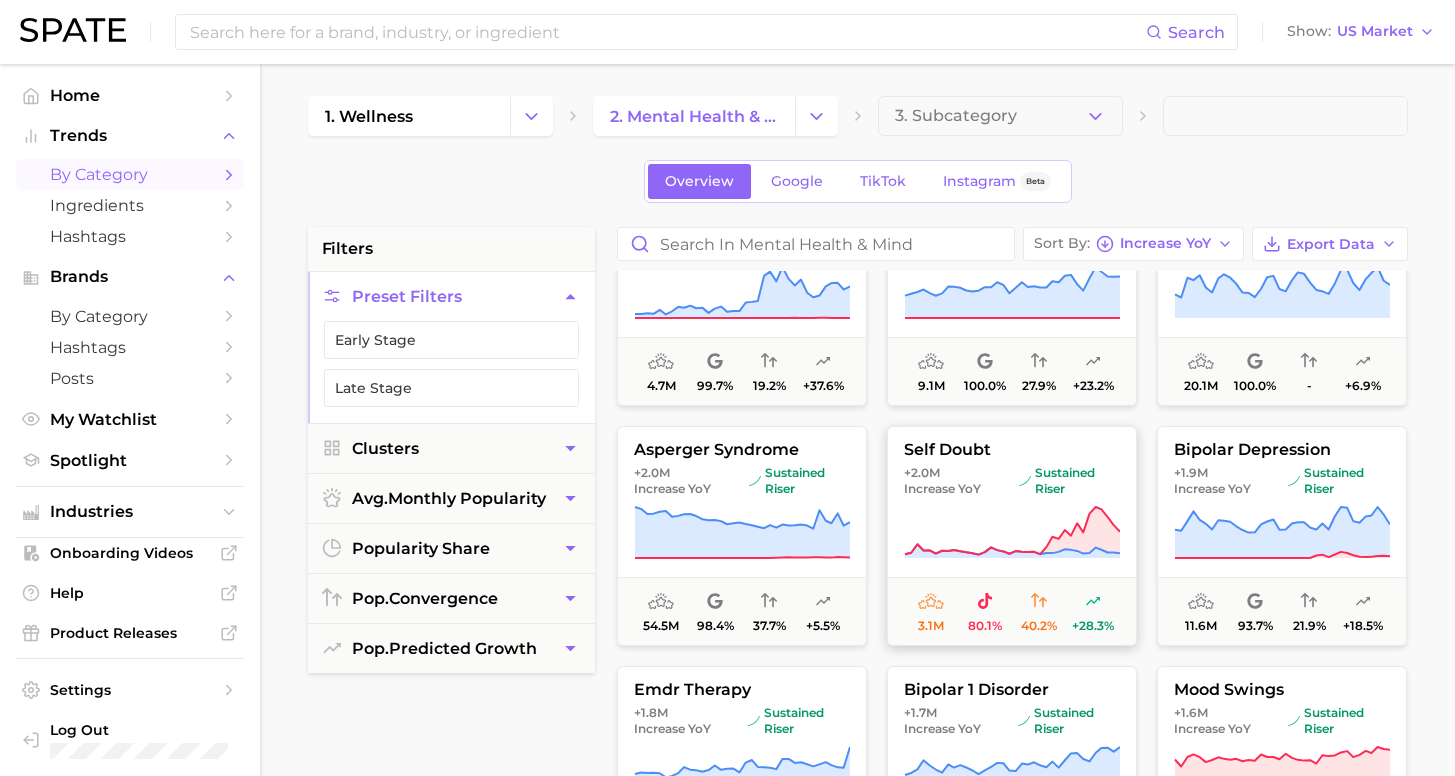 scroll, scrollTop: 3513, scrollLeft: 0, axis: vertical 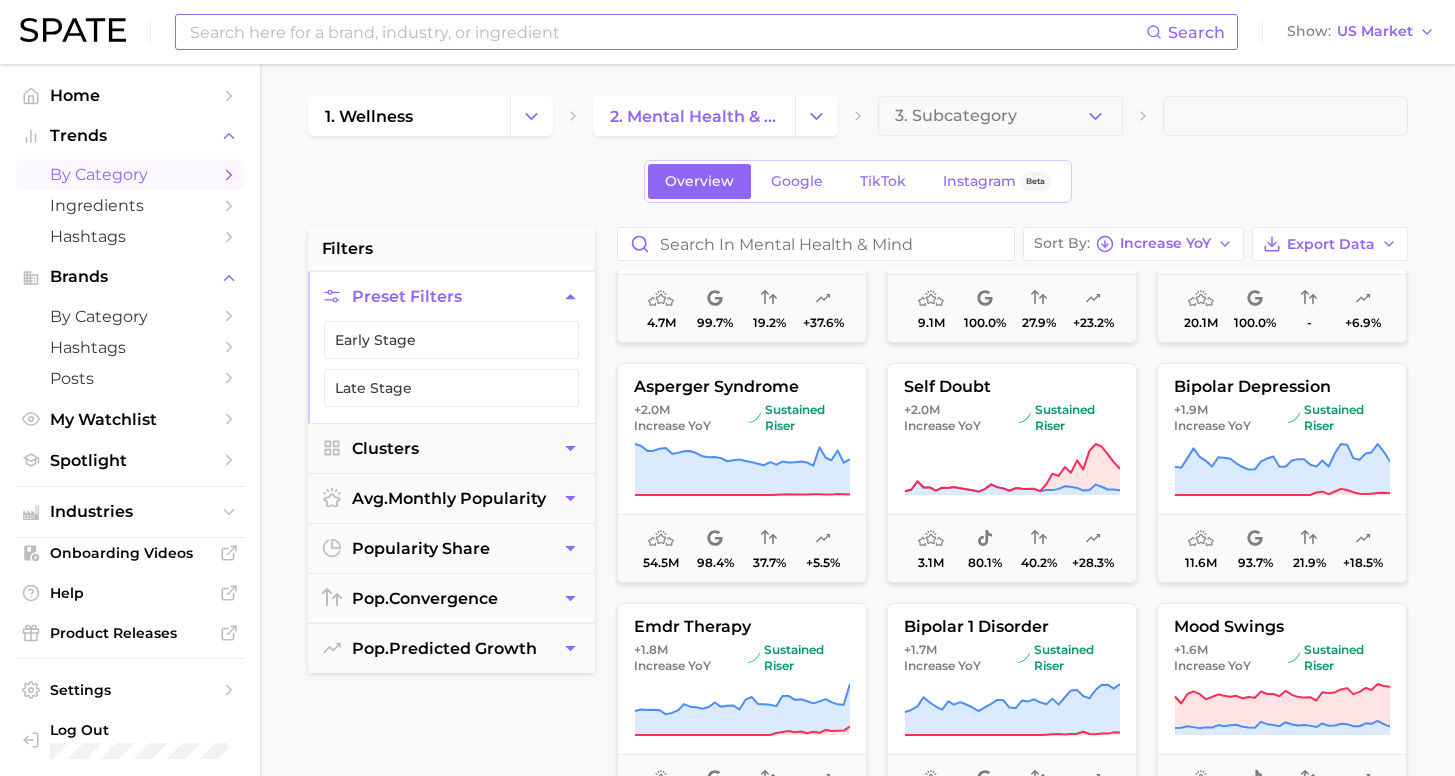 click at bounding box center (667, 32) 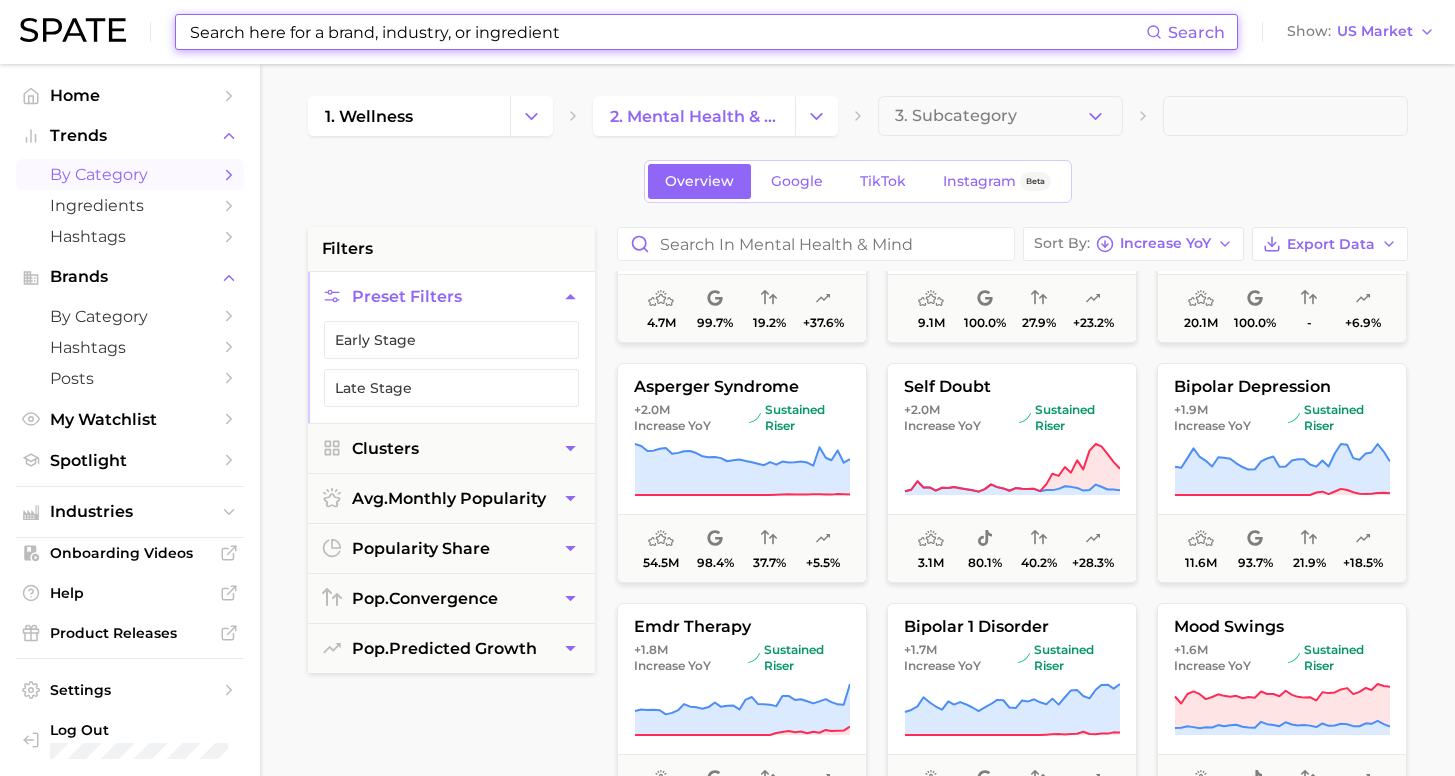 click at bounding box center [667, 32] 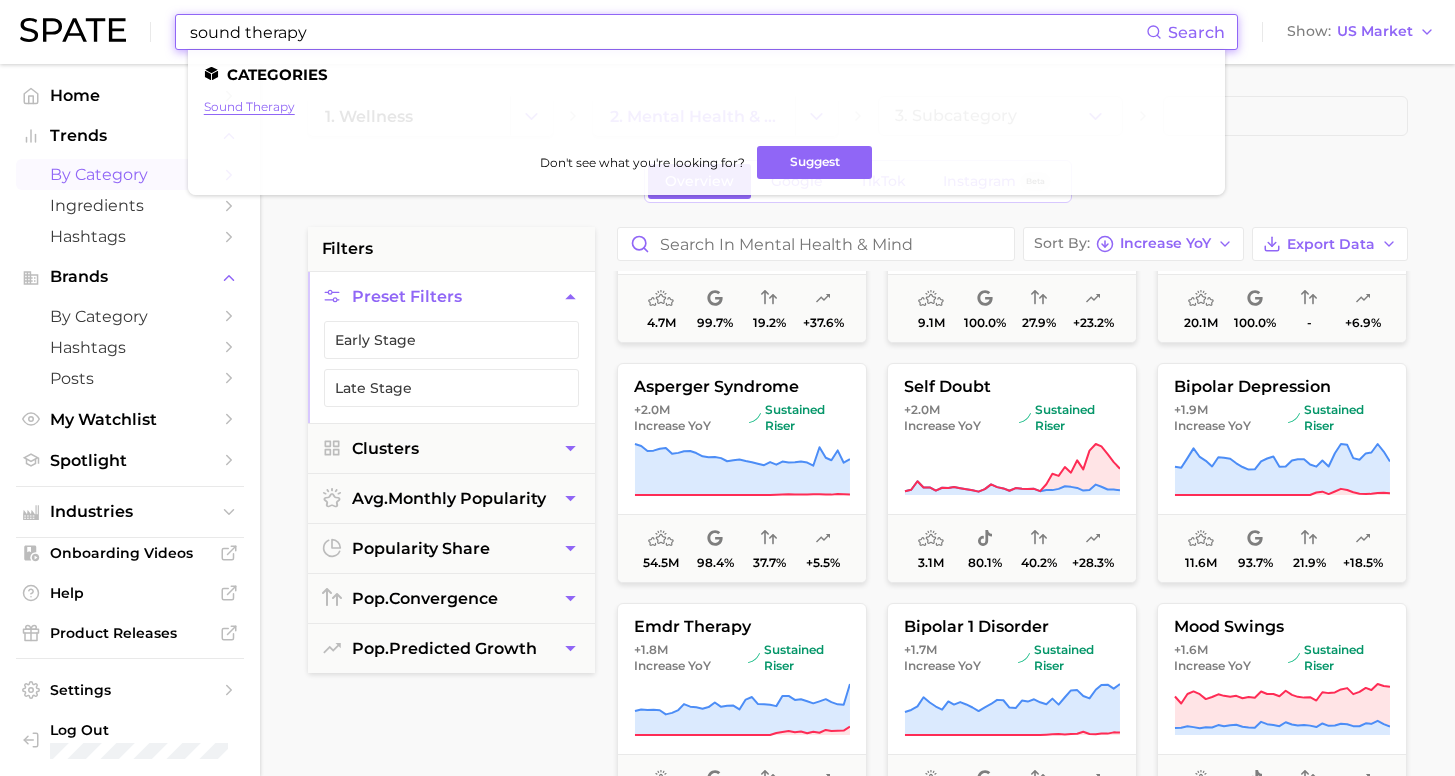 type on "sound therapy" 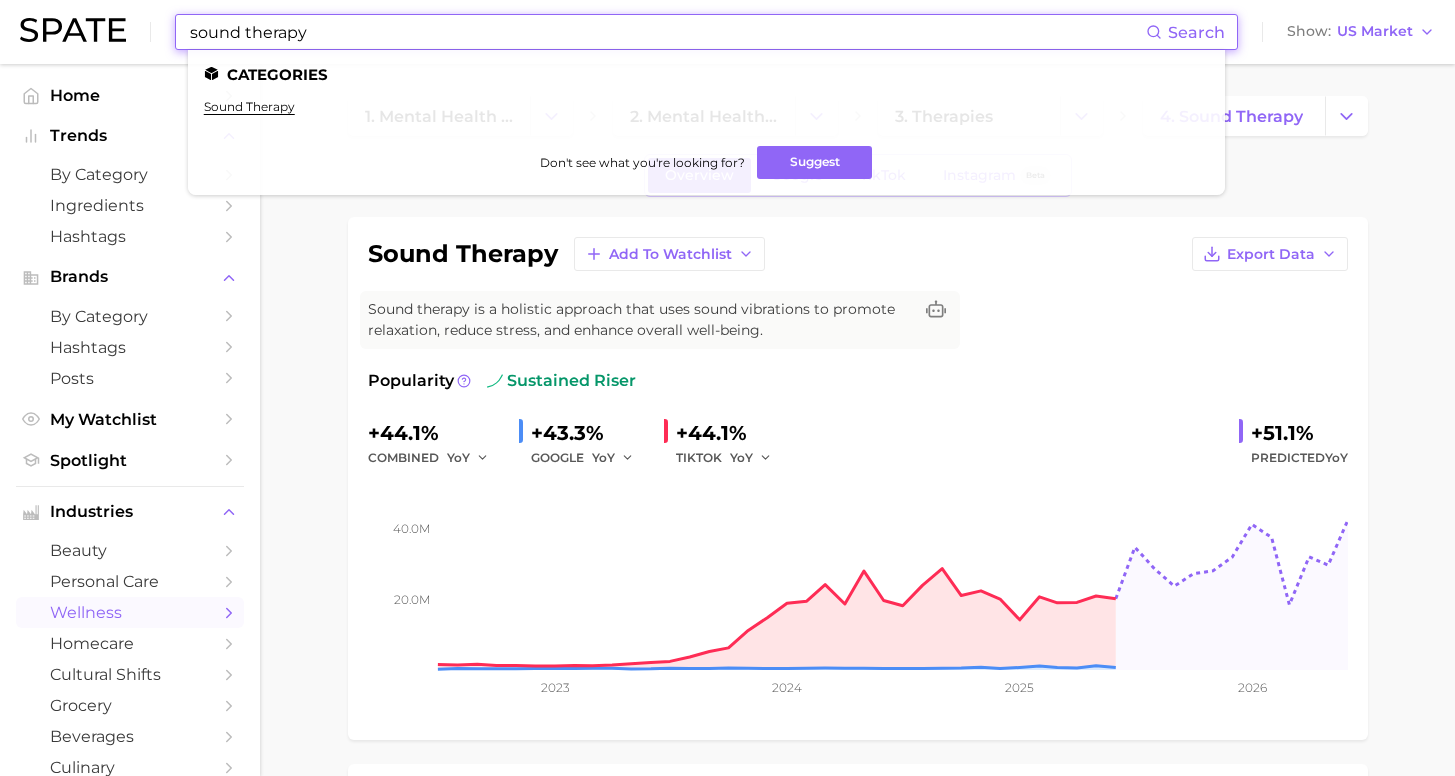 drag, startPoint x: 314, startPoint y: 24, endPoint x: 177, endPoint y: 15, distance: 137.2953 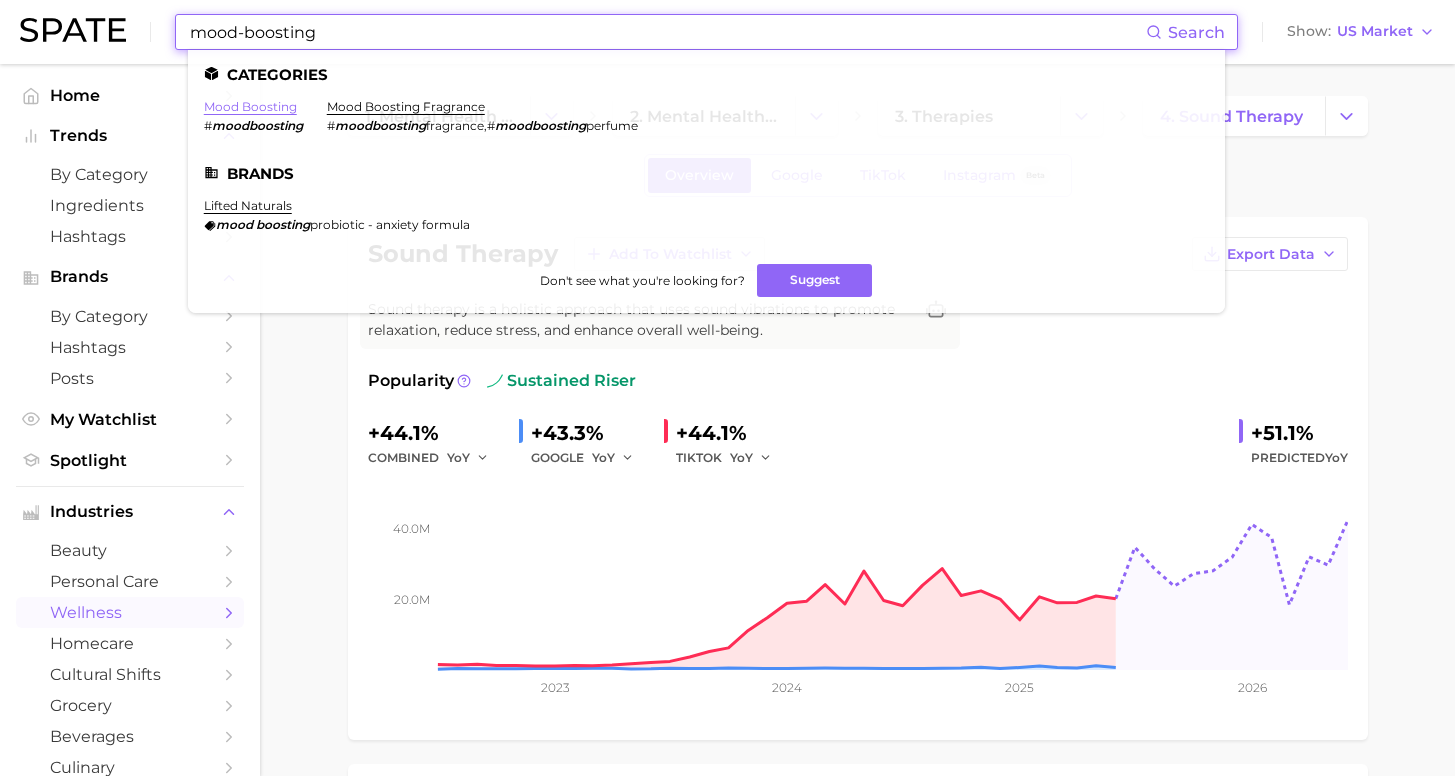 click on "mood boosting" at bounding box center (250, 106) 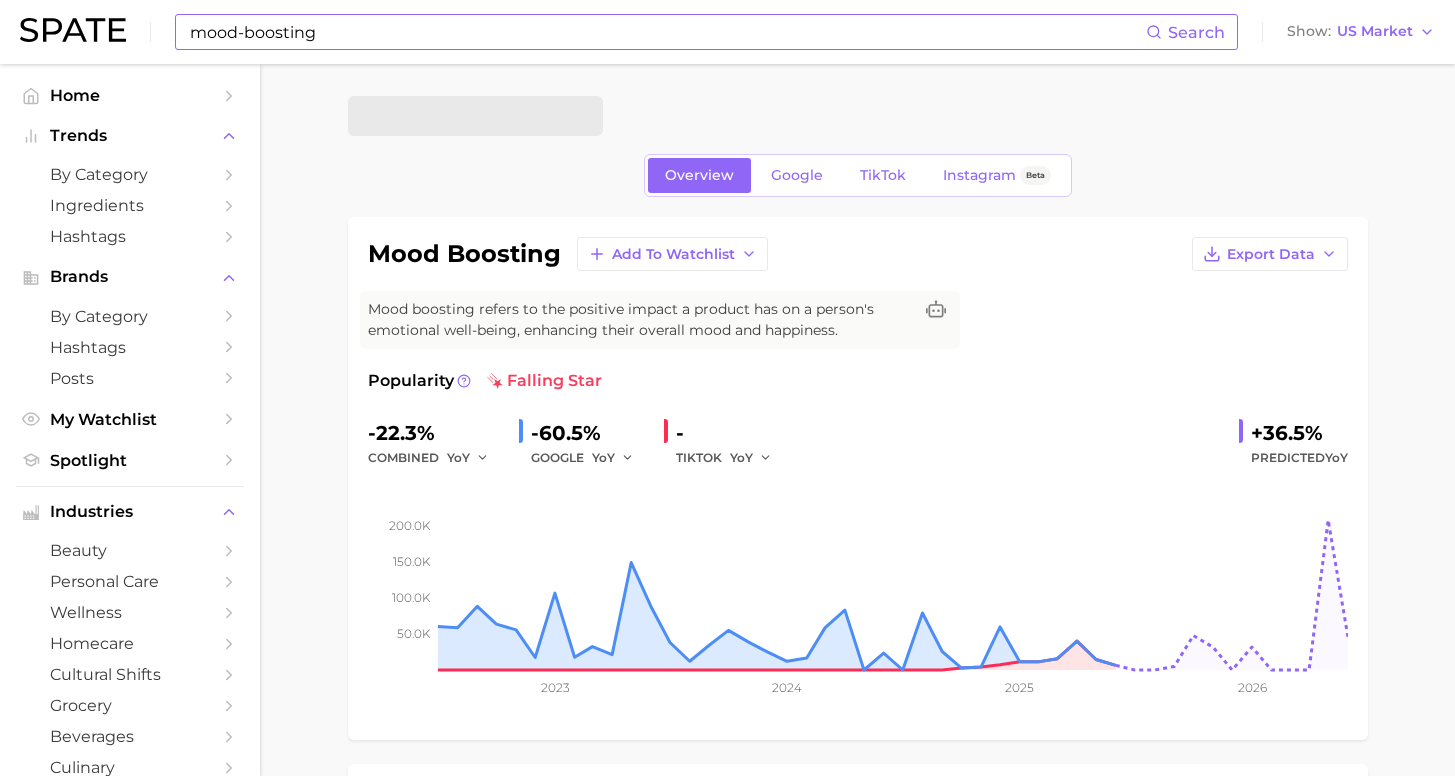 click on "mood-boosting" at bounding box center [667, 32] 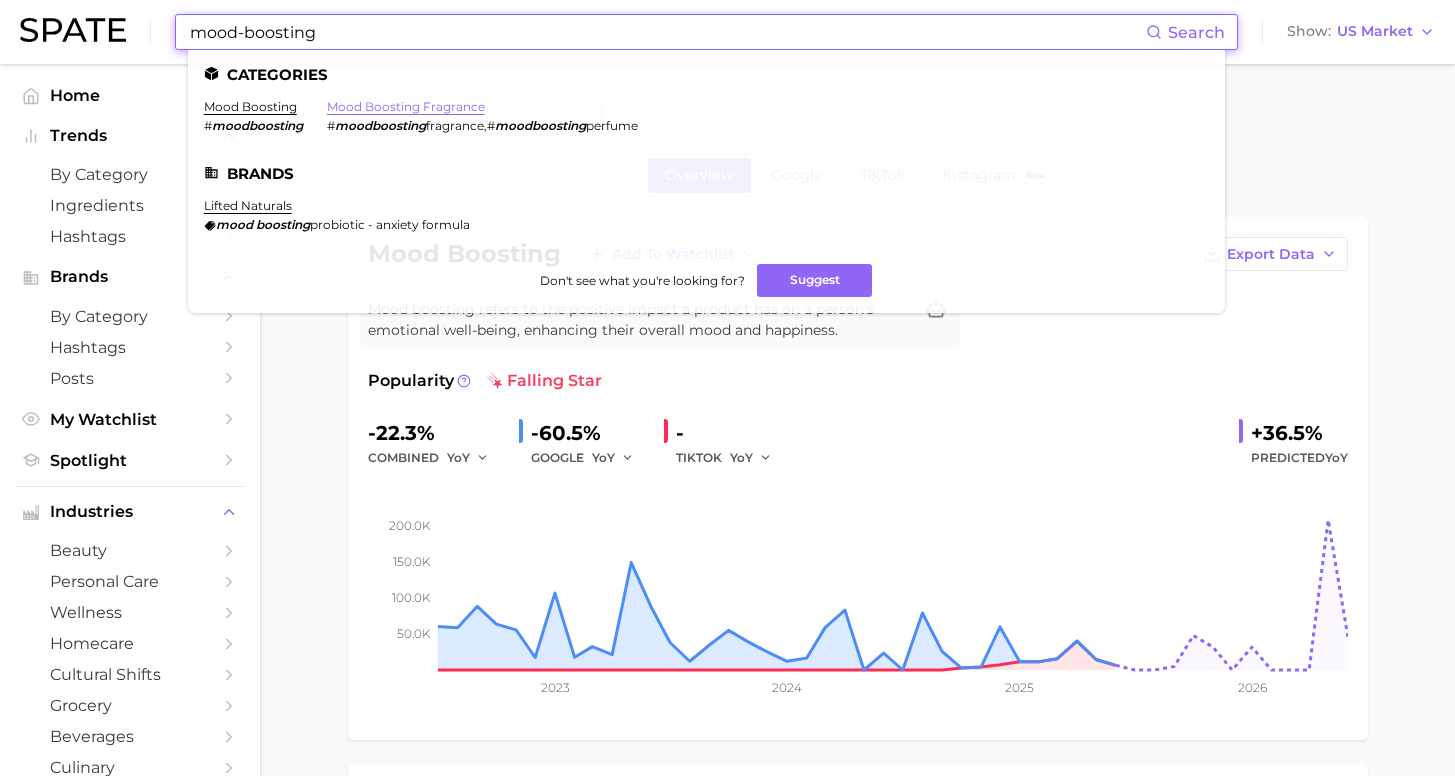 click on "mood boosting fragrance" at bounding box center (406, 106) 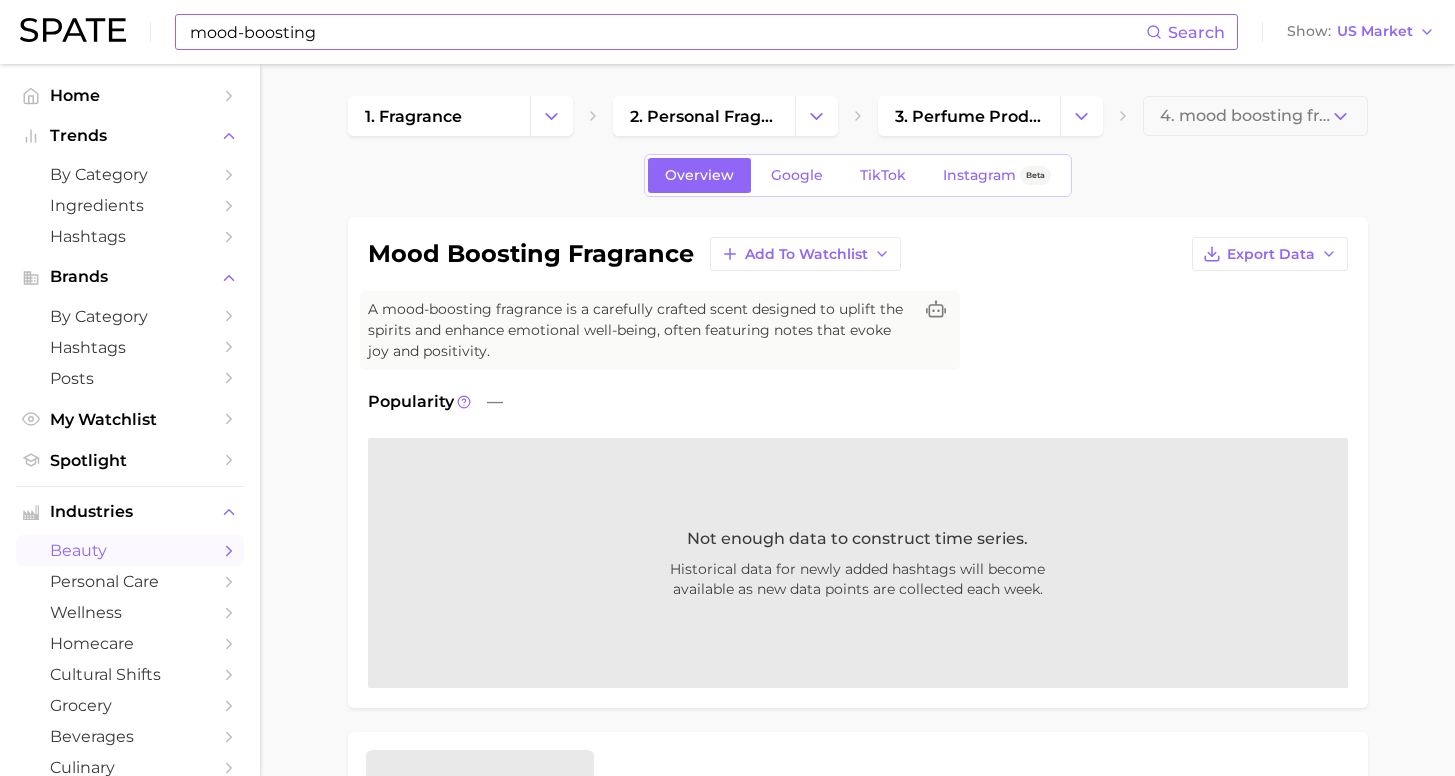 click on "mood-boosting" at bounding box center [667, 32] 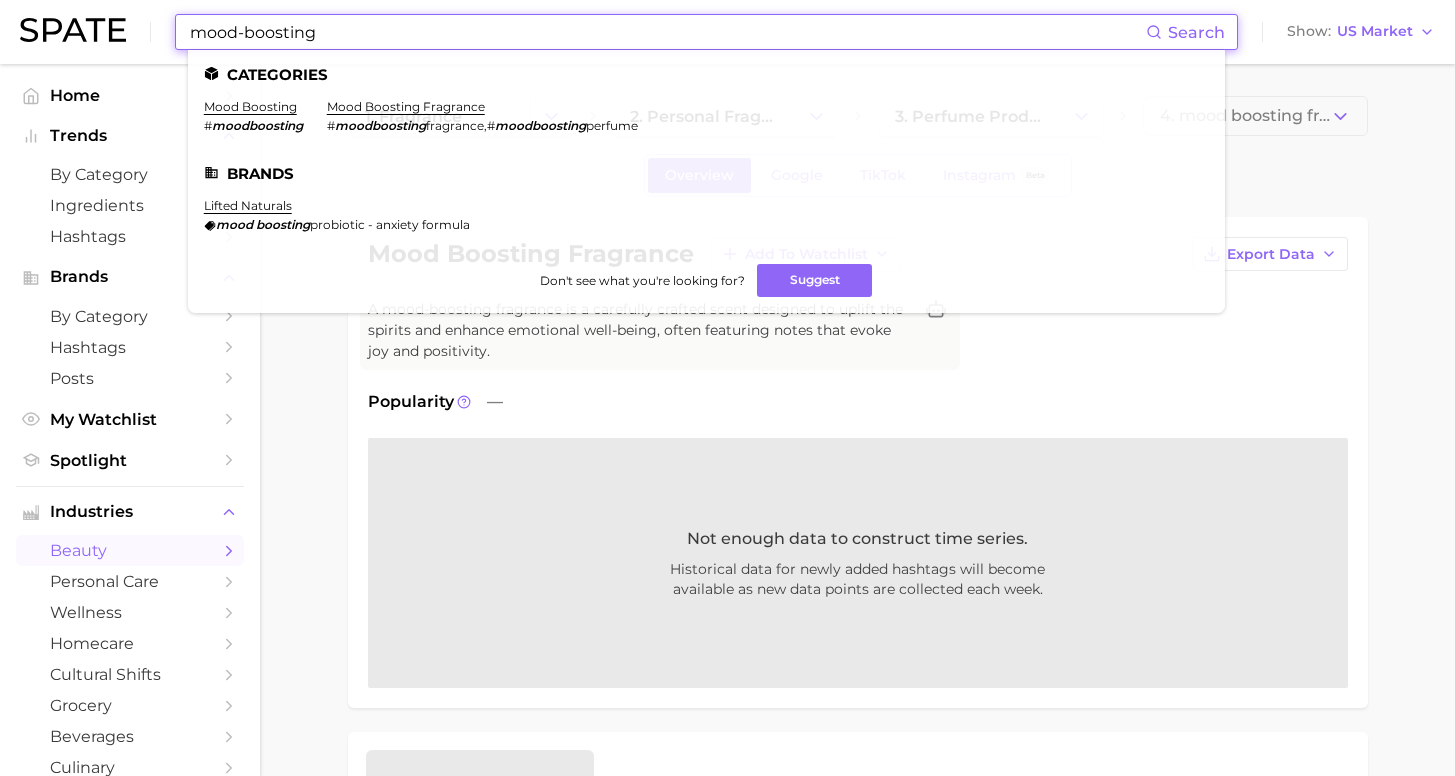 drag, startPoint x: 501, startPoint y: 28, endPoint x: 12, endPoint y: 17, distance: 489.12372 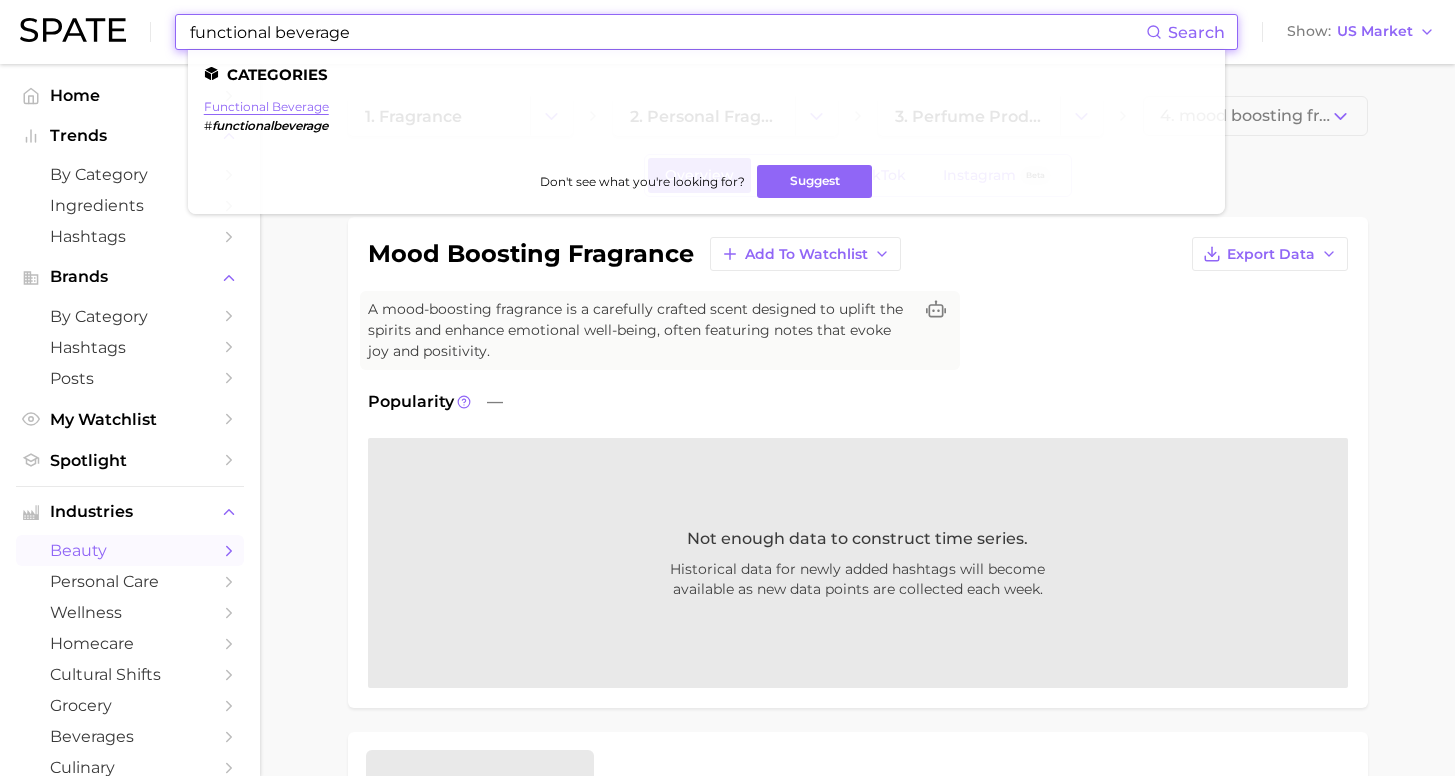 type on "functional beverage" 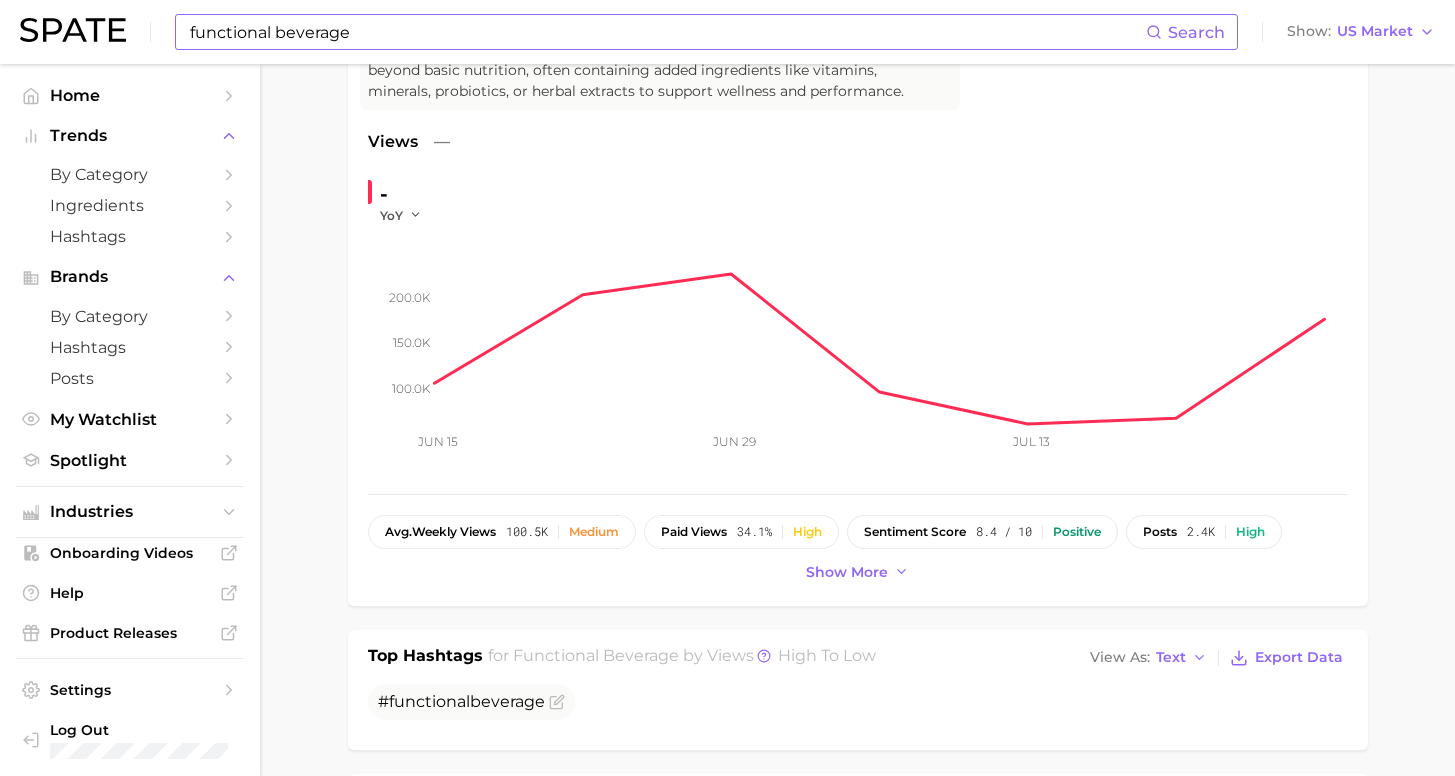 scroll, scrollTop: 80, scrollLeft: 0, axis: vertical 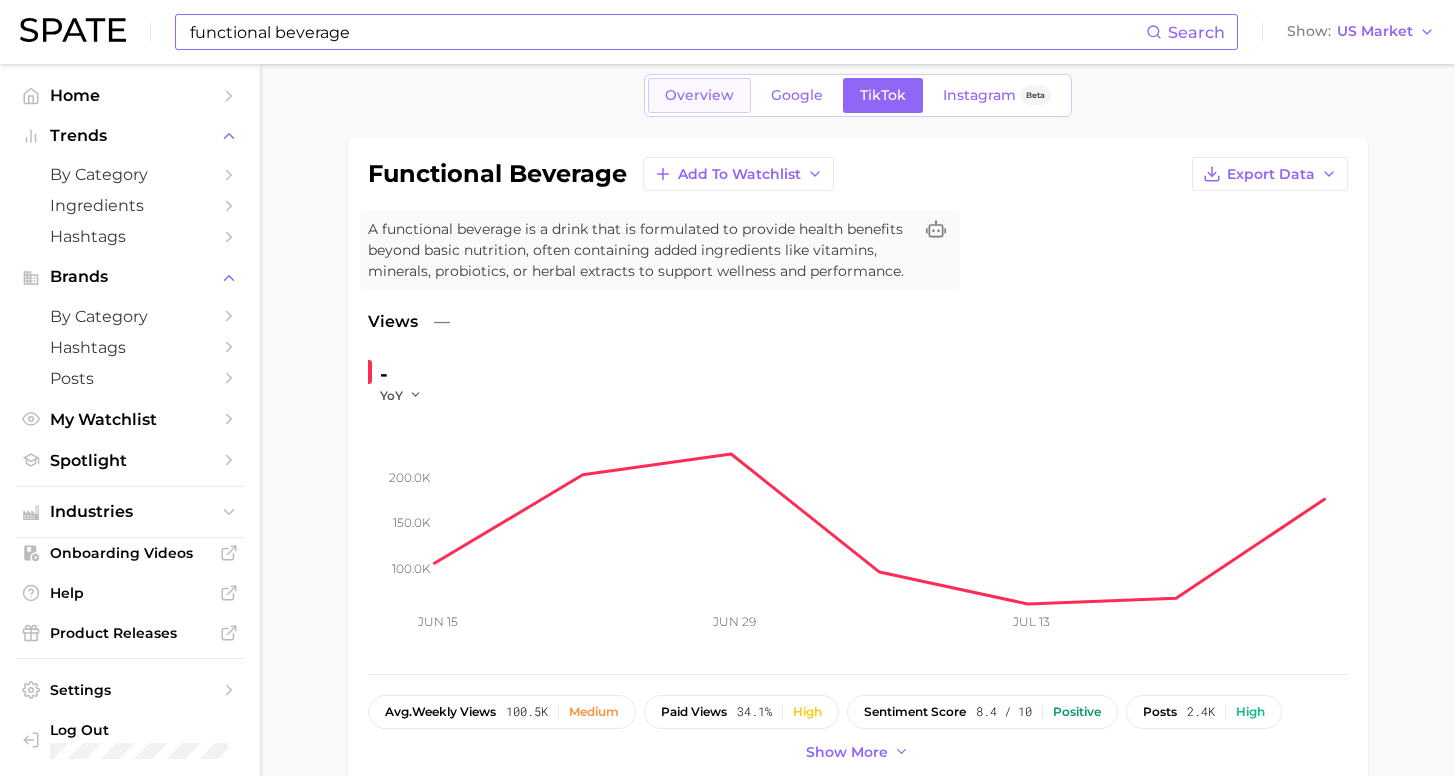 click on "Overview" at bounding box center (699, 95) 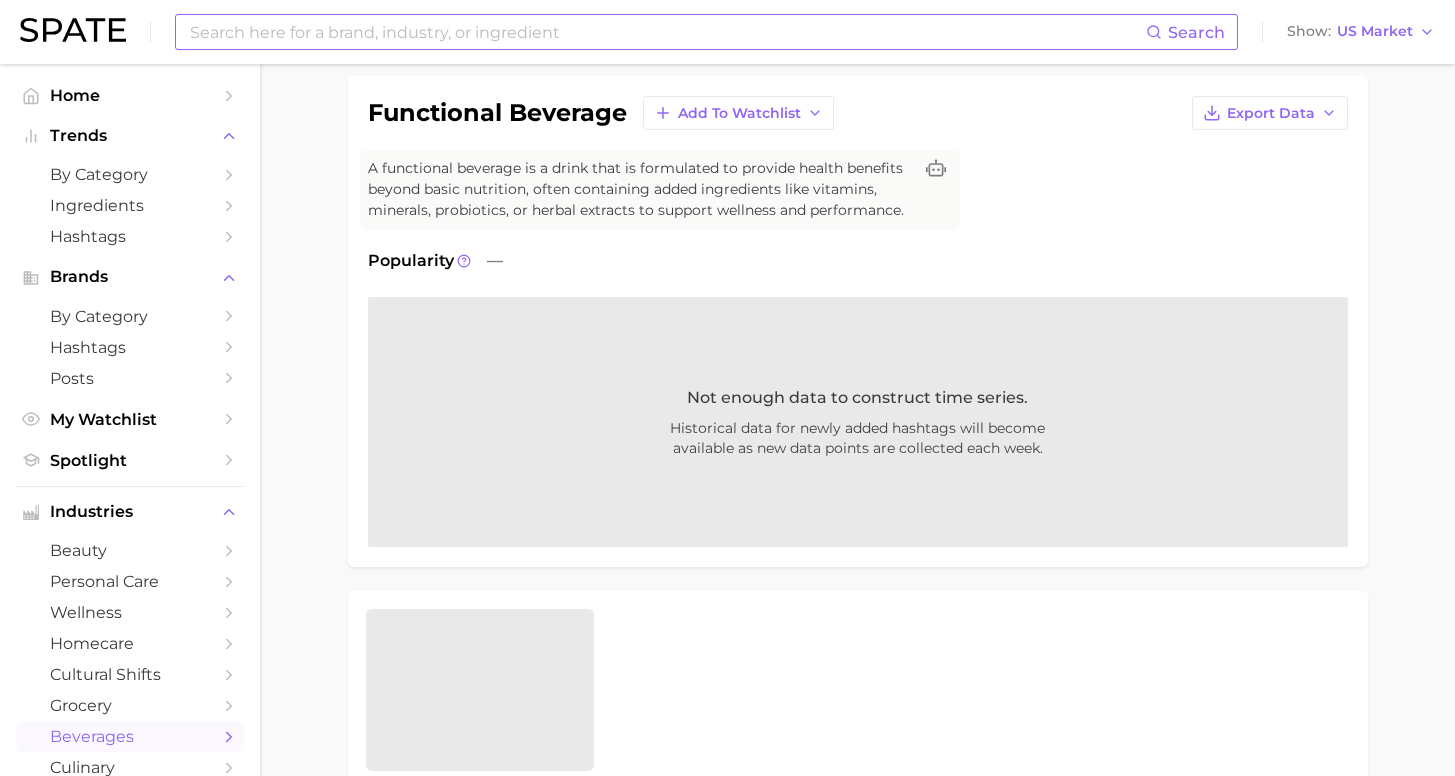scroll, scrollTop: 0, scrollLeft: 0, axis: both 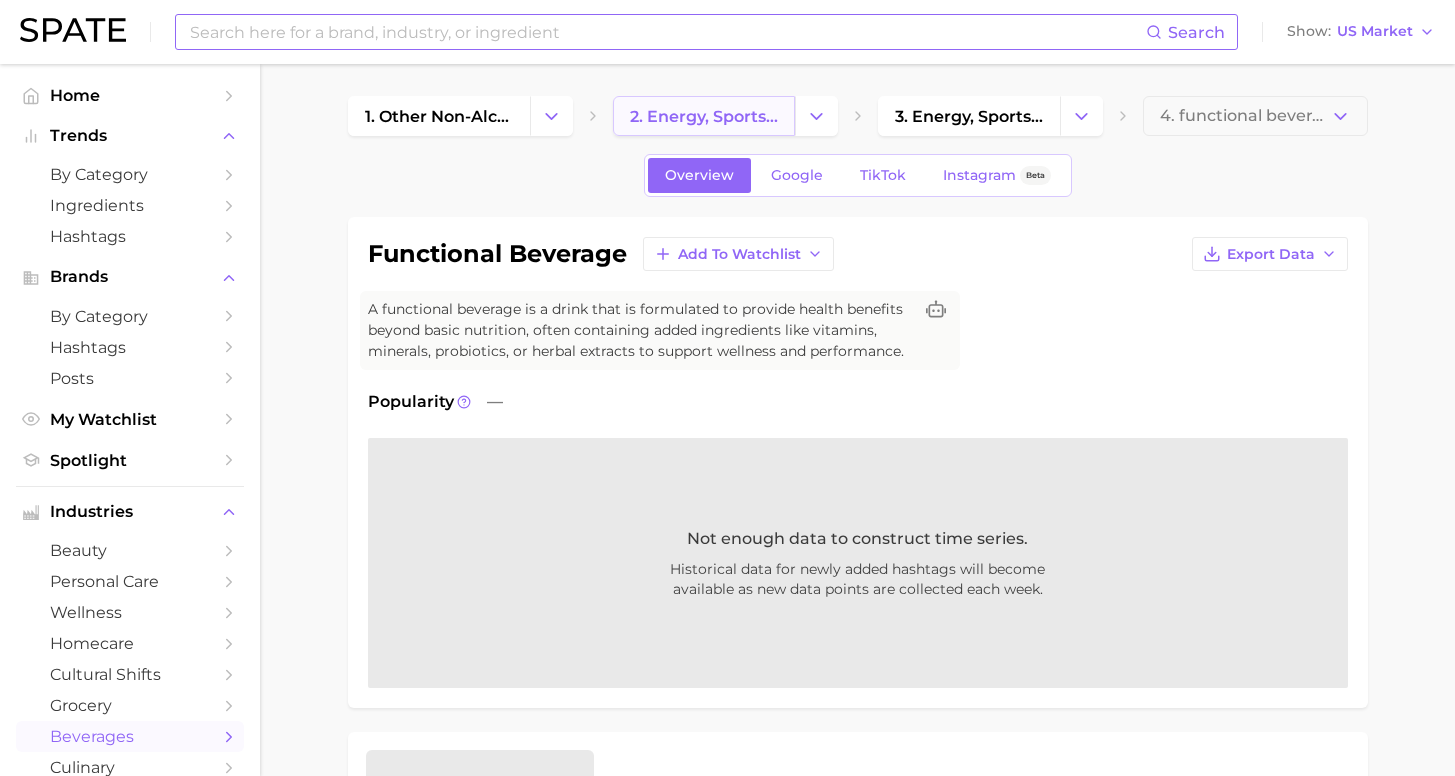 click on "2. energy, sports & functional drinks" at bounding box center (704, 116) 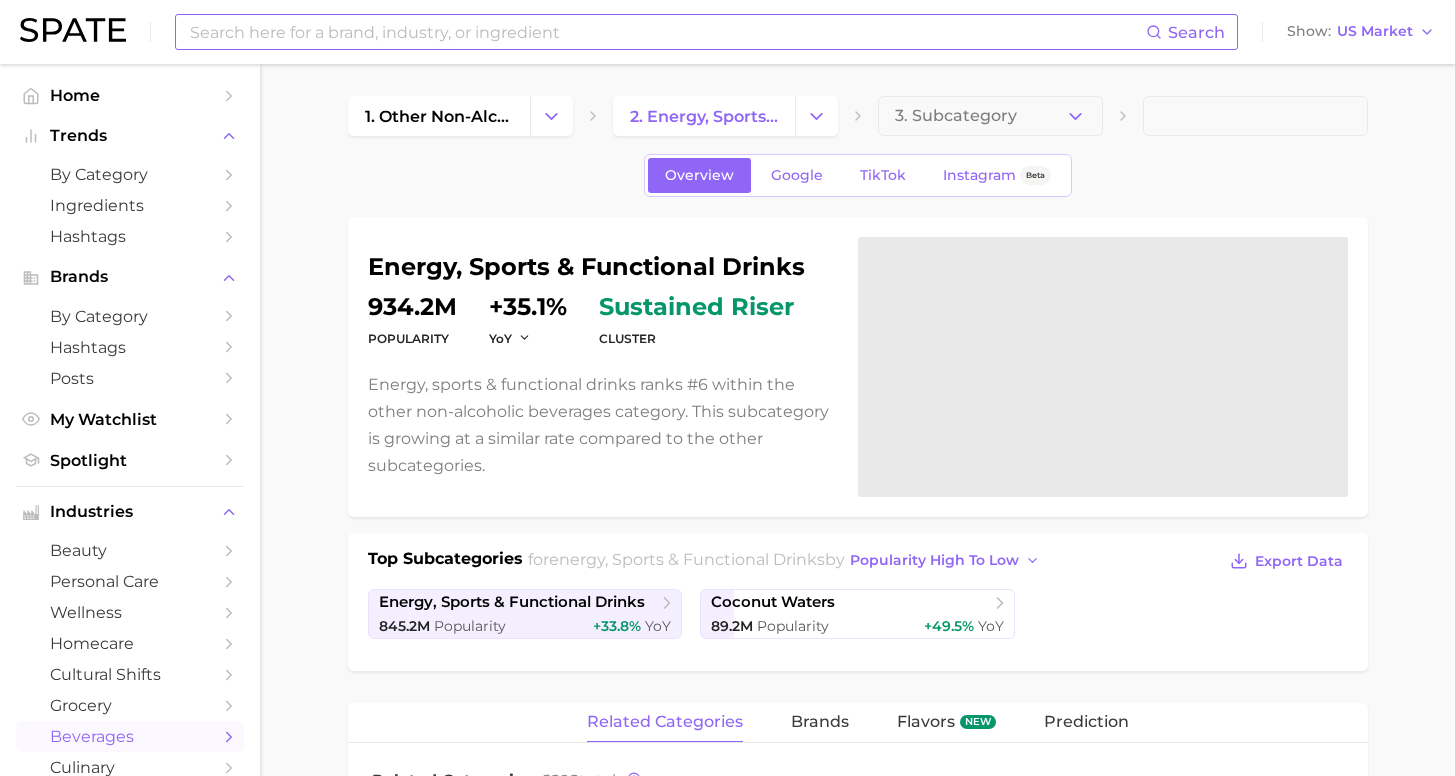 click at bounding box center [667, 32] 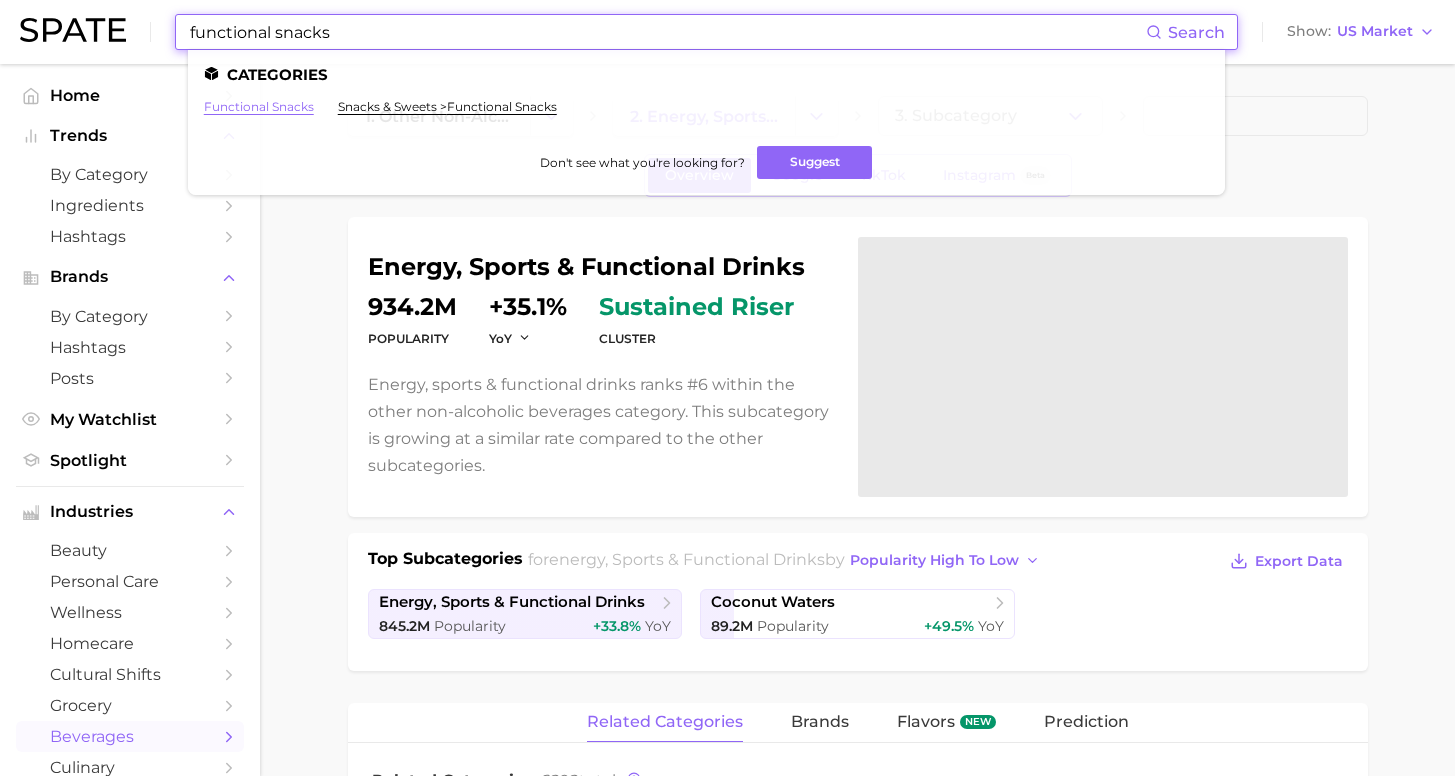 type on "functional snacks" 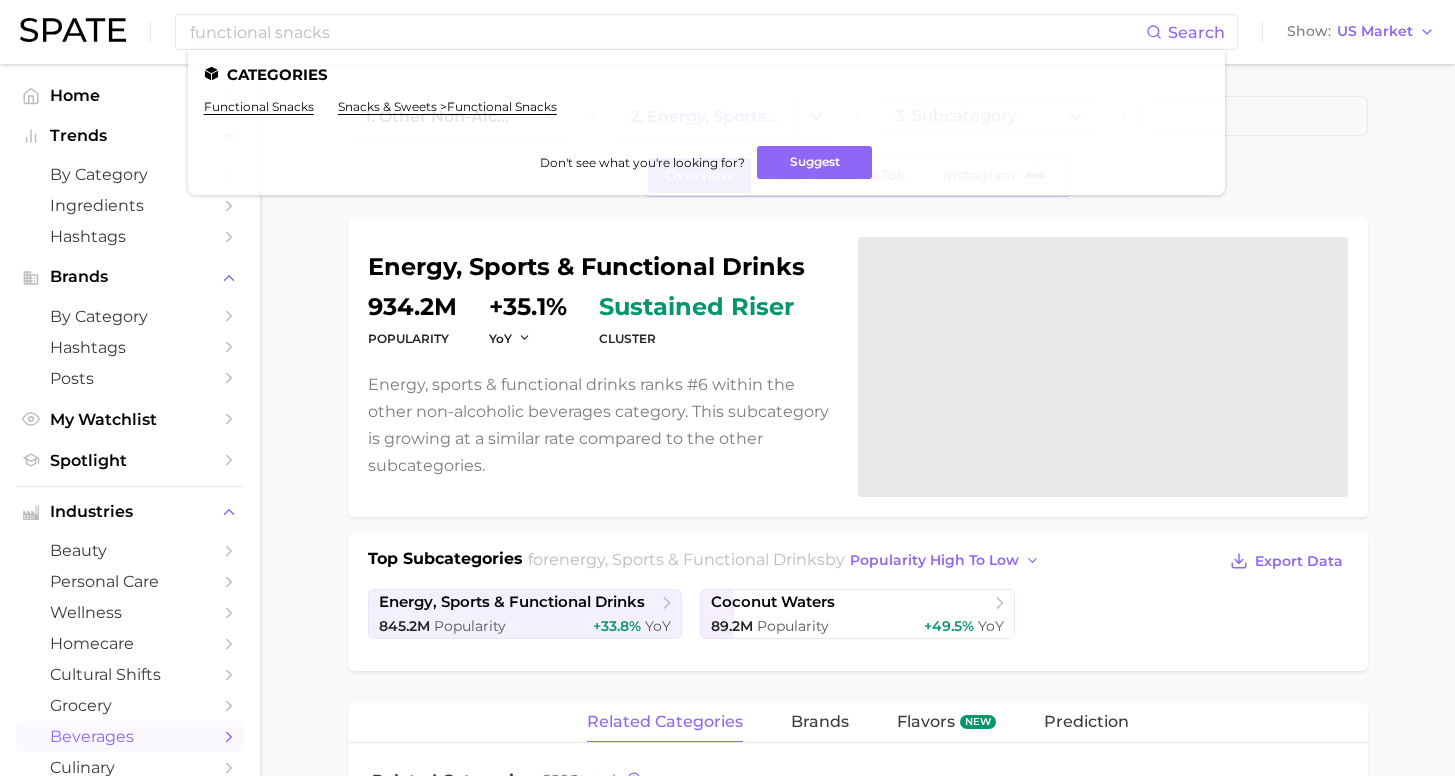 drag, startPoint x: 267, startPoint y: 107, endPoint x: 268, endPoint y: 90, distance: 17.029387 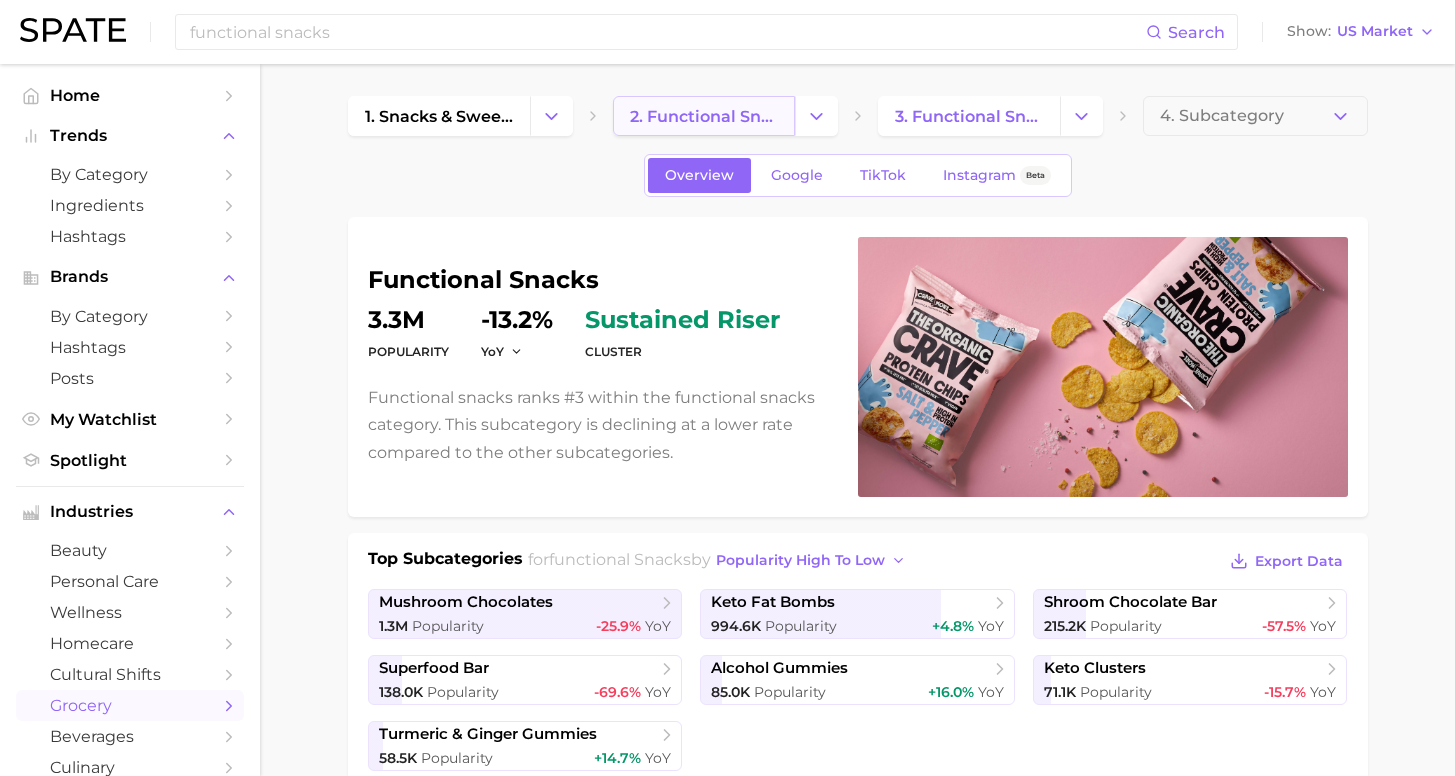 click on "2. functional snacks" at bounding box center [704, 116] 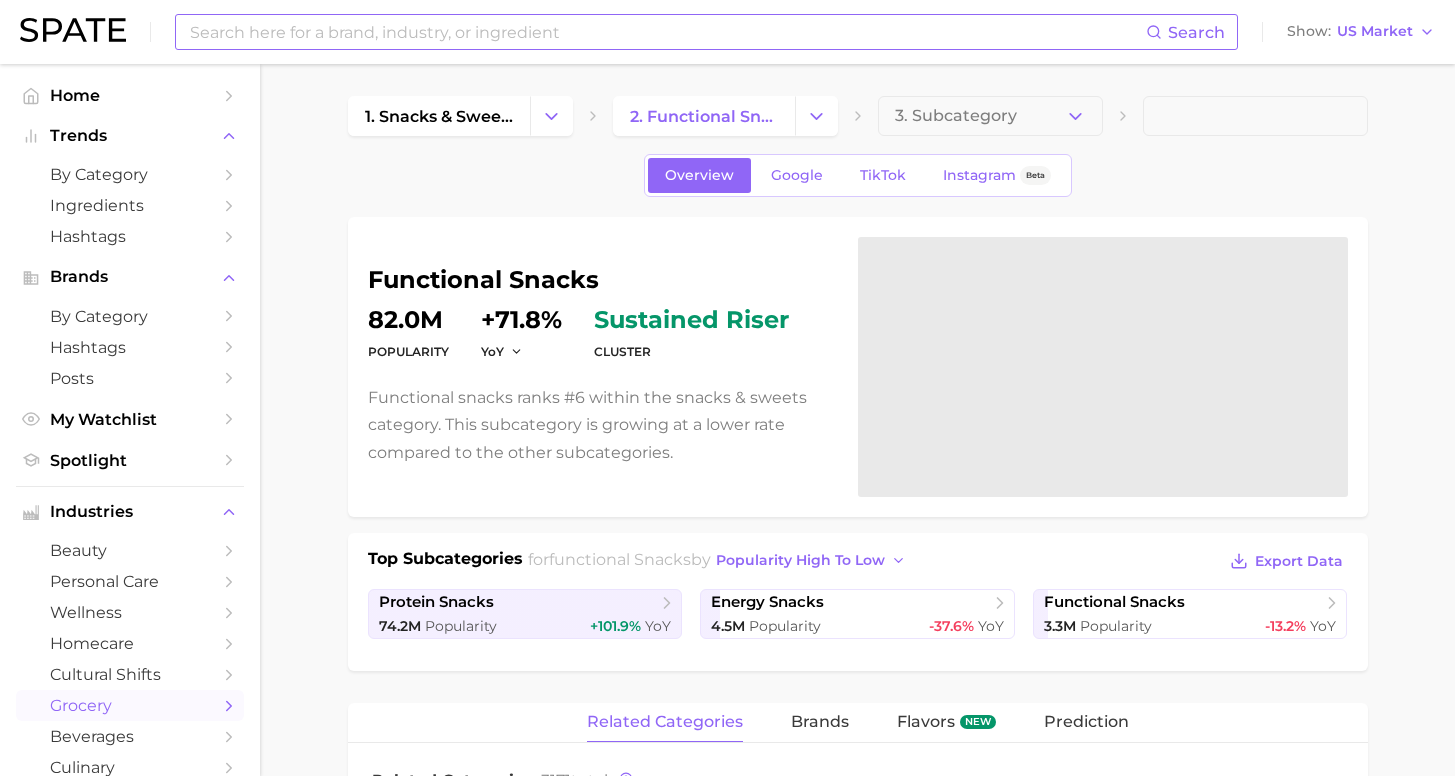 click at bounding box center (667, 32) 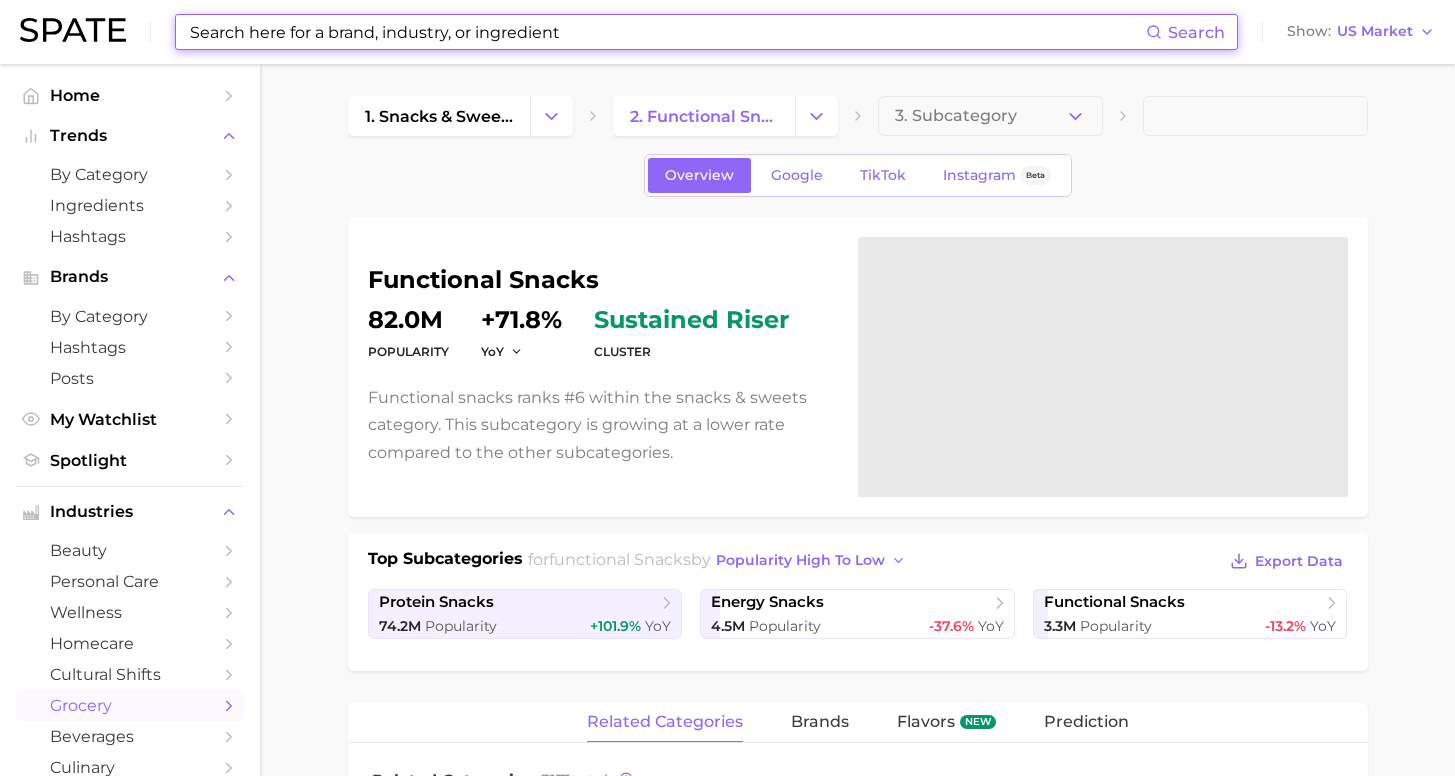 click at bounding box center (667, 32) 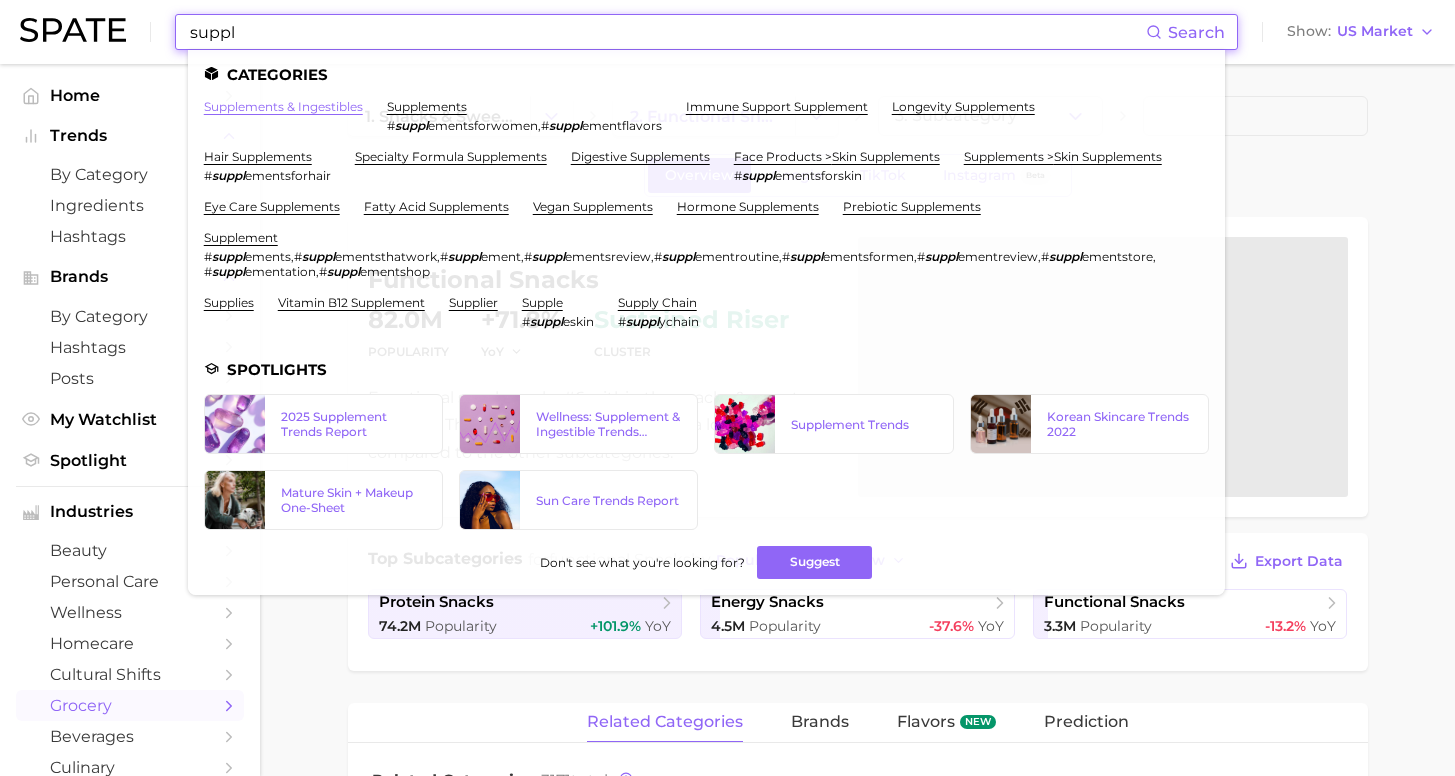 click on "supplements & ingestibles" at bounding box center (283, 106) 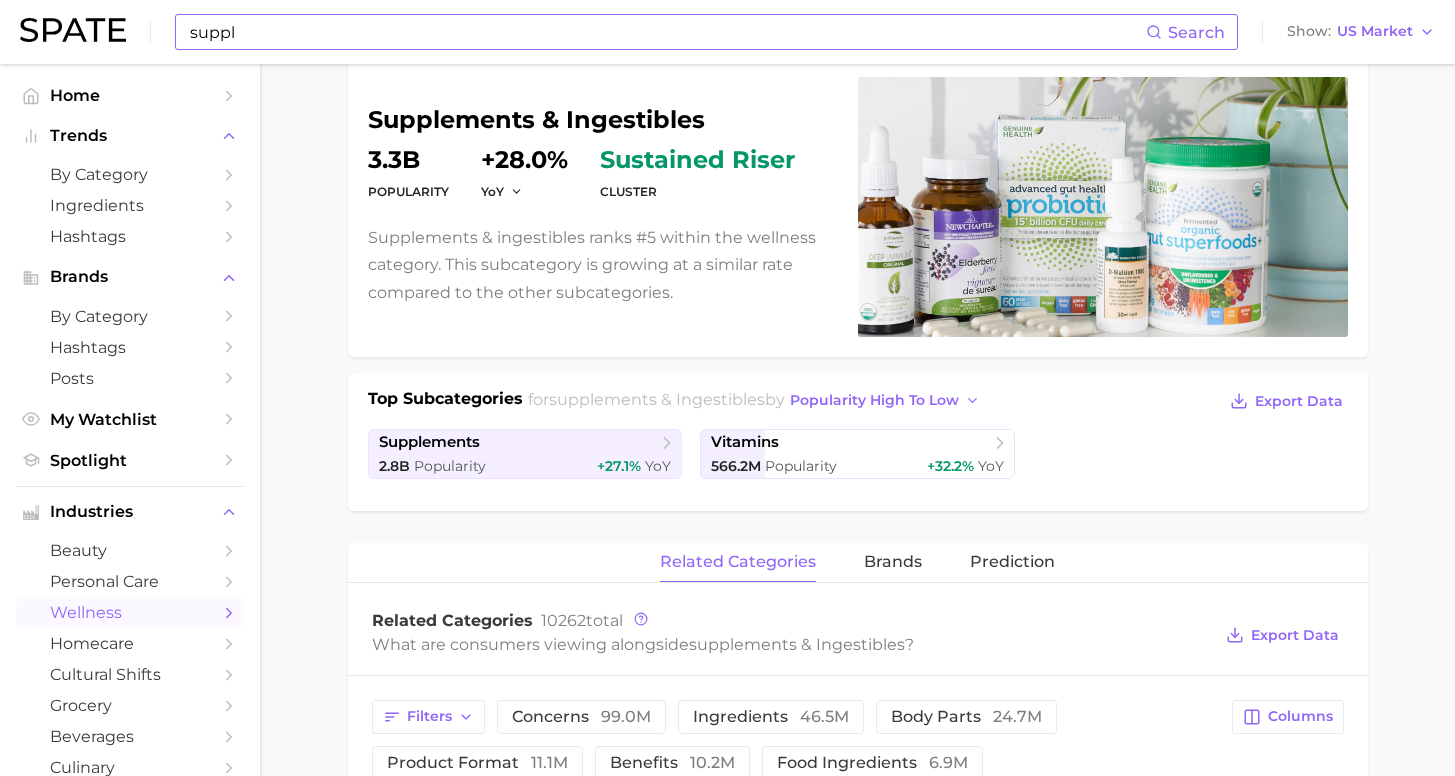 scroll, scrollTop: 321, scrollLeft: 0, axis: vertical 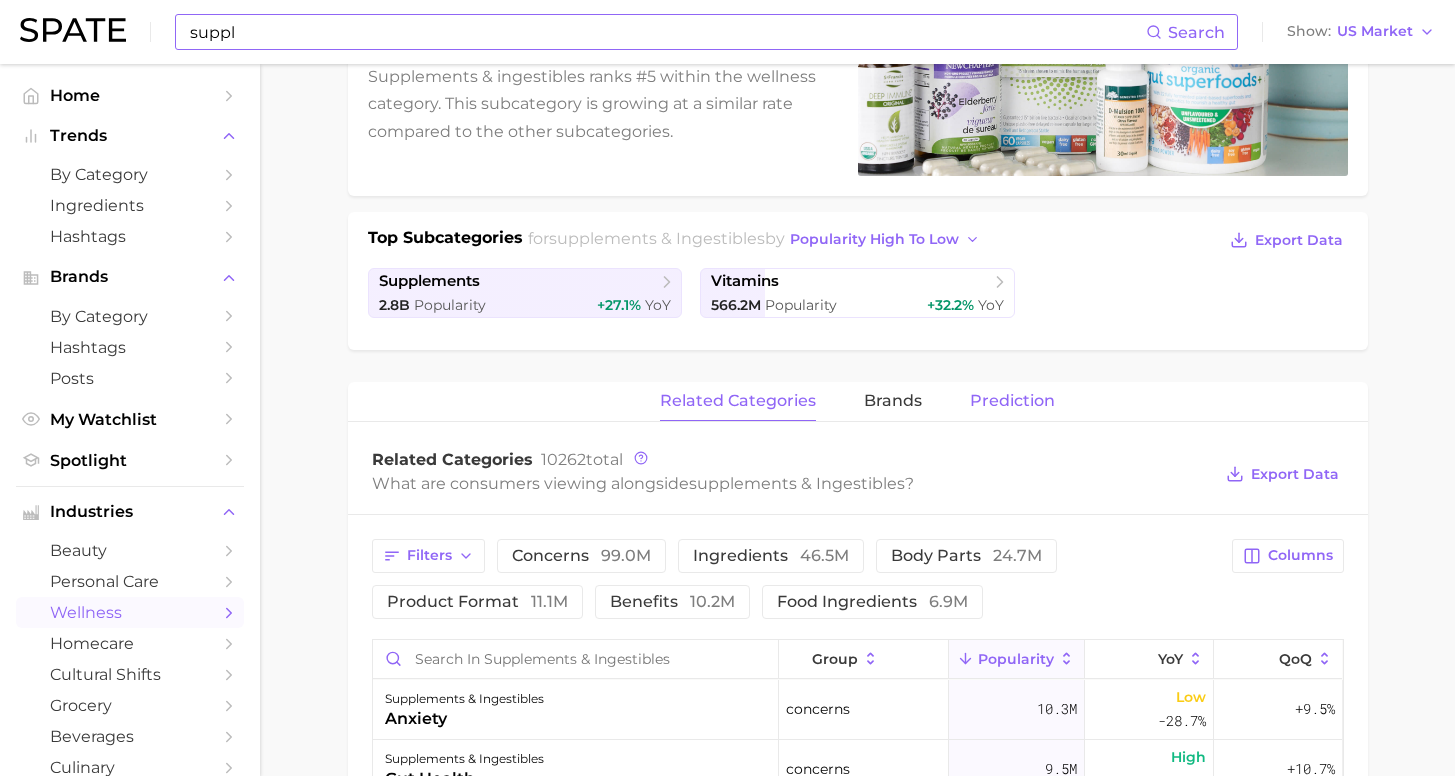 click on "Prediction" at bounding box center (1012, 401) 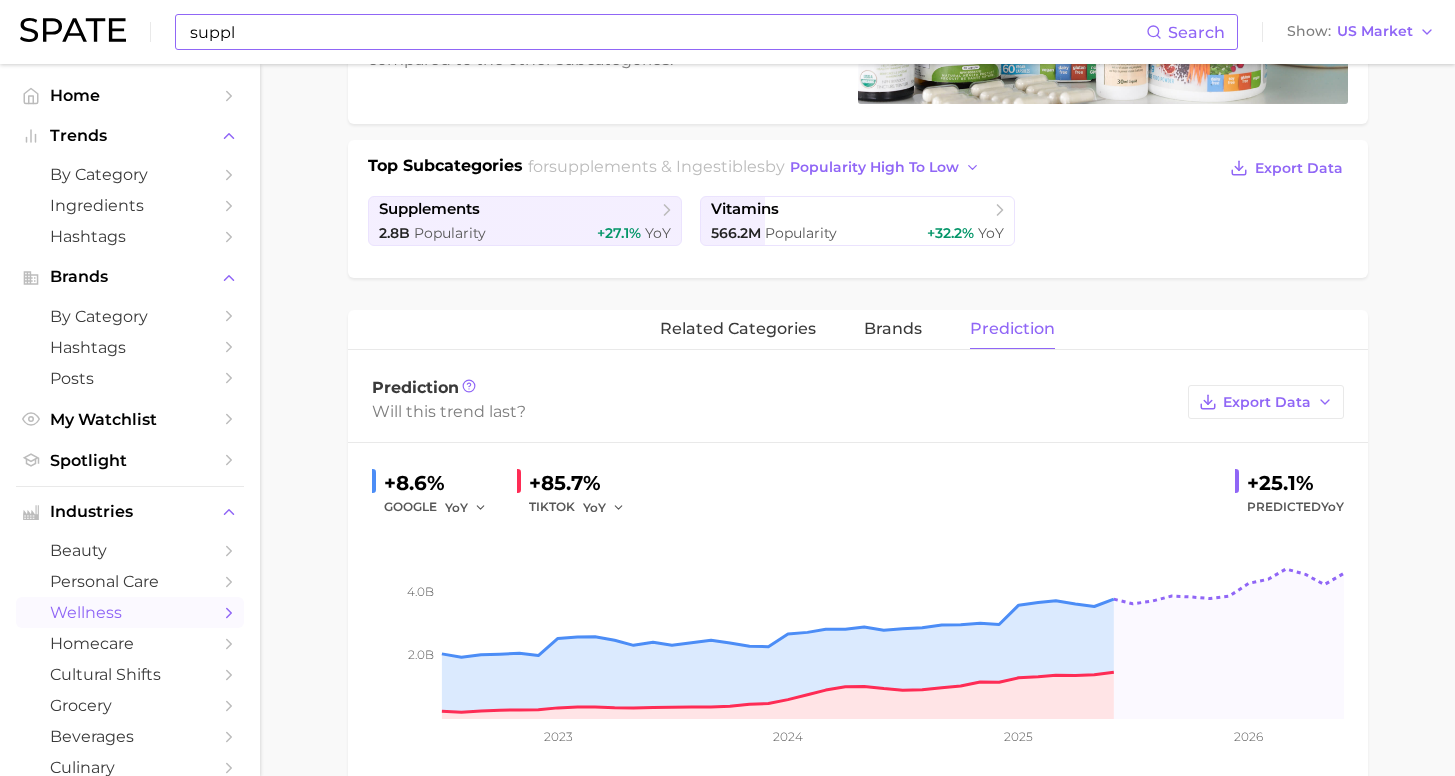 scroll, scrollTop: 418, scrollLeft: 0, axis: vertical 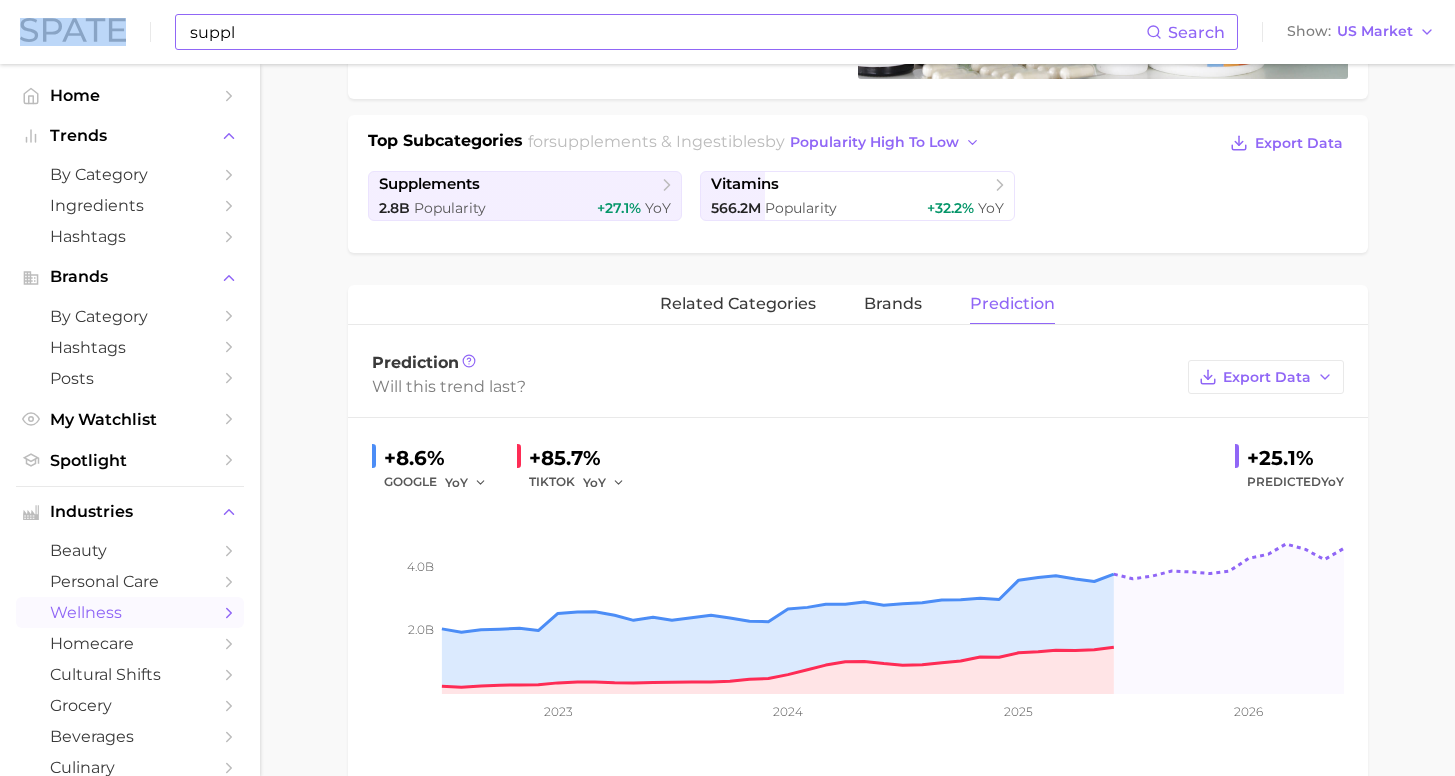 drag, startPoint x: 216, startPoint y: 51, endPoint x: 104, endPoint y: 40, distance: 112.53888 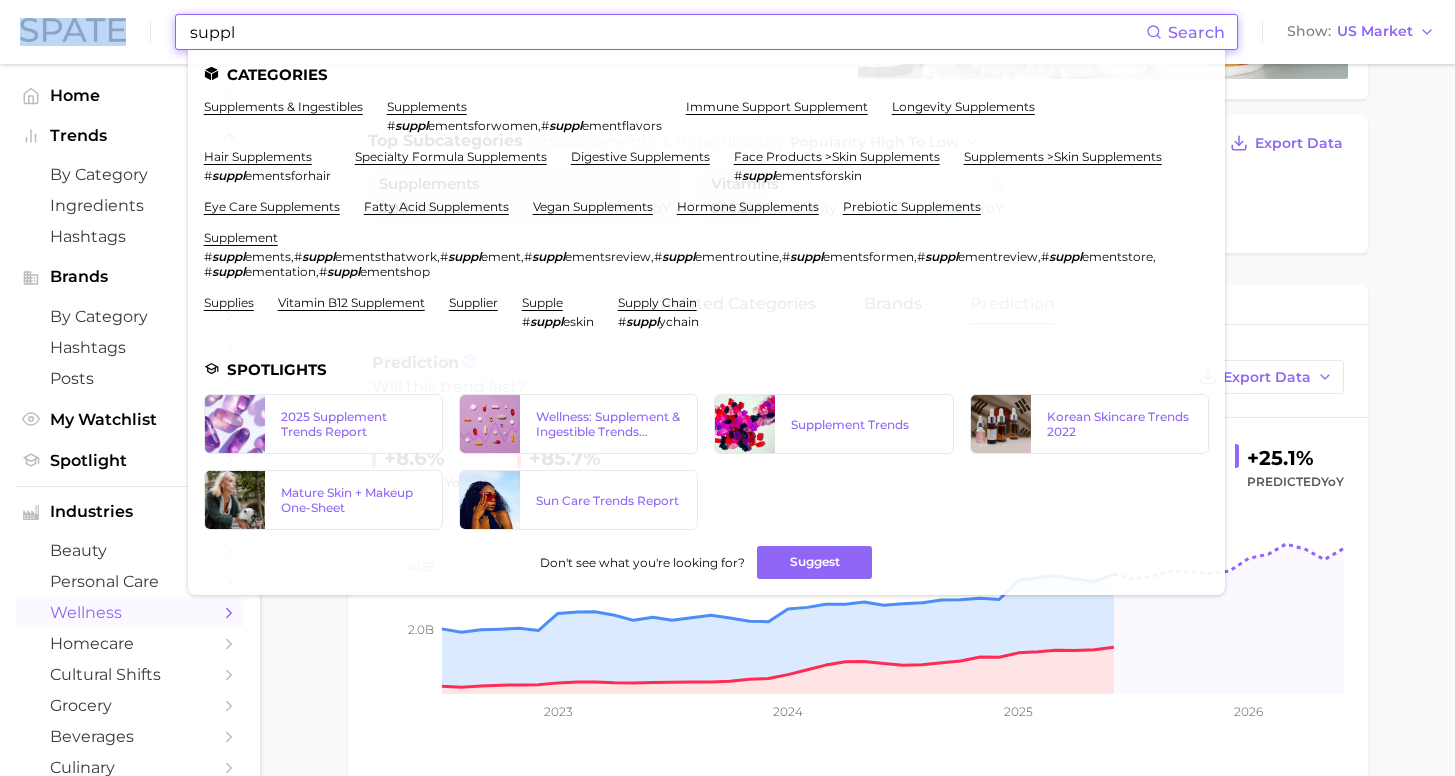 click on "suppl" at bounding box center (667, 32) 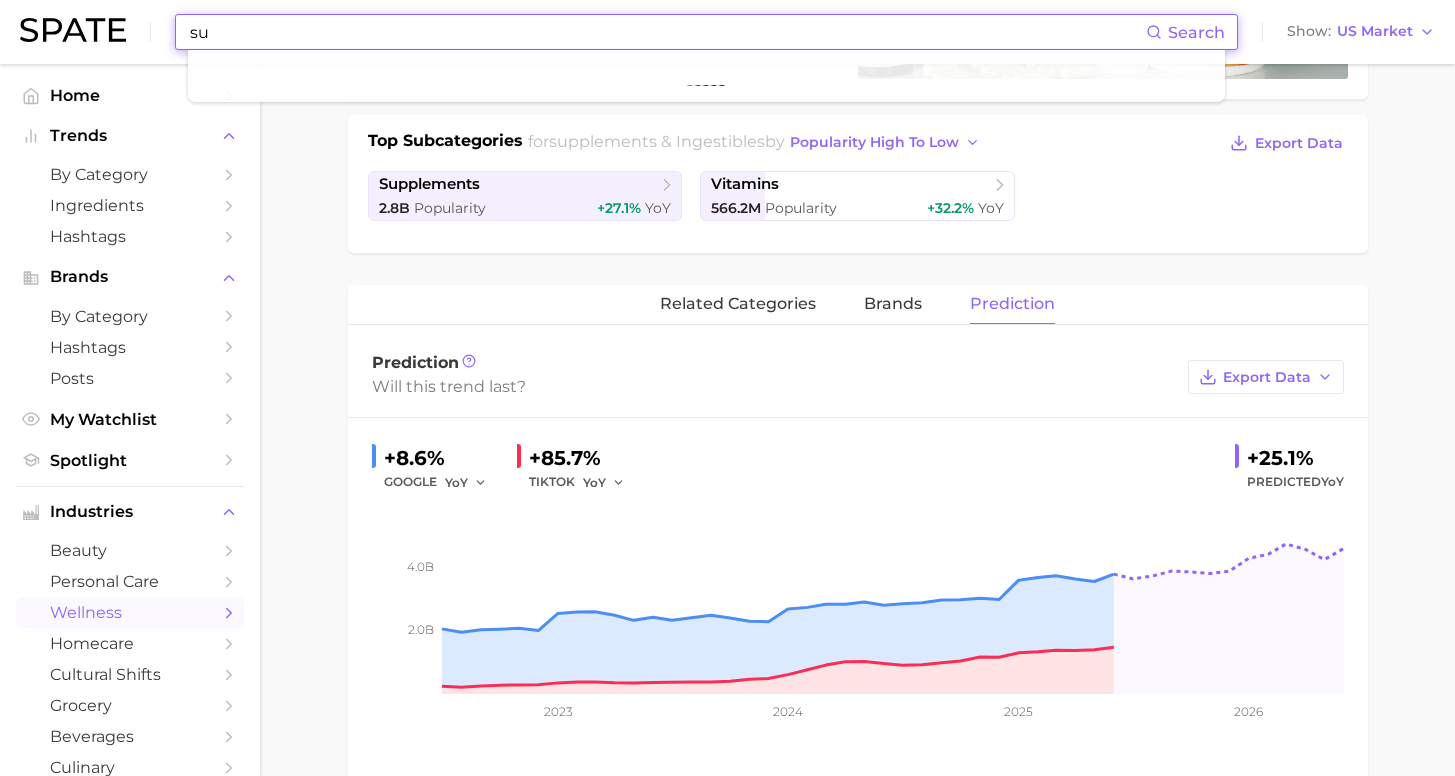 type on "s" 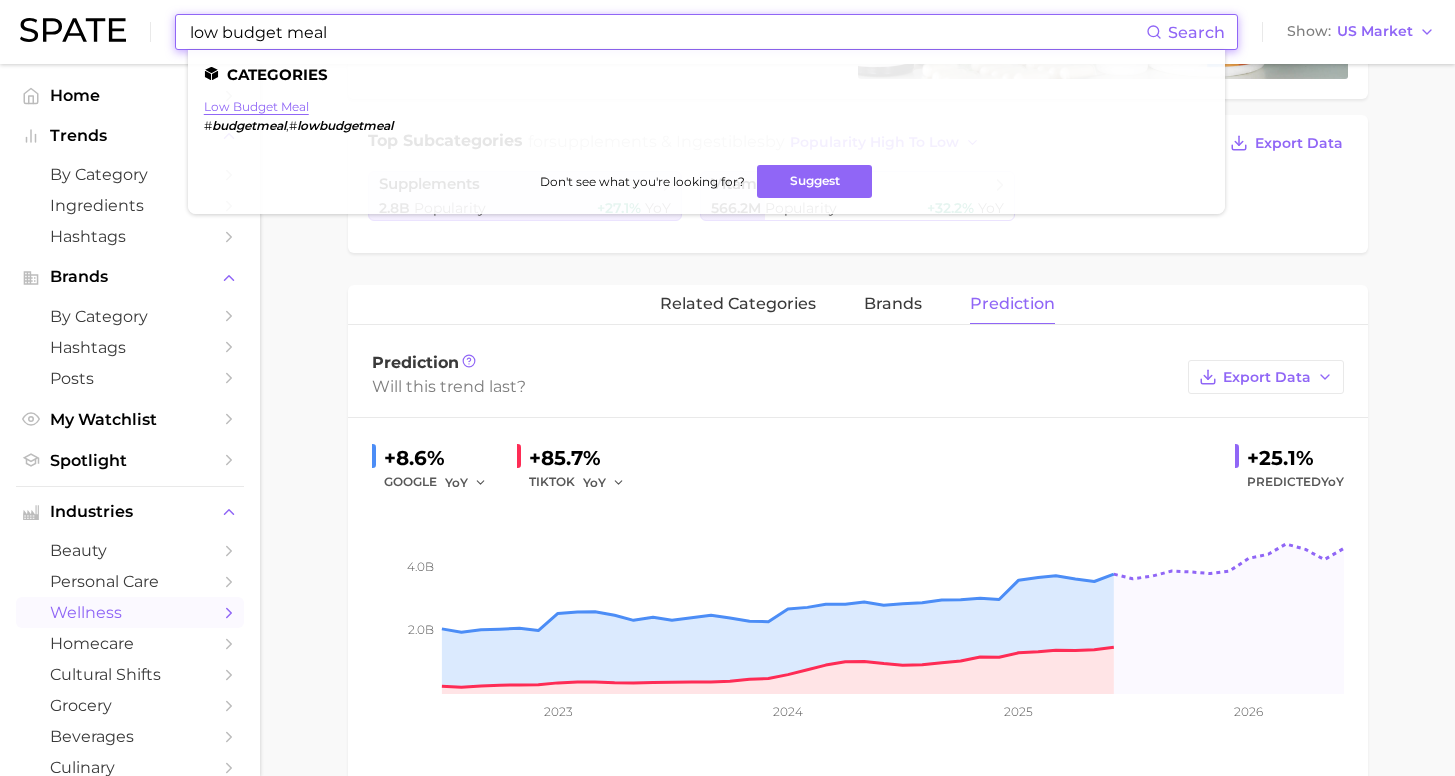 type on "low budget meal" 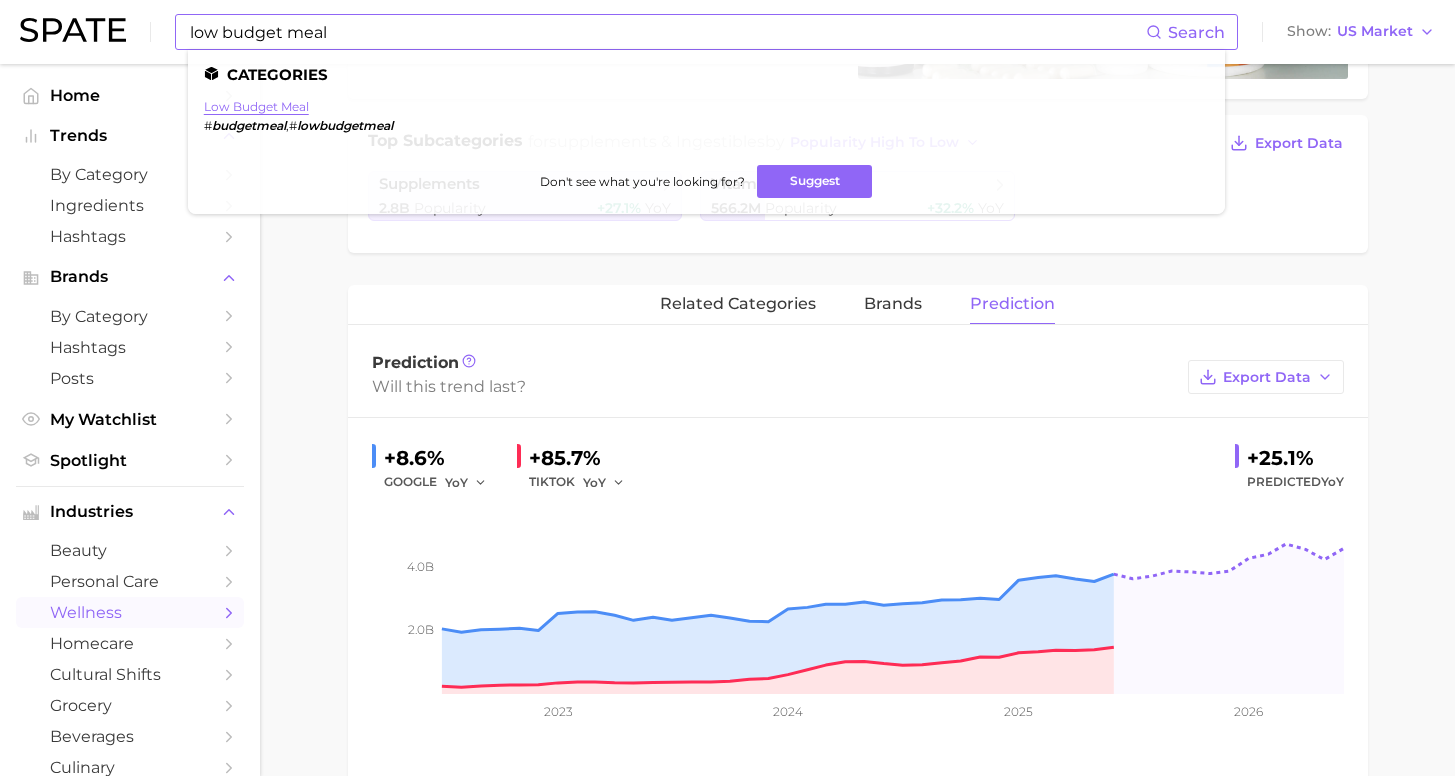 click on "low budget meal" at bounding box center (256, 106) 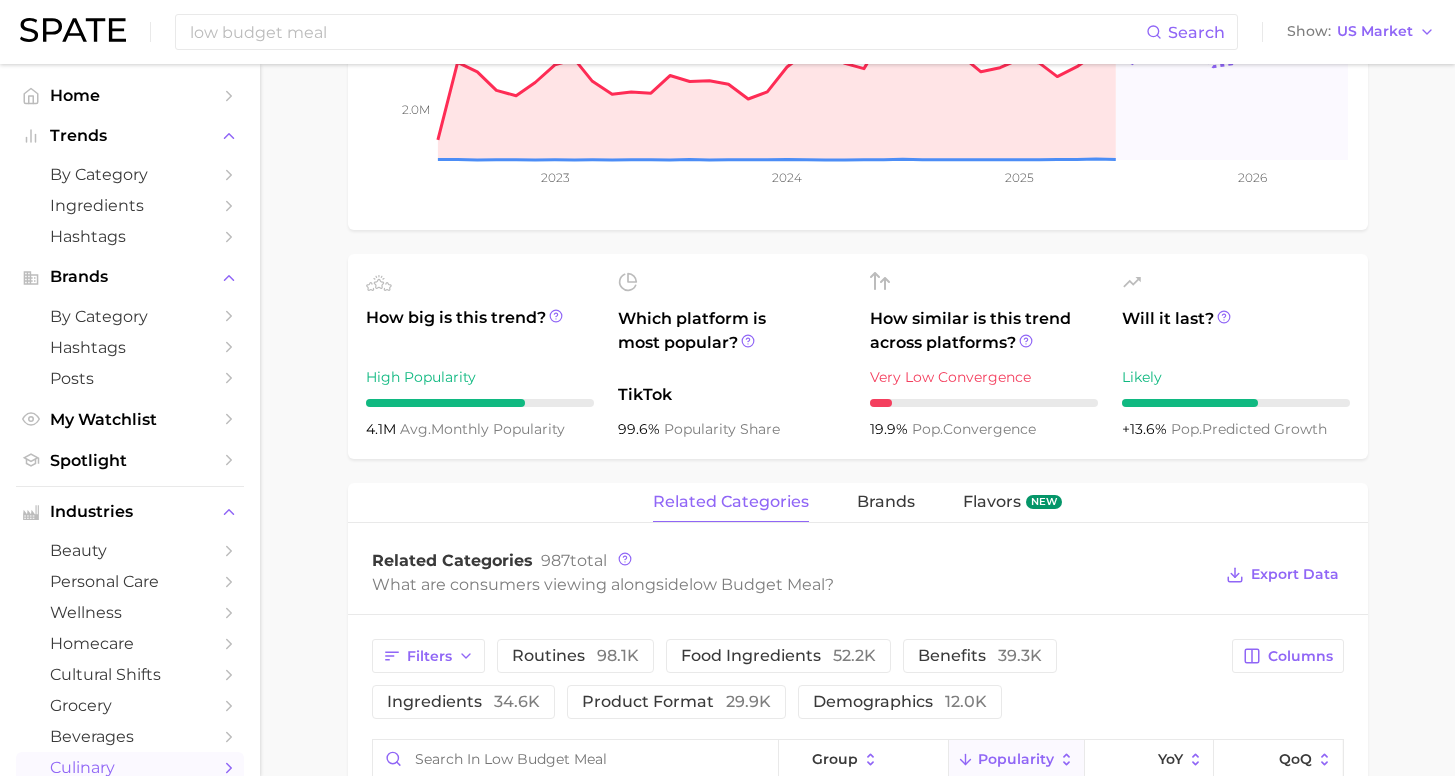 scroll, scrollTop: 514, scrollLeft: 0, axis: vertical 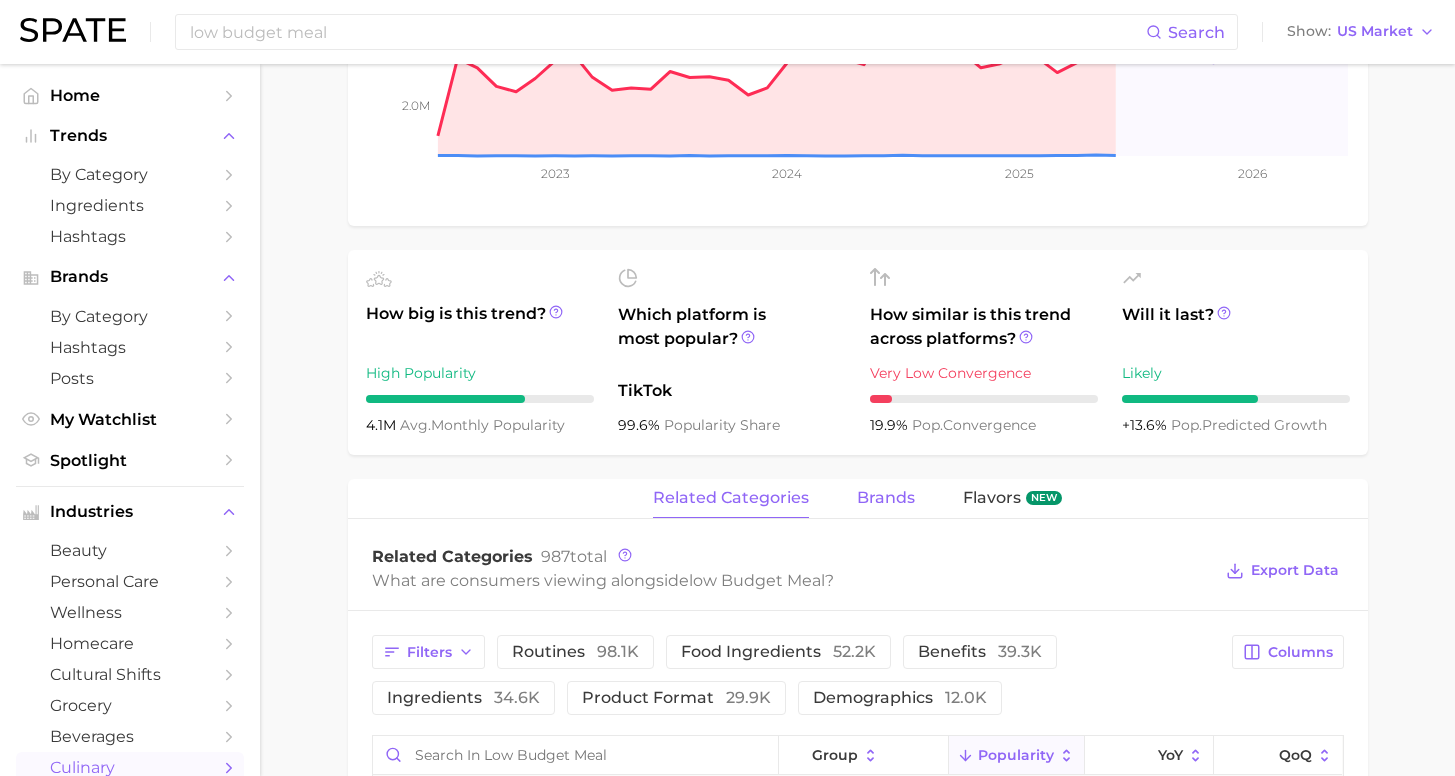 click on "brands" at bounding box center (886, 498) 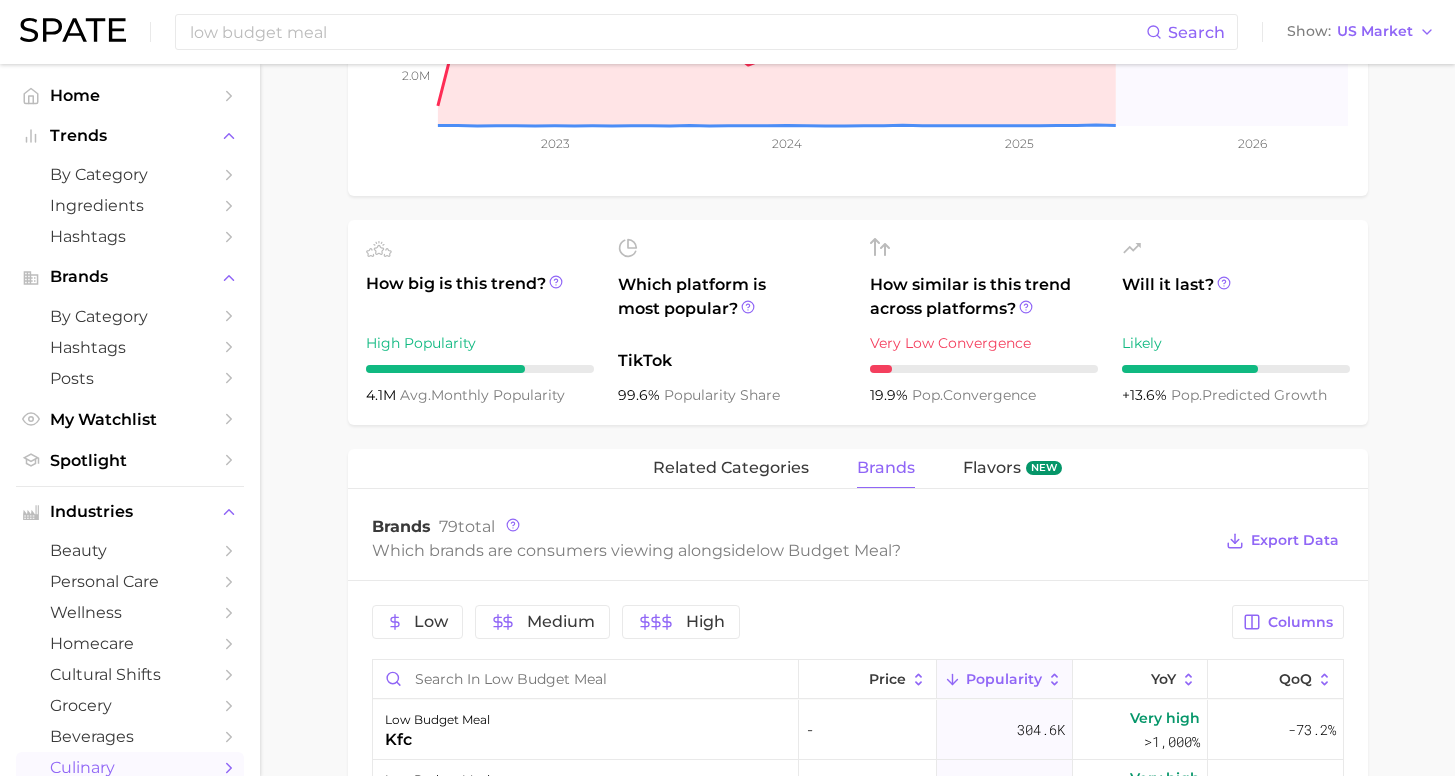 scroll, scrollTop: 666, scrollLeft: 0, axis: vertical 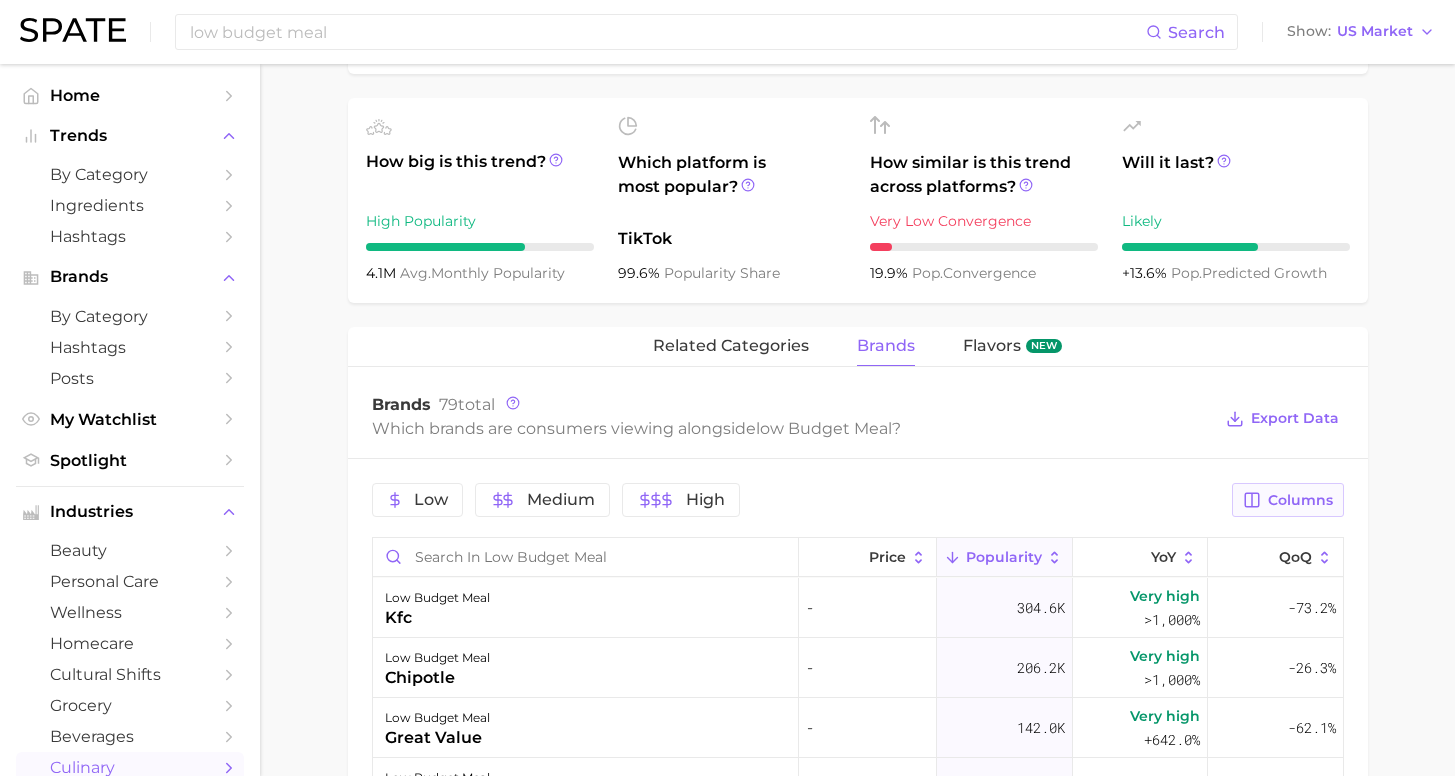 click on "Columns" at bounding box center [1300, 500] 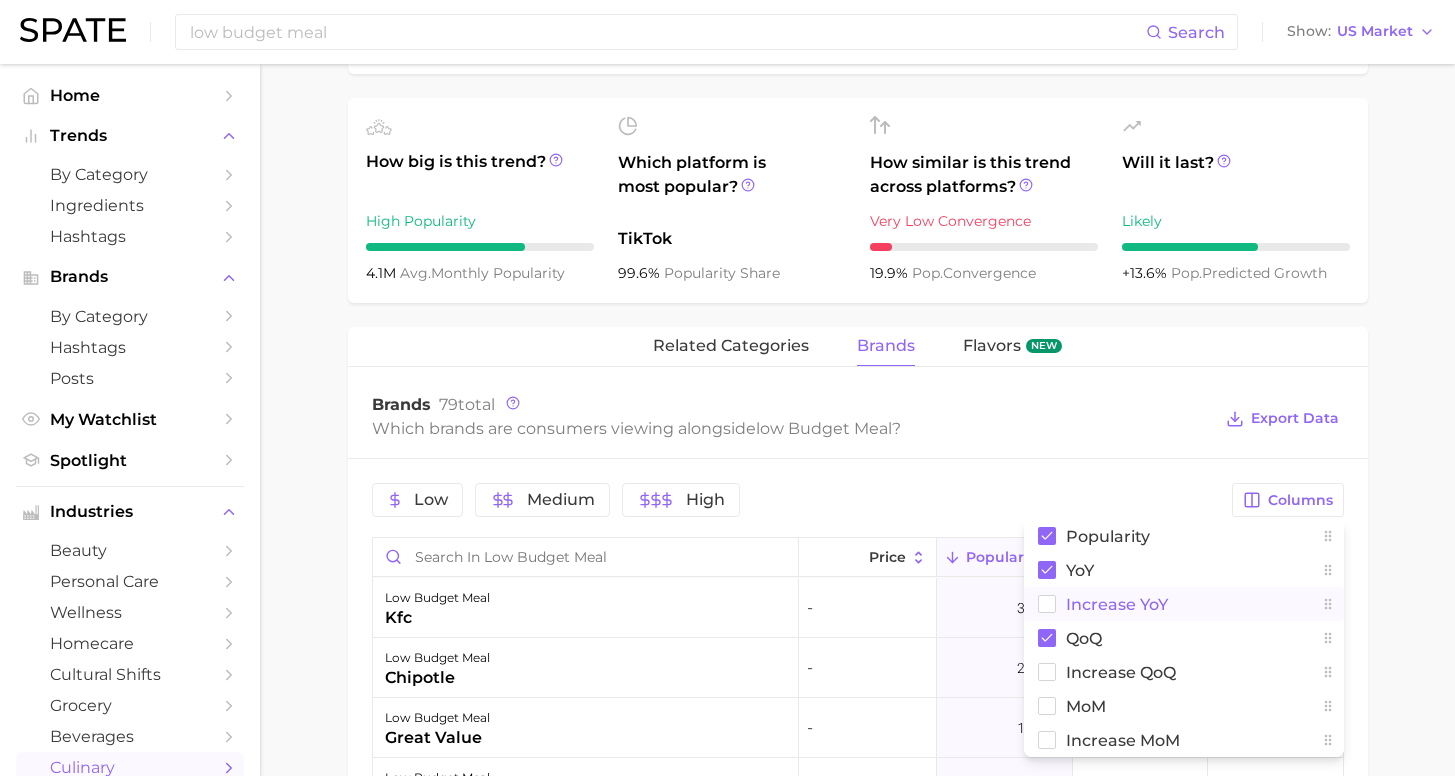click on "Increase YoY" at bounding box center [1117, 604] 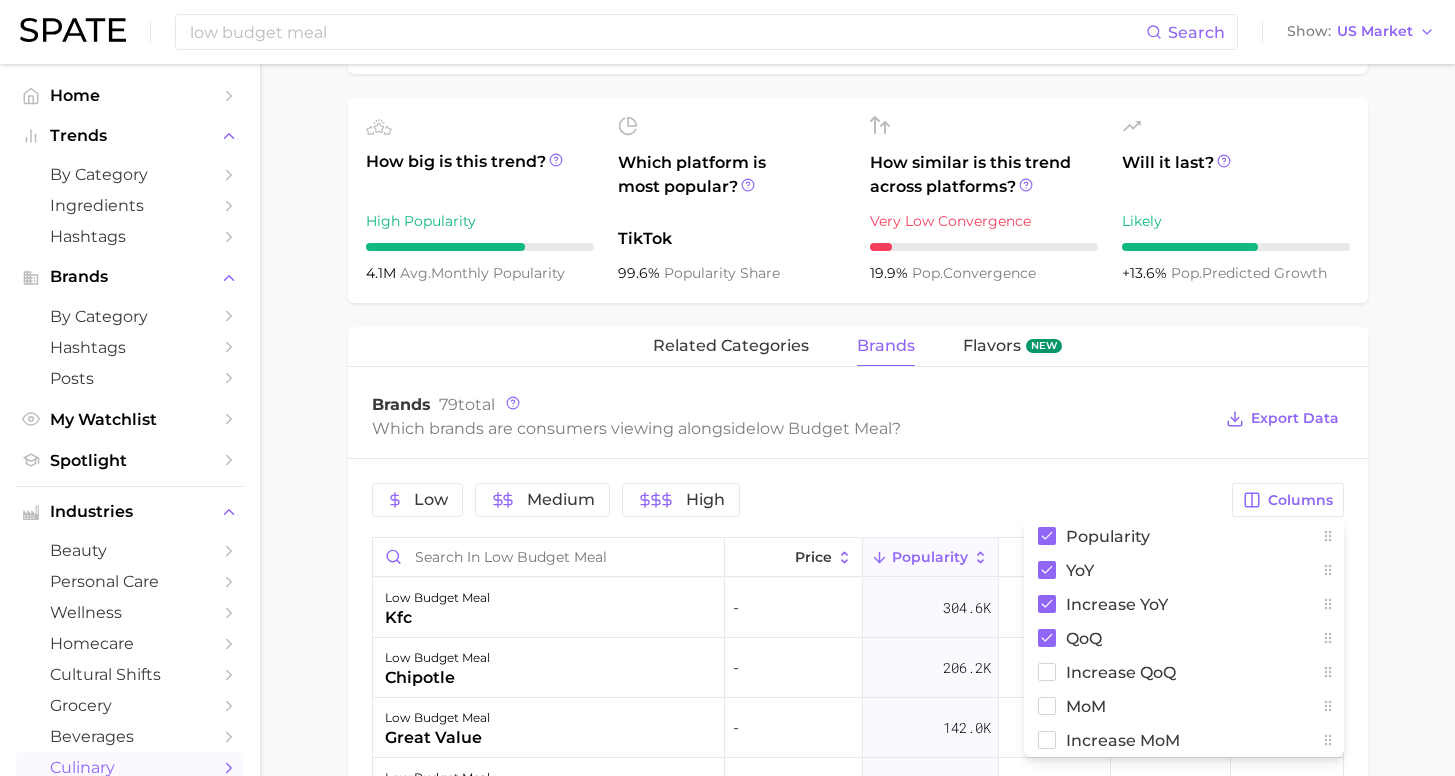 click on "1. diets & meals 2. meals 3. budget-friendly recipes 4. low budget meal Overview Google TikTok Instagram Beta low budget meal Add to Watchlist Export Data A low budget meal is a cost-effective dish made with affordable ingredients that is both delicious and satisfying. Popularity sustained riser +16.2% combined YoY +68.2% GOOGLE YoY +16.0% TIKTOK YoY +13.6% Predicted  YoY 2.0m 4.0m 2023 2024 2025 2026 How big is this trend? High Popularity 4.1m avg.  monthly popularity Which platform is most popular? TikTok 99.6% popularity share How similar is this trend across platforms? Very Low Convergence 19.9% pop.  convergence Will it last? Likely +13.6% pop.  predicted growth related categories brands Flavors new Brands 79  total Which brands are consumers viewing alongside  low budget meal ? Export Data Low Medium High Columns Popularity YoY Increase YoY QoQ Increase QoQ MoM Increase MoM Price Popularity YoY Increase YoY QoQ low budget meal kfc - 304.6k Very high >1,000% +303.1k -73.2% low budget meal chipotle - - -" at bounding box center [857, 417] 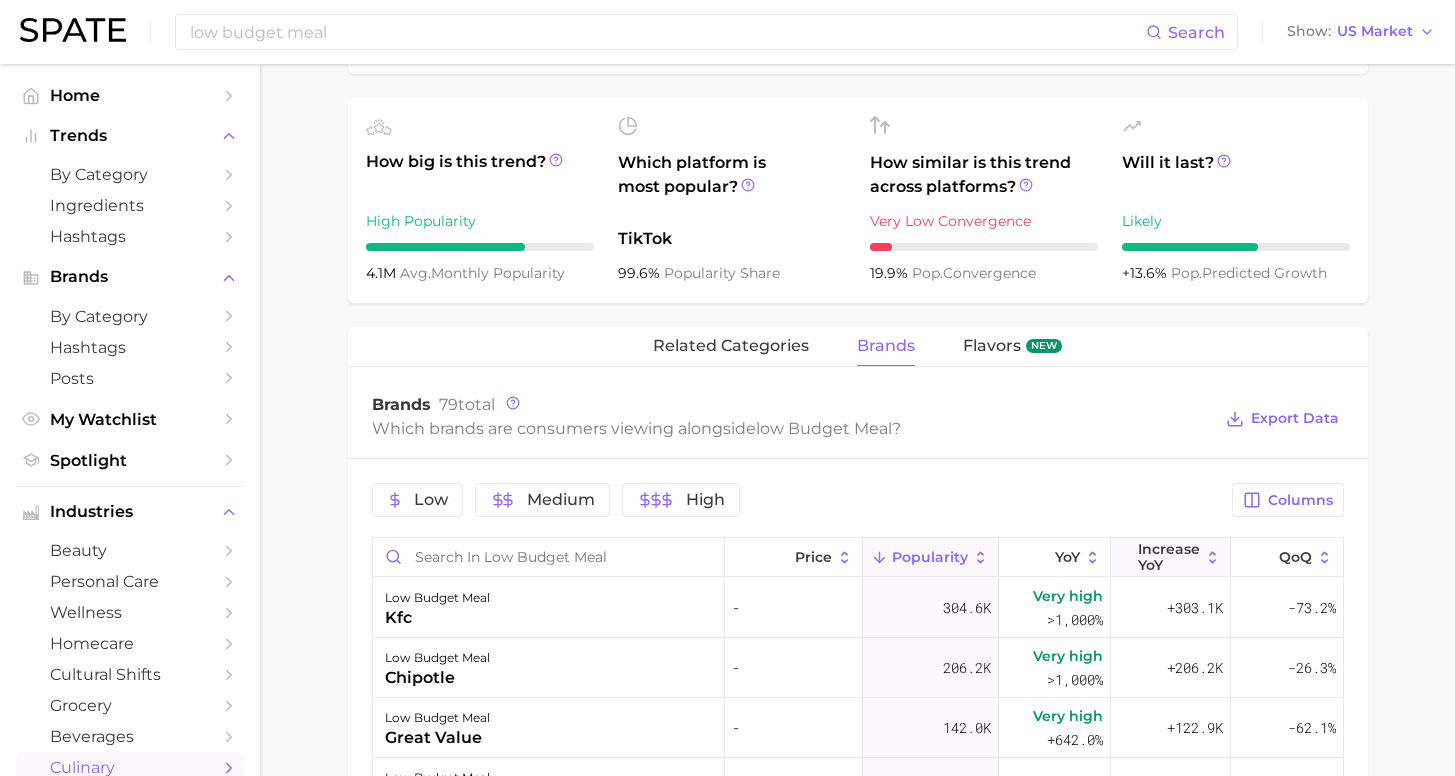 click on "Increase YoY" at bounding box center [1169, 557] 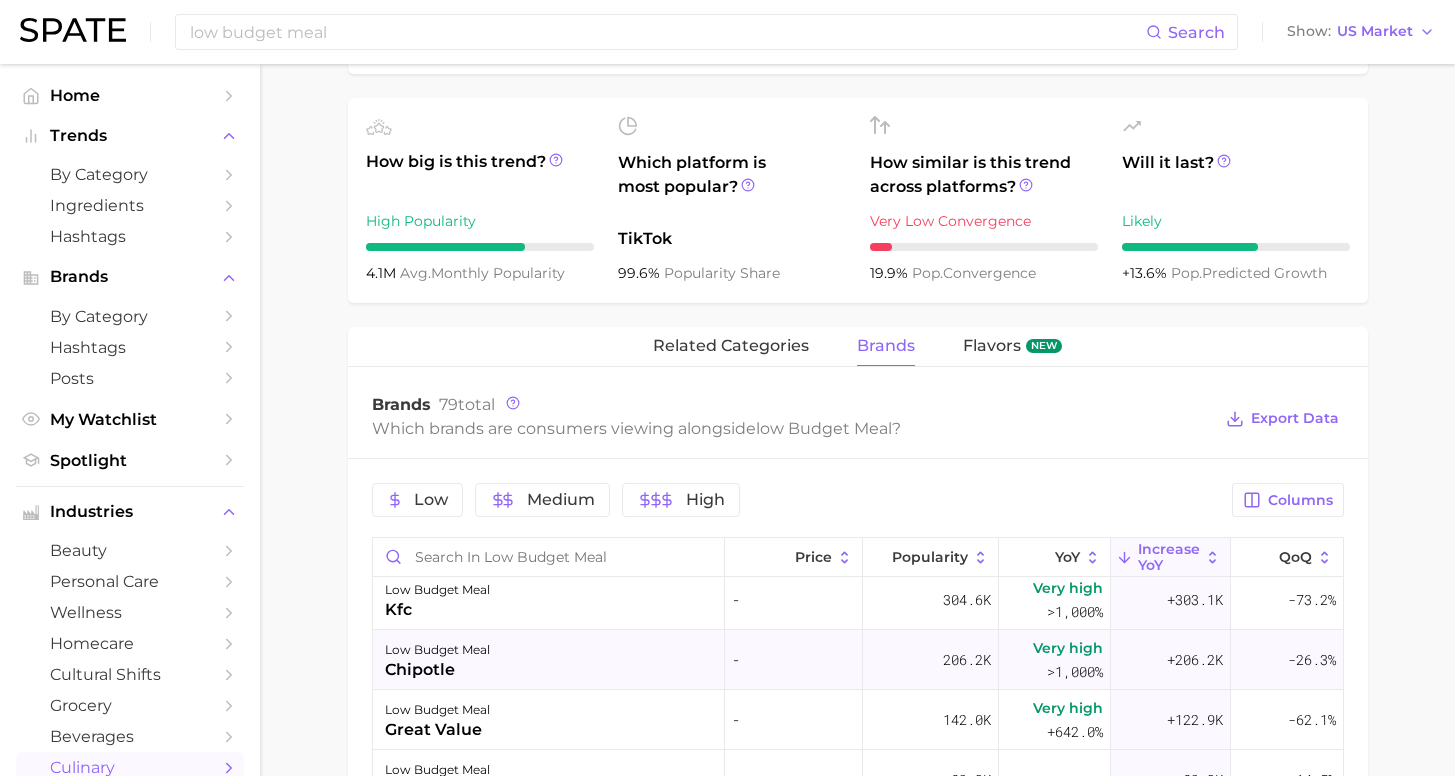 scroll, scrollTop: 12, scrollLeft: 0, axis: vertical 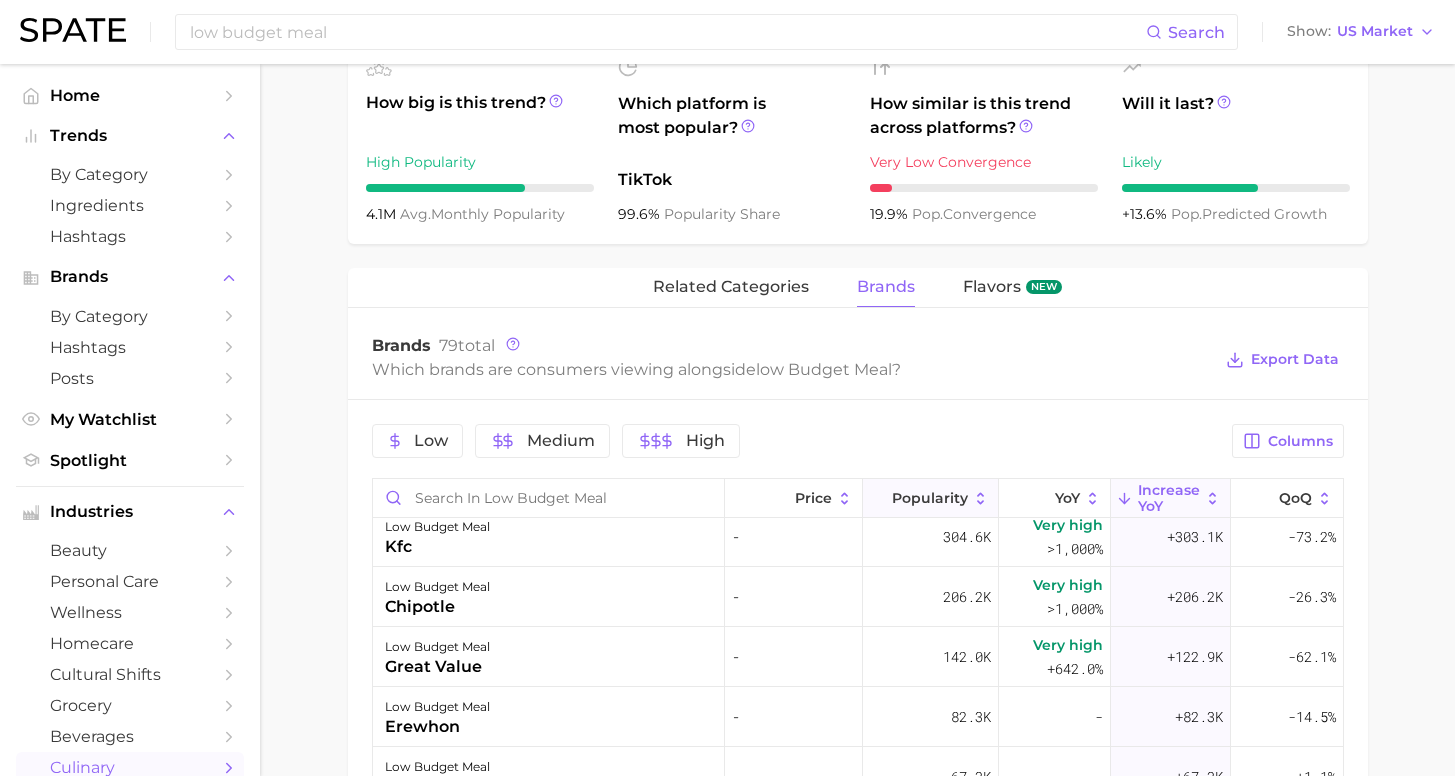 click on "Popularity" at bounding box center [930, 498] 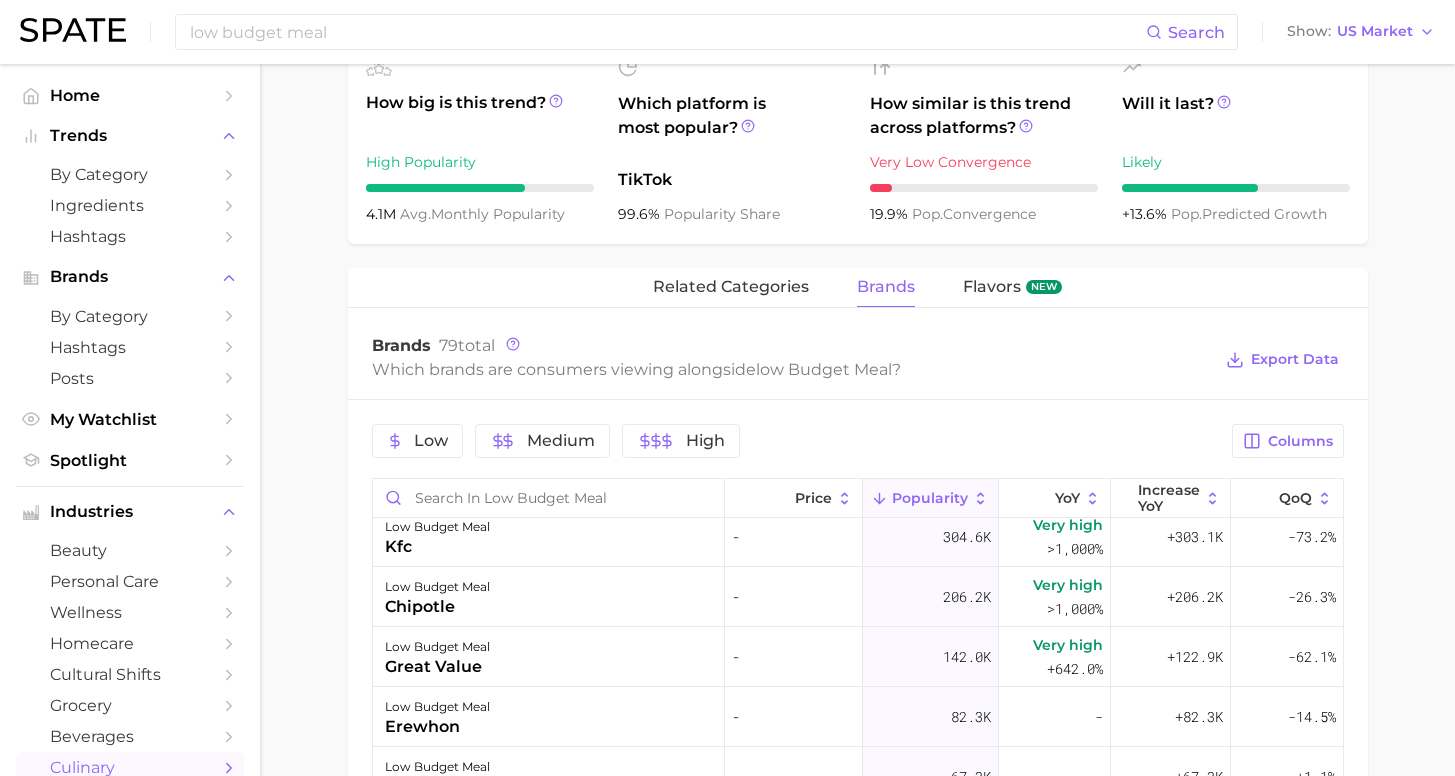 scroll, scrollTop: 0, scrollLeft: 0, axis: both 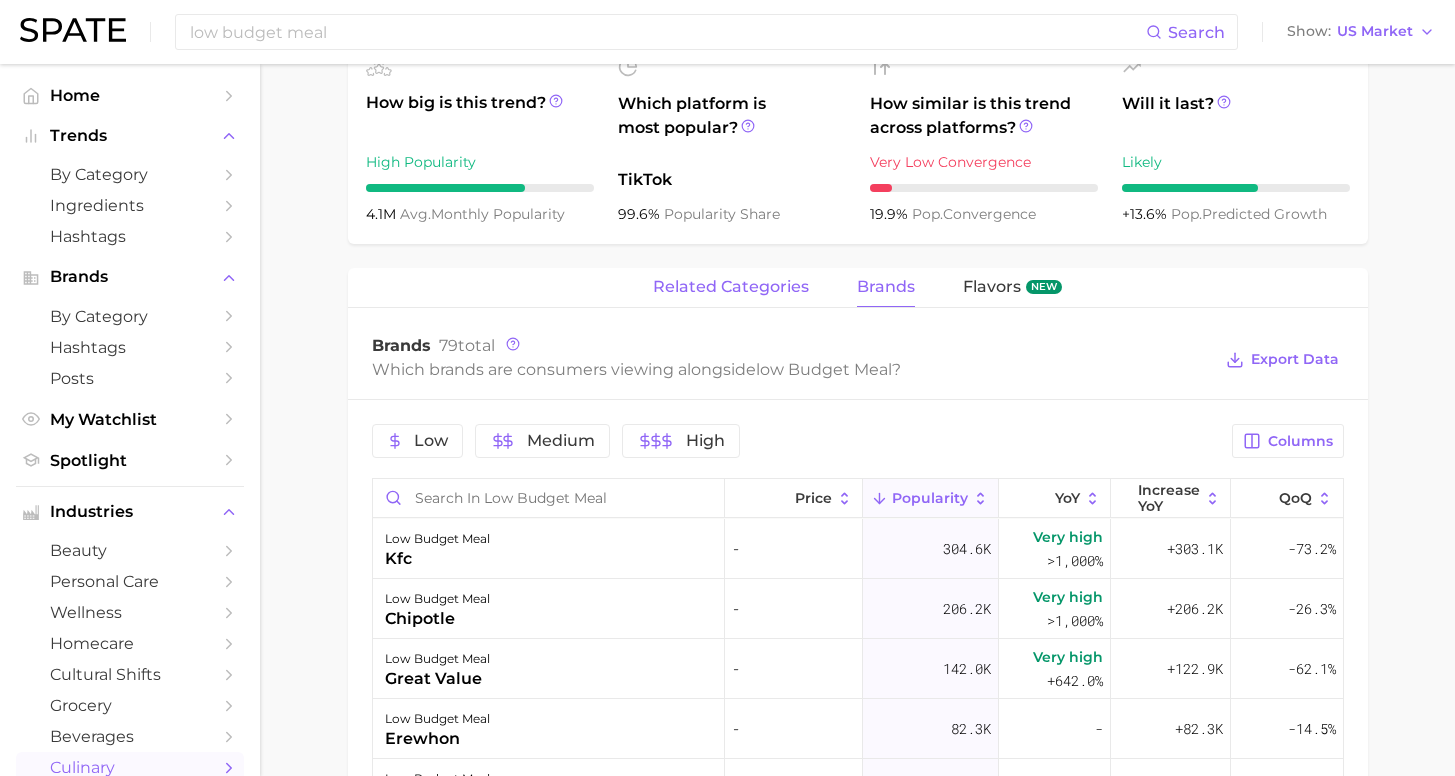 click on "related categories" at bounding box center (731, 287) 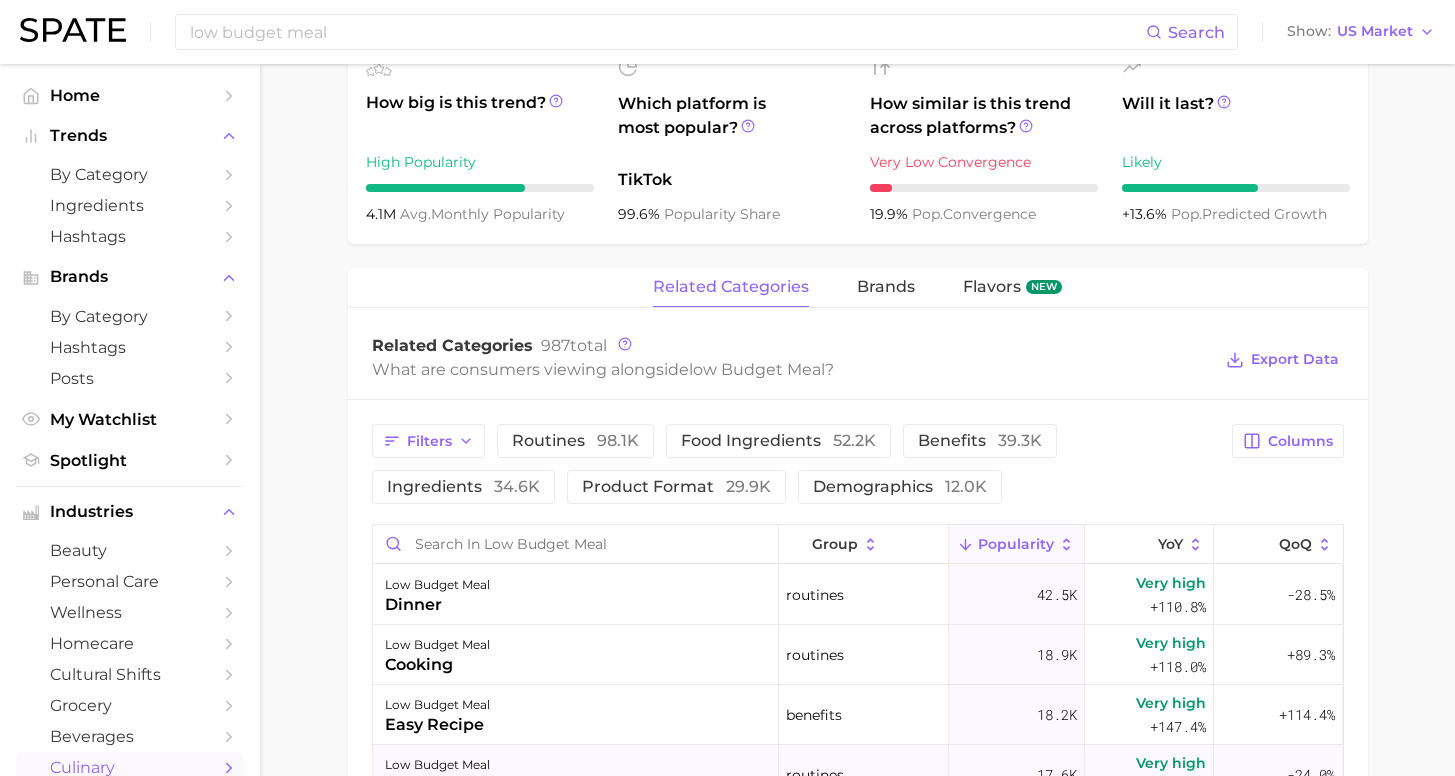 scroll, scrollTop: 0, scrollLeft: 0, axis: both 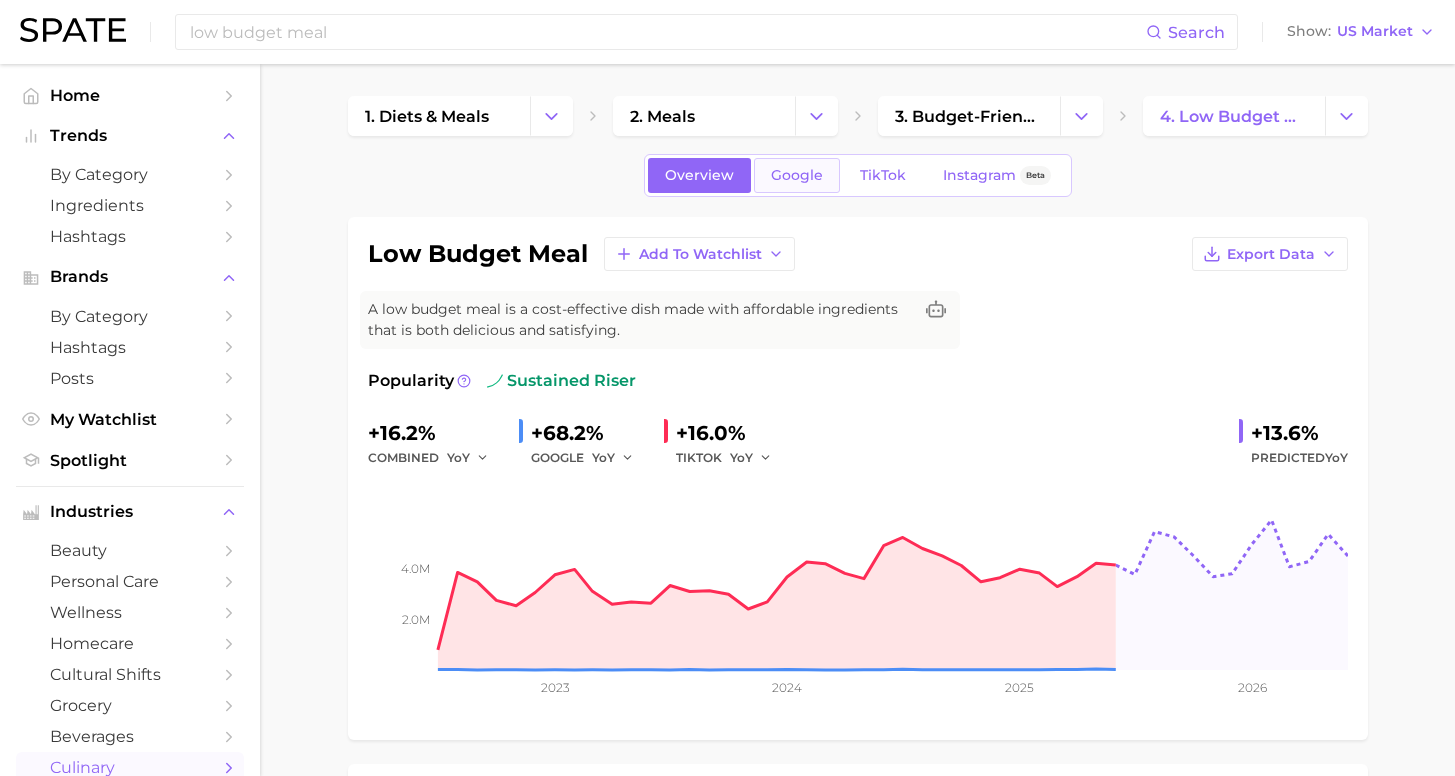 click on "Google" at bounding box center [797, 175] 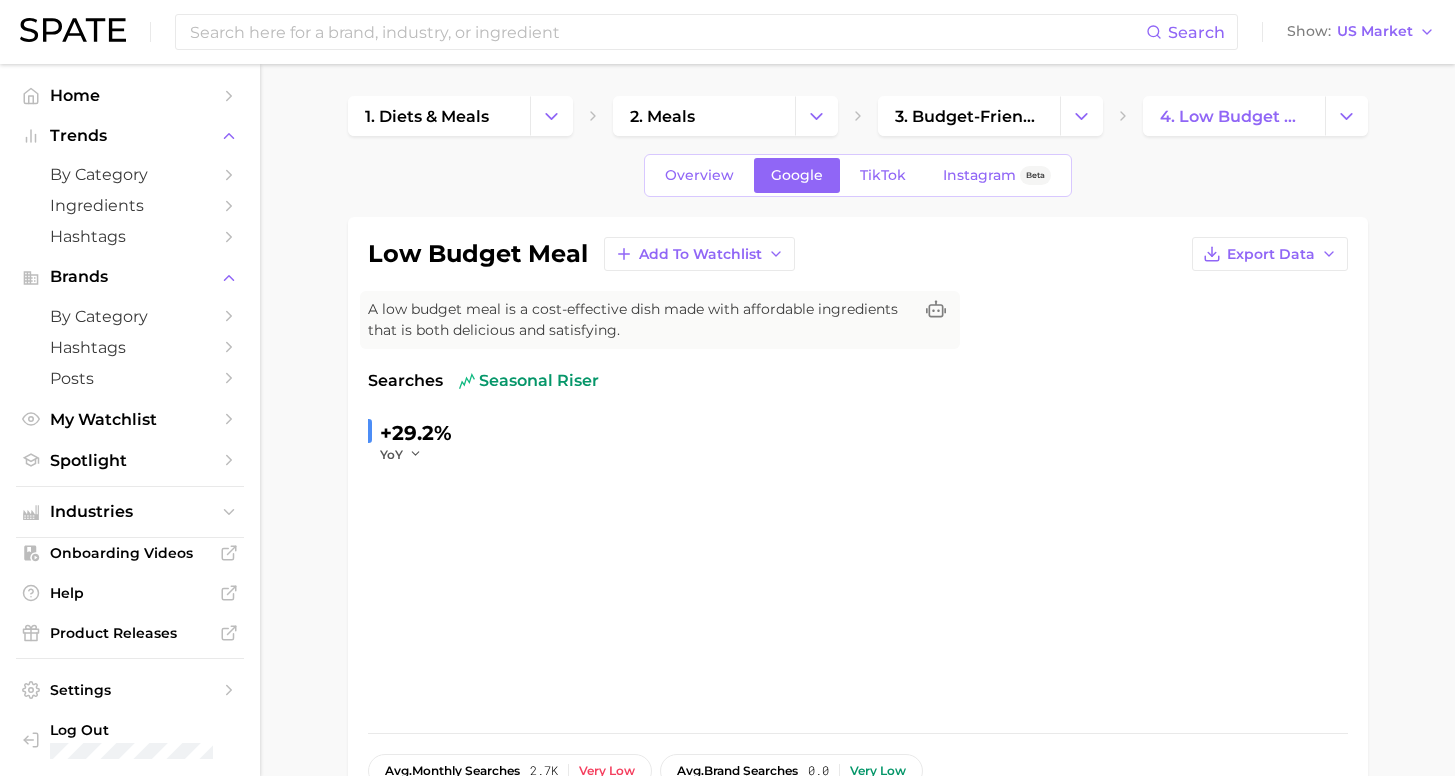 type 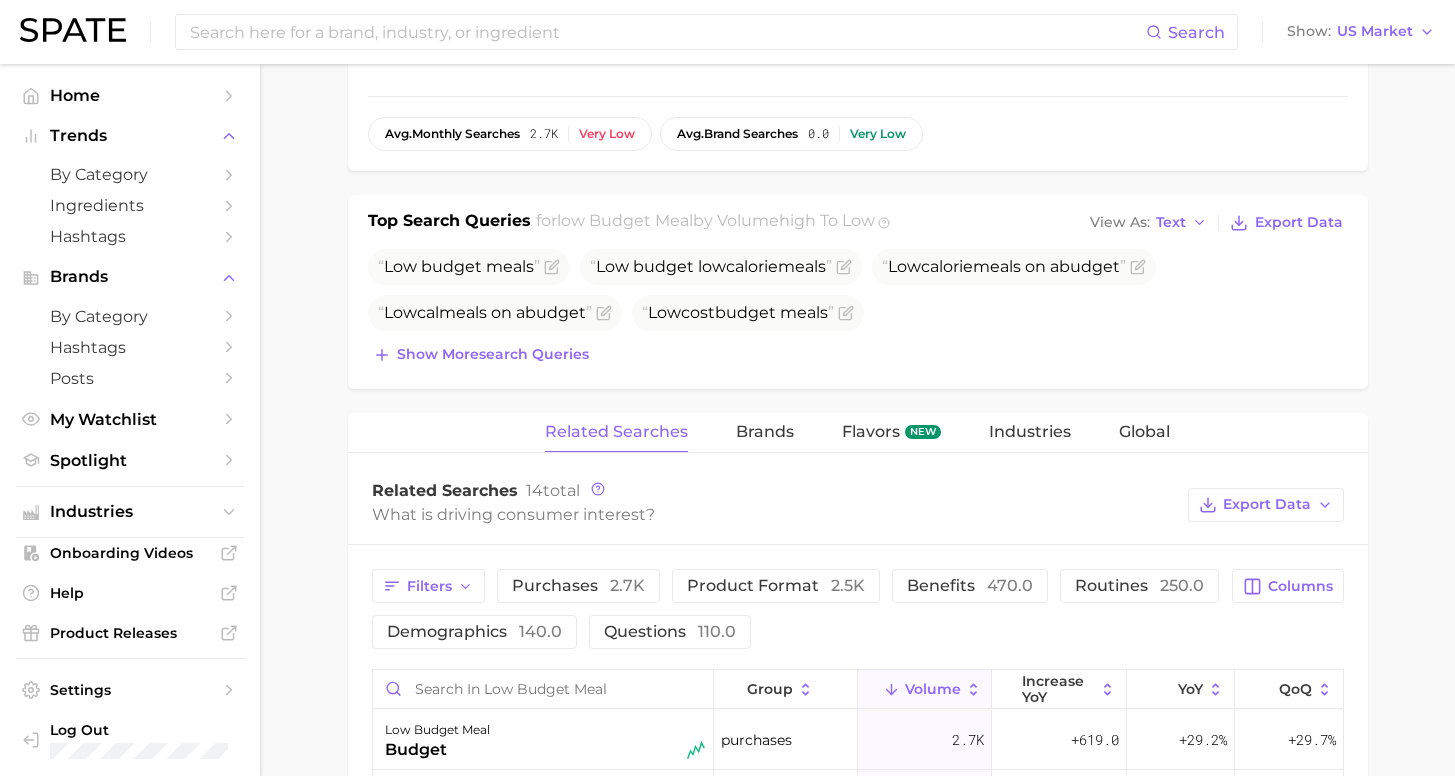 scroll, scrollTop: 658, scrollLeft: 0, axis: vertical 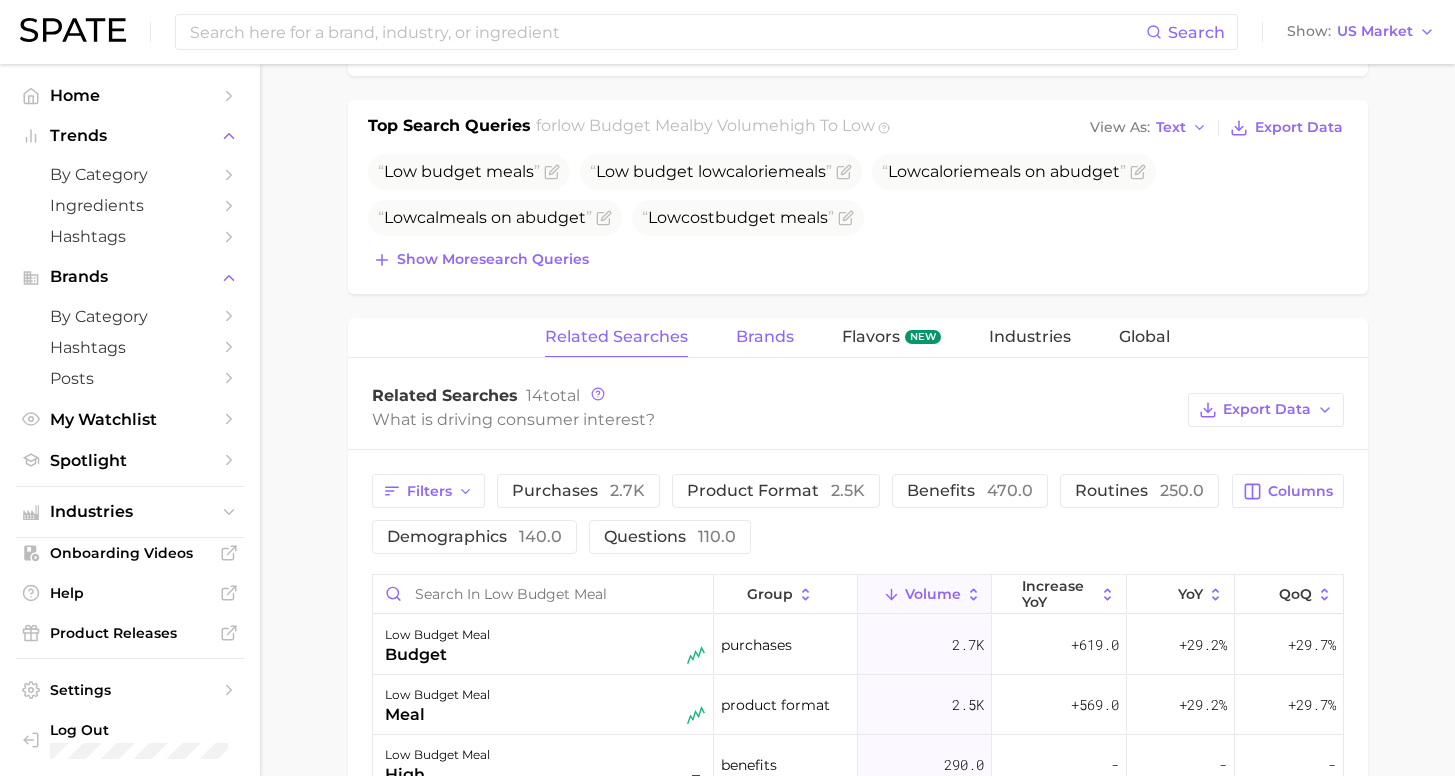 click on "Brands" at bounding box center (765, 337) 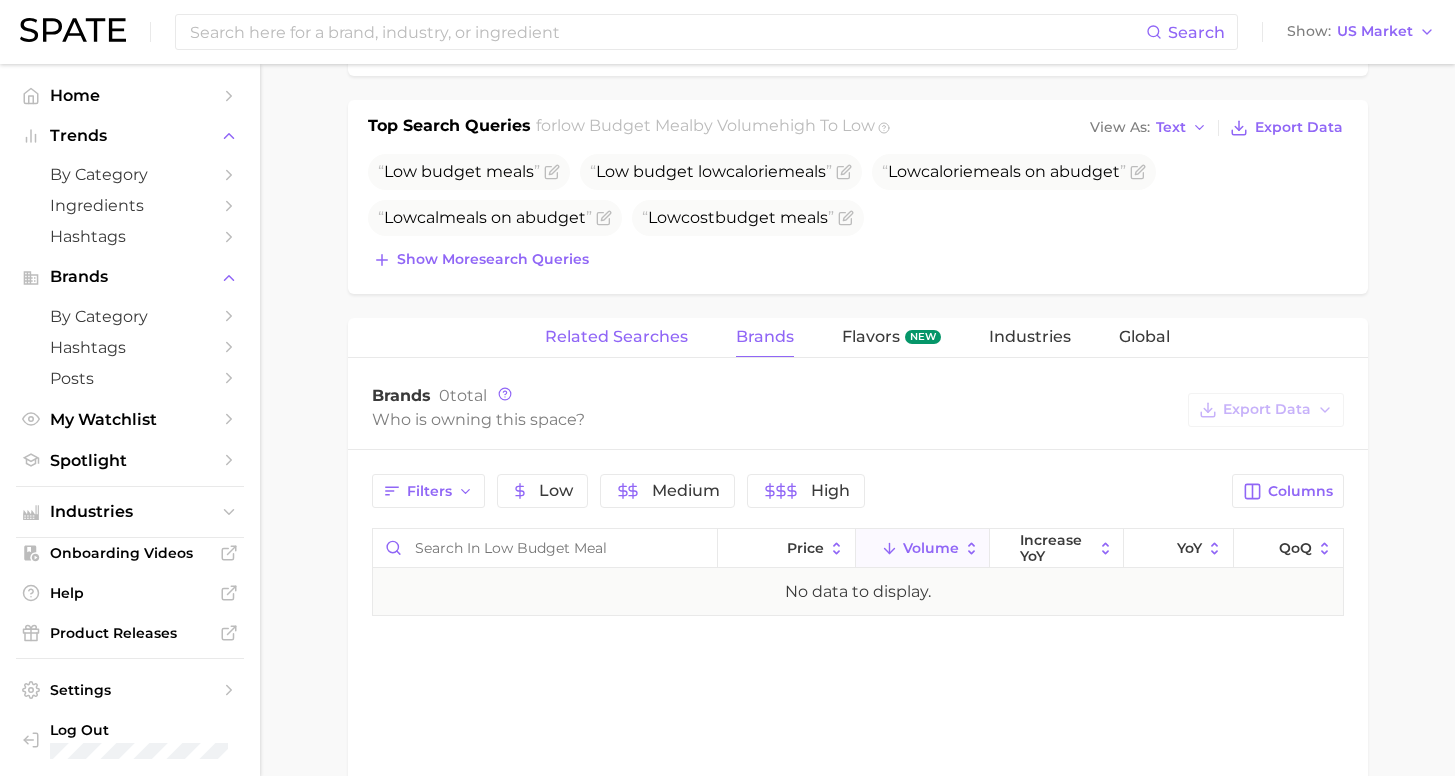 click on "Related Searches" at bounding box center (616, 337) 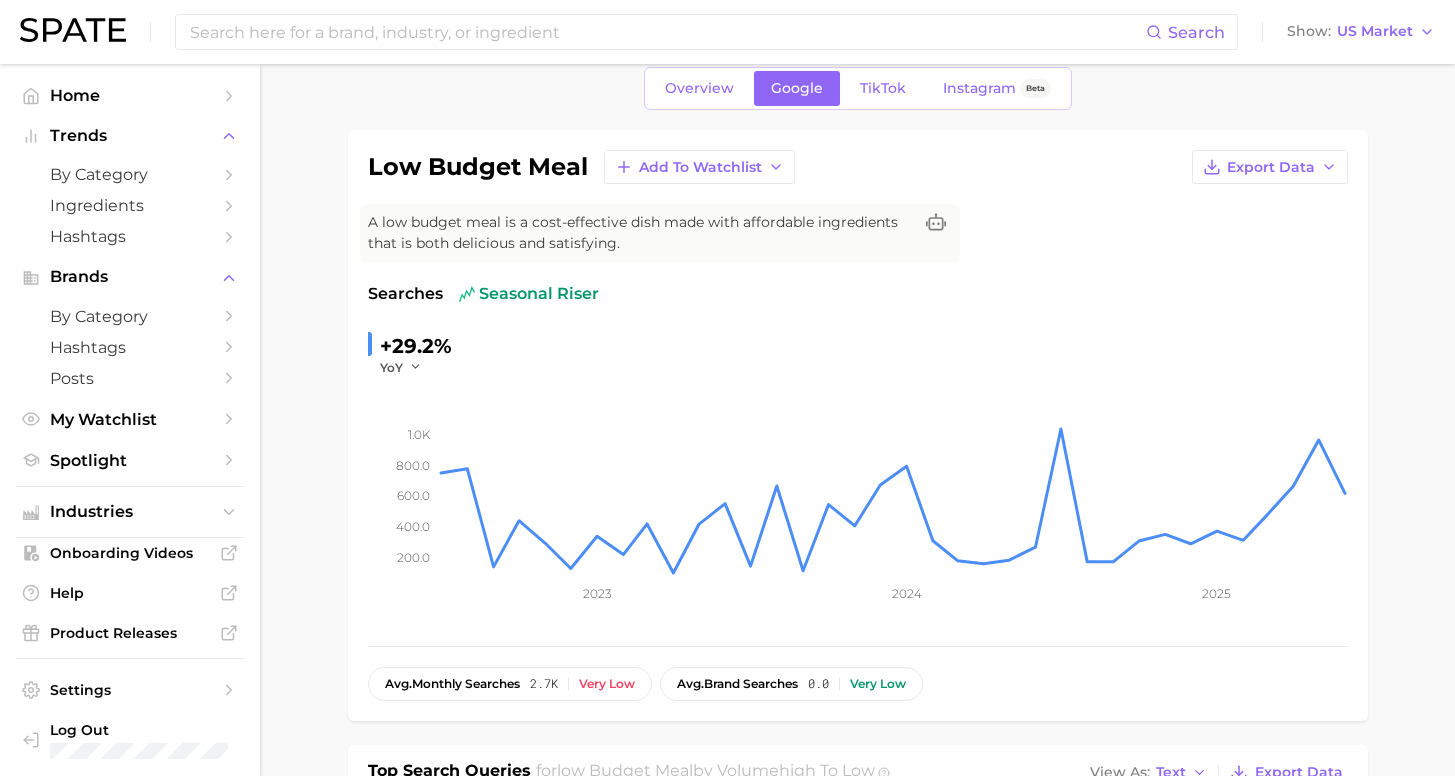 scroll, scrollTop: 0, scrollLeft: 0, axis: both 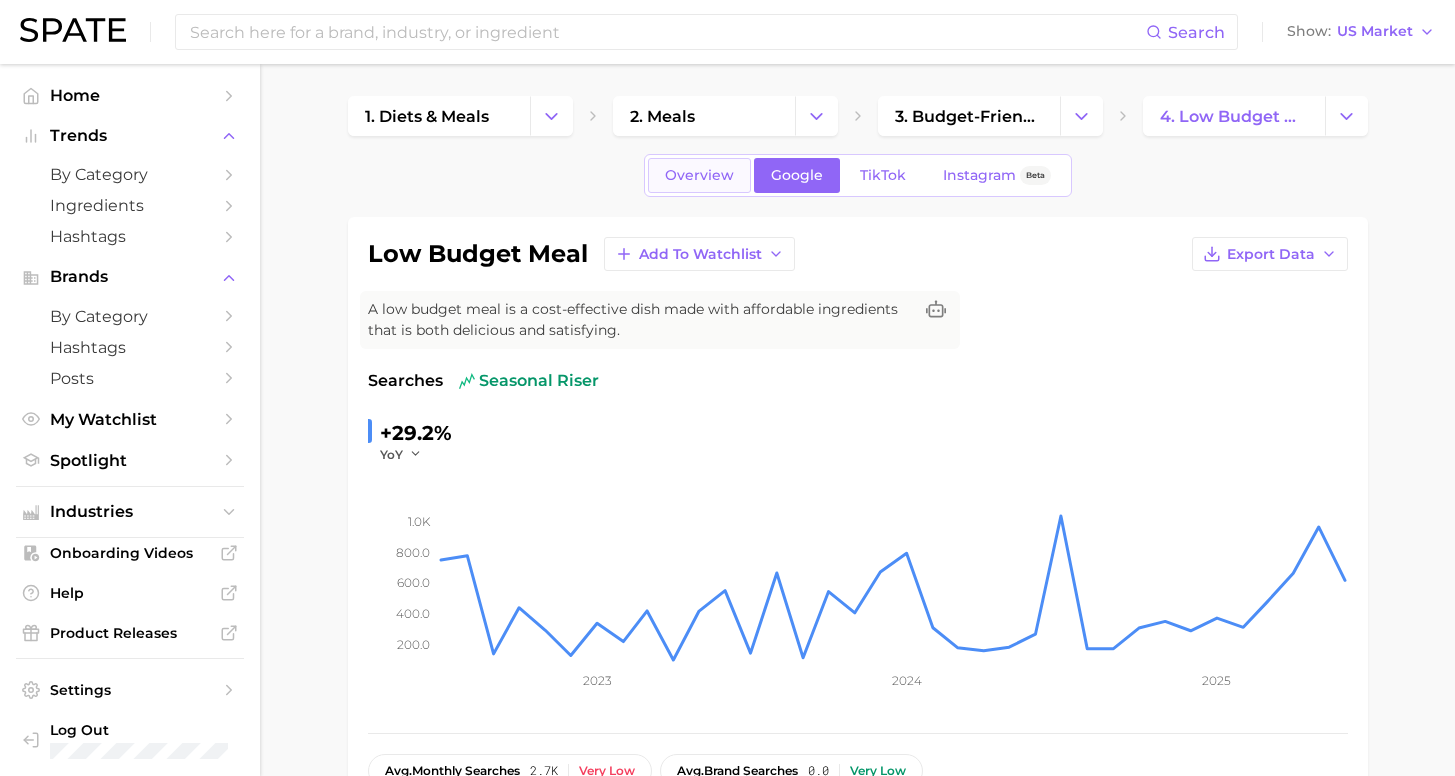 click on "Overview" at bounding box center [699, 175] 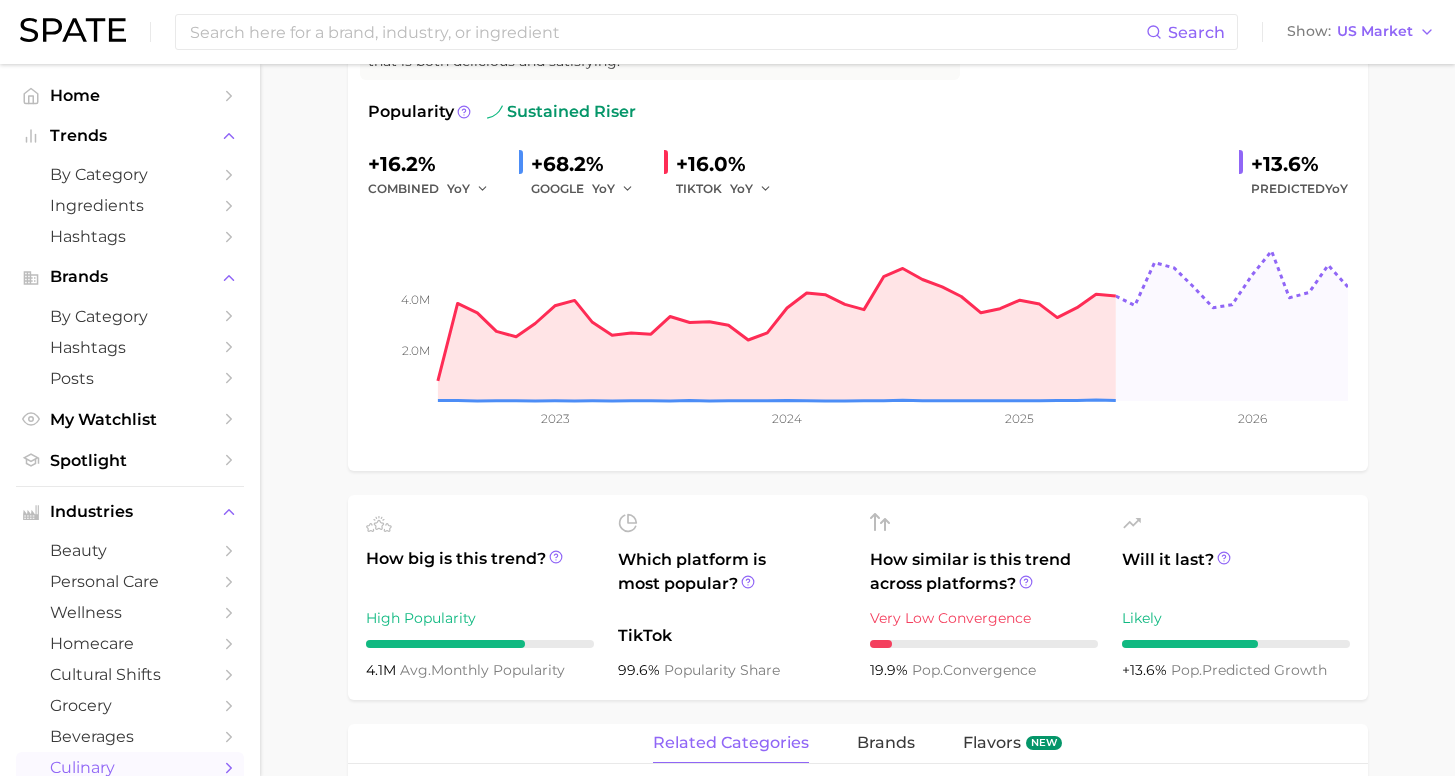 scroll, scrollTop: 944, scrollLeft: 0, axis: vertical 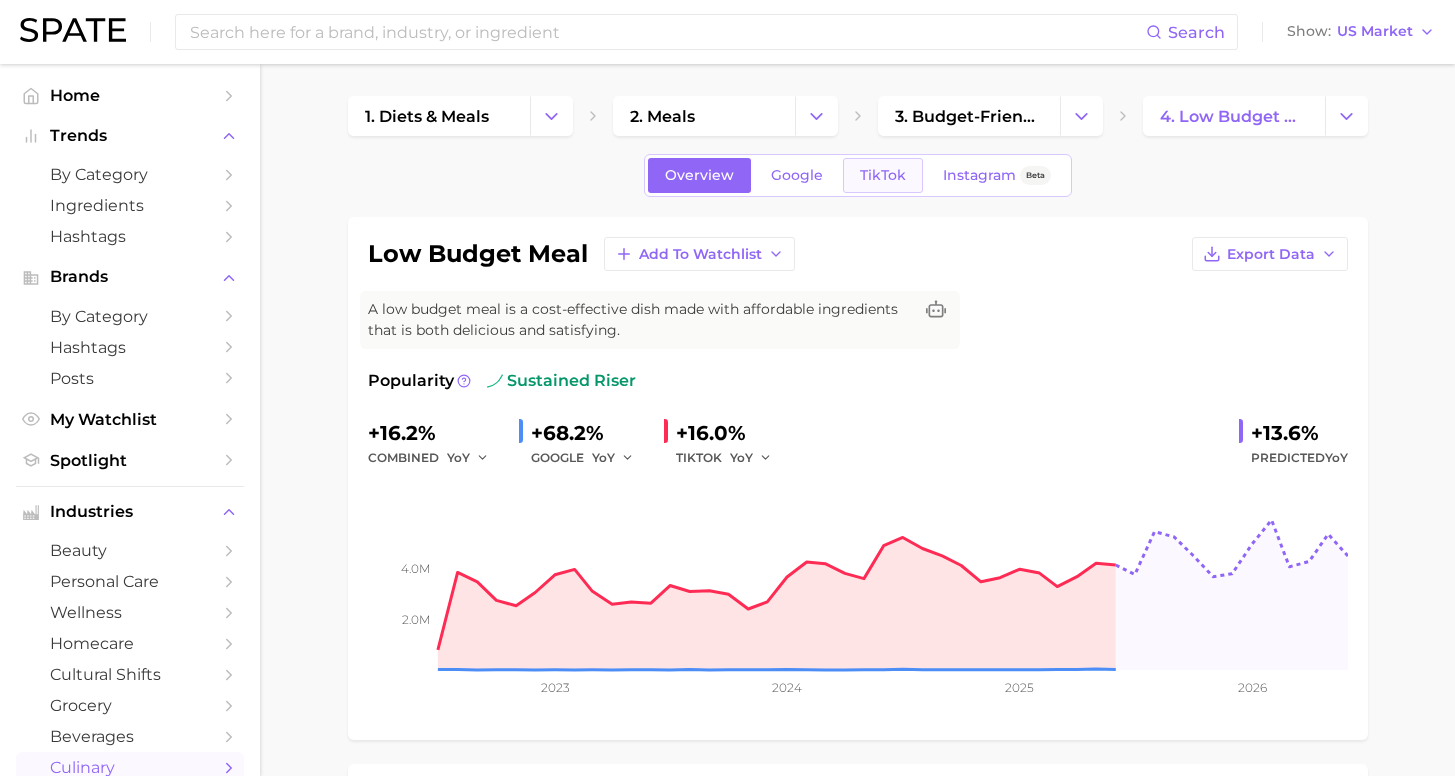 click on "TikTok" at bounding box center [883, 175] 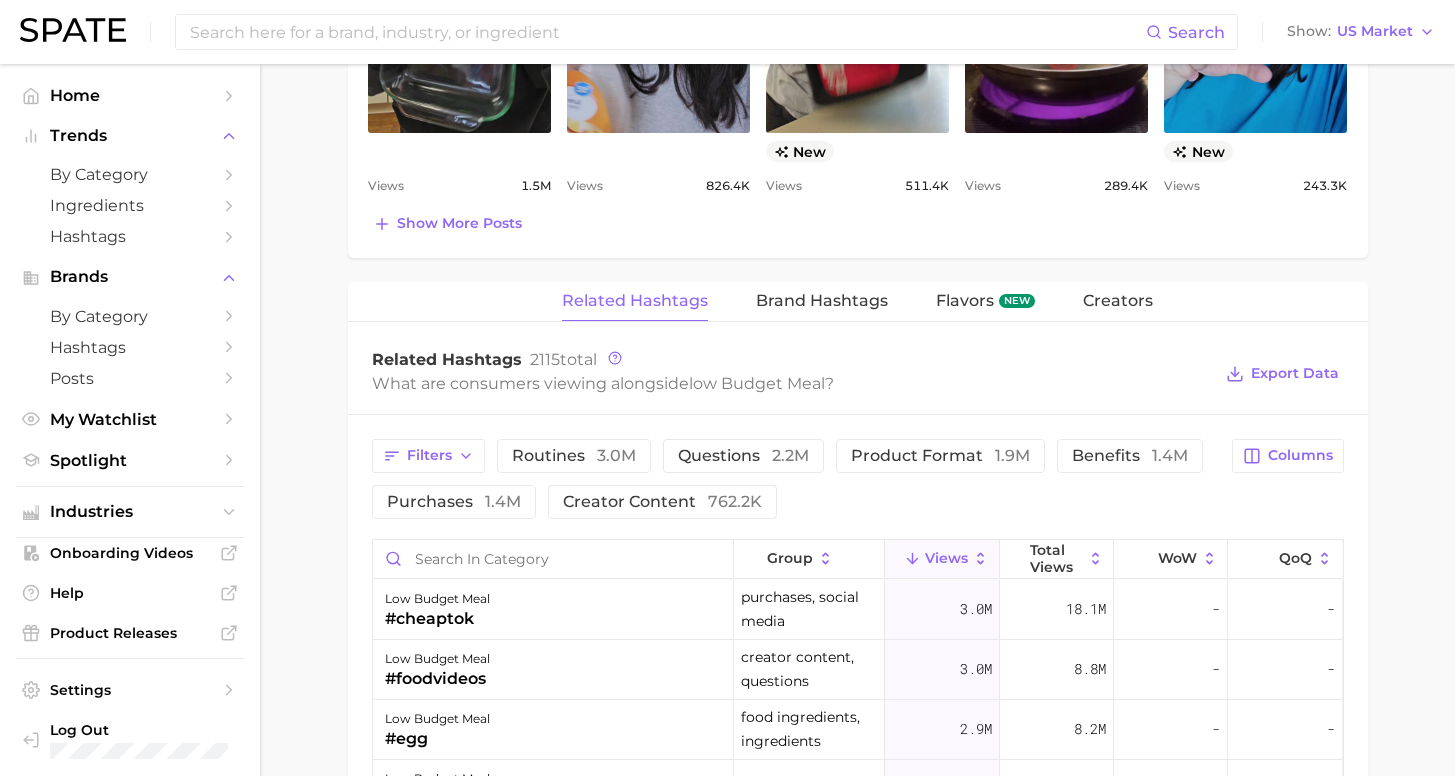 scroll, scrollTop: 1530, scrollLeft: 0, axis: vertical 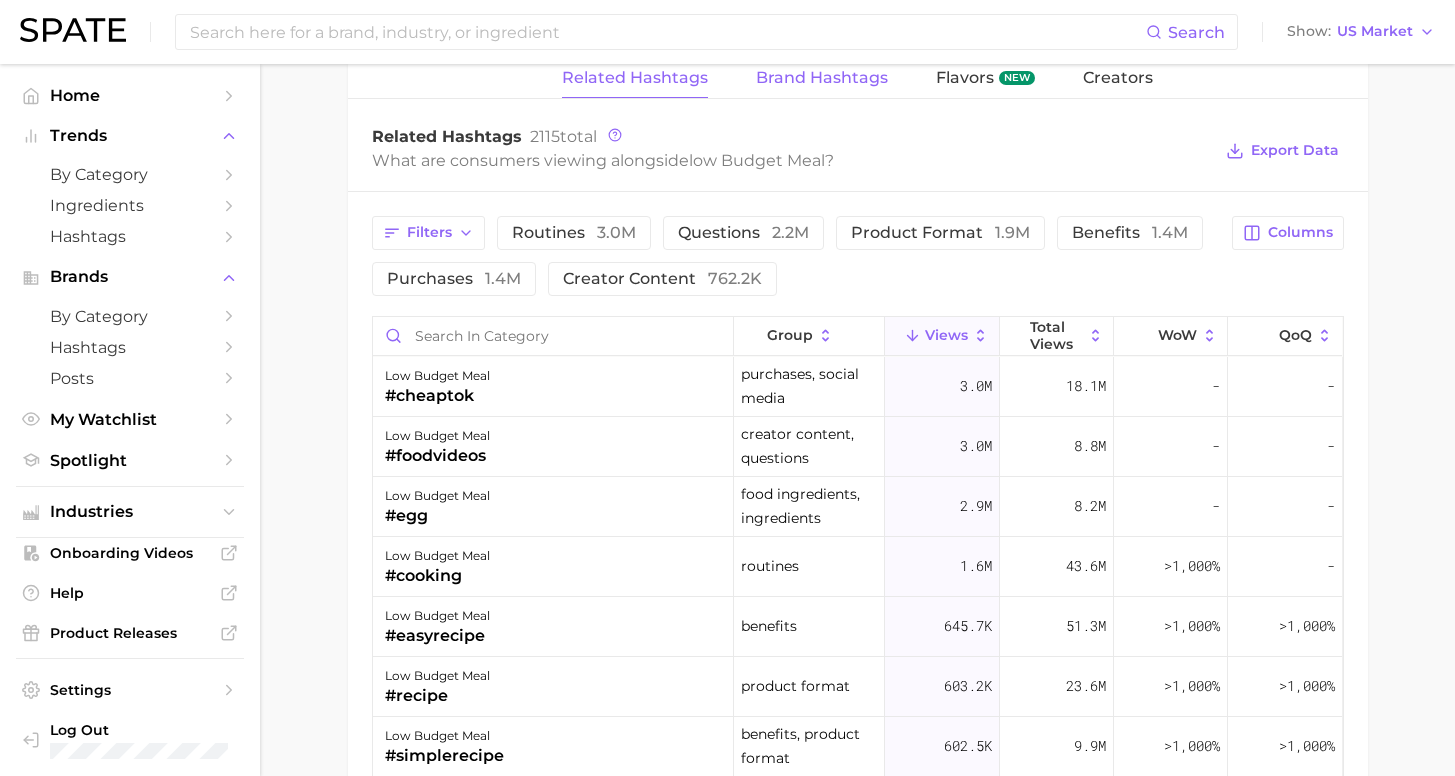 click on "Brand Hashtags" at bounding box center (822, 78) 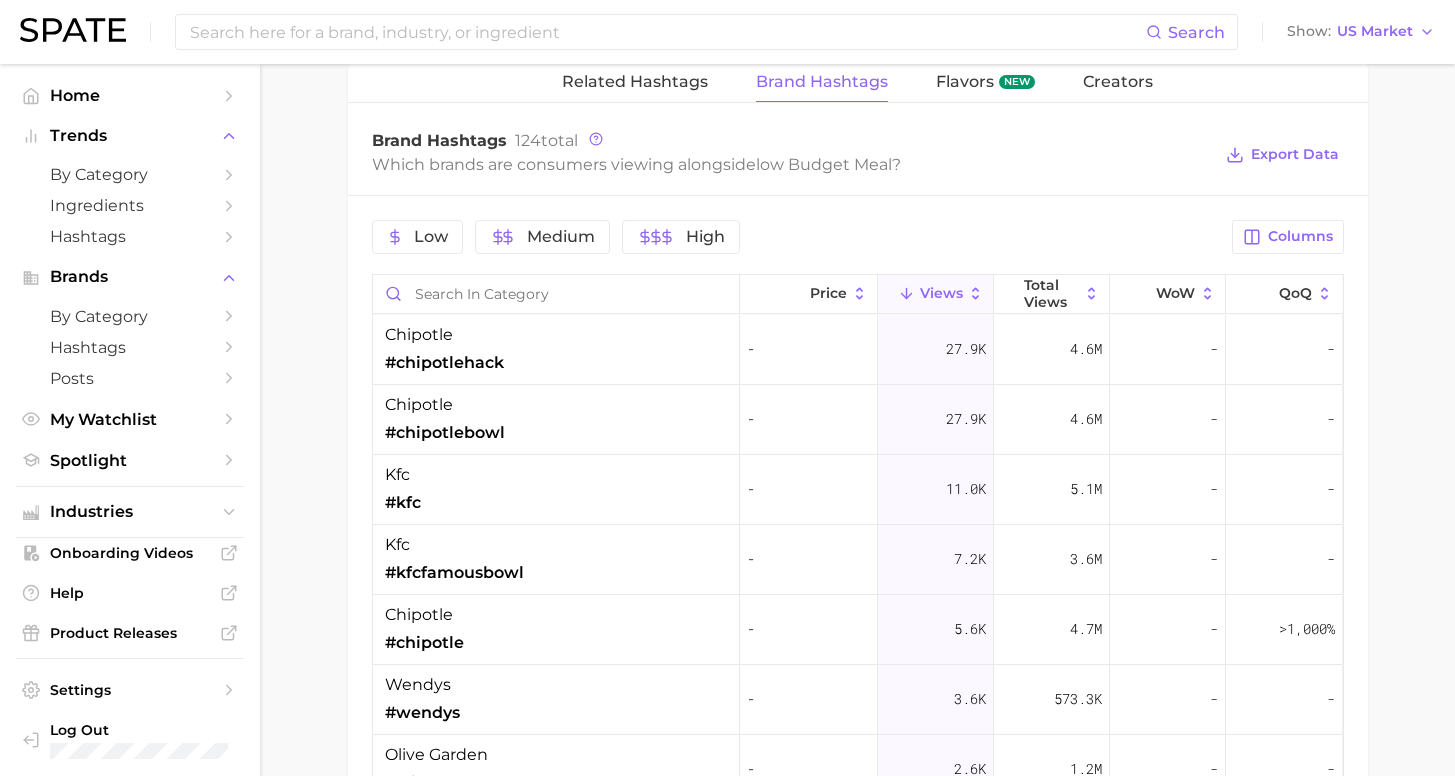 scroll, scrollTop: 1497, scrollLeft: 0, axis: vertical 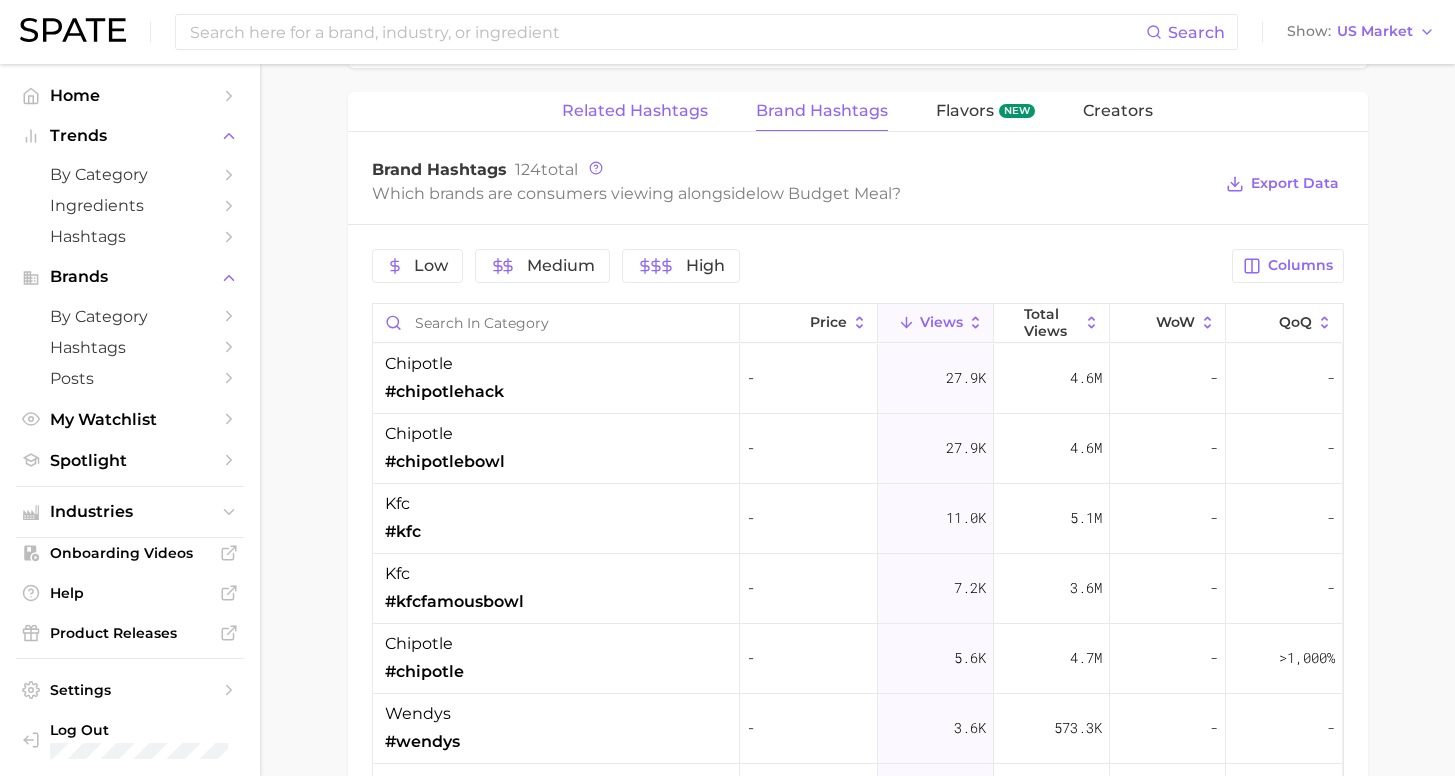 click on "Related Hashtags" at bounding box center (635, 111) 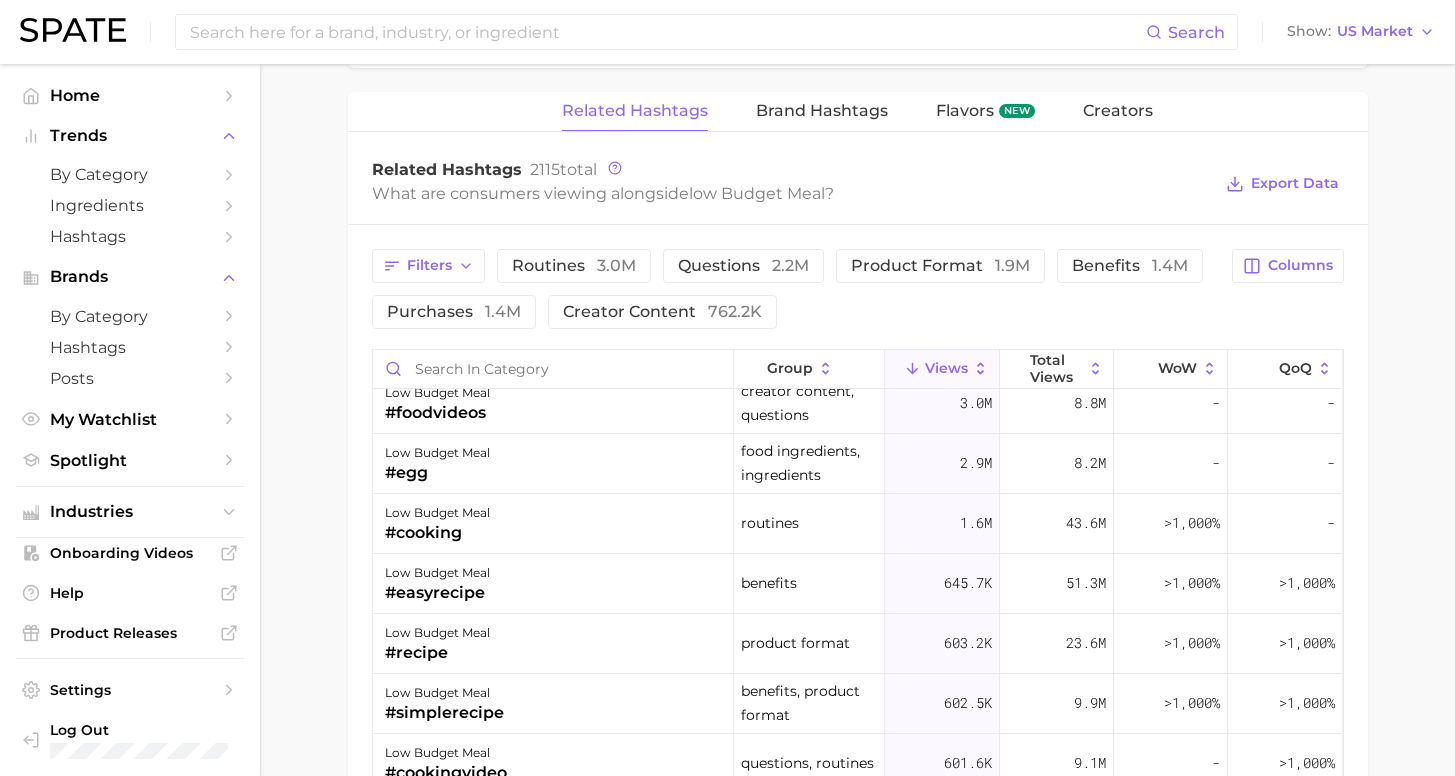 scroll, scrollTop: 0, scrollLeft: 0, axis: both 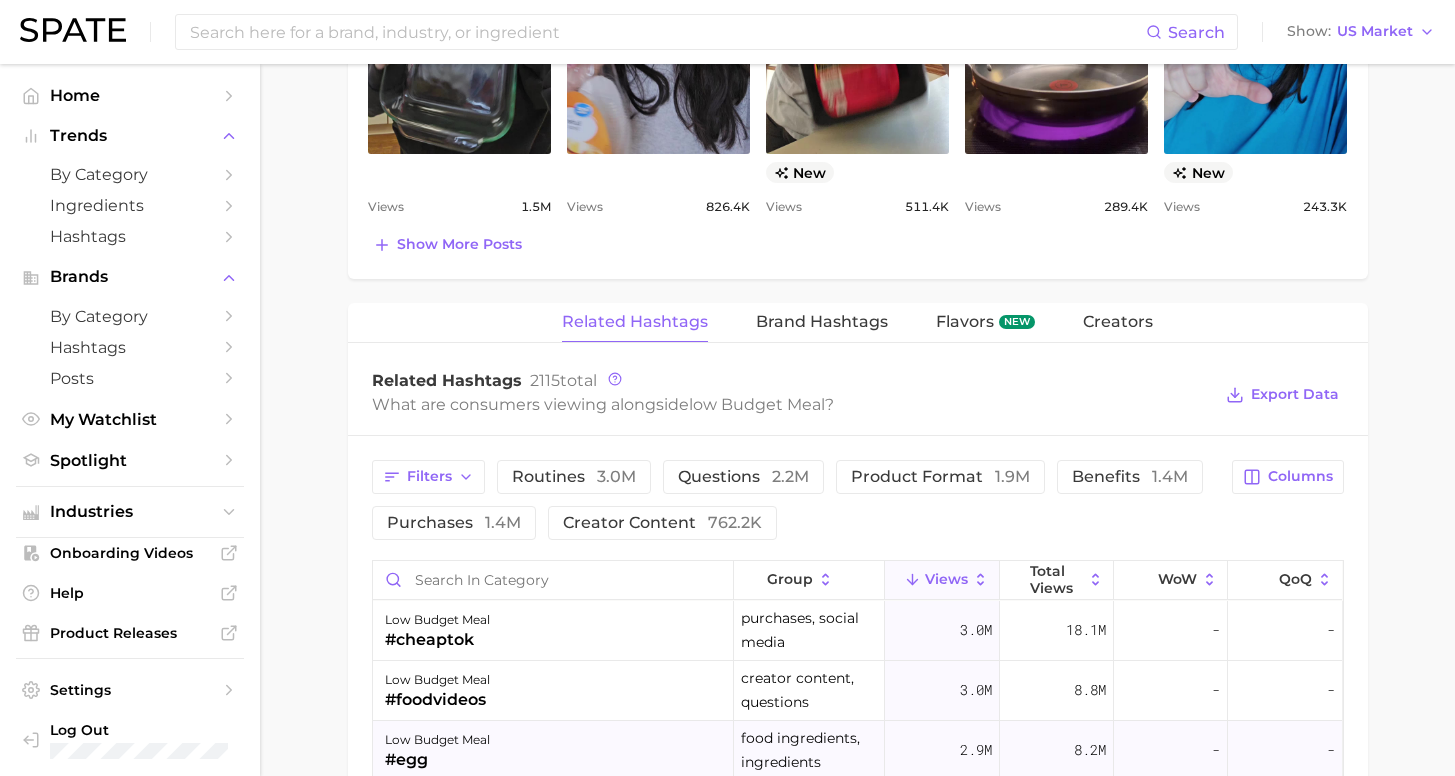 click on "low budget meal #egg" at bounding box center (553, 751) 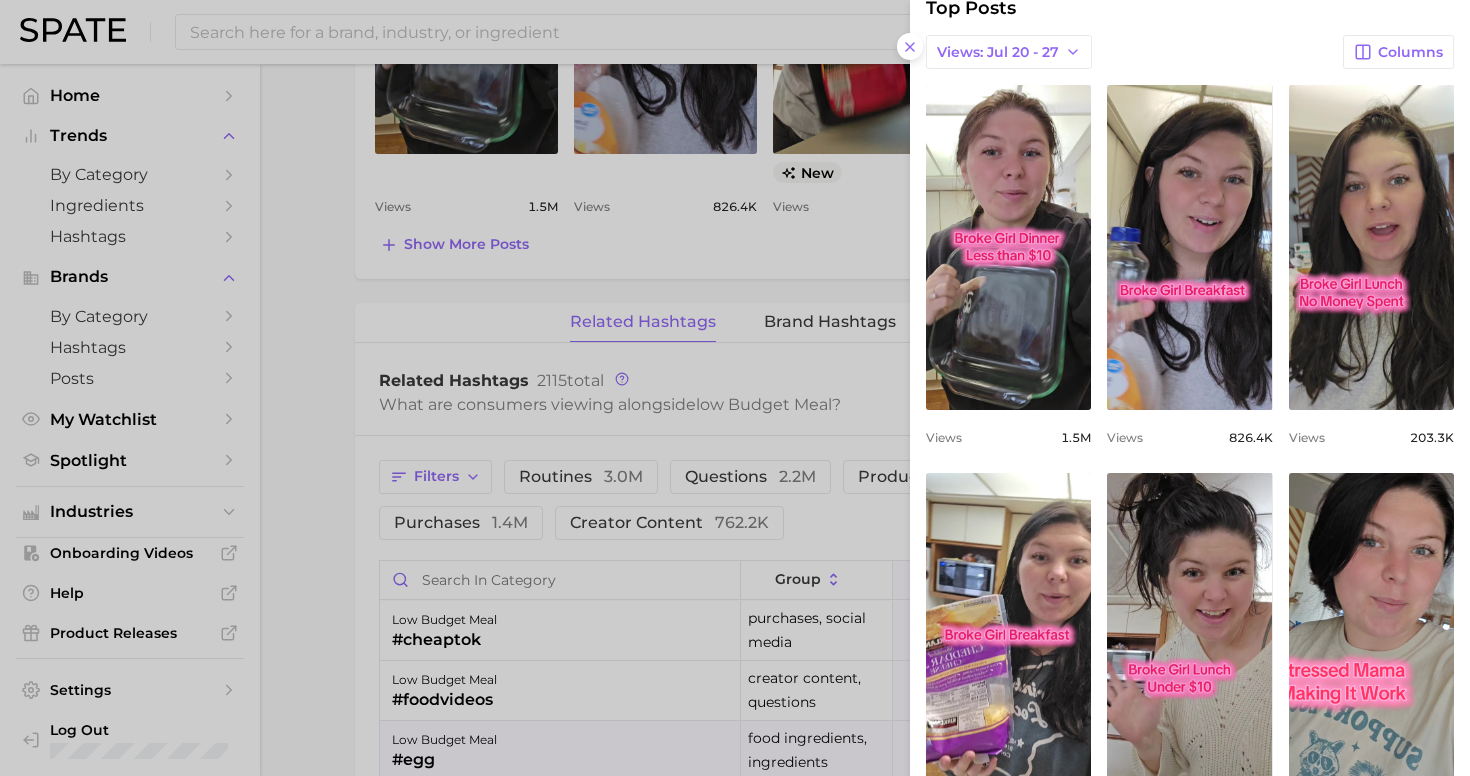 scroll, scrollTop: 0, scrollLeft: 0, axis: both 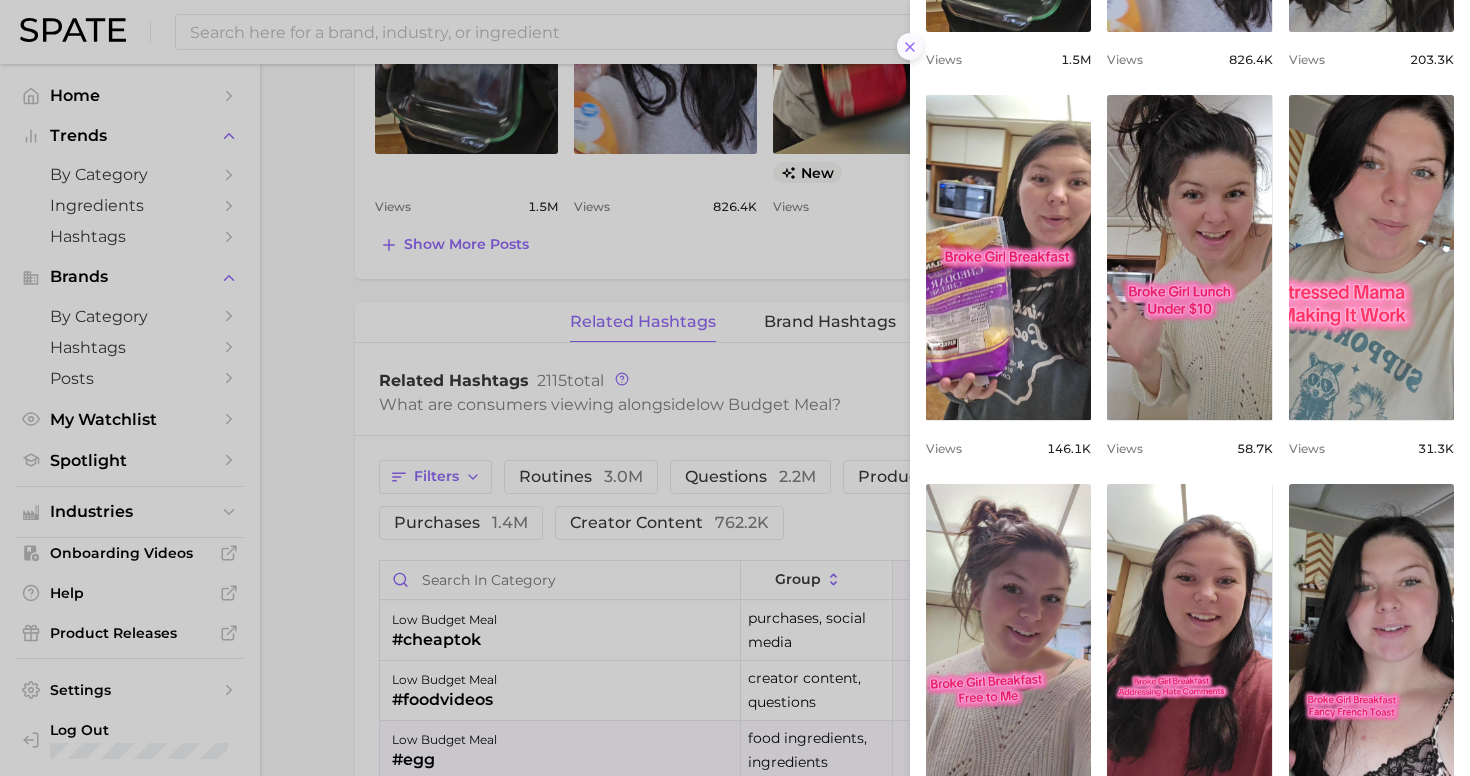 click 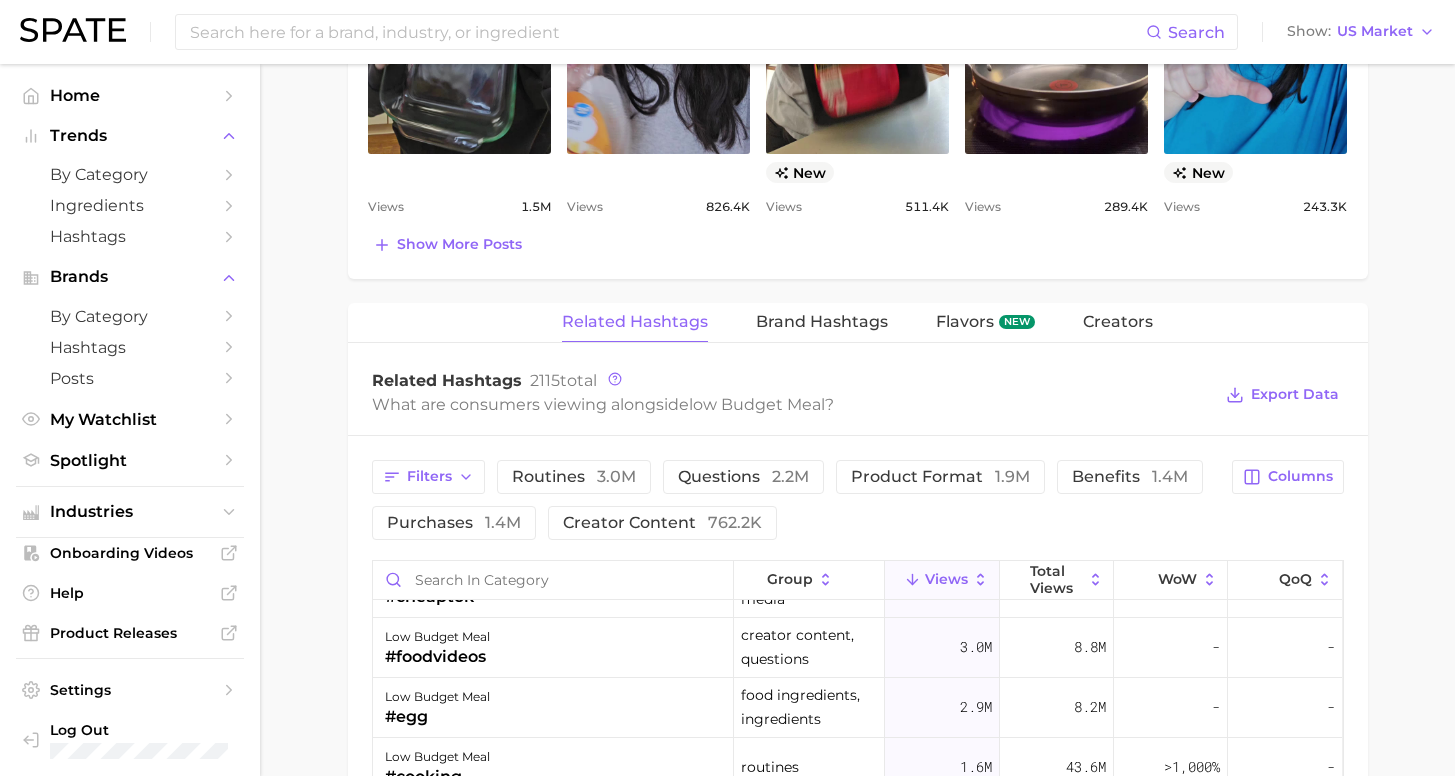 scroll, scrollTop: 0, scrollLeft: 0, axis: both 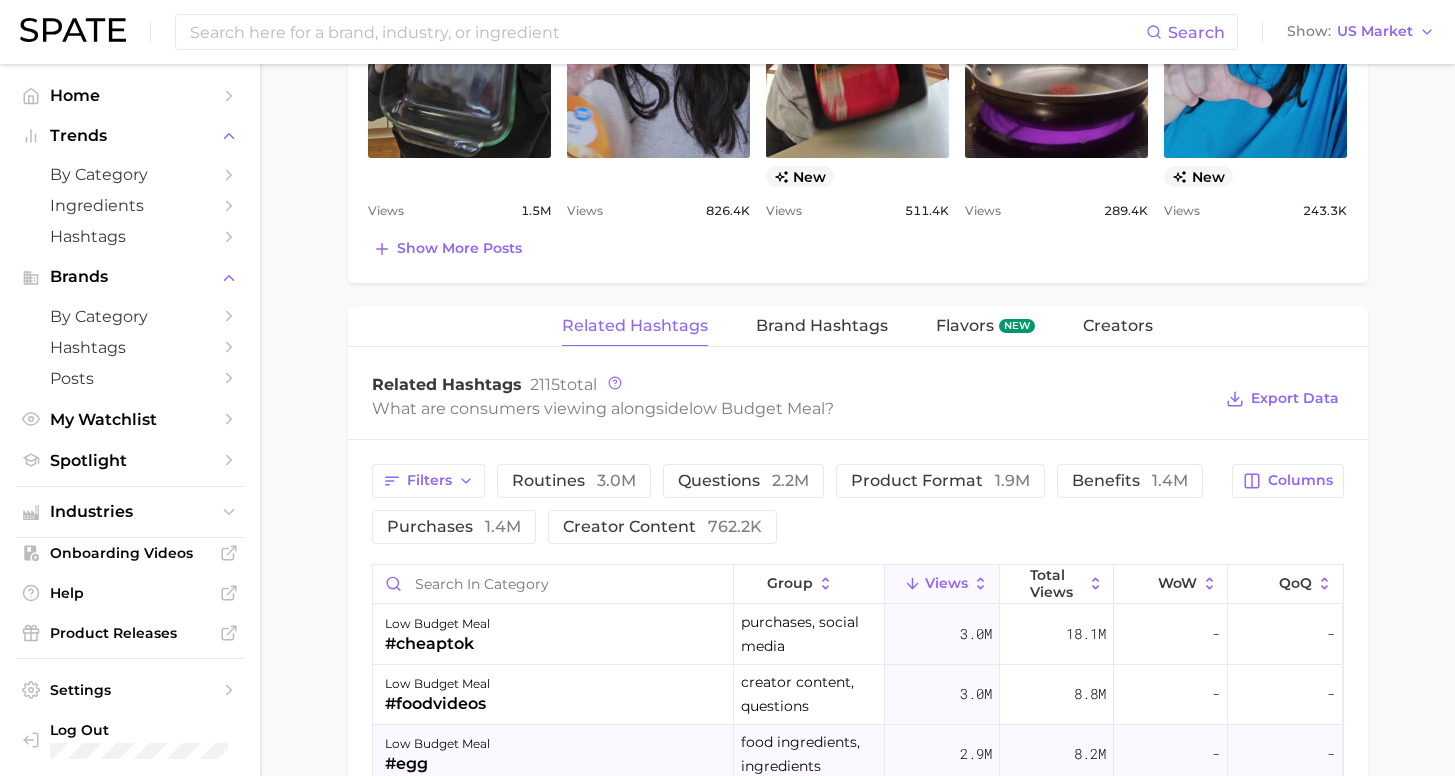 click on "low budget meal #egg" at bounding box center [553, 755] 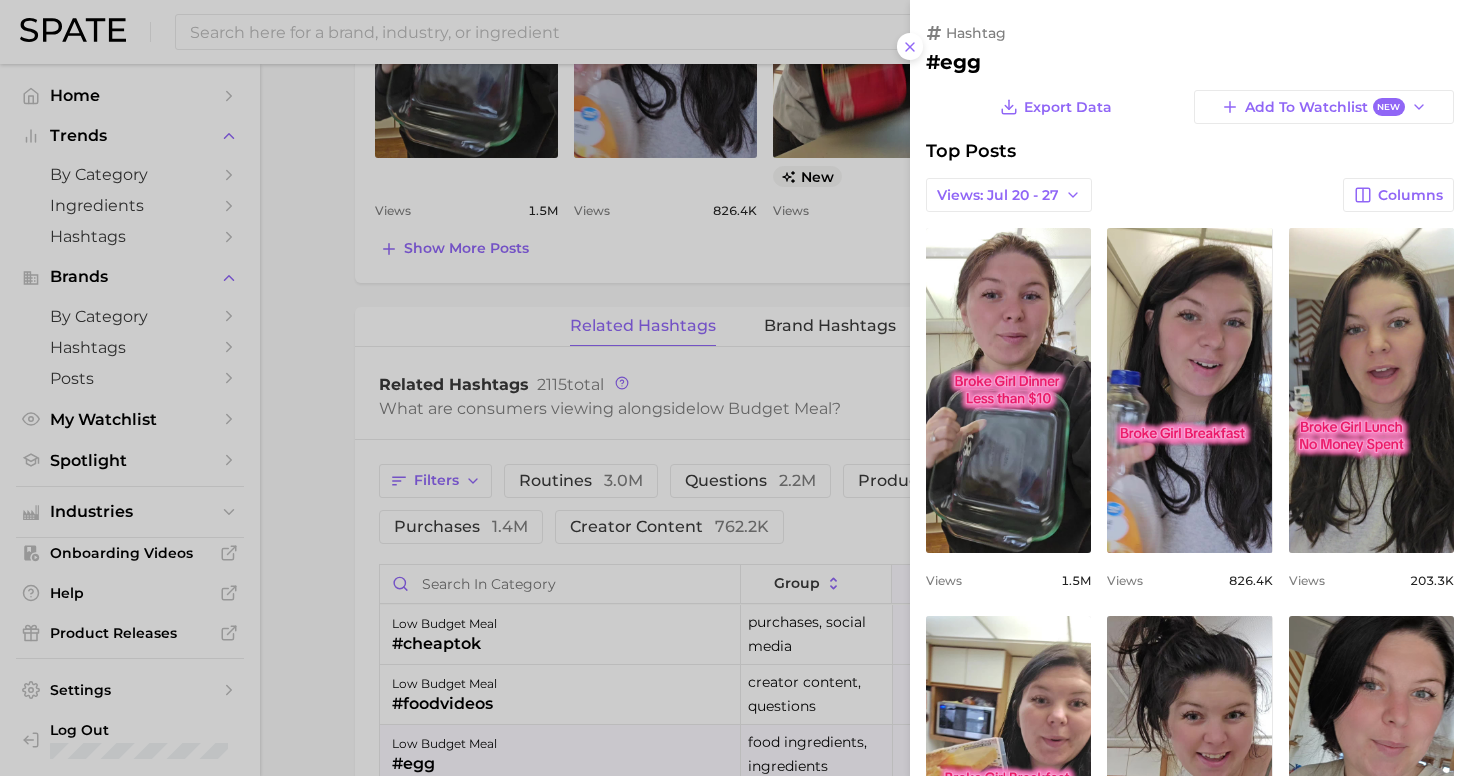 scroll, scrollTop: 0, scrollLeft: 0, axis: both 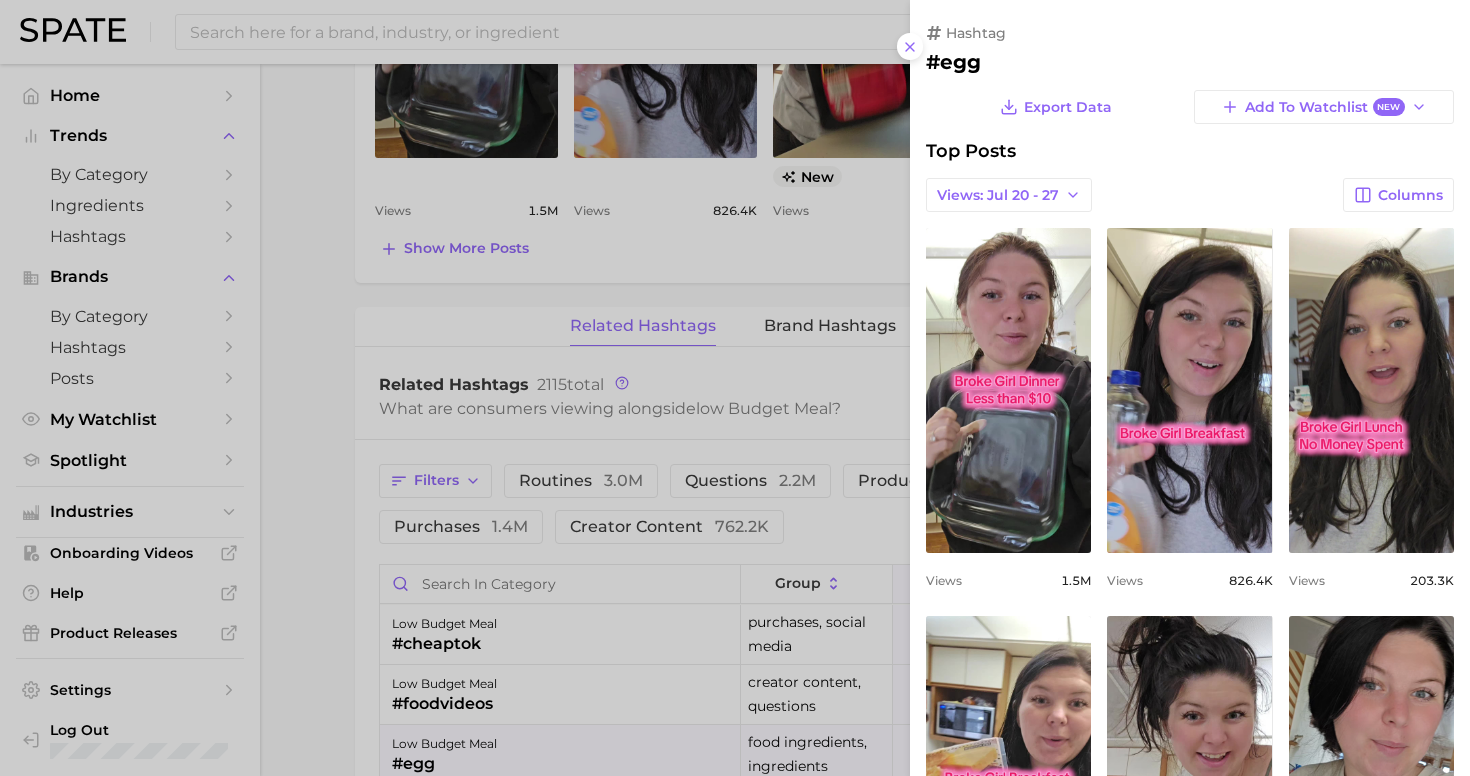 drag, startPoint x: 911, startPoint y: 30, endPoint x: 906, endPoint y: 138, distance: 108.11568 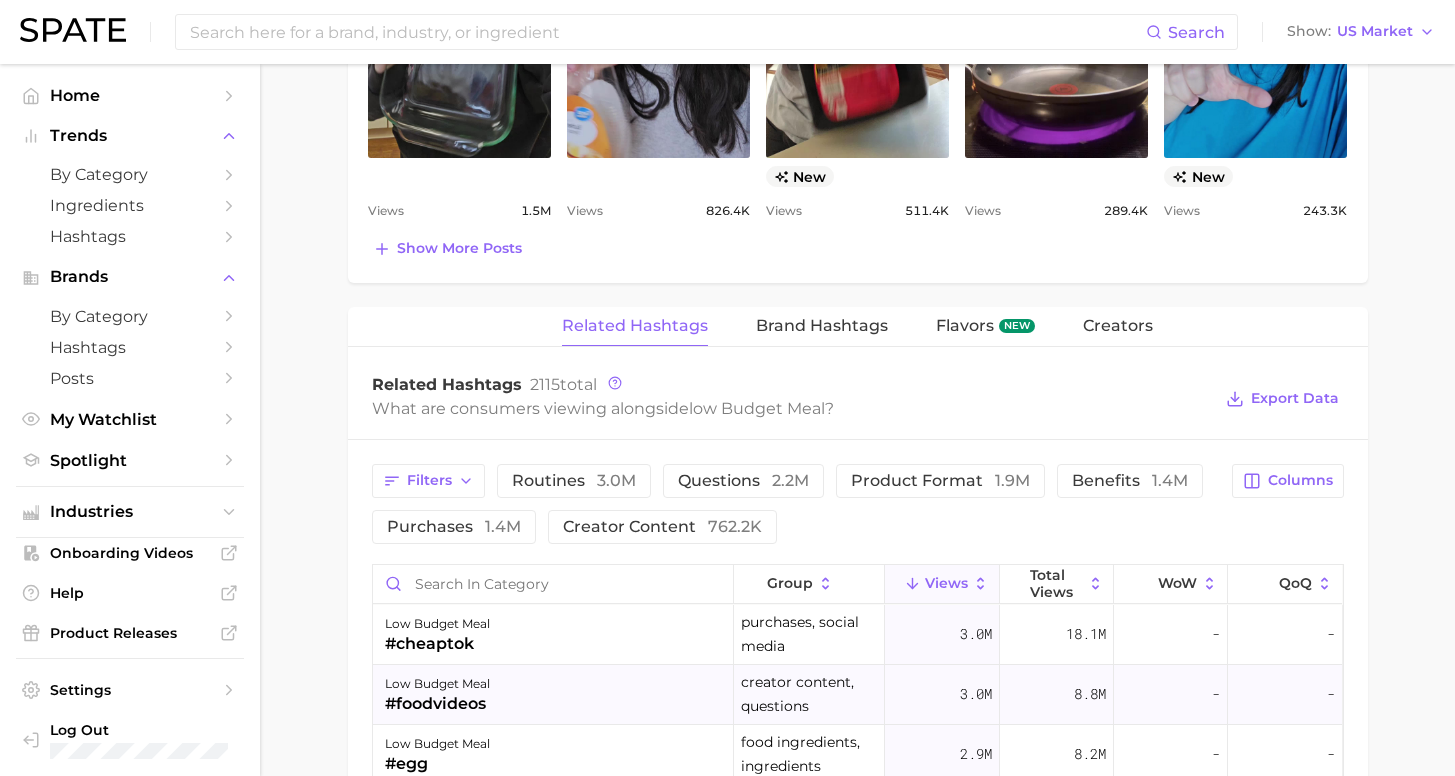 click on "low budget meal #foodvideos" at bounding box center (553, 695) 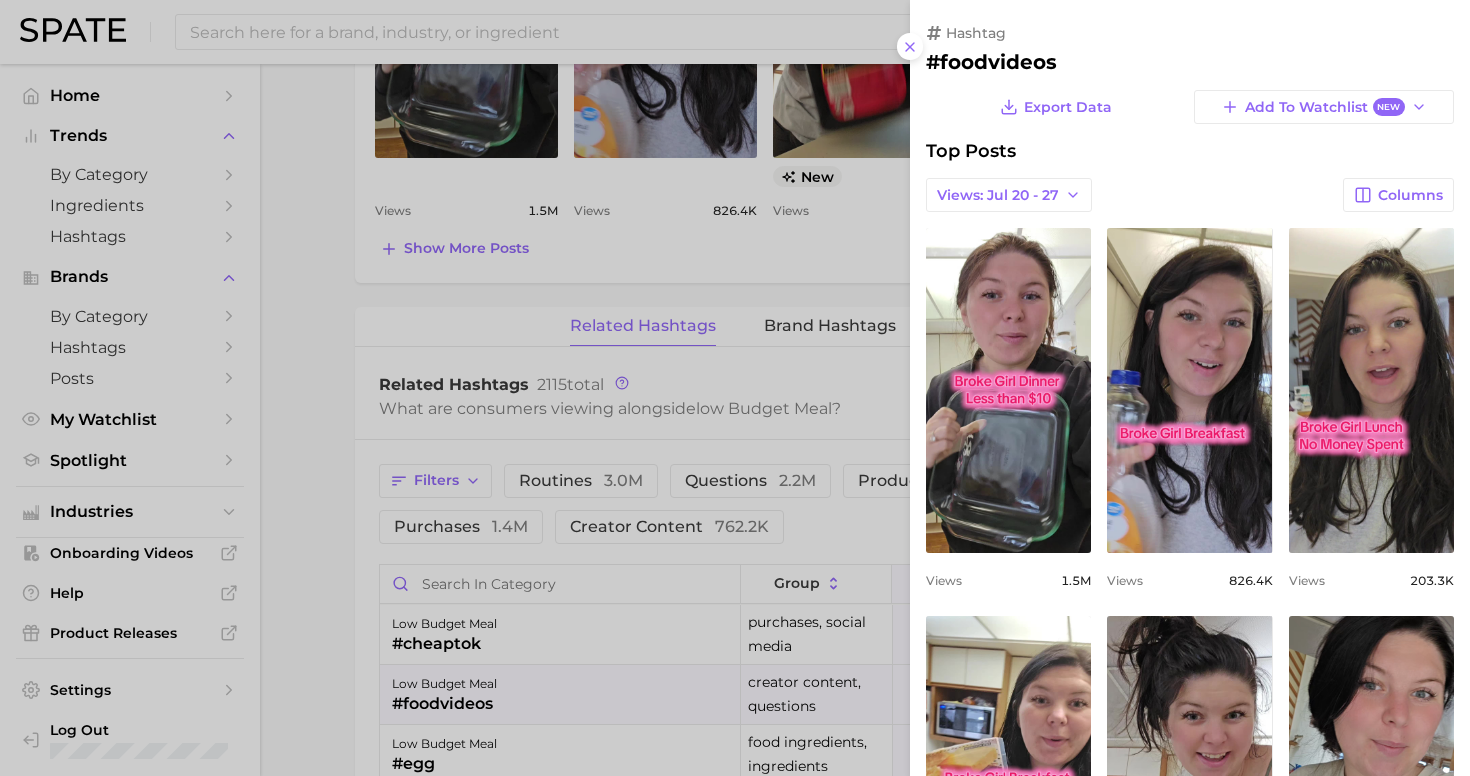 scroll, scrollTop: 0, scrollLeft: 0, axis: both 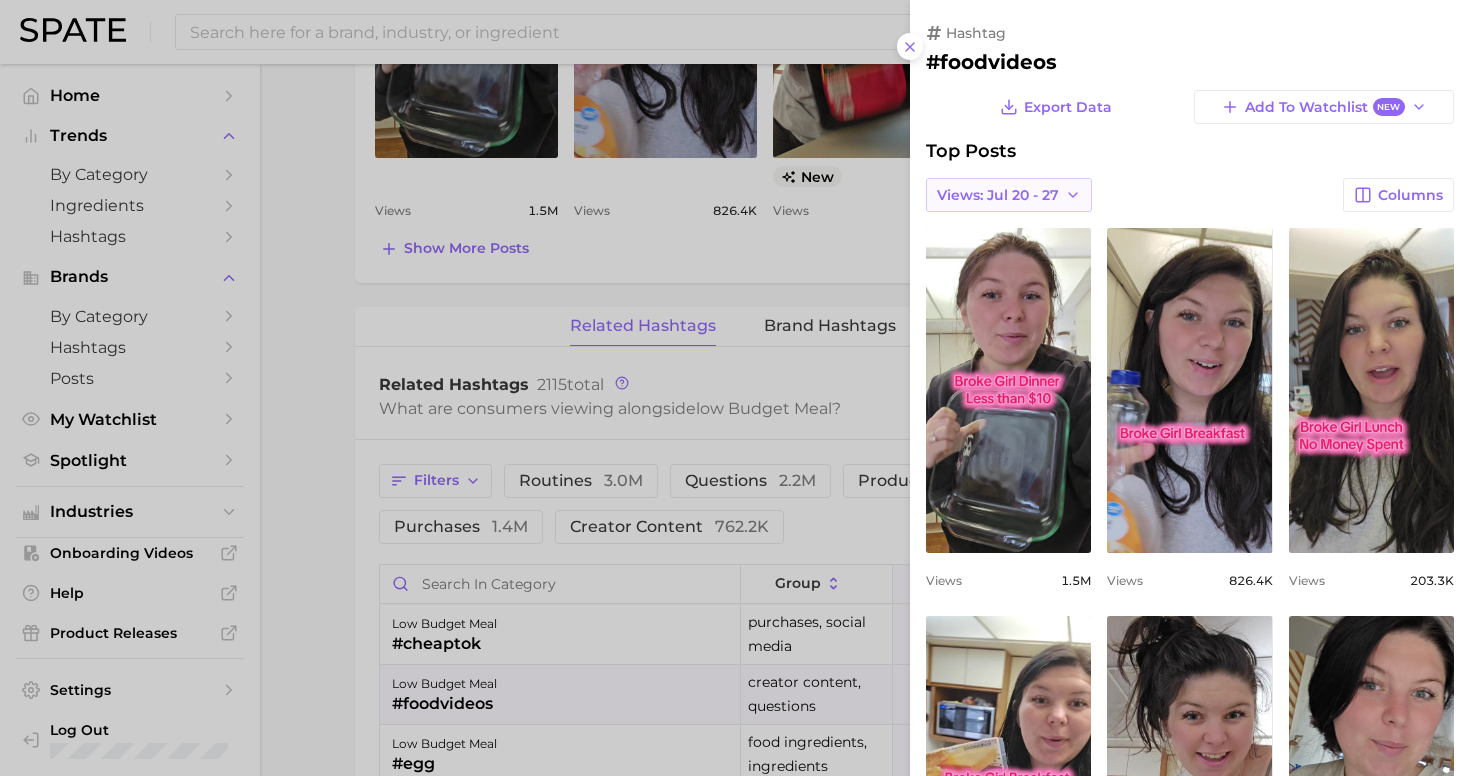 click on "Views: Jul 20 -  27" at bounding box center [998, 195] 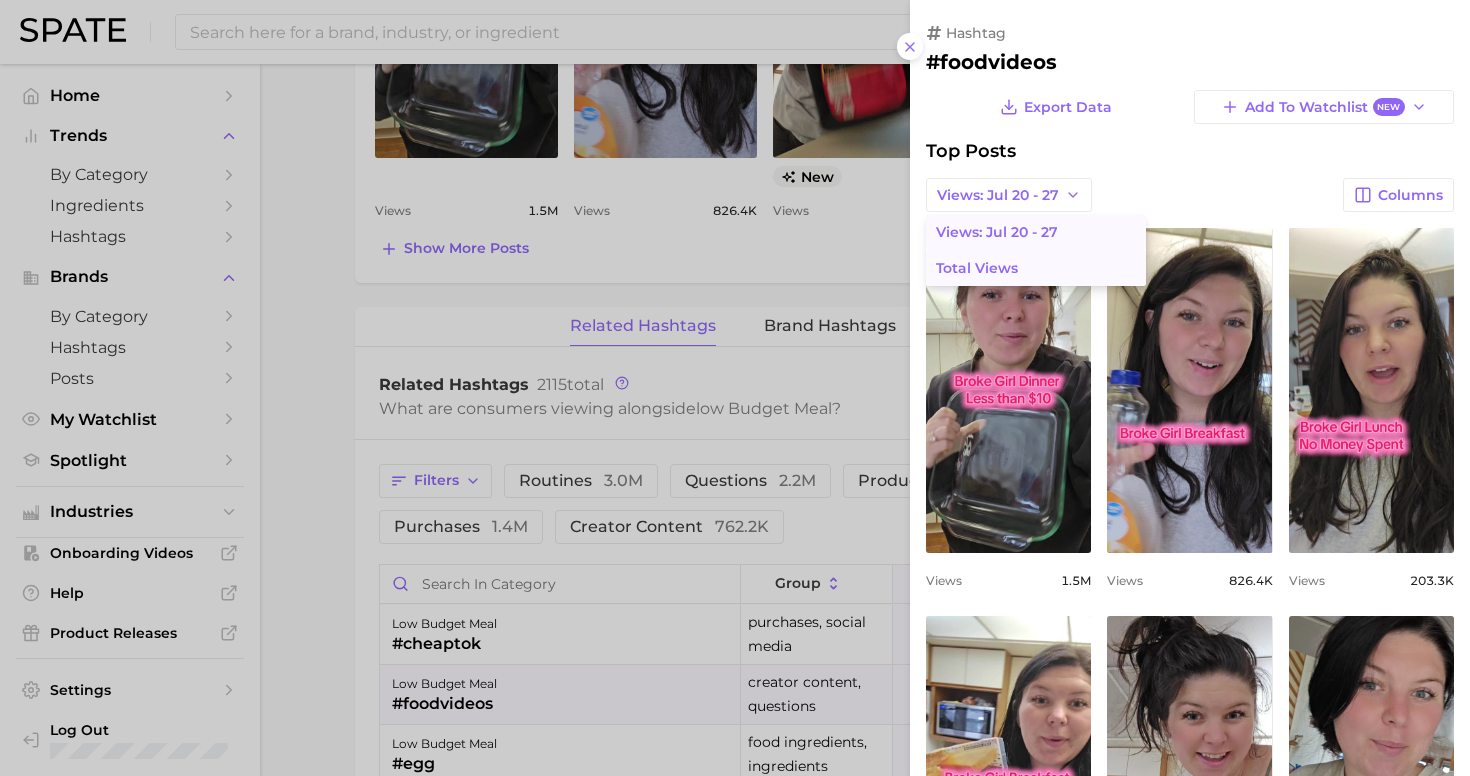 click on "Total Views" at bounding box center [977, 268] 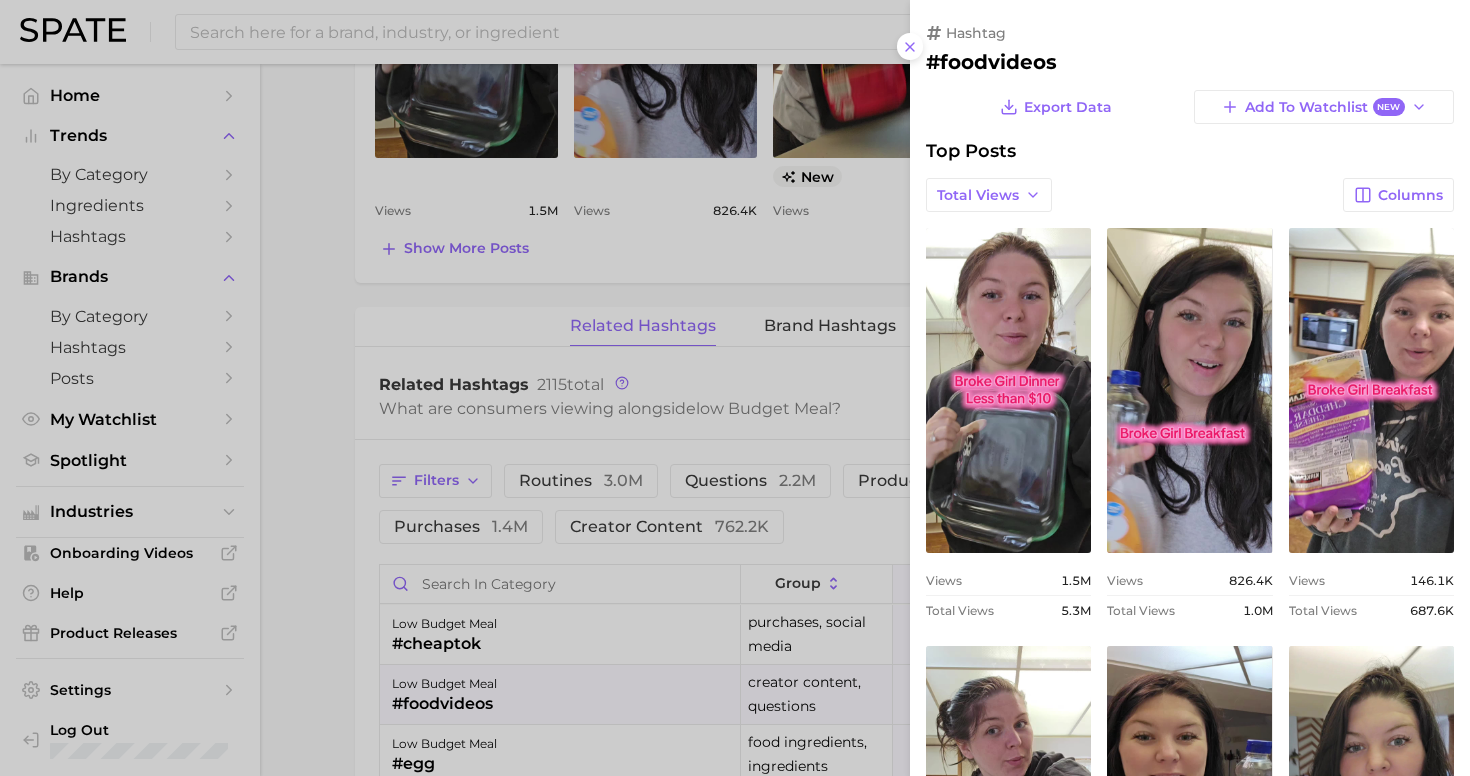 scroll, scrollTop: 0, scrollLeft: 0, axis: both 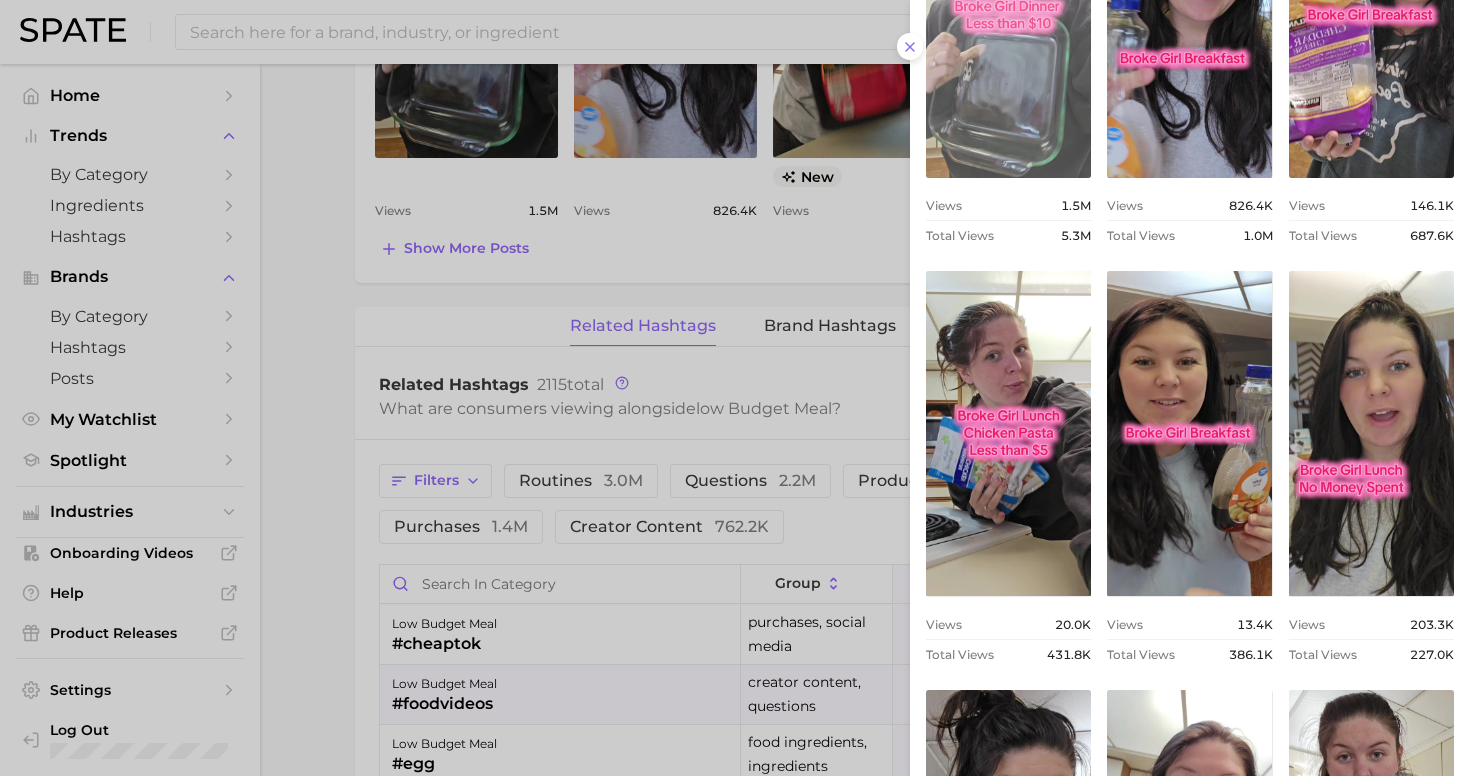 click 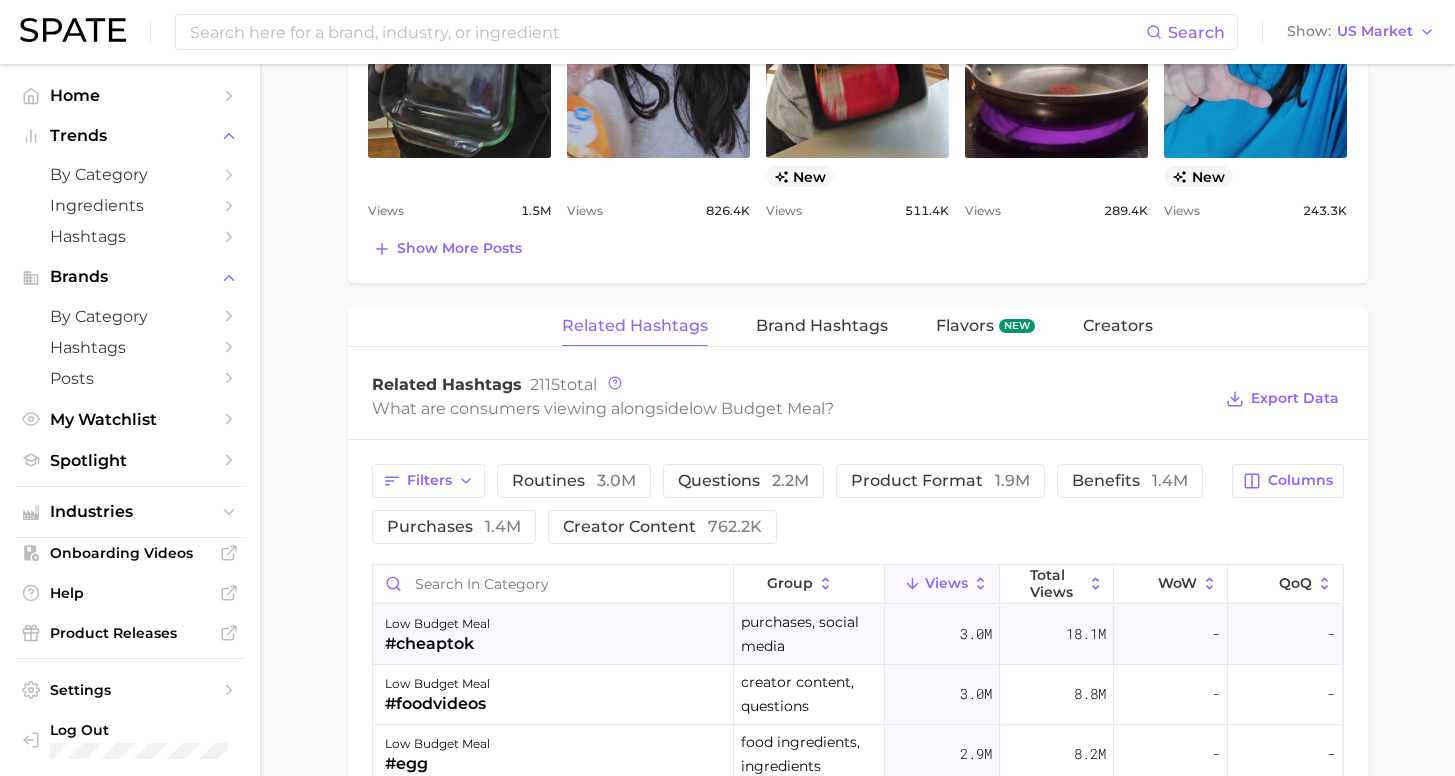 click on "low budget meal #cheaptok" at bounding box center [553, 635] 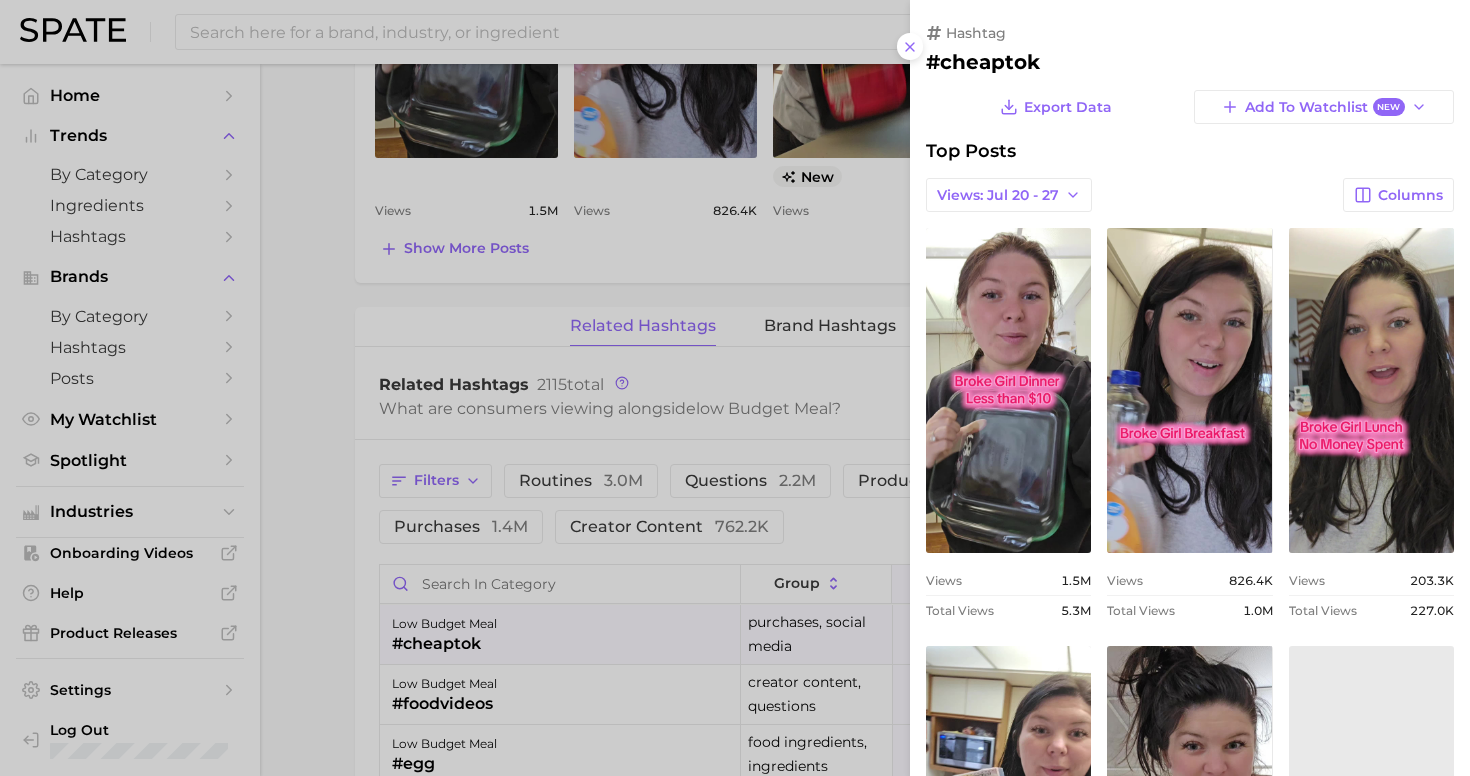 scroll, scrollTop: 0, scrollLeft: 0, axis: both 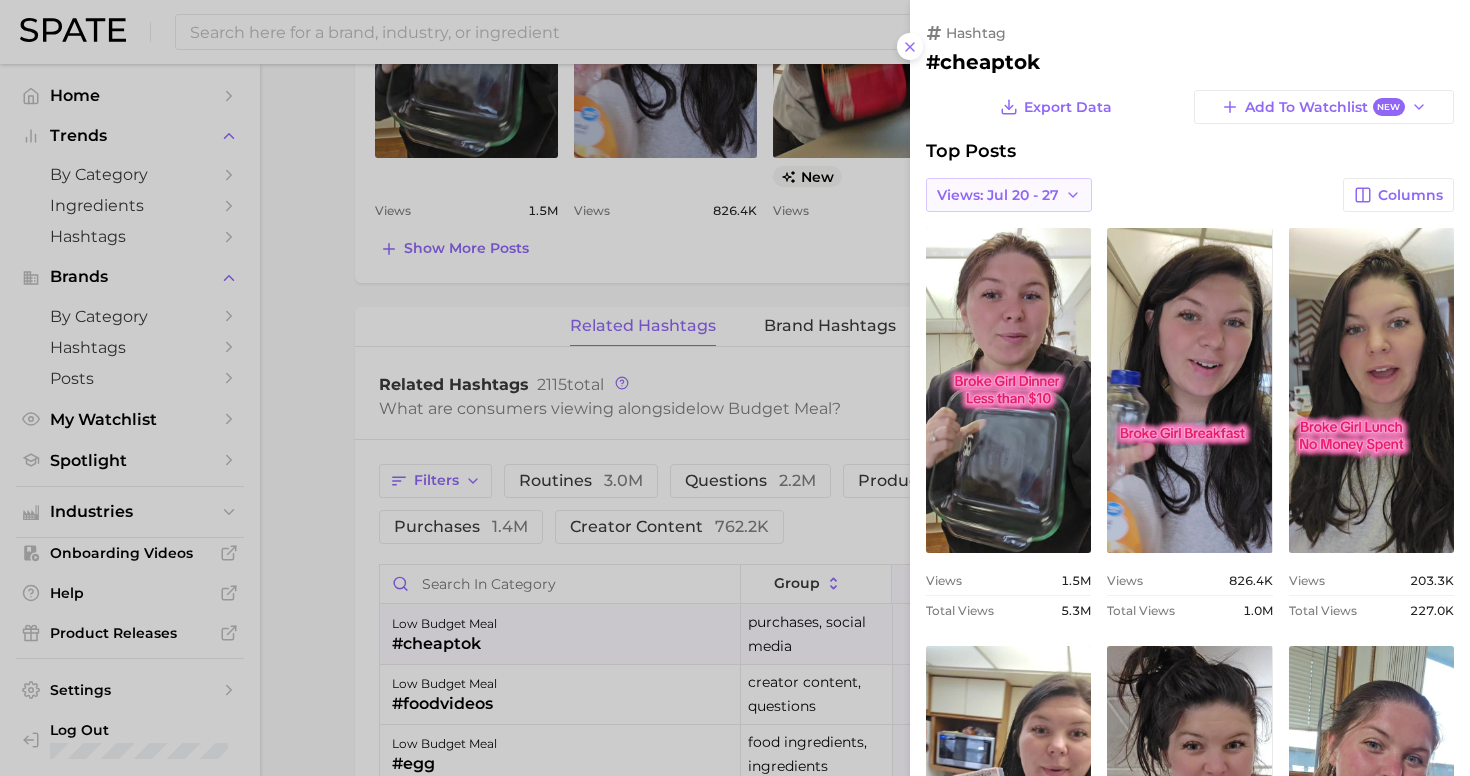 click 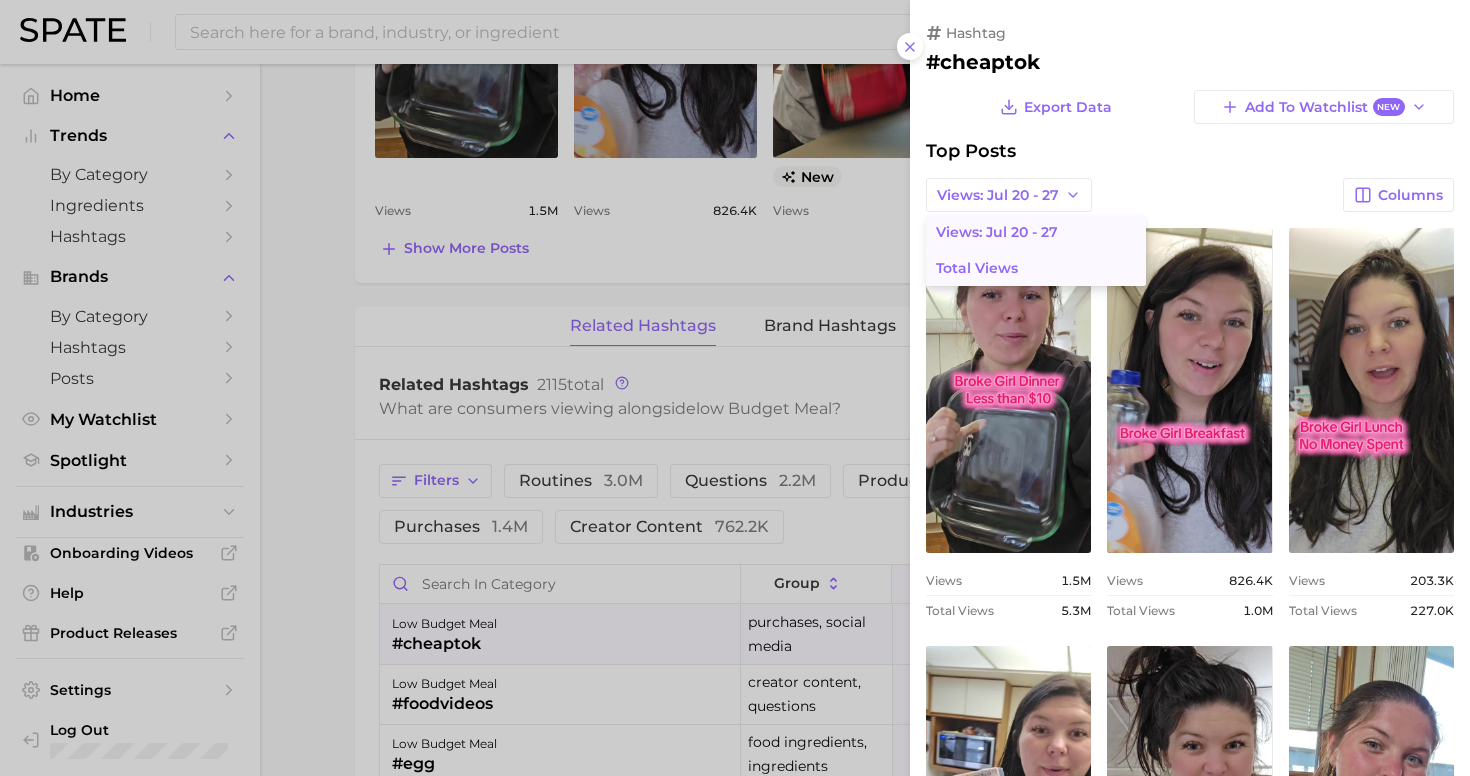click on "Total Views" at bounding box center [1036, 268] 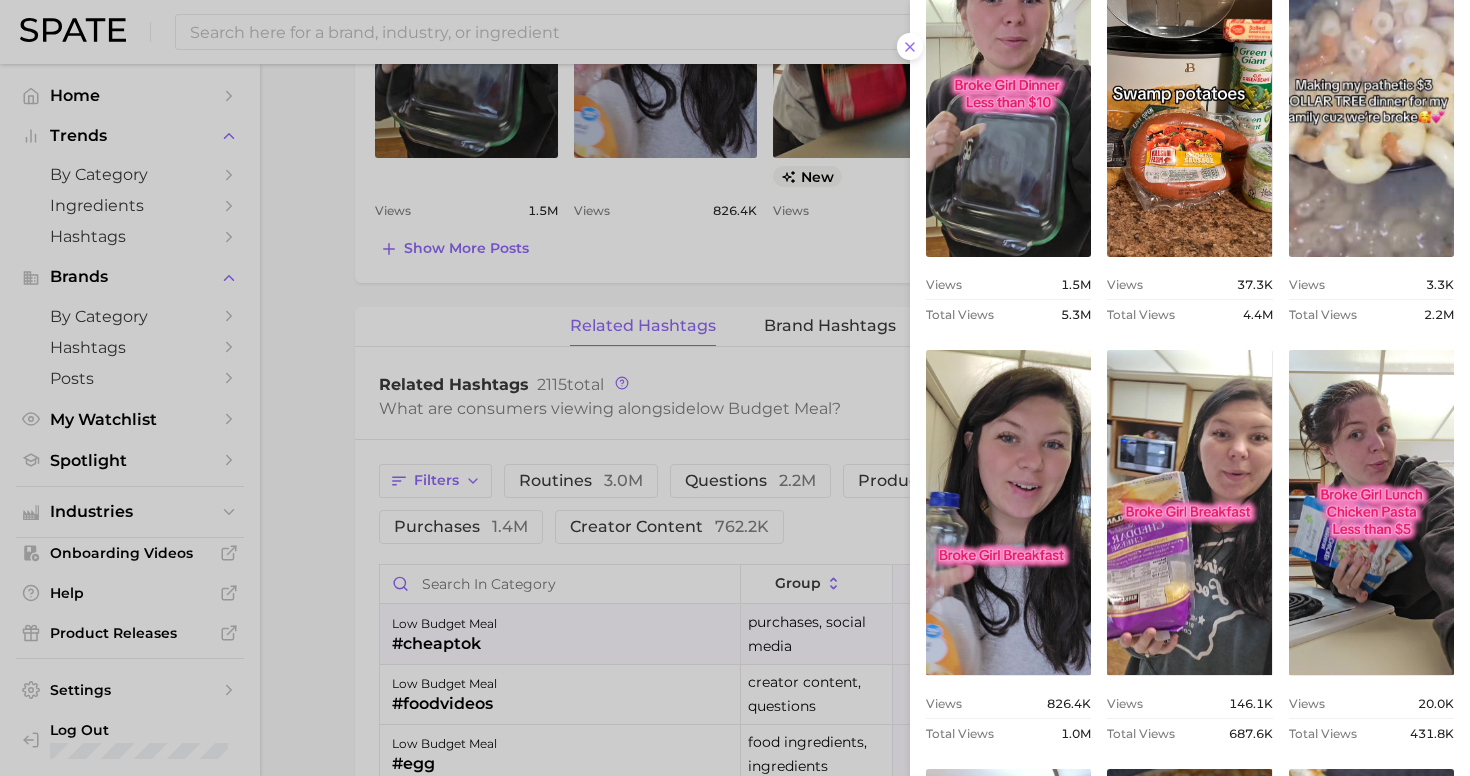 click at bounding box center [735, 388] 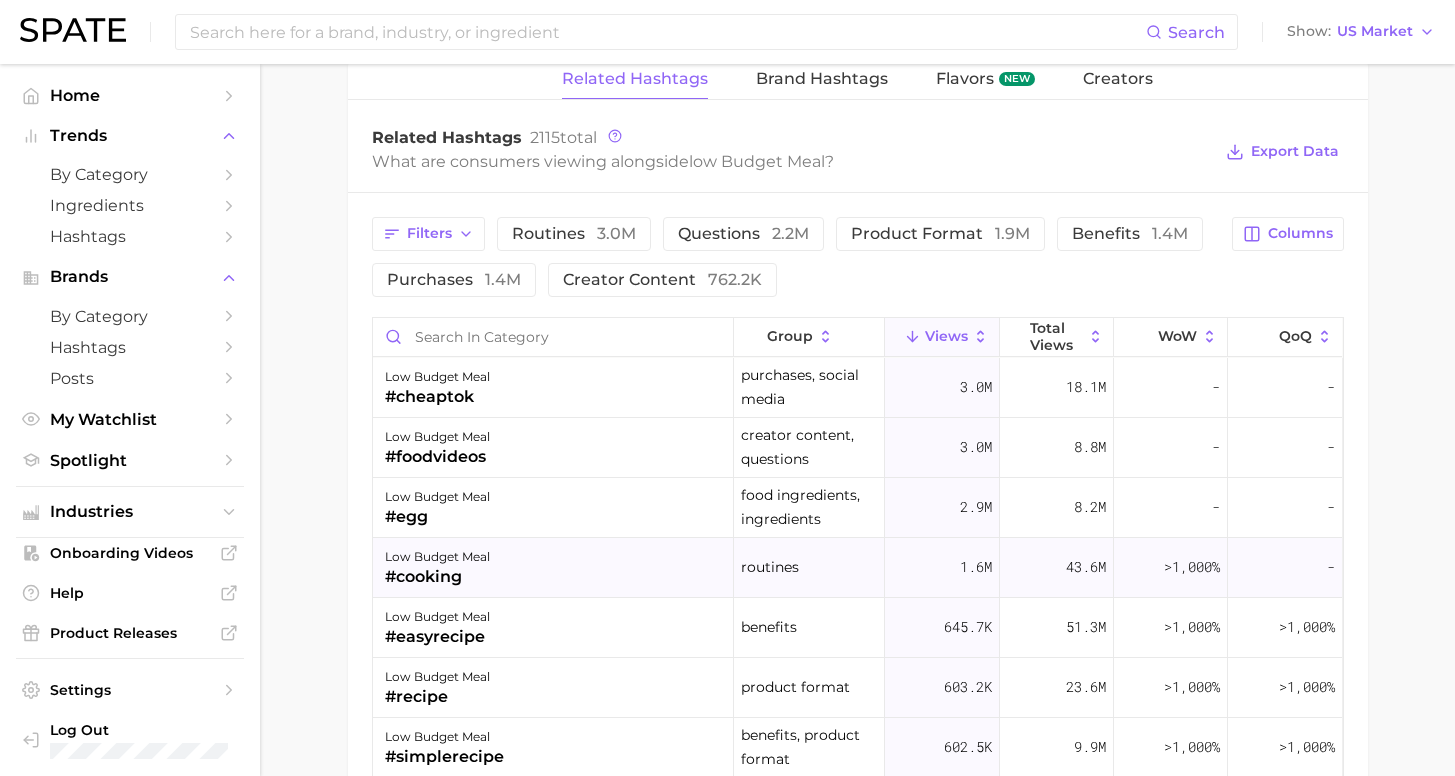 click on "low budget meal #cooking" at bounding box center (553, 568) 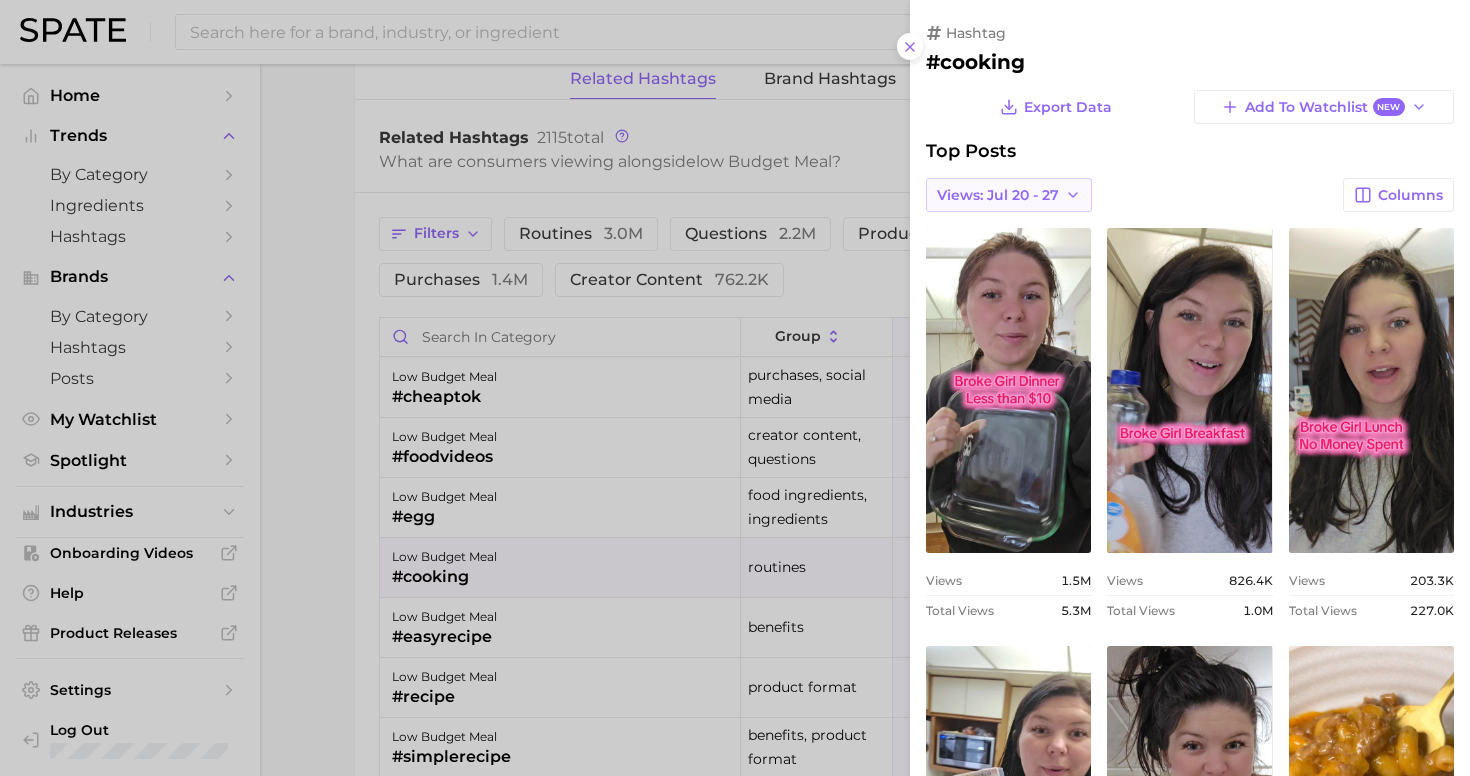 click on "Views: Jul 20 -  27" at bounding box center [998, 195] 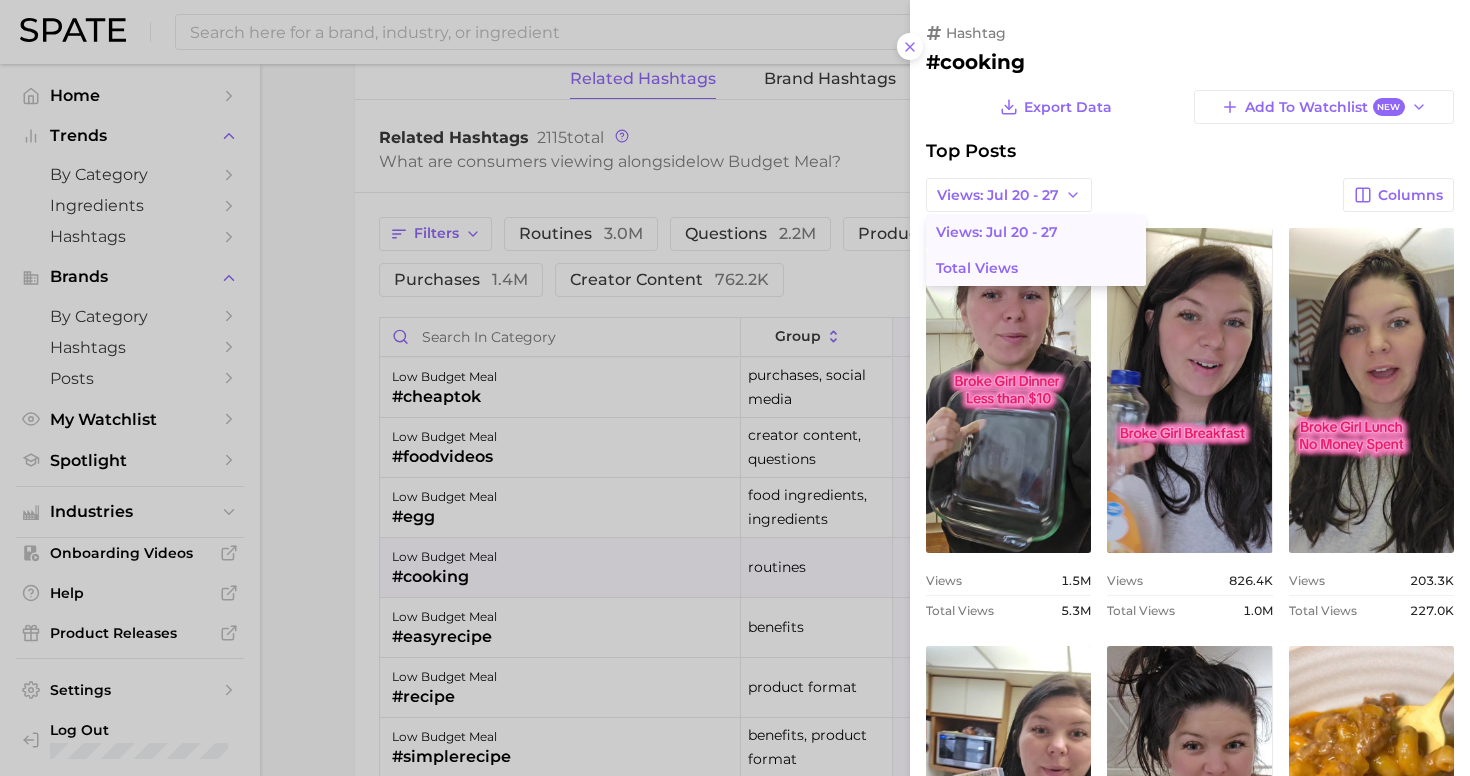 click on "Total Views" at bounding box center (1036, 268) 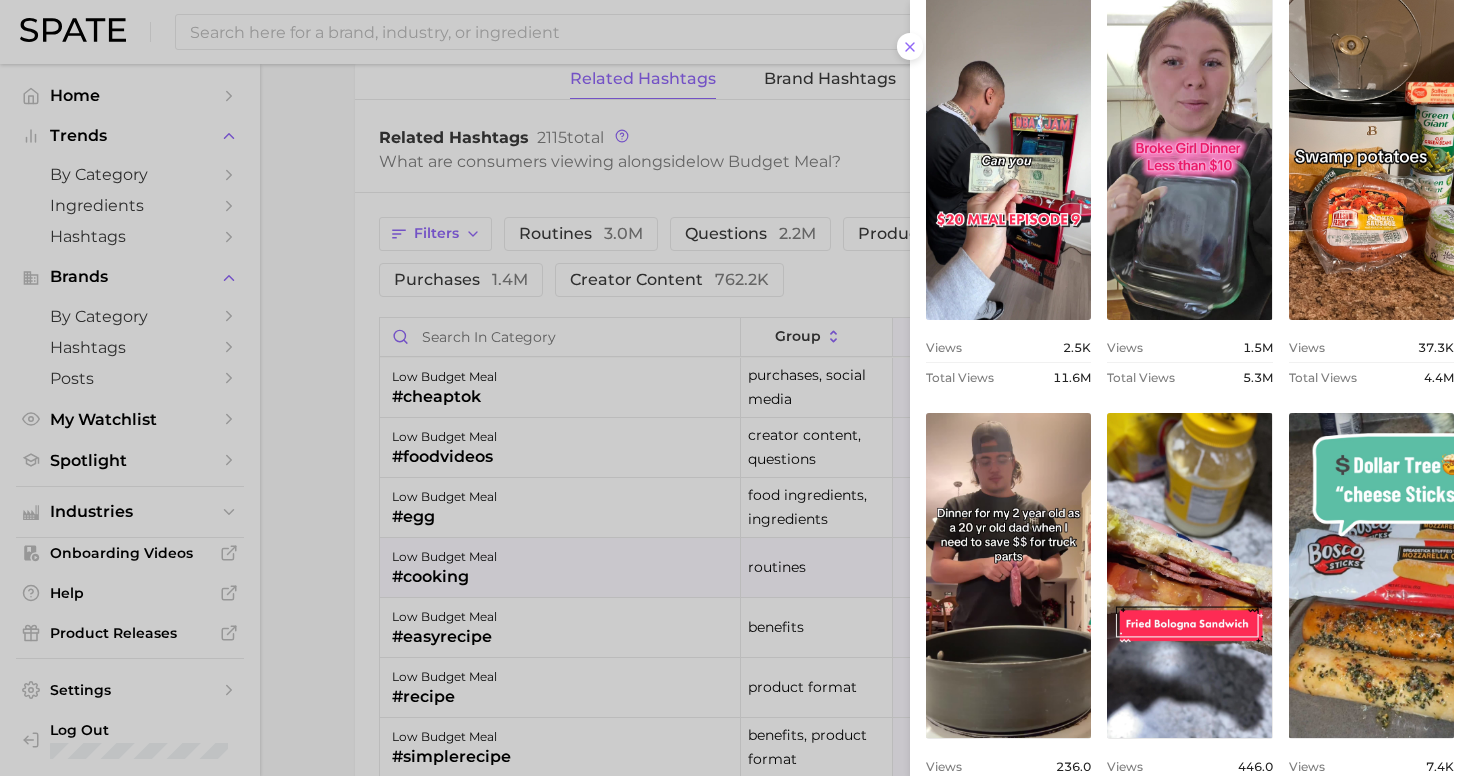 click at bounding box center (735, 388) 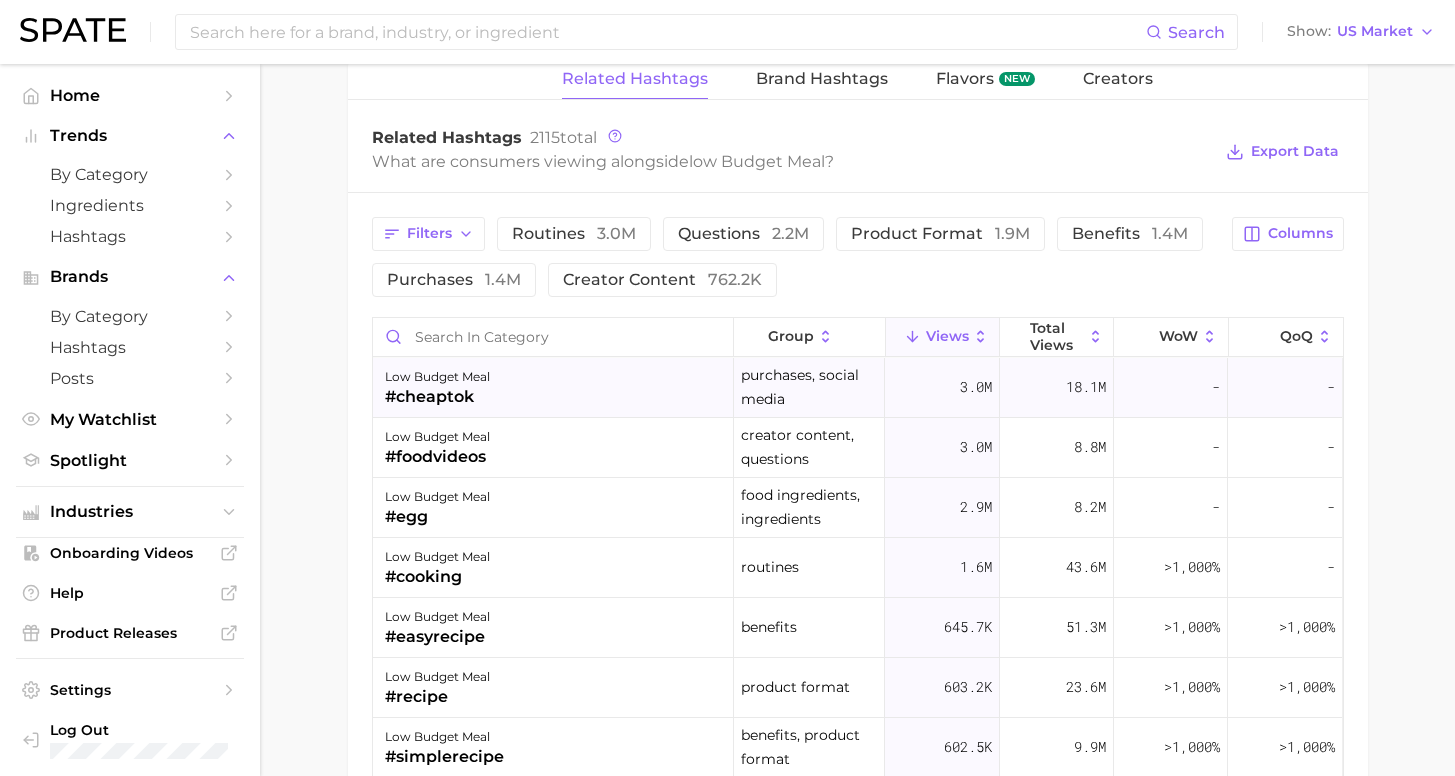 click on "low budget meal #cheaptok" at bounding box center (553, 388) 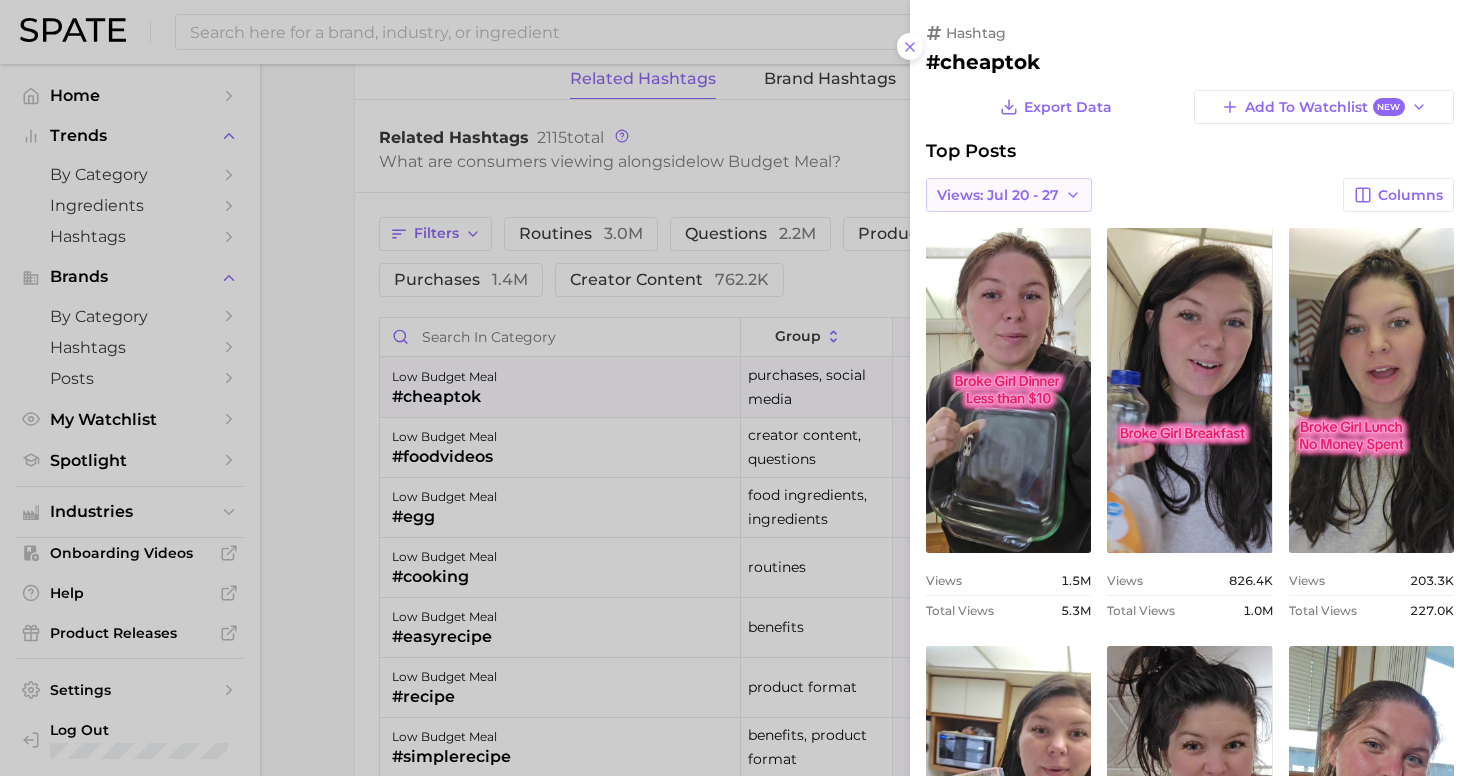 click on "Views: Jul 20 -  27" at bounding box center (1009, 195) 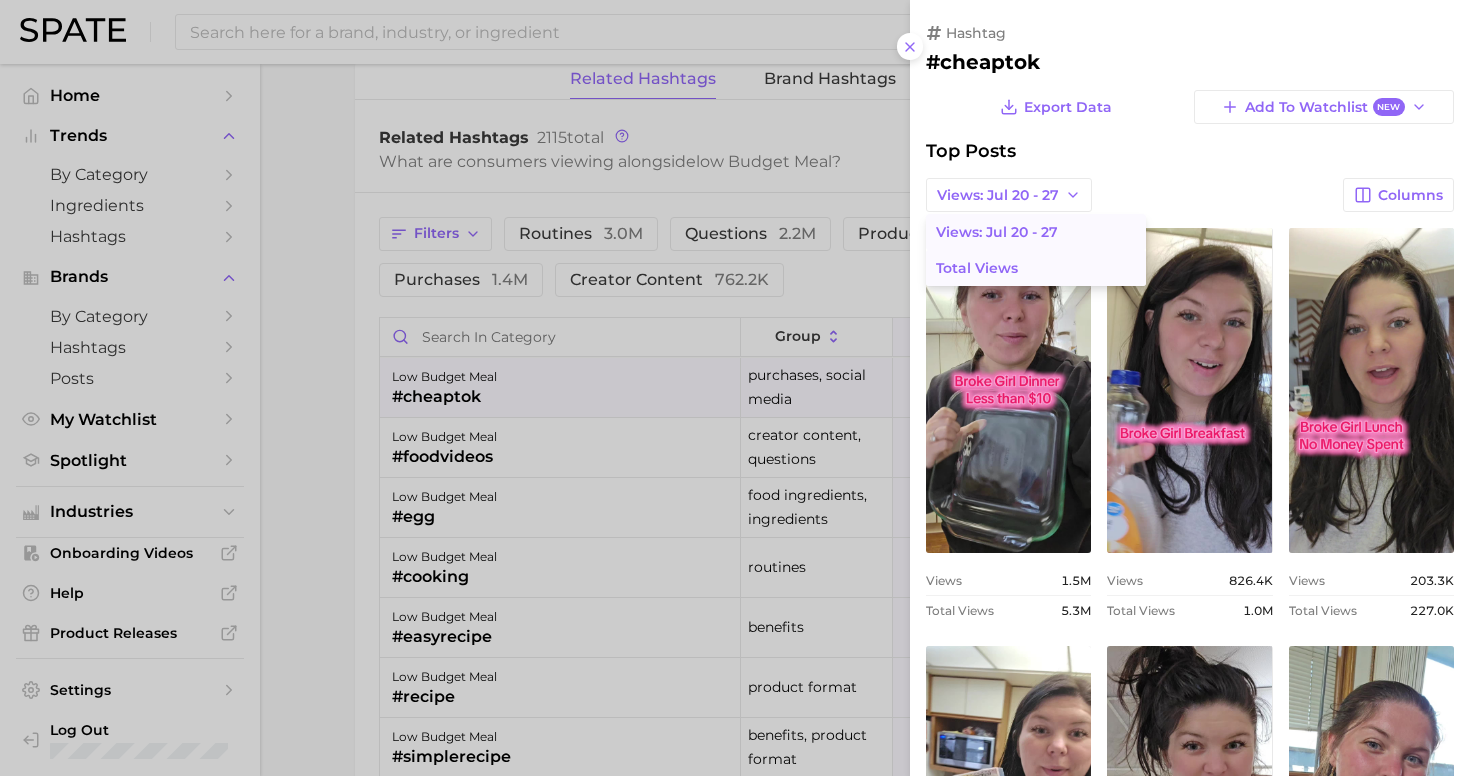 click on "Total Views" at bounding box center [1036, 268] 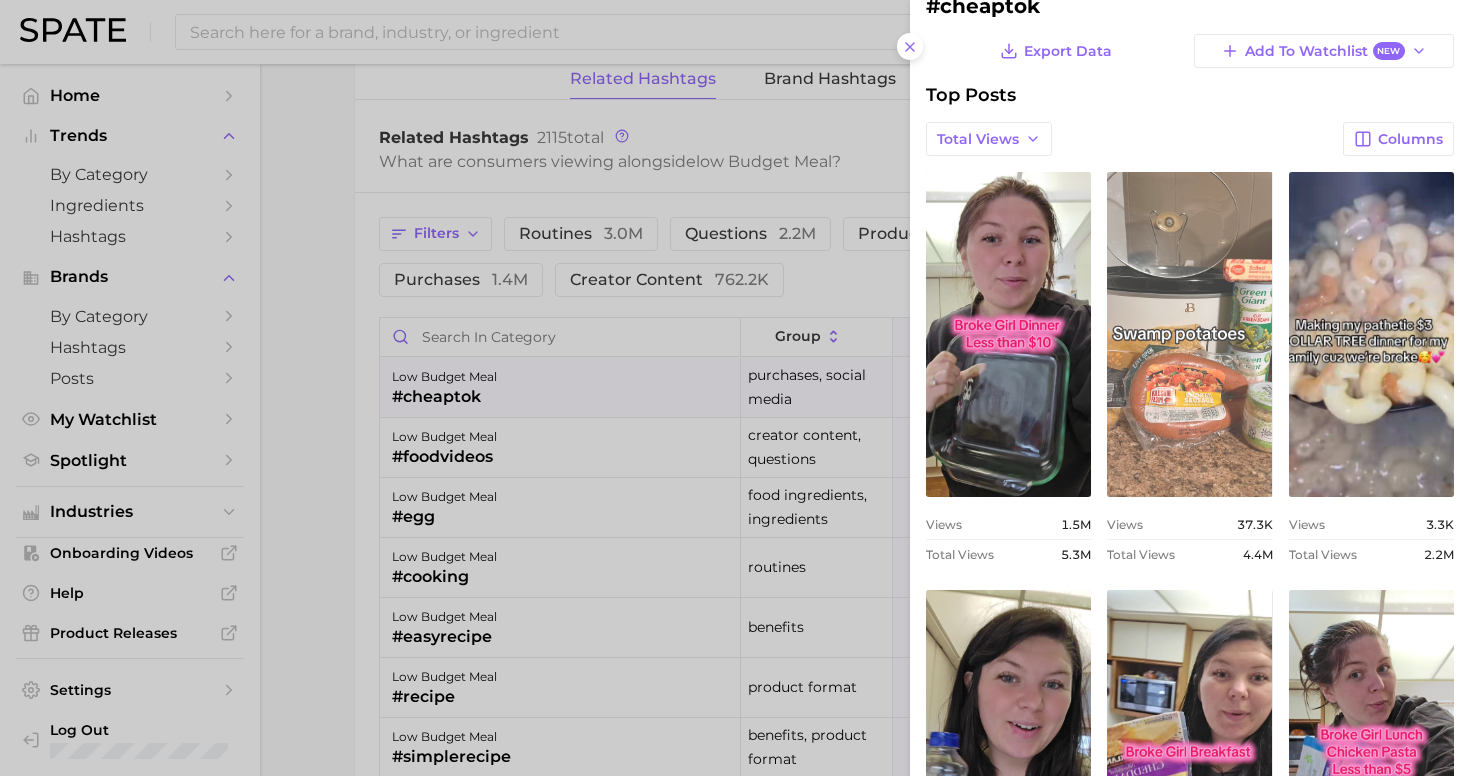 click on "view post on TikTok" at bounding box center [1189, 334] 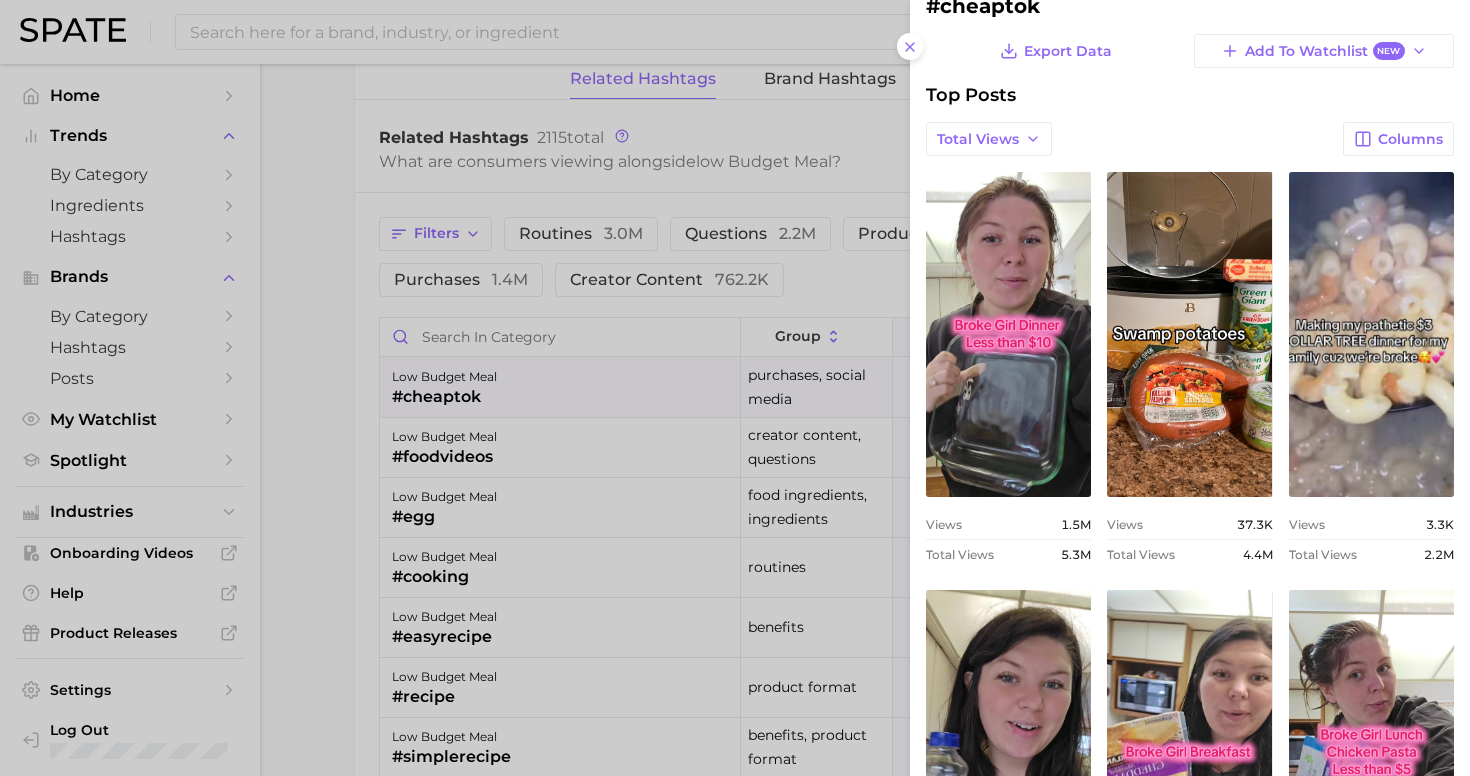 click 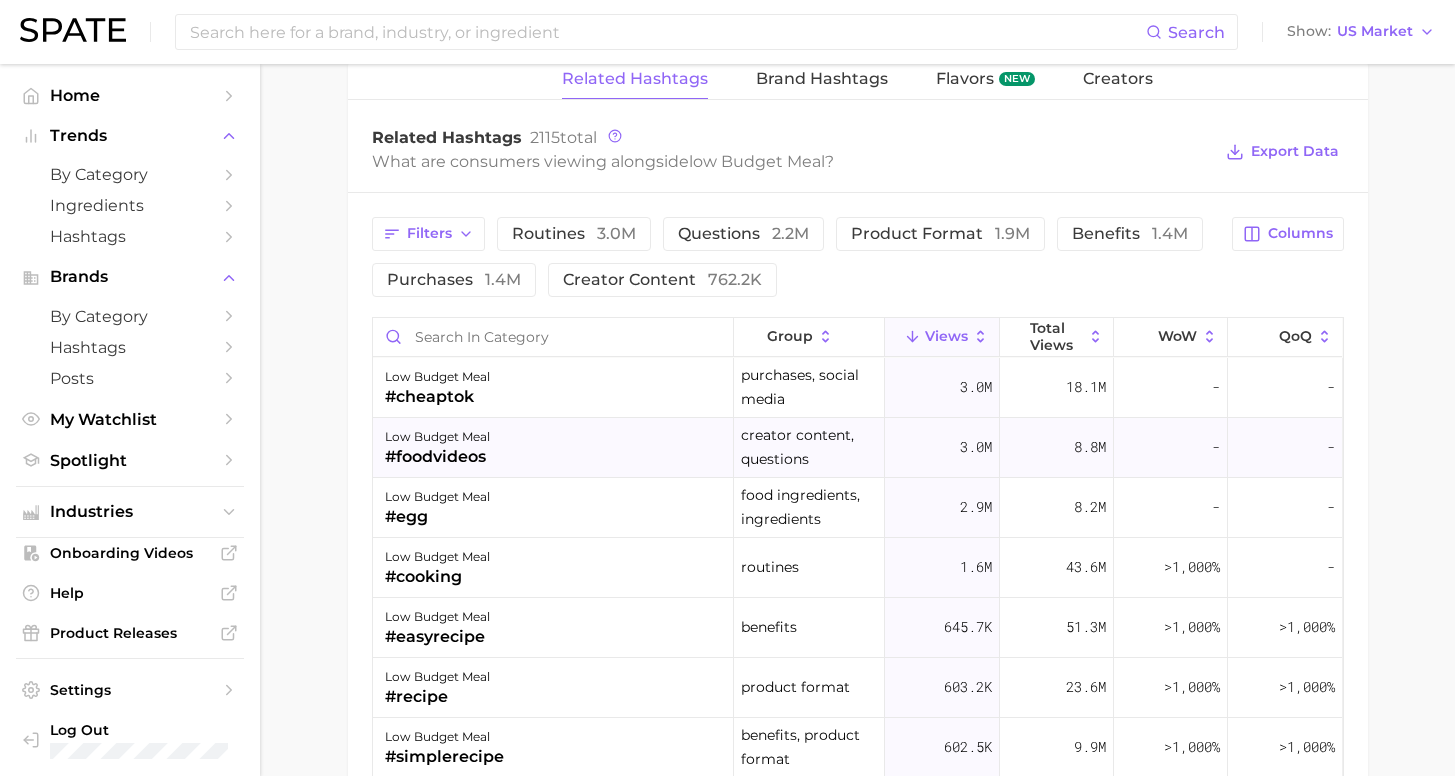 click on "#foodvideos" at bounding box center [437, 457] 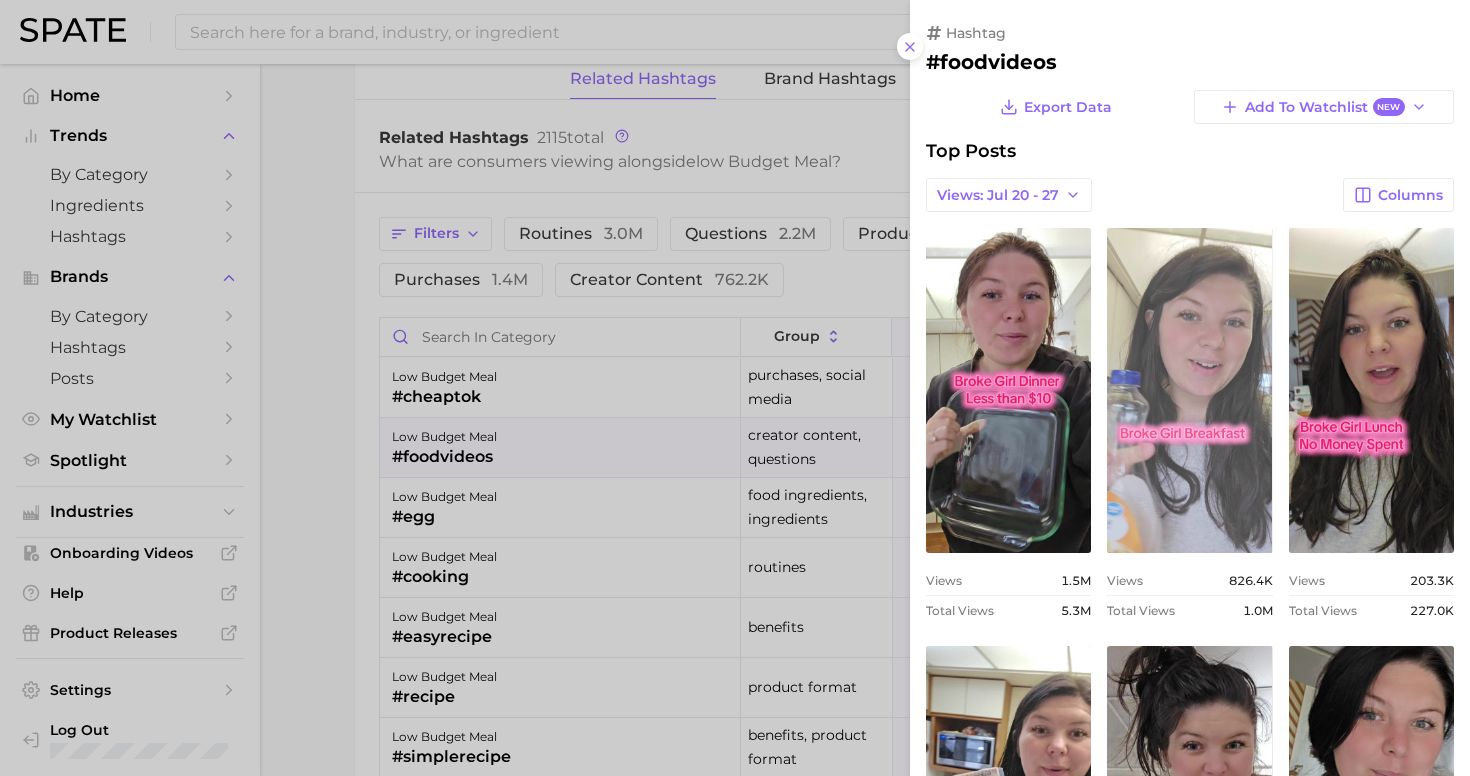 scroll, scrollTop: 0, scrollLeft: 0, axis: both 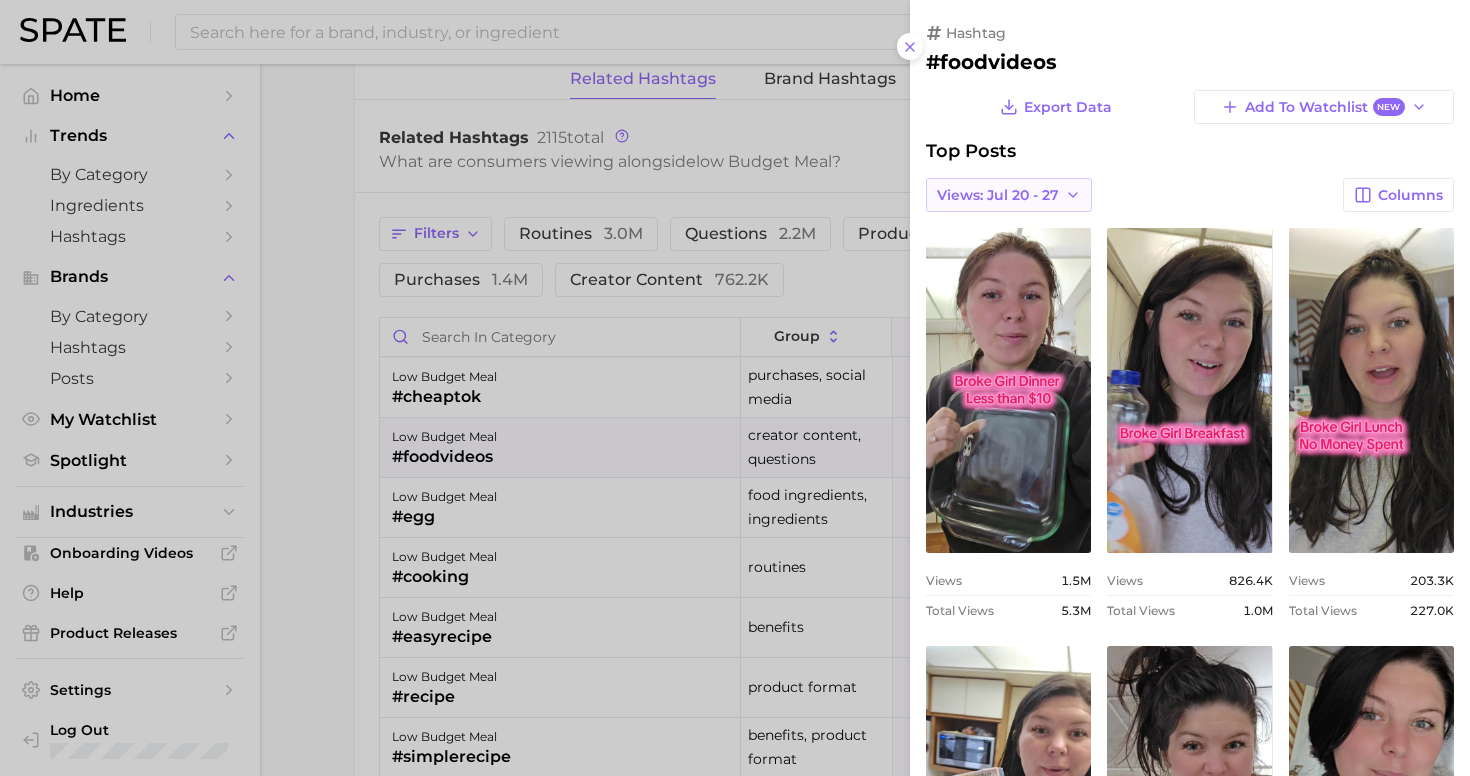 click on "Views: Jul 20 -  27" at bounding box center [998, 195] 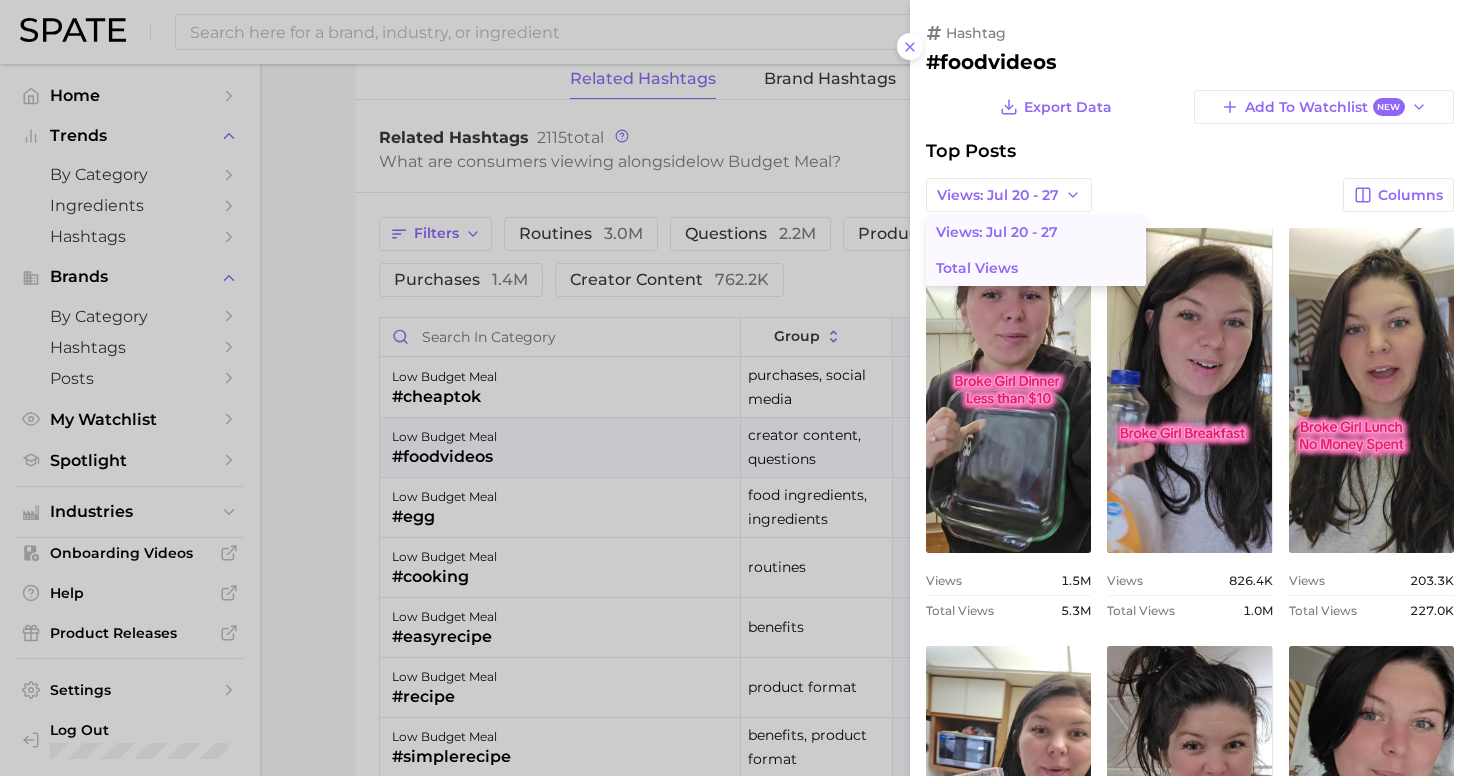 click on "Total Views" at bounding box center (1036, 268) 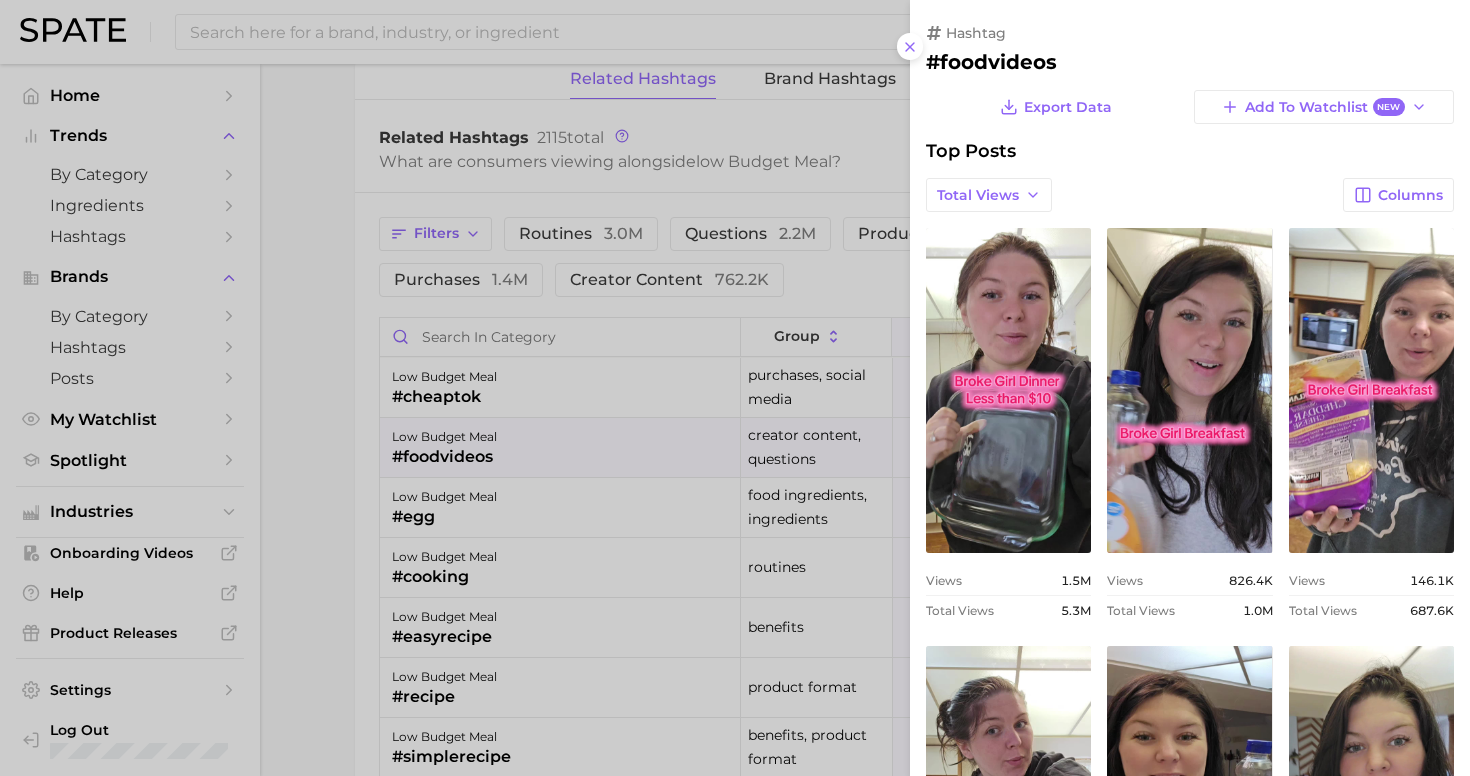 scroll, scrollTop: 0, scrollLeft: 0, axis: both 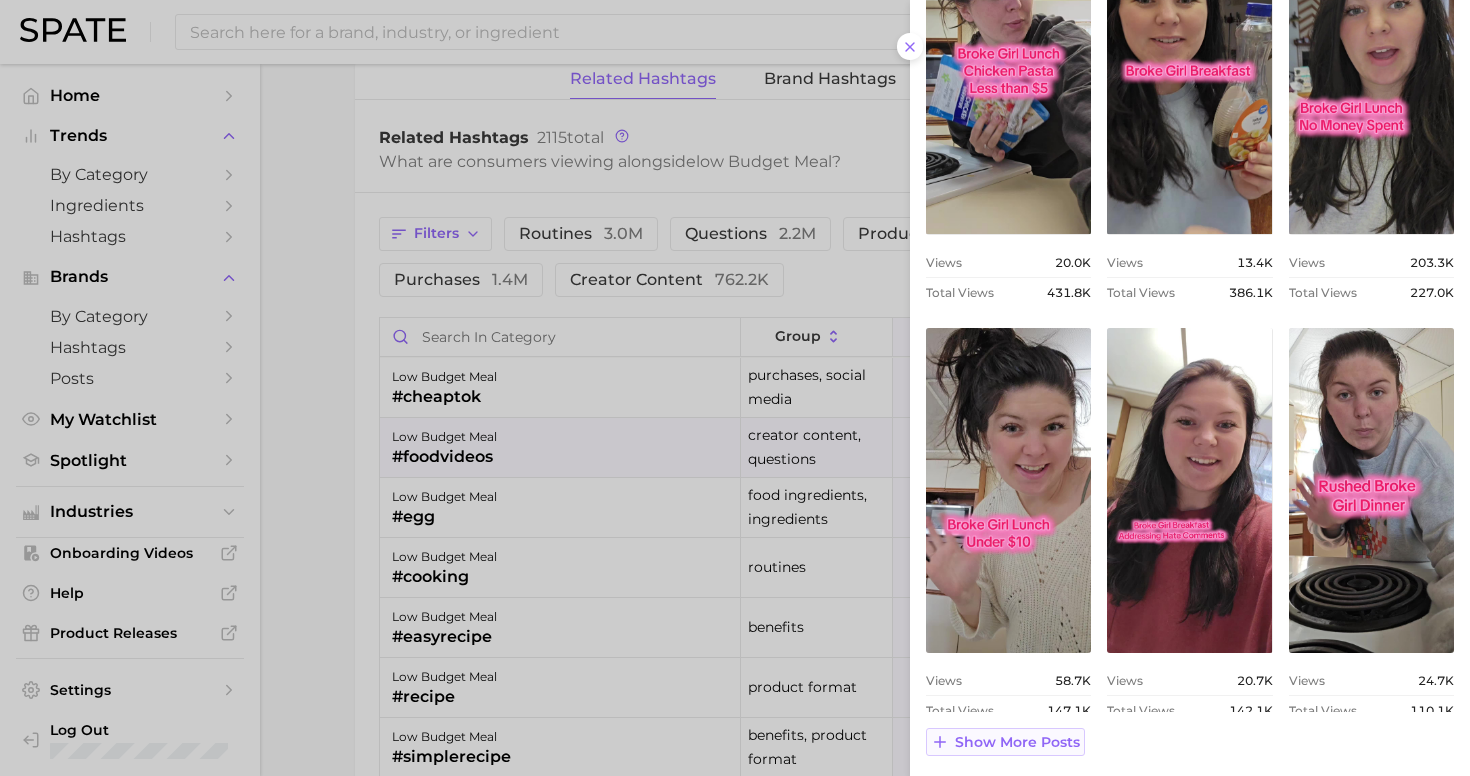 click on "Show more posts" at bounding box center [1017, 742] 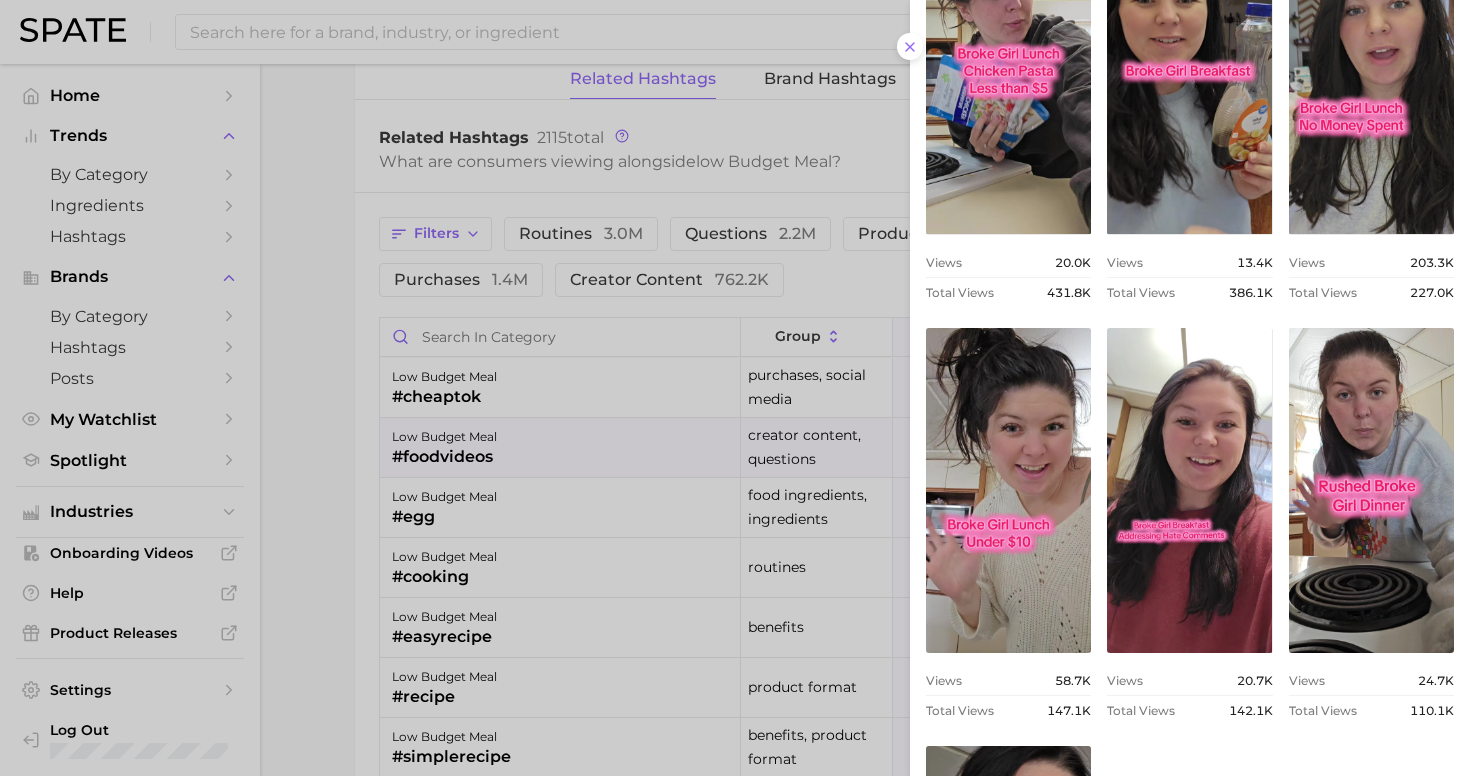 scroll, scrollTop: 0, scrollLeft: 0, axis: both 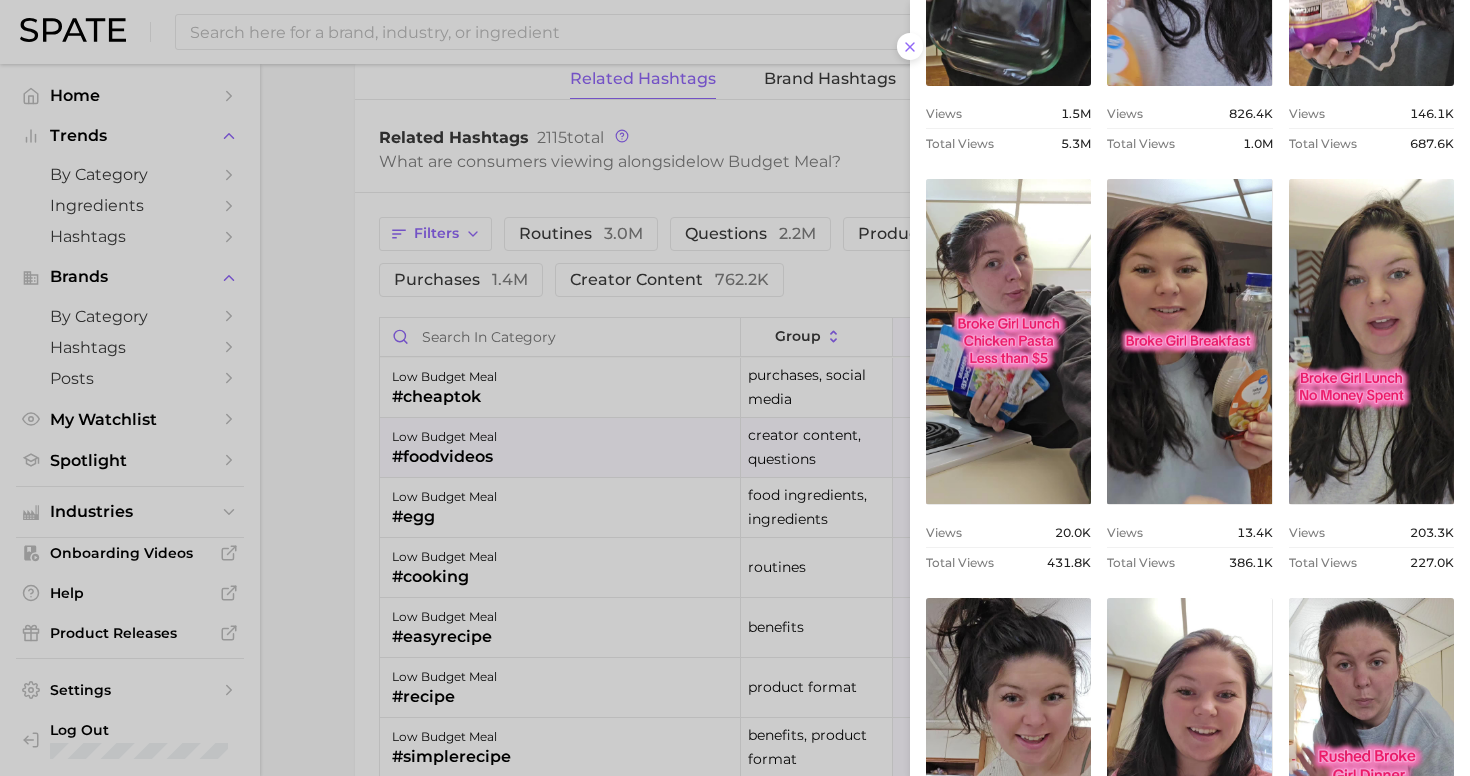 click at bounding box center (735, 388) 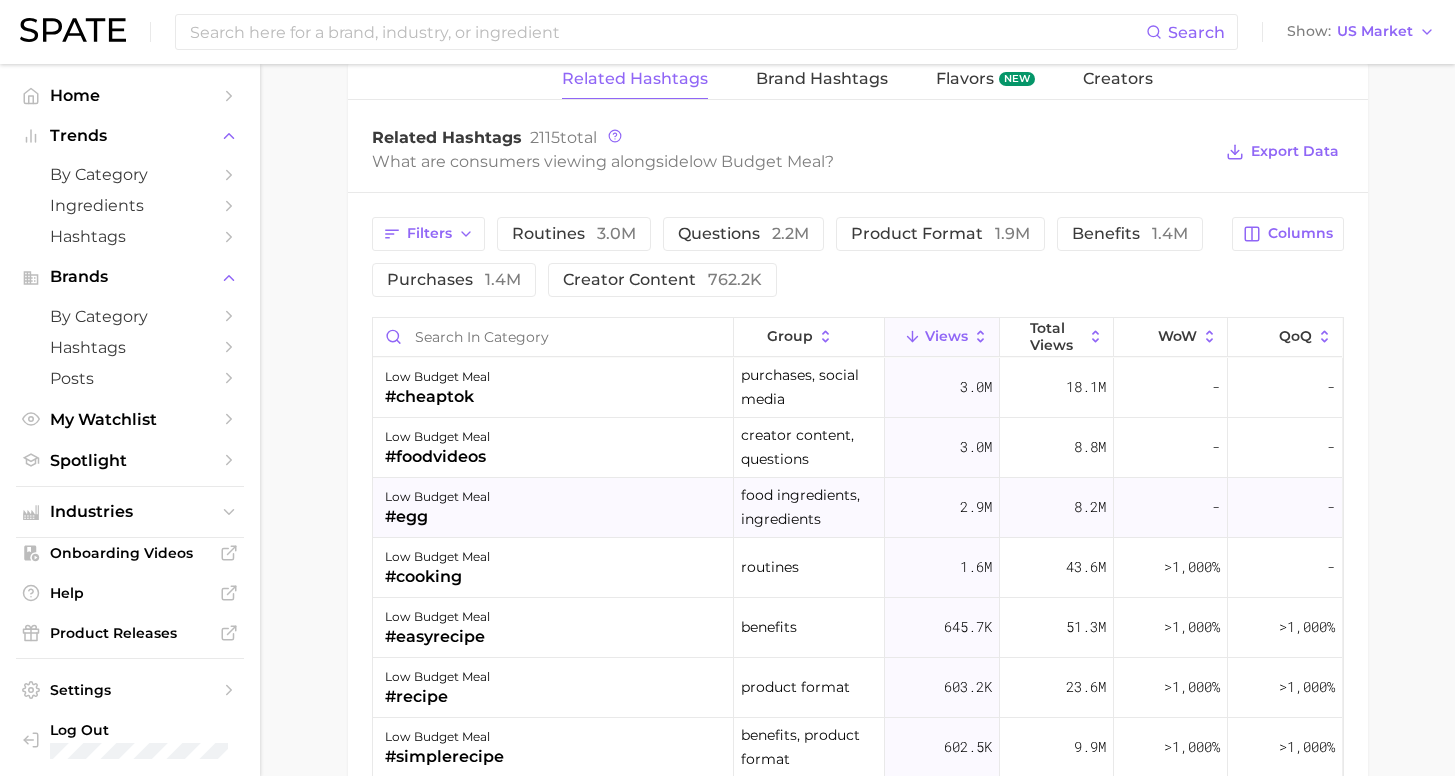 click on "#egg" at bounding box center [437, 517] 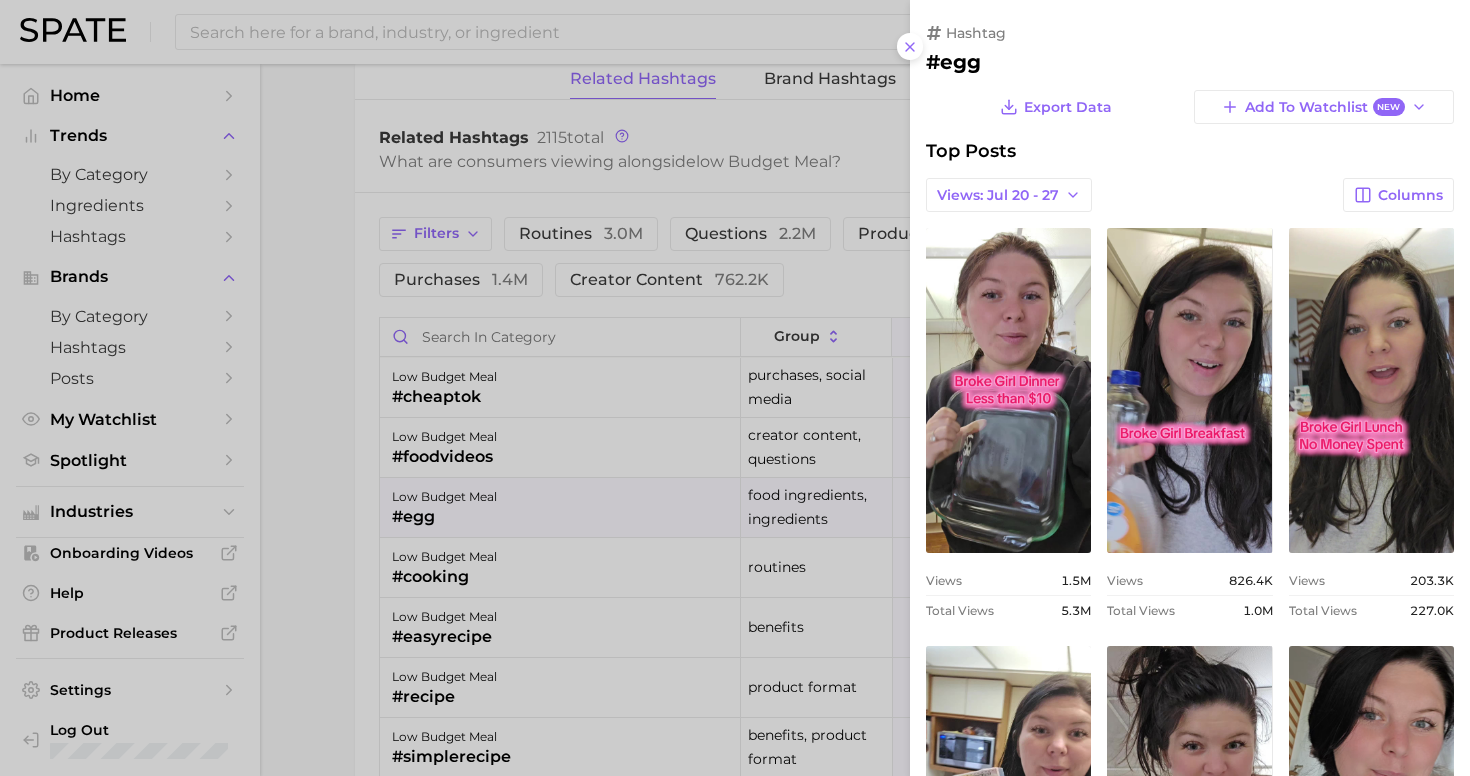 scroll, scrollTop: 0, scrollLeft: 0, axis: both 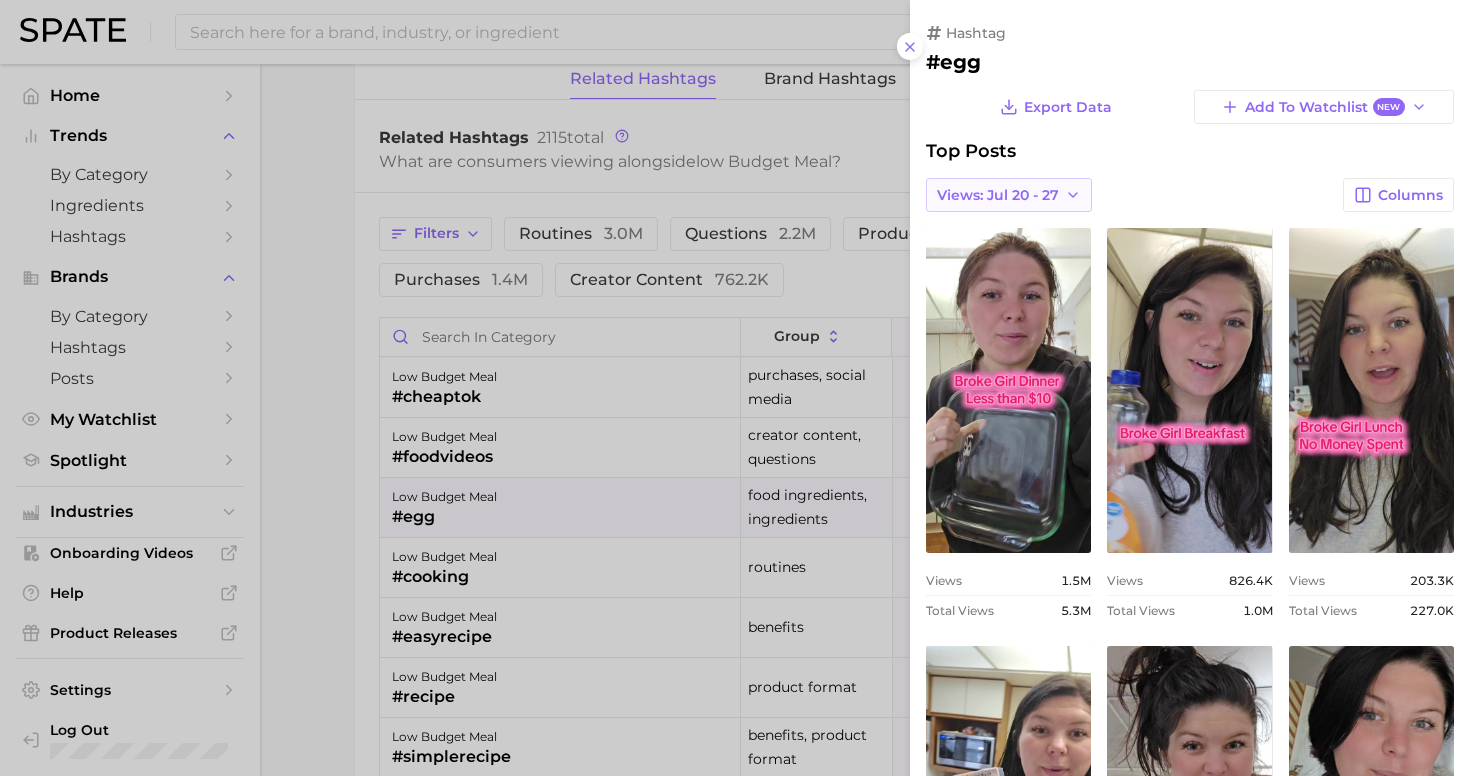 click on "Views: Jul 20 -  27" at bounding box center [1009, 195] 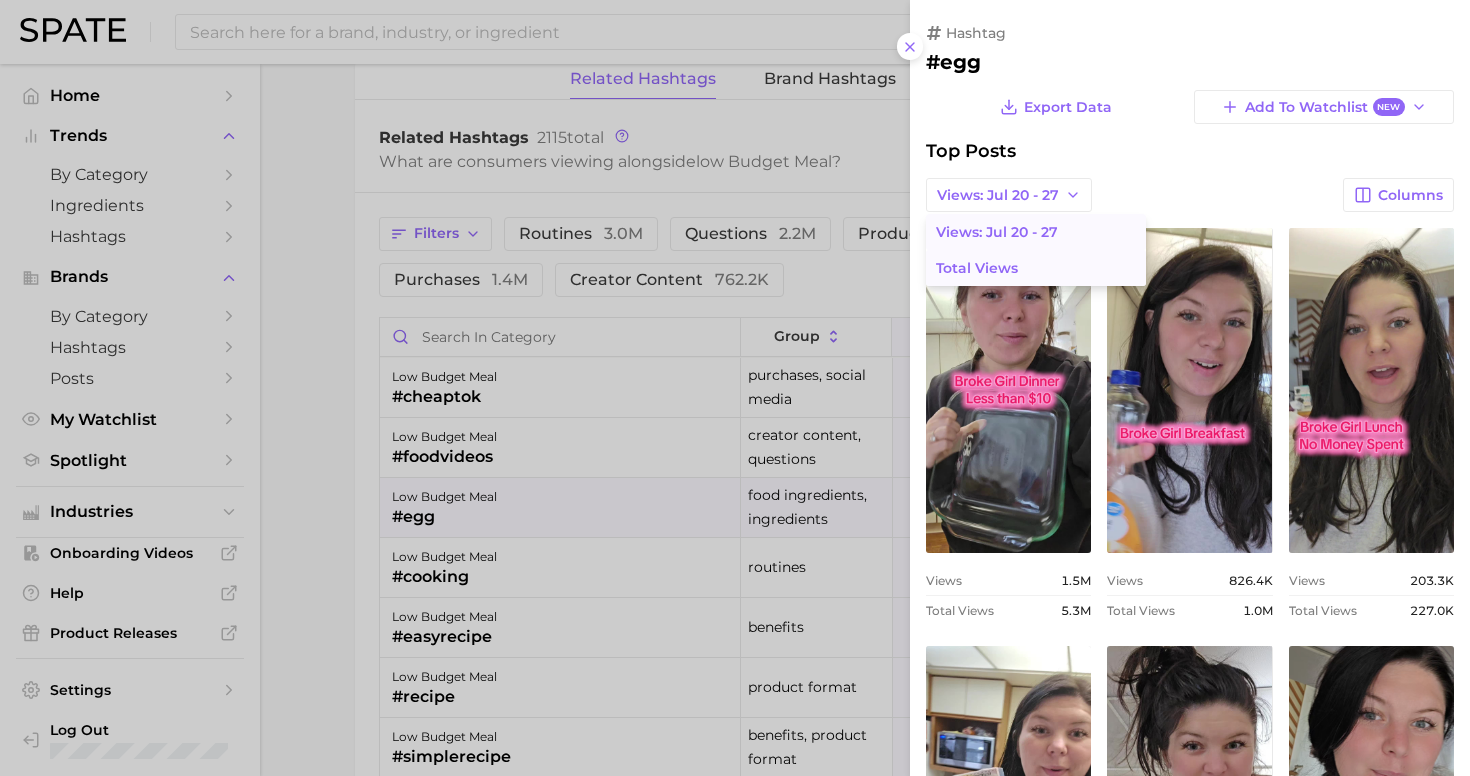 click on "Total Views" at bounding box center (1036, 268) 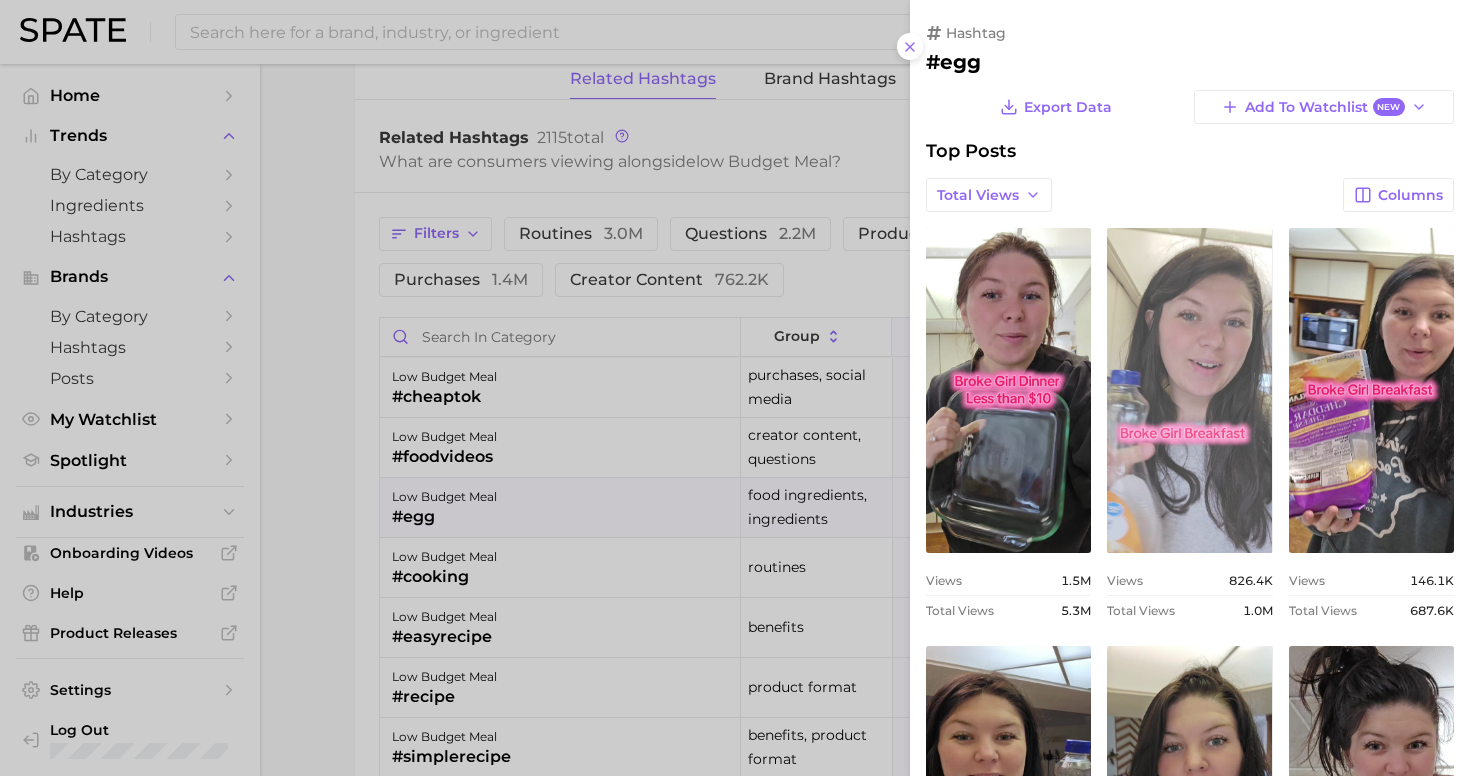 scroll, scrollTop: 0, scrollLeft: 0, axis: both 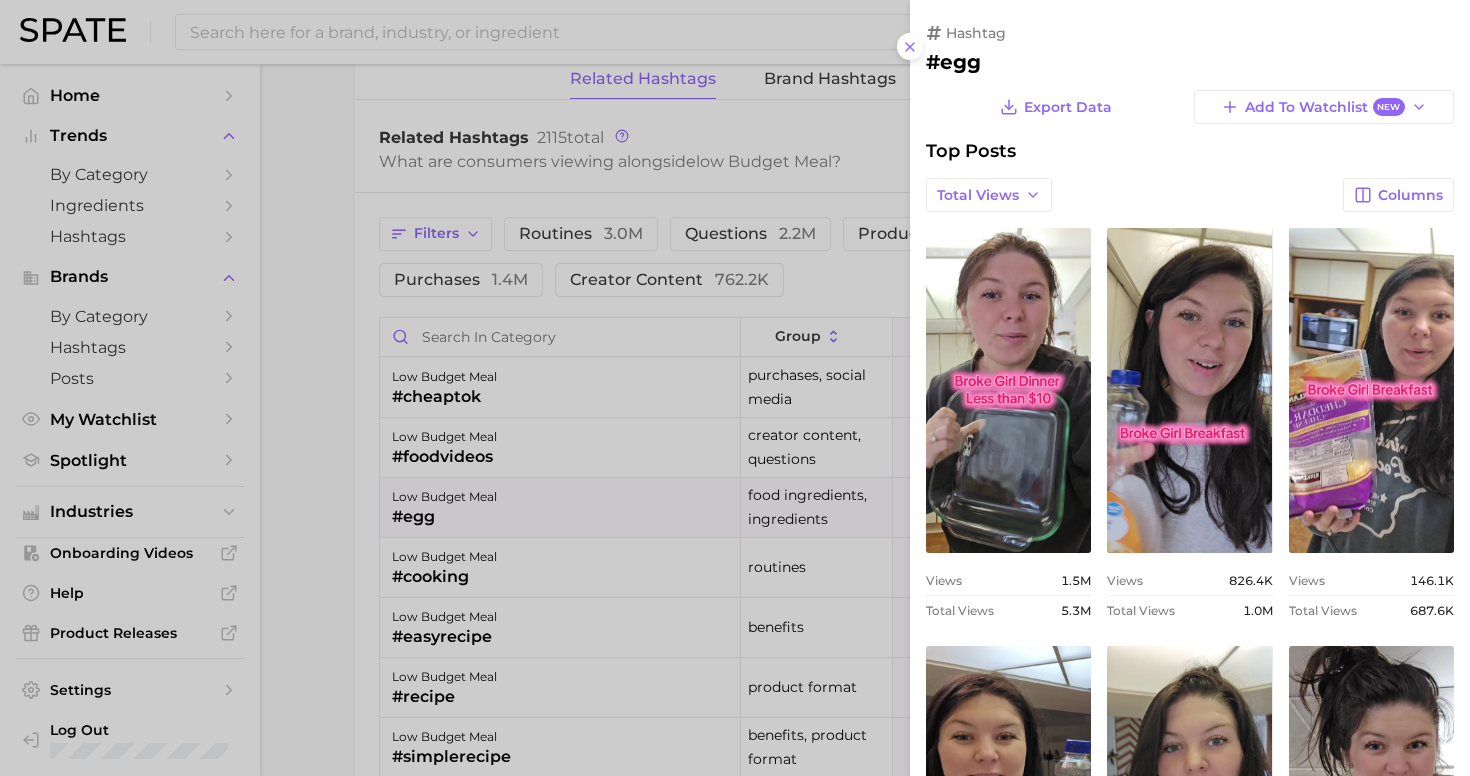 click on "hashtag #egg Export Data Add to Watchlist  New Top Posts Total Views Columns view post on TikTok Views 1.5m Total Views 5.3m view post on TikTok Views 826.4k Total Views 1.0m view post on TikTok Views 146.1k Total Views 687.6k view post on TikTok Views 13.4k Total Views 386.1k view post on TikTok Views 203.3k Total Views 227.0k view post on TikTok Views 58.7k Total Views 147.1k view post on TikTok Views 20.7k Total Views 142.1k view post on TikTok Views 31.3k Total Views 80.1k view post on TikTok Views 23.6k Total Views 71.8k Show more posts" at bounding box center [1190, 758] 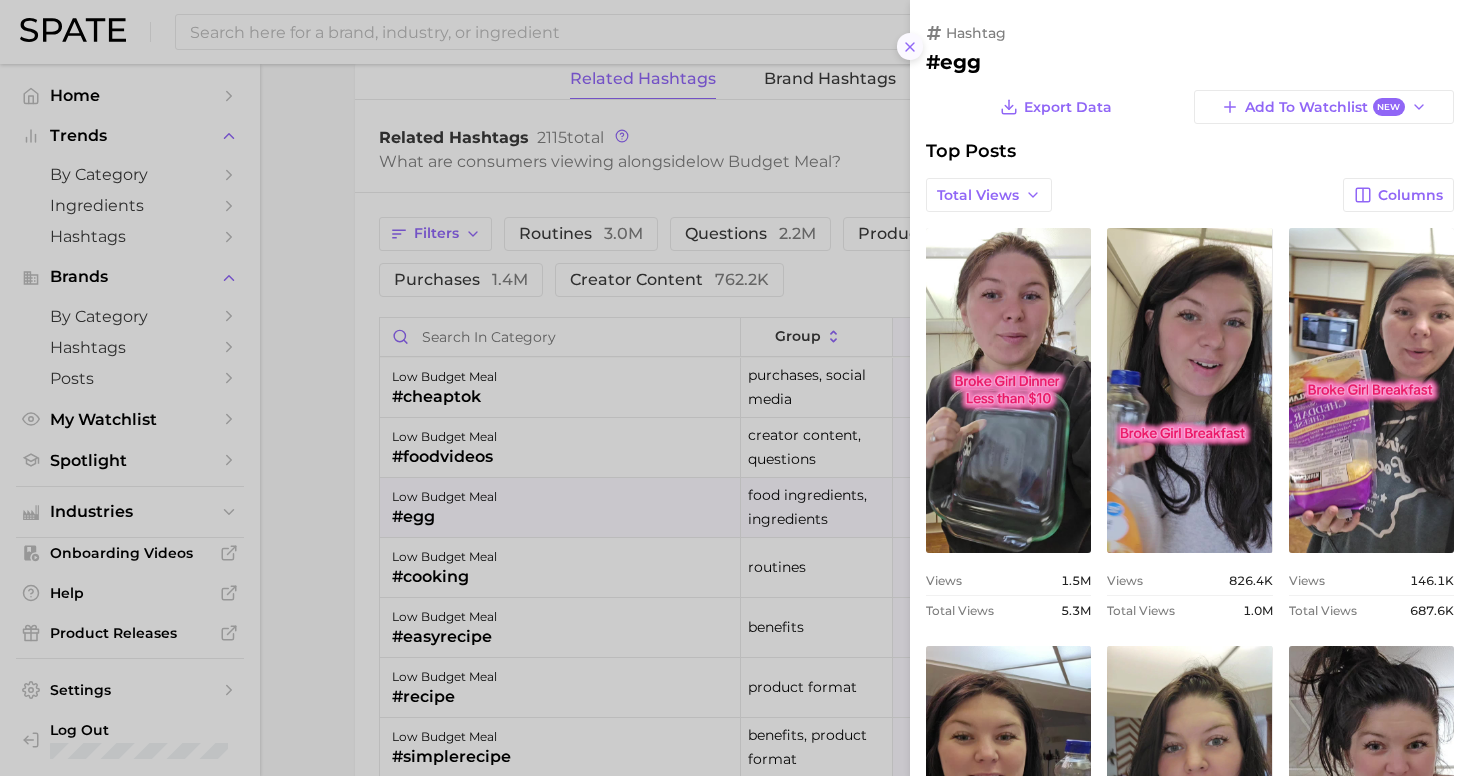 click 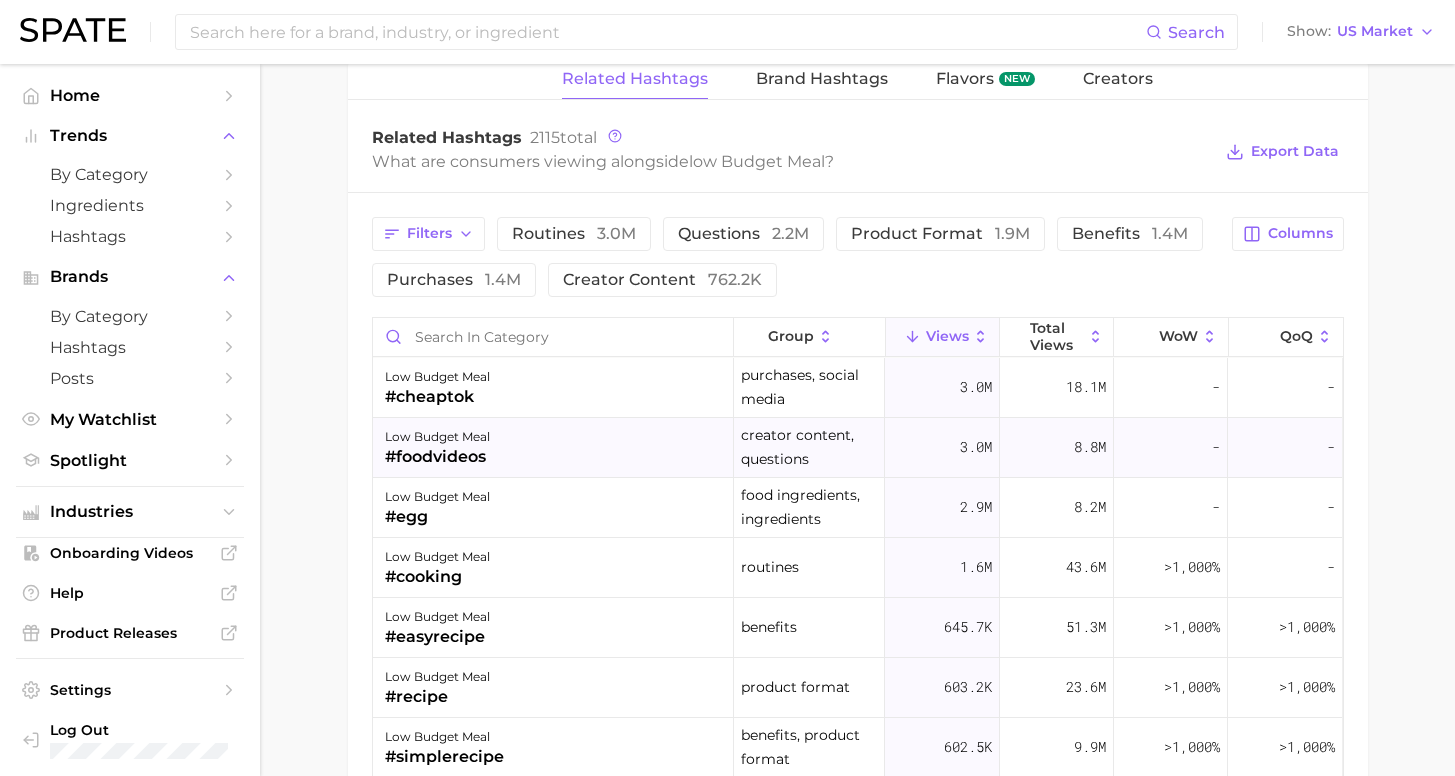click on "low budget meal #foodvideos" at bounding box center [553, 448] 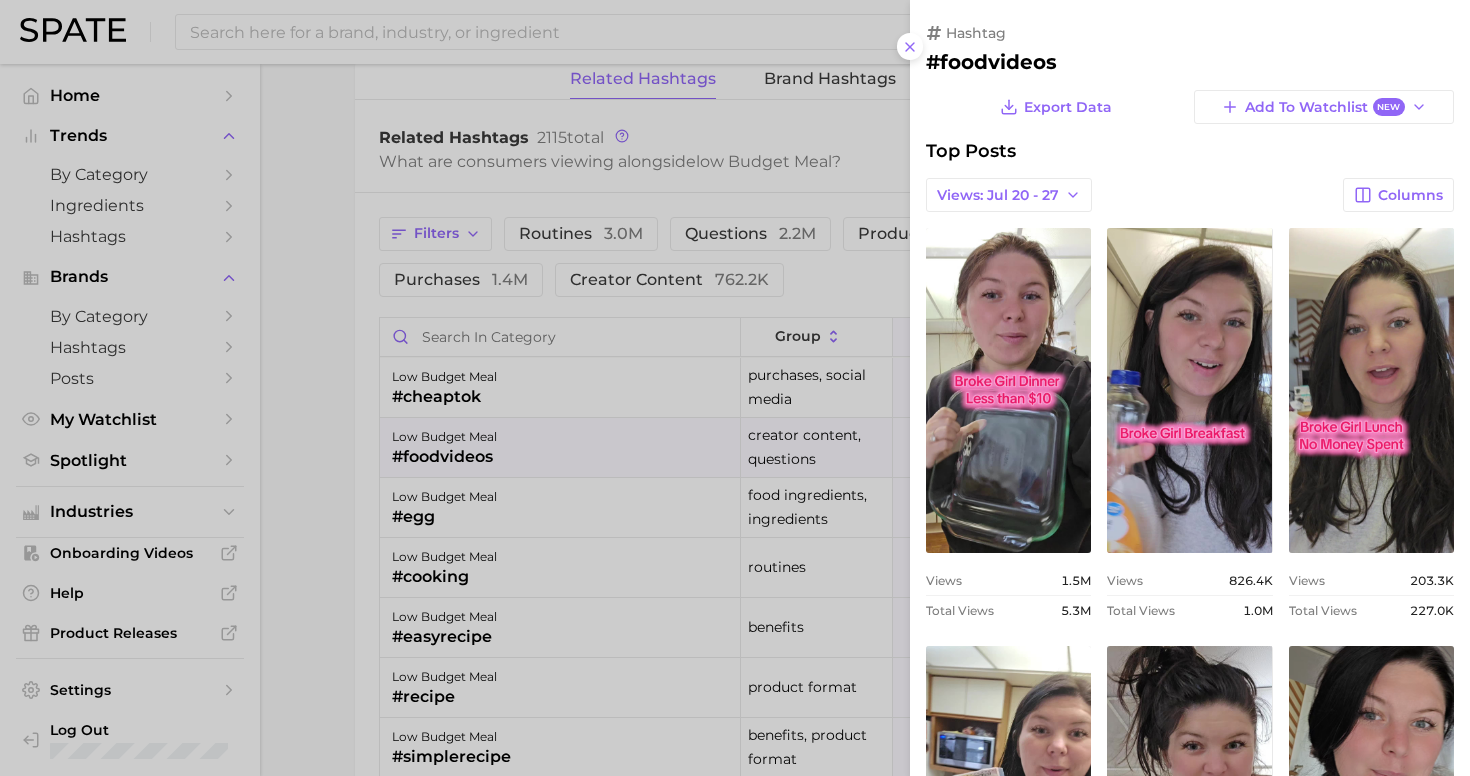 click at bounding box center [735, 388] 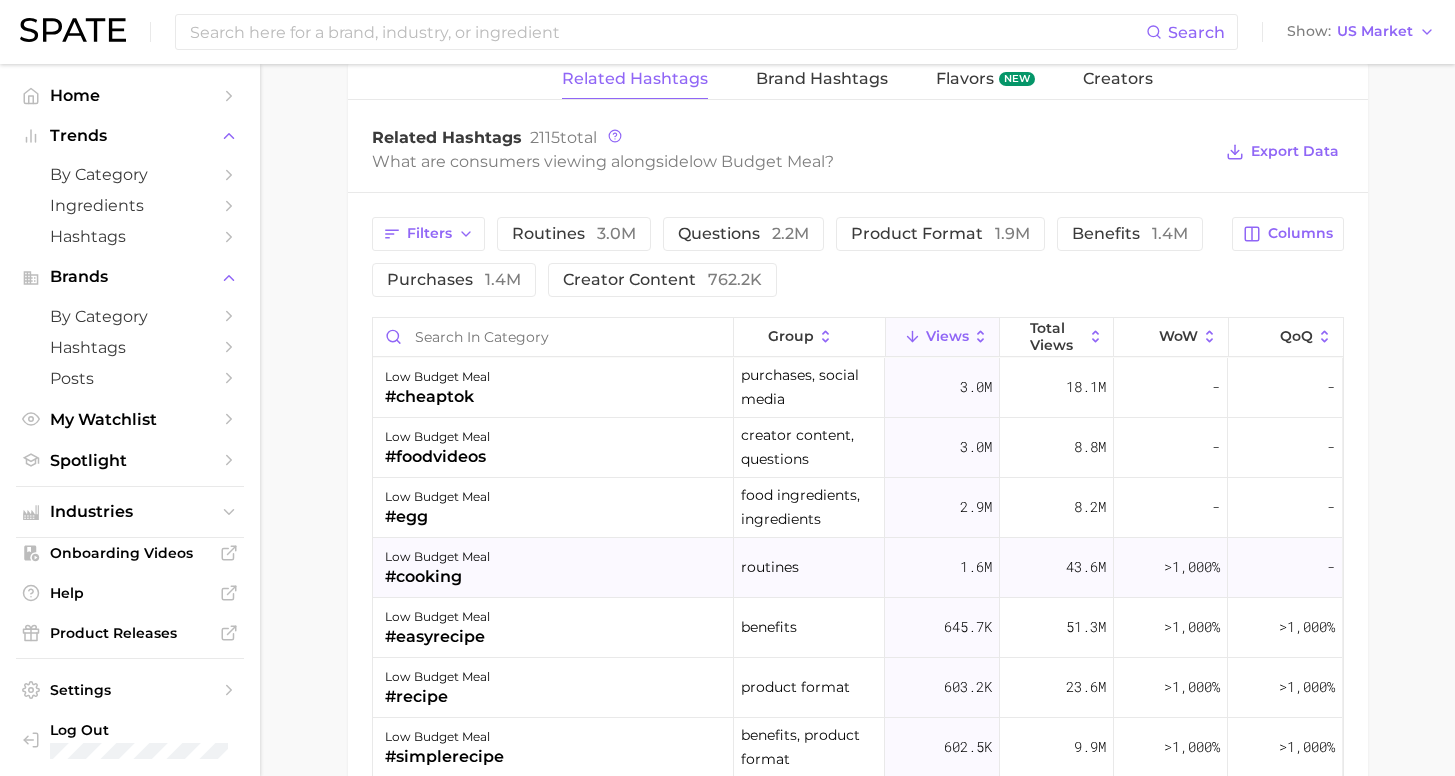 click on "low budget meal #cooking" at bounding box center (553, 568) 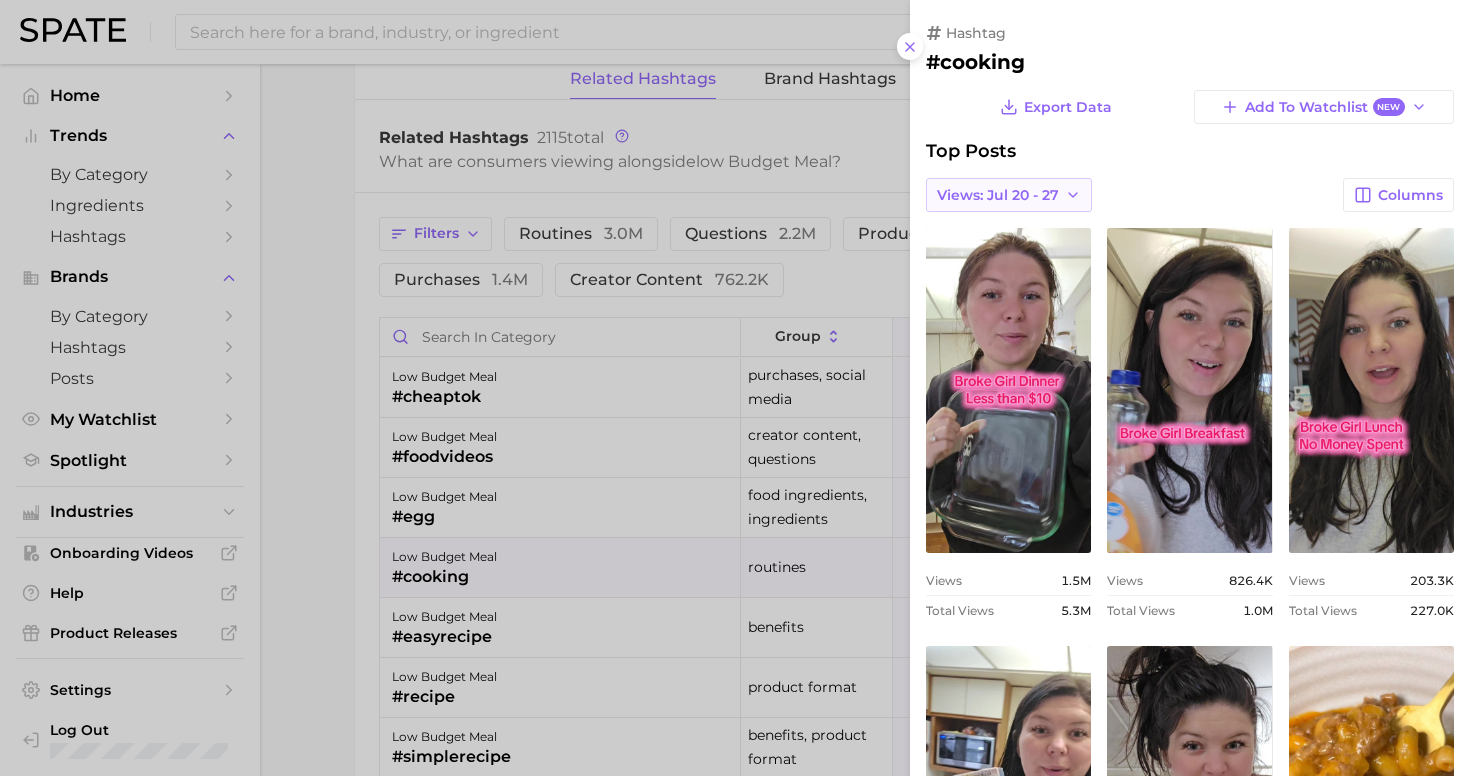 click on "Views: Jul 20 -  27" at bounding box center (1009, 195) 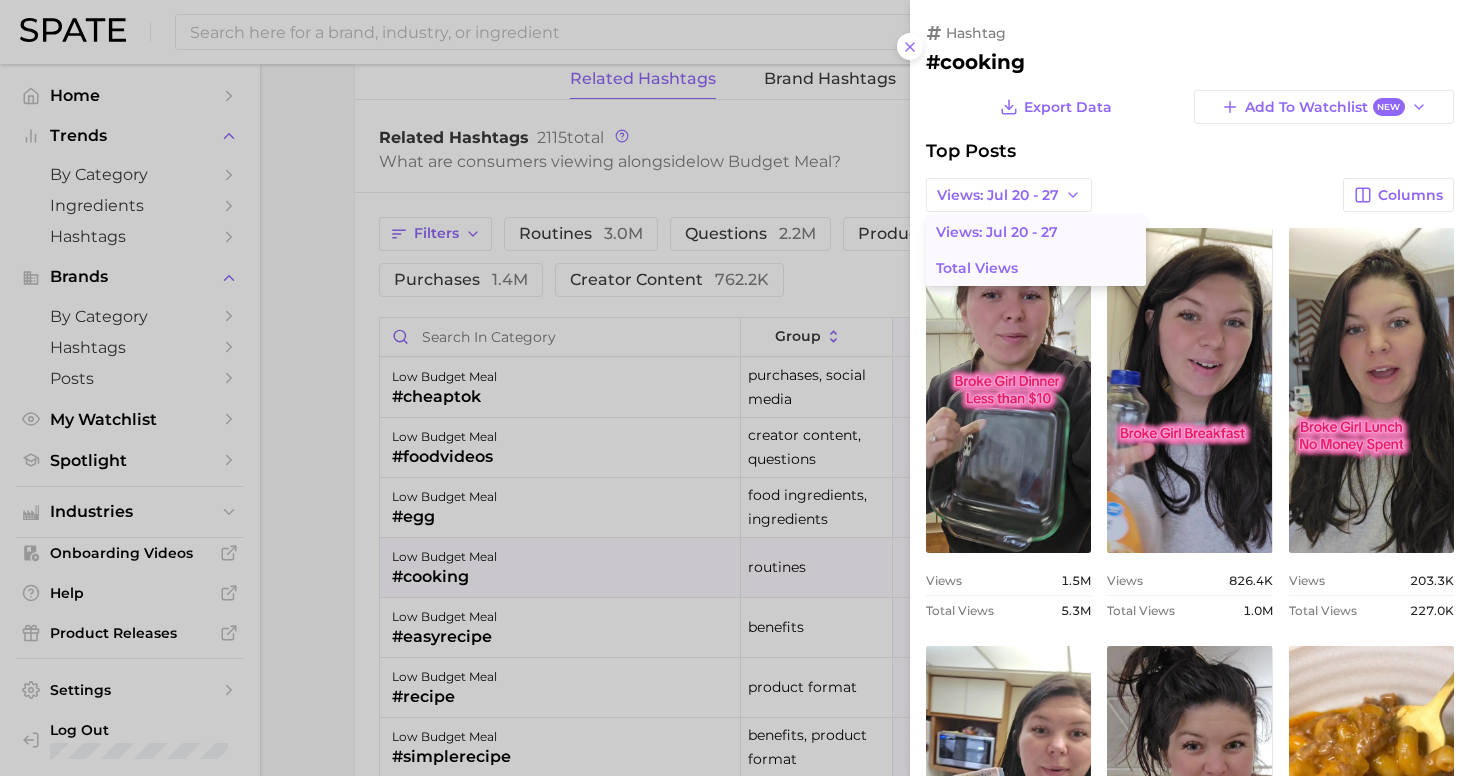 click on "Total Views" at bounding box center [1036, 268] 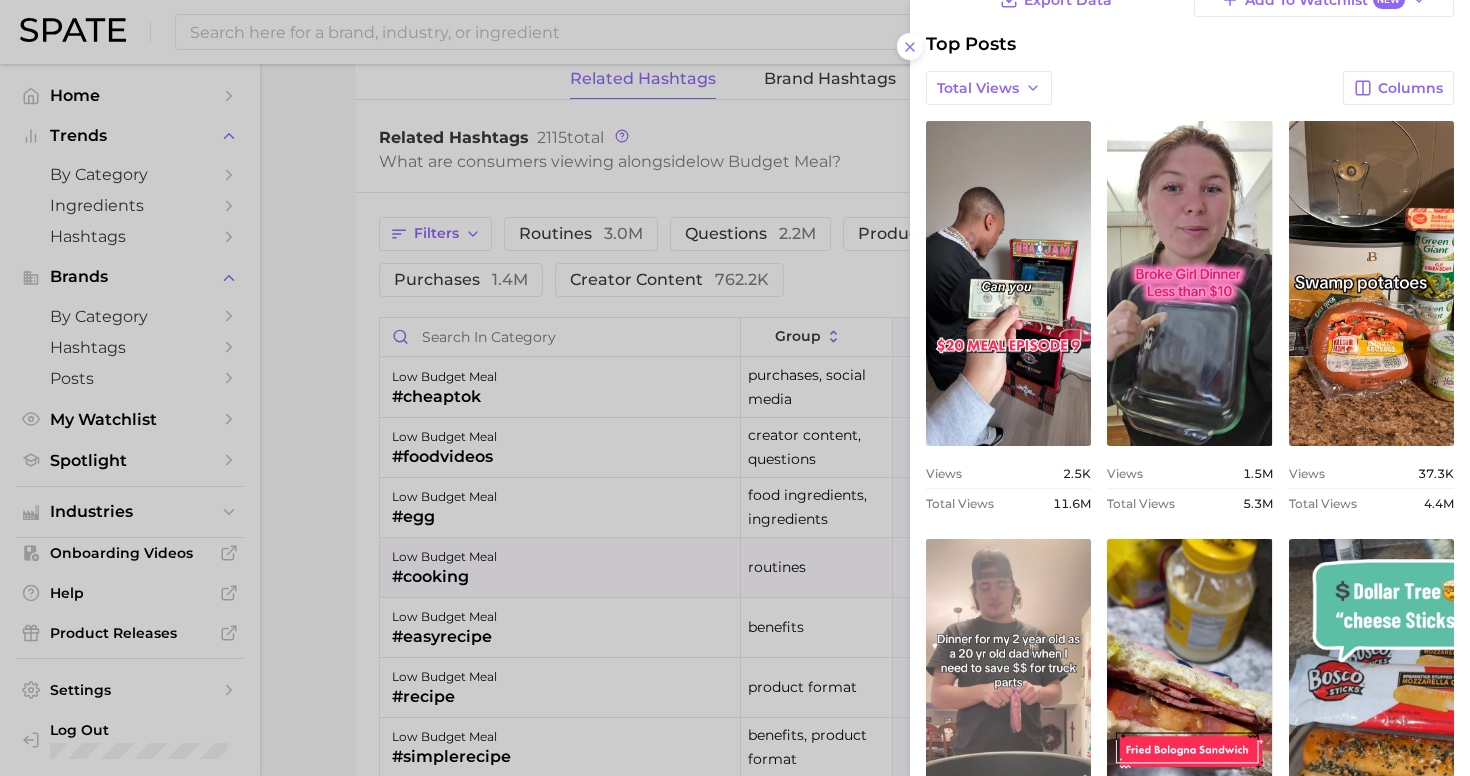 click on "view post on TikTok" at bounding box center [1008, 701] 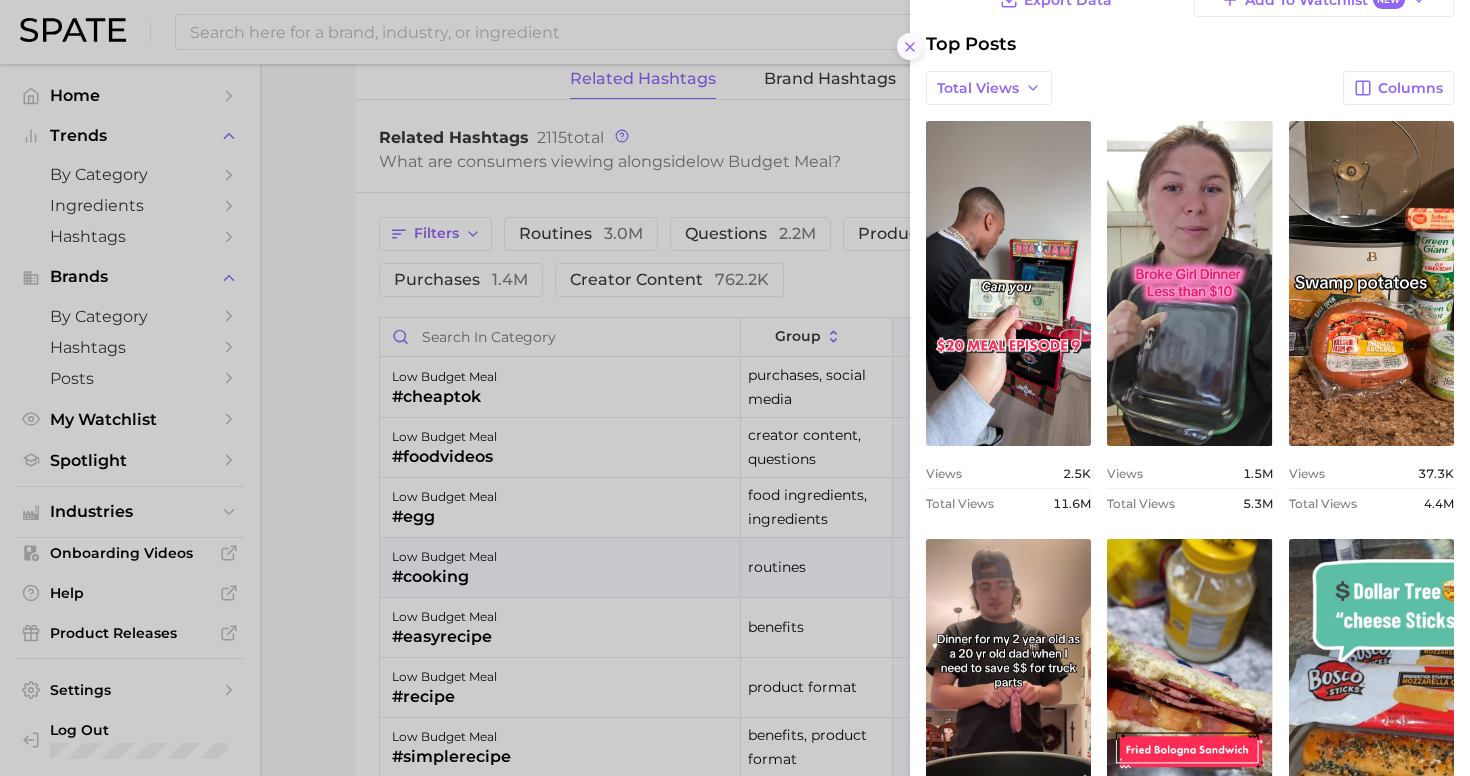 click 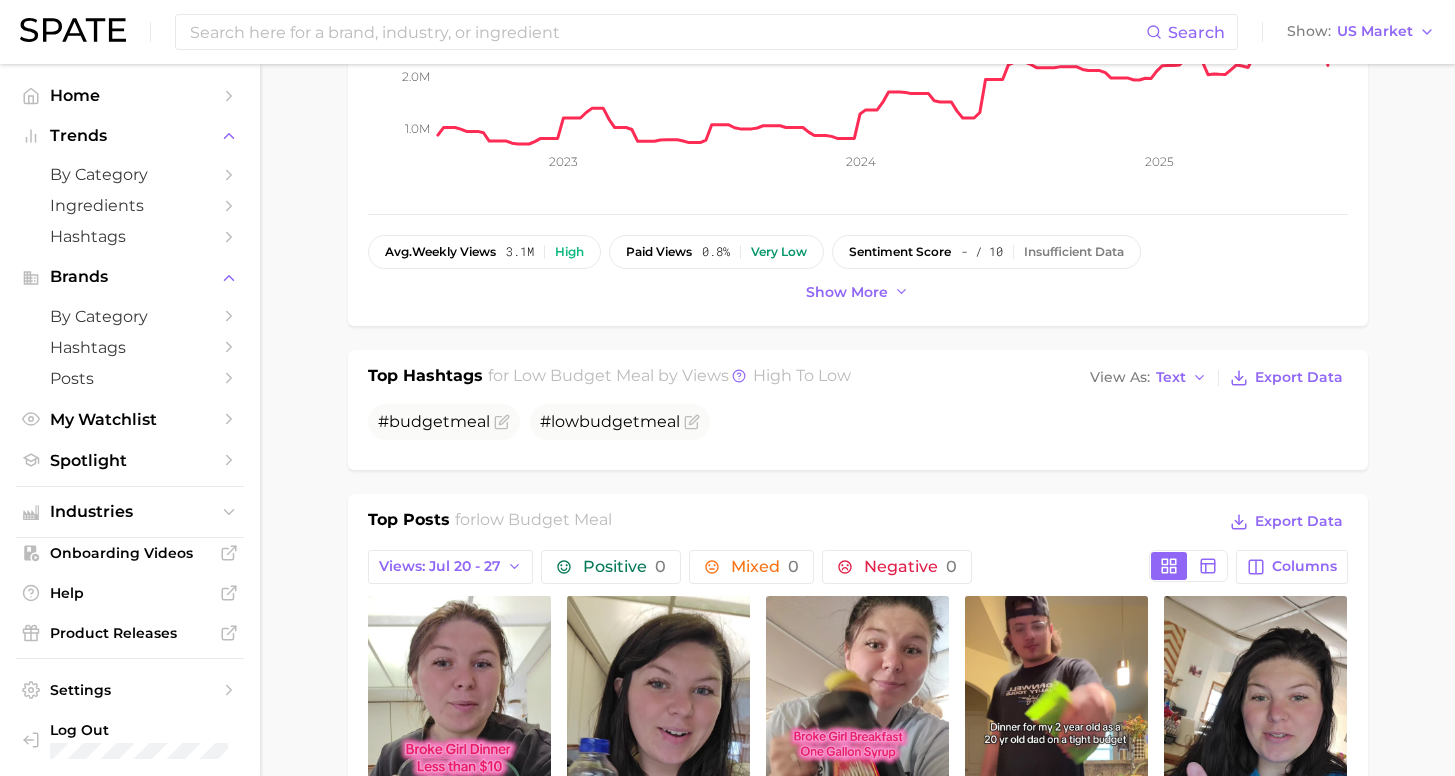 scroll, scrollTop: 0, scrollLeft: 0, axis: both 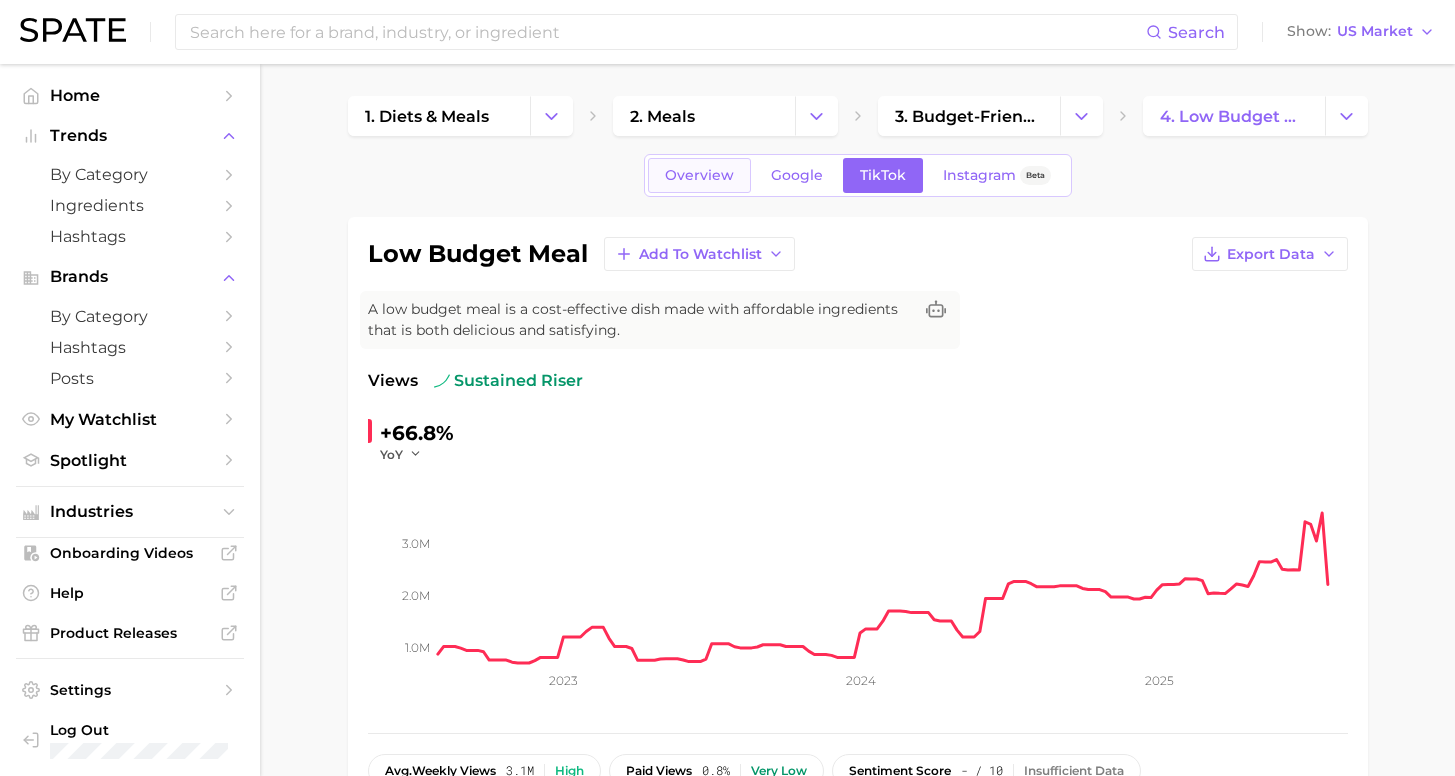 click on "Overview" at bounding box center [699, 175] 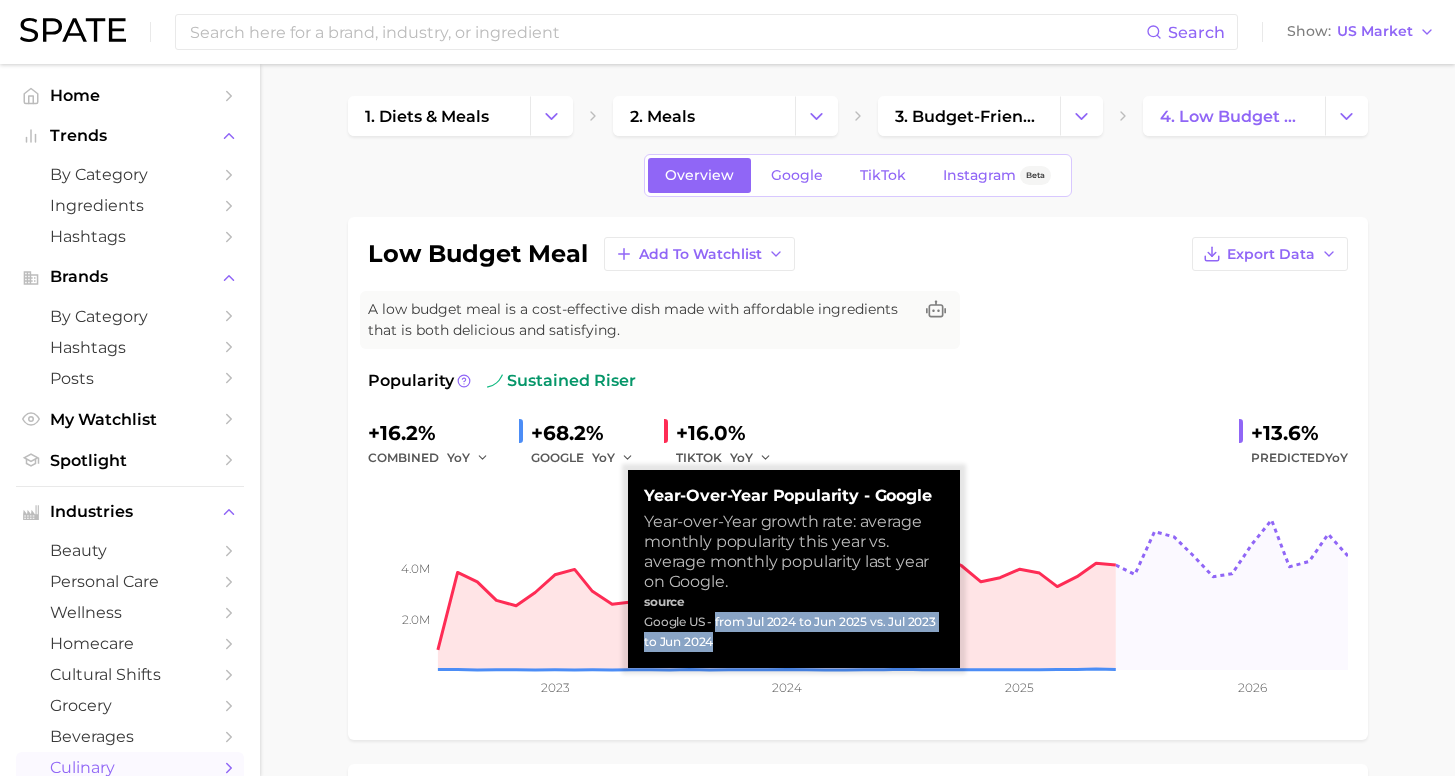 drag, startPoint x: 711, startPoint y: 599, endPoint x: 722, endPoint y: 624, distance: 27.313 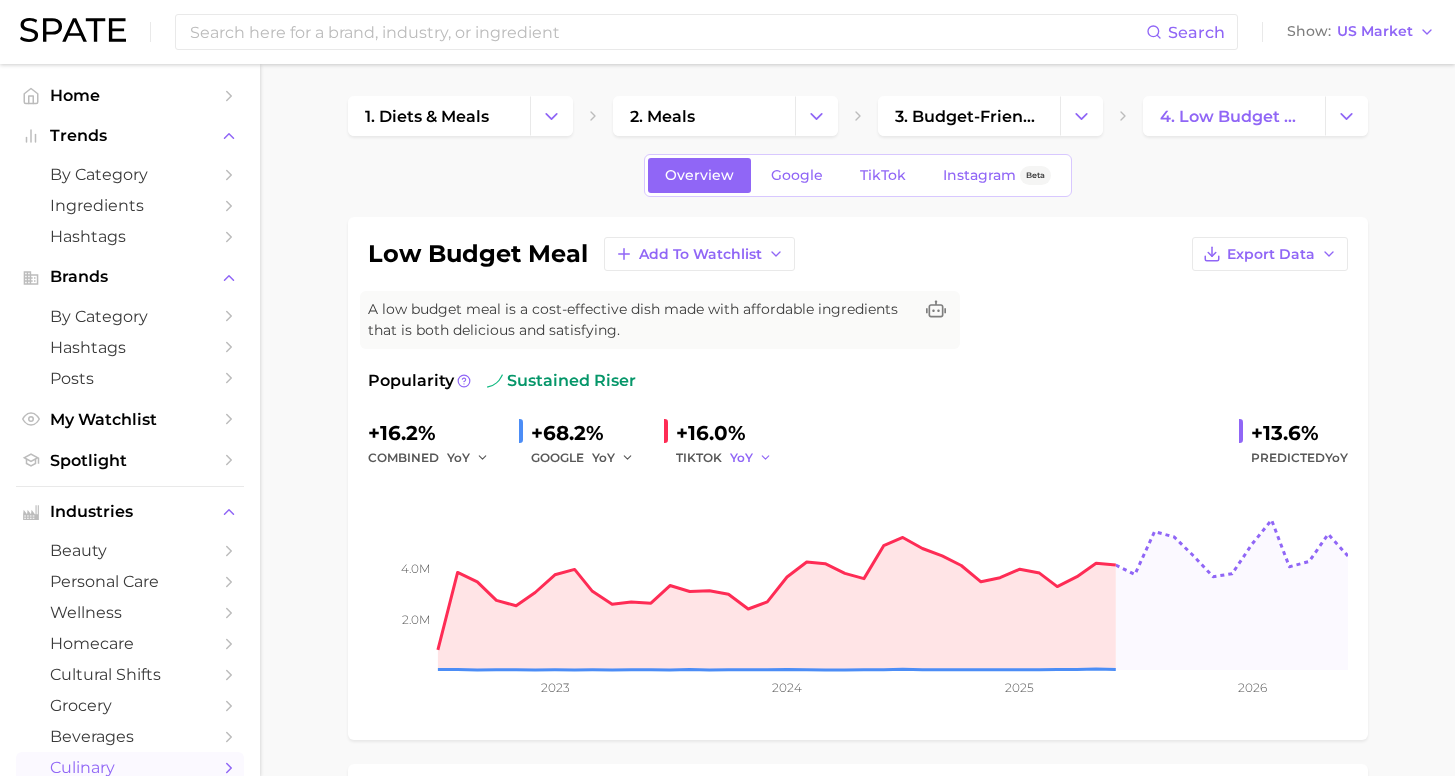 click on "YoY" at bounding box center (741, 457) 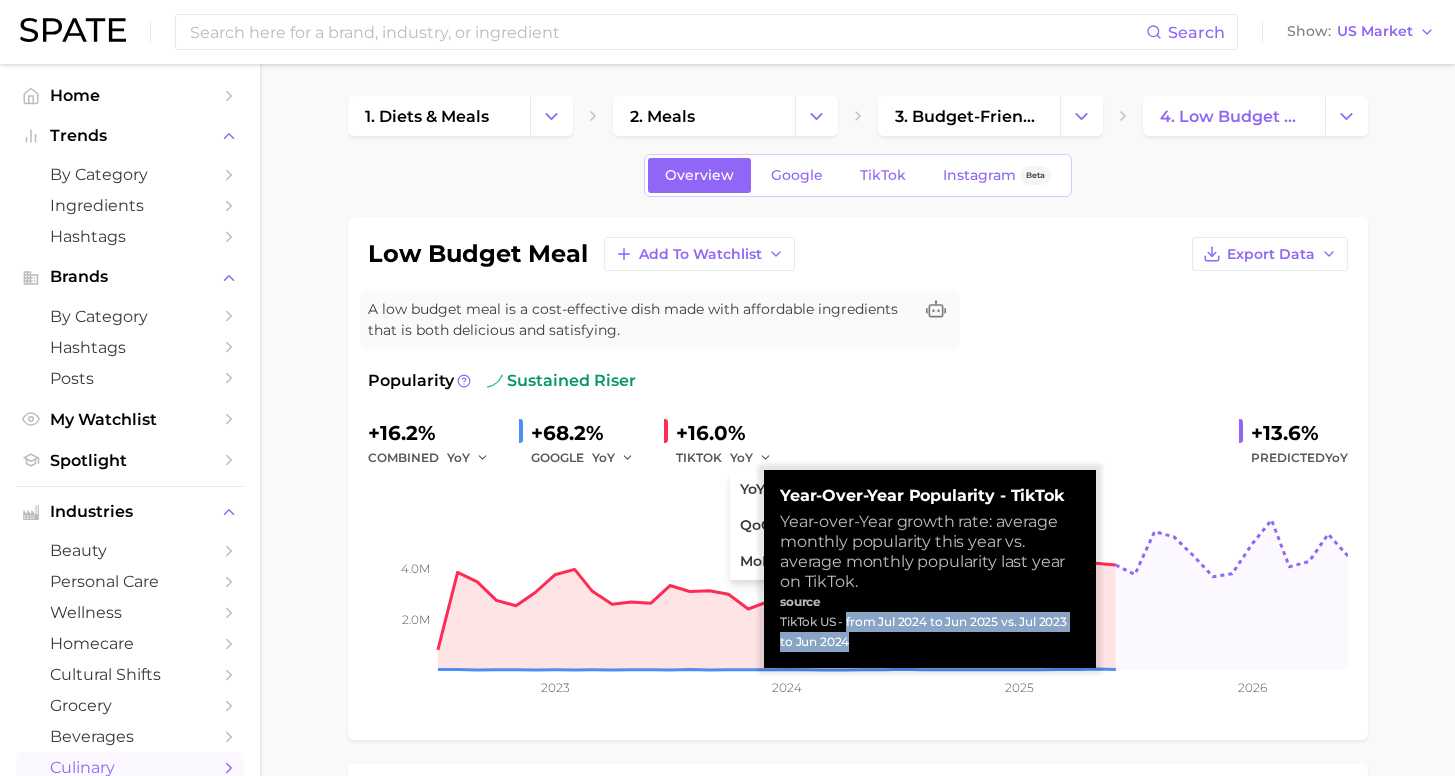 drag, startPoint x: 842, startPoint y: 603, endPoint x: 861, endPoint y: 628, distance: 31.400637 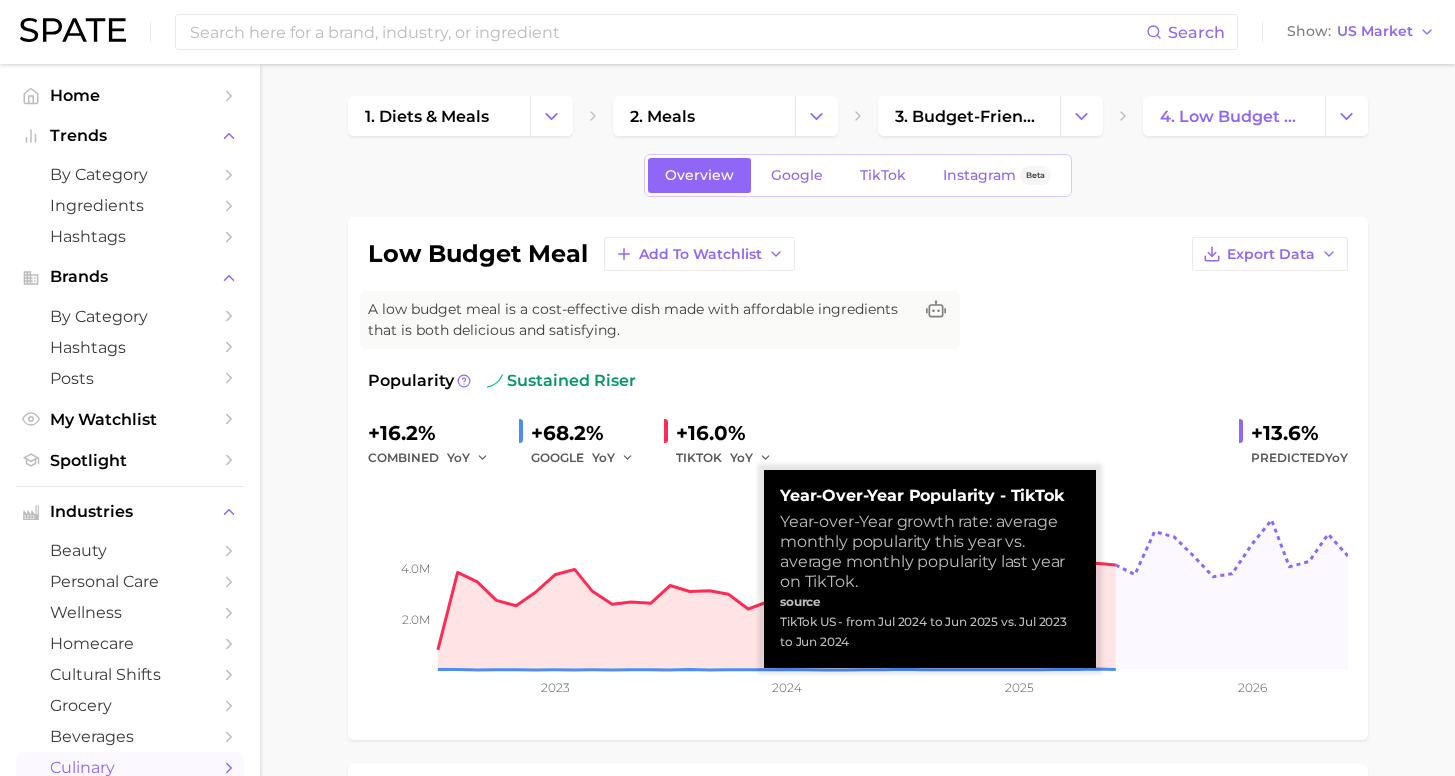 type 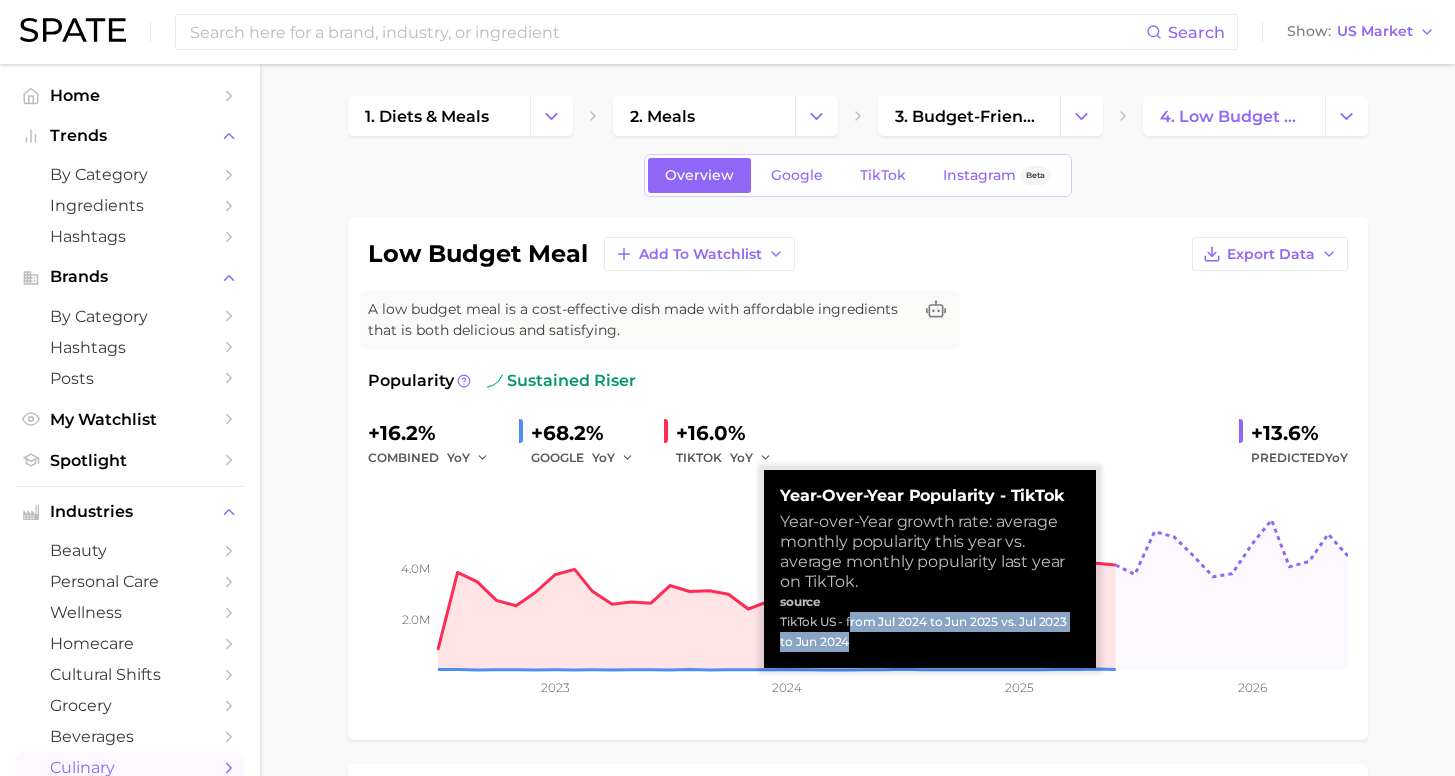 drag, startPoint x: 845, startPoint y: 601, endPoint x: 870, endPoint y: 630, distance: 38.28838 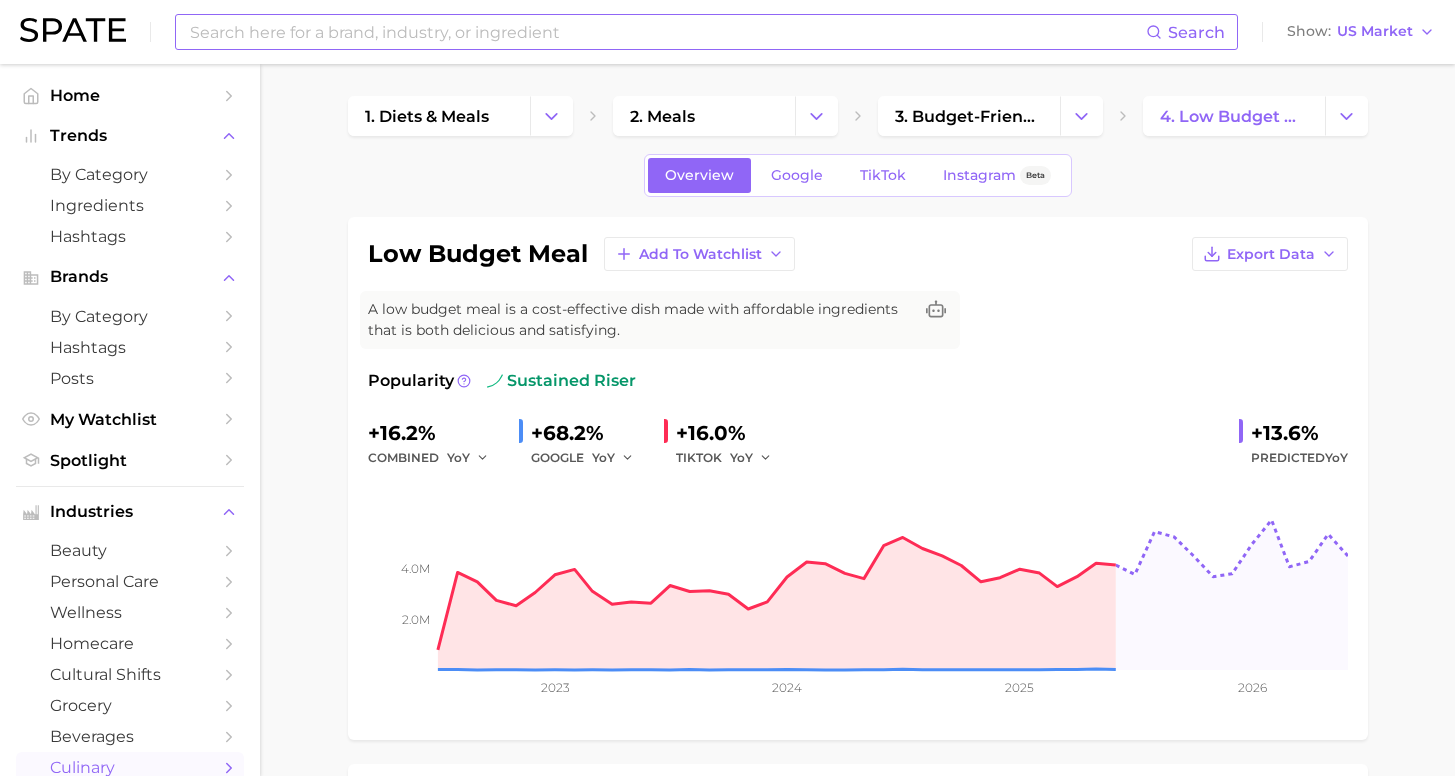 click at bounding box center (667, 32) 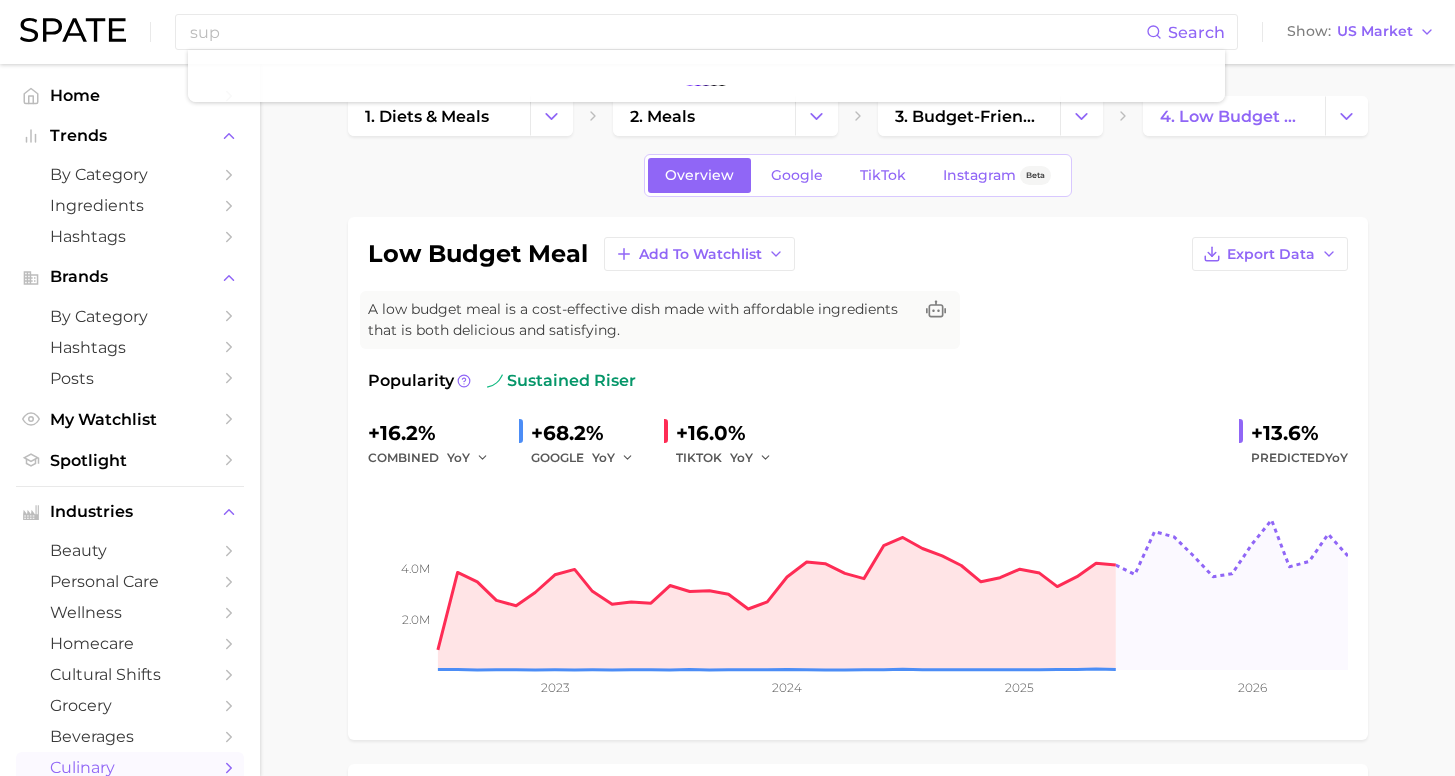 drag, startPoint x: 564, startPoint y: 44, endPoint x: 378, endPoint y: 11, distance: 188.90474 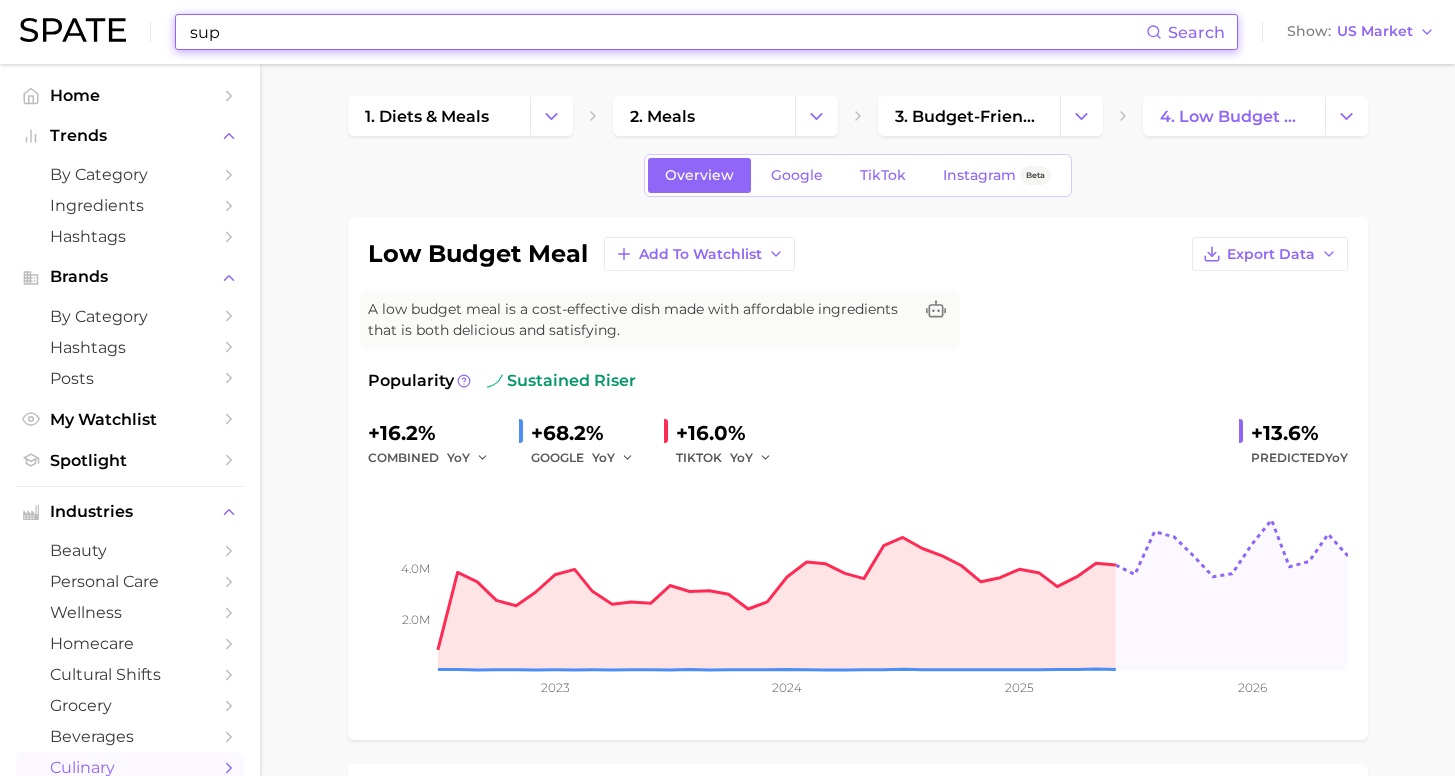 click on "sup" at bounding box center [667, 32] 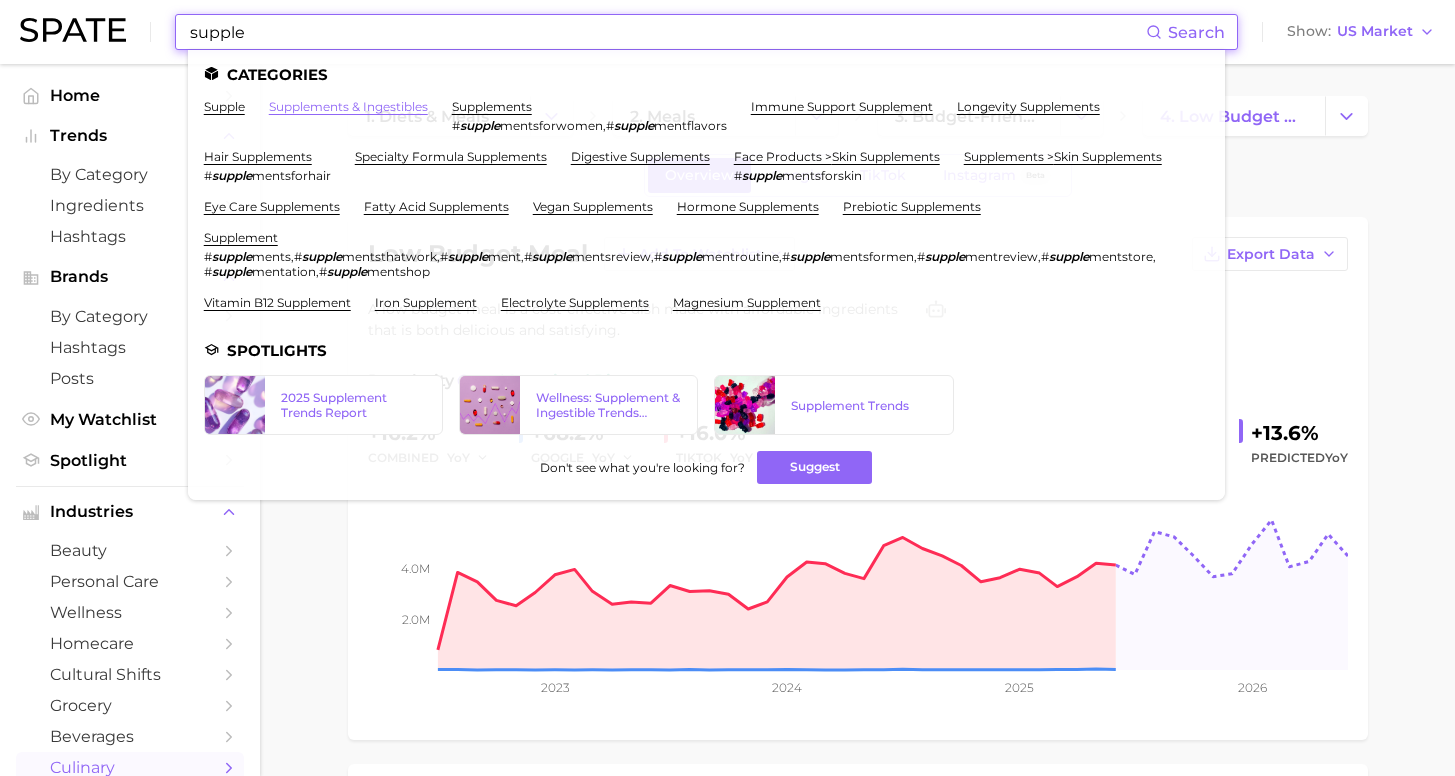 type on "supple" 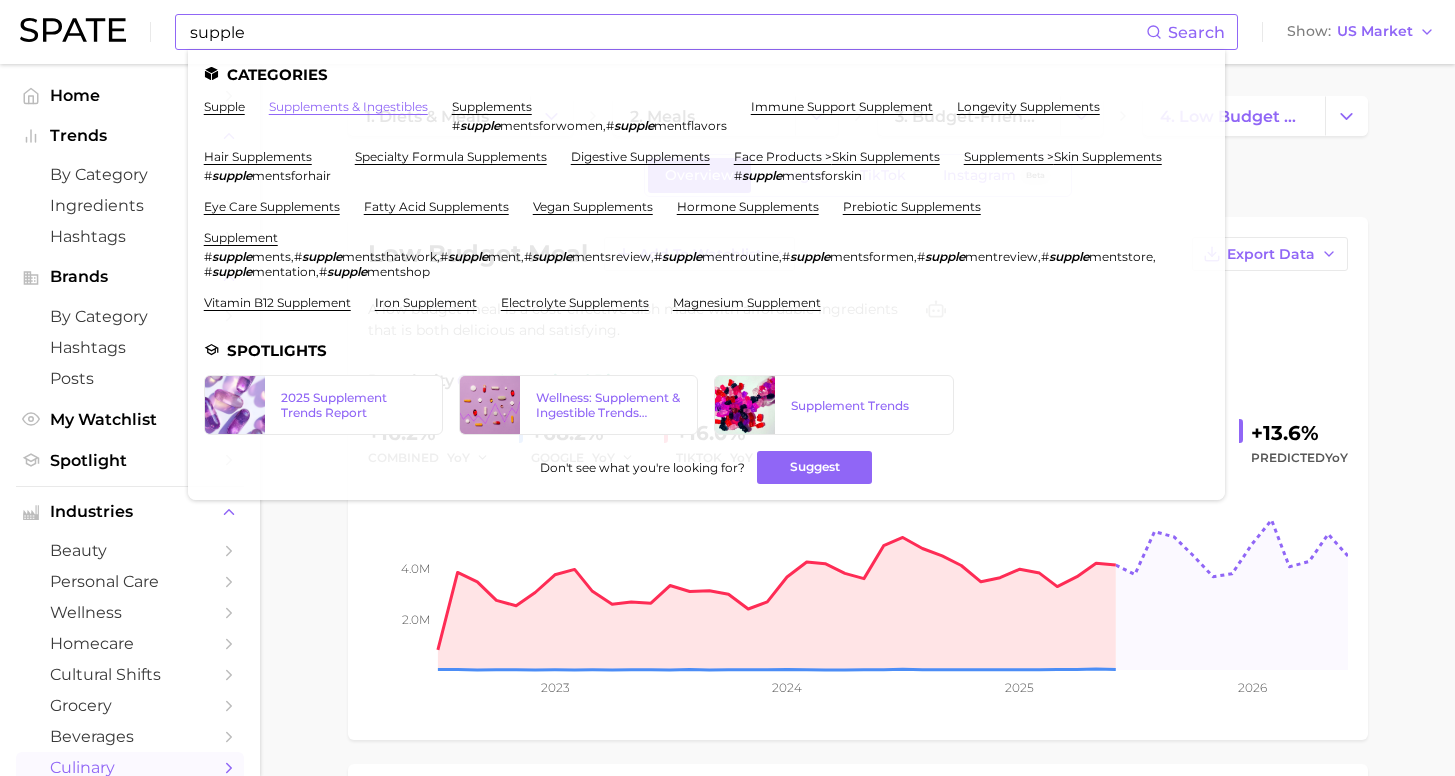 click on "supplements & ingestibles" at bounding box center (348, 106) 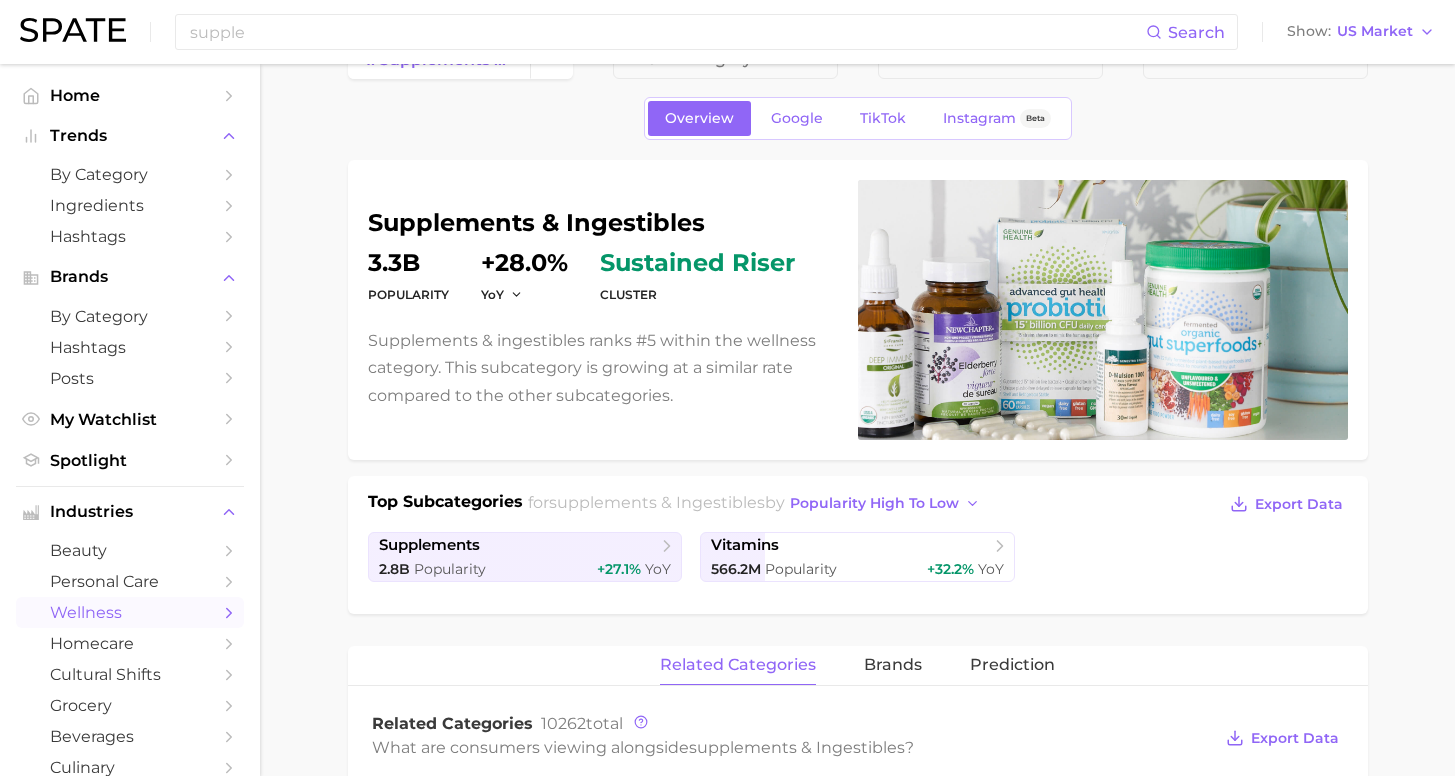 scroll, scrollTop: 439, scrollLeft: 0, axis: vertical 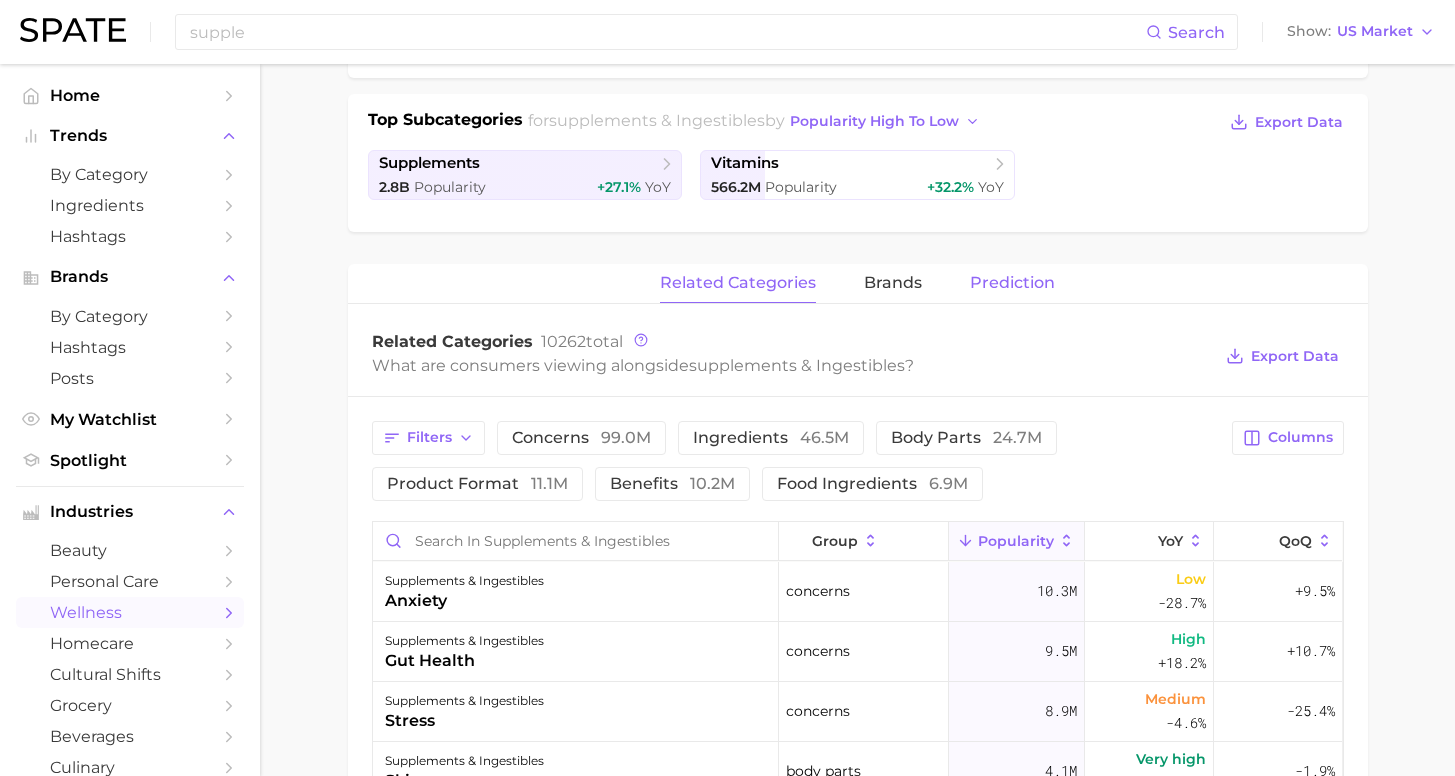 click on "Prediction" at bounding box center [1012, 283] 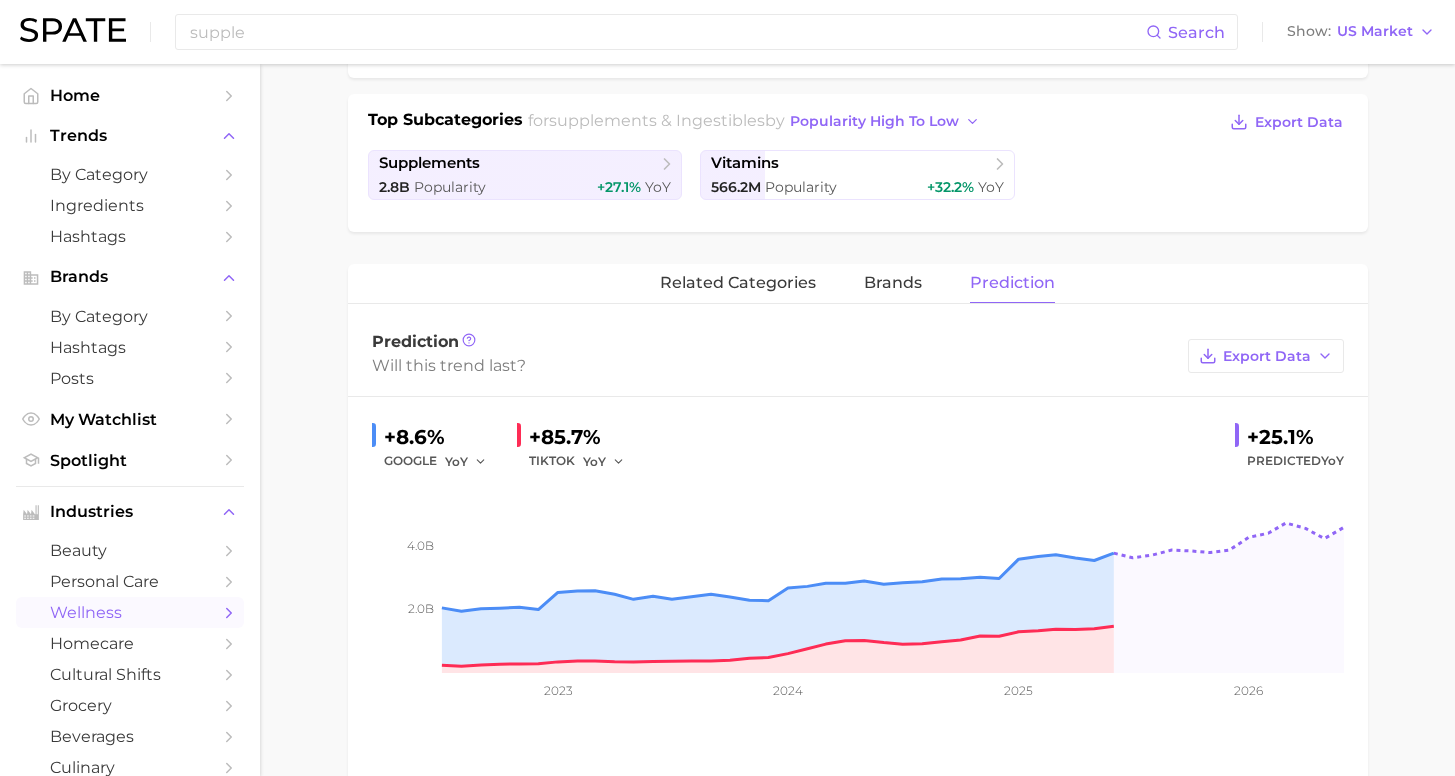 type 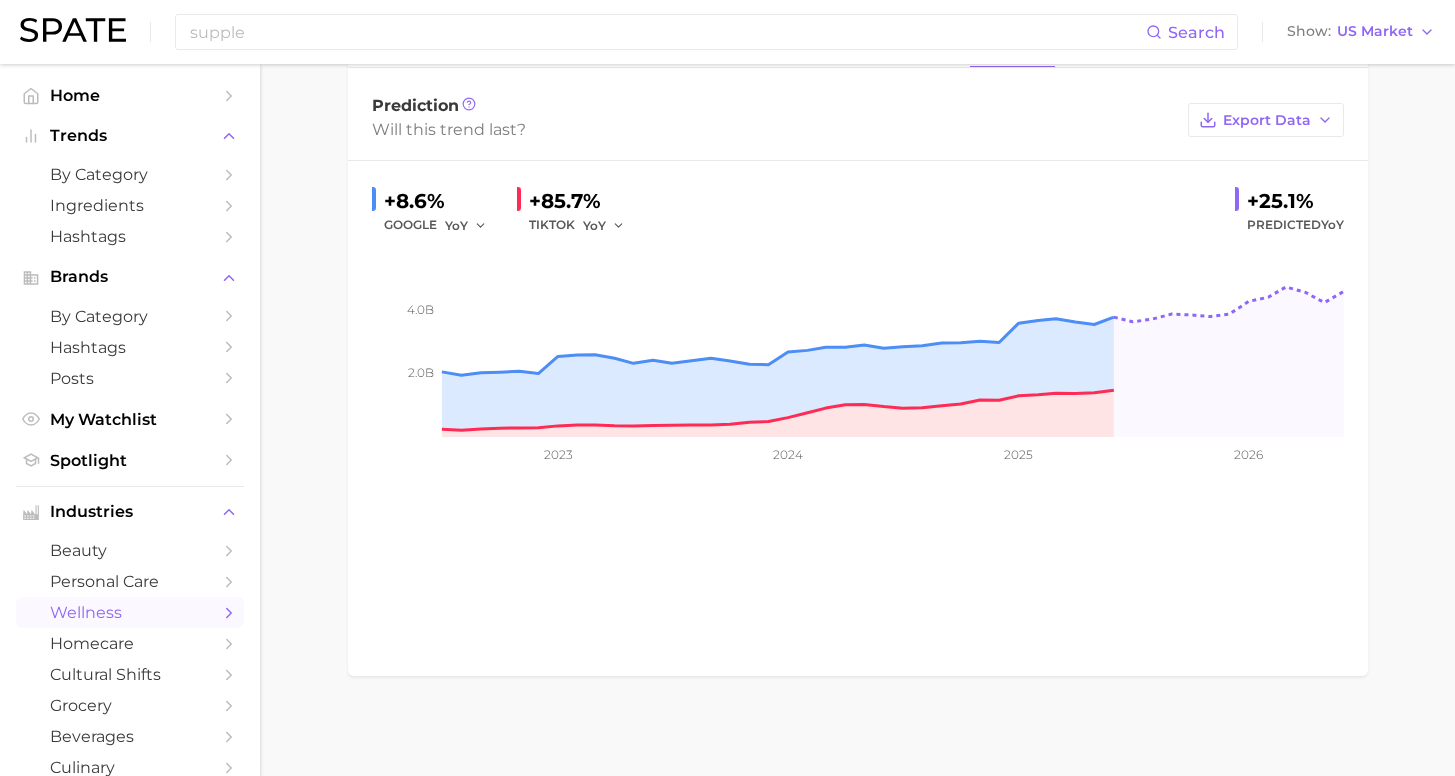 scroll, scrollTop: 0, scrollLeft: 0, axis: both 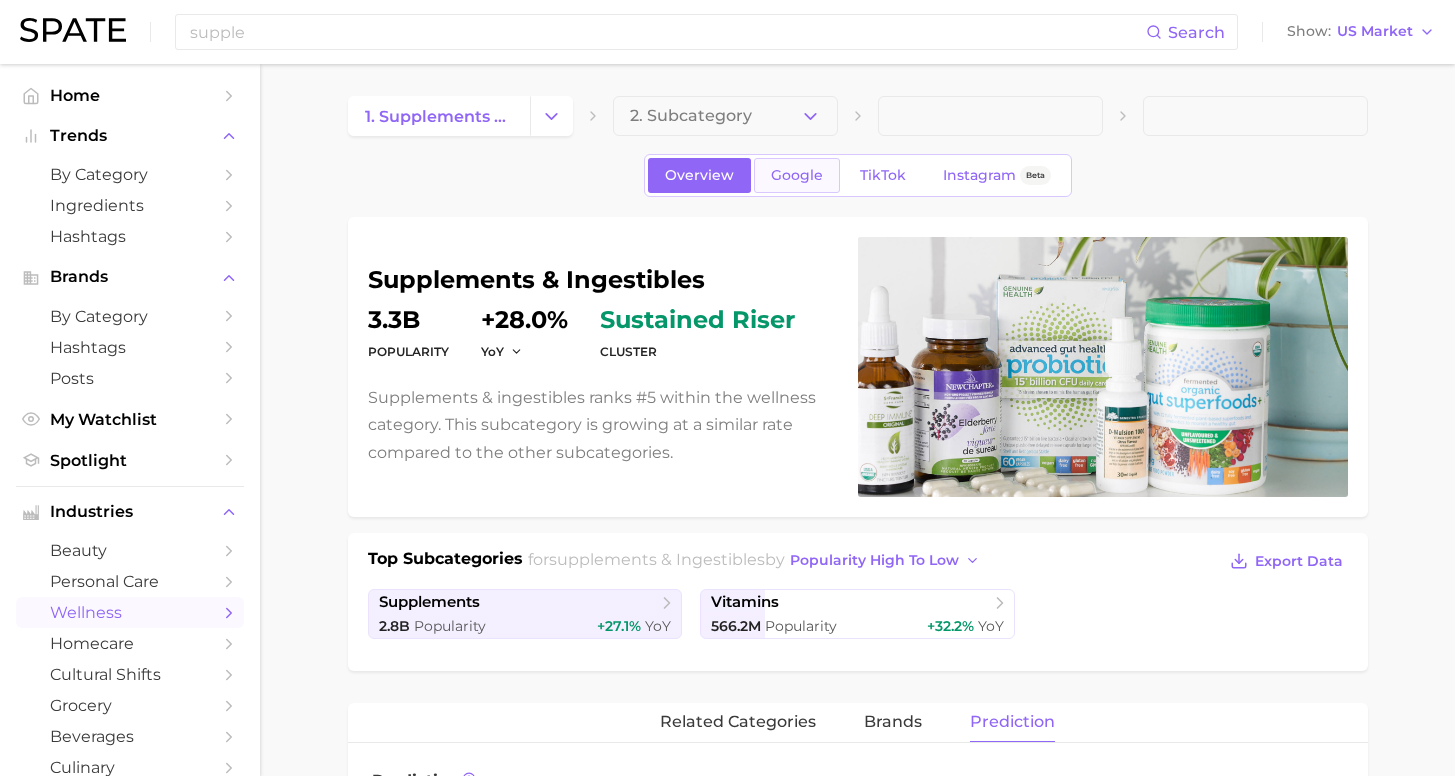 click on "Google" at bounding box center [797, 175] 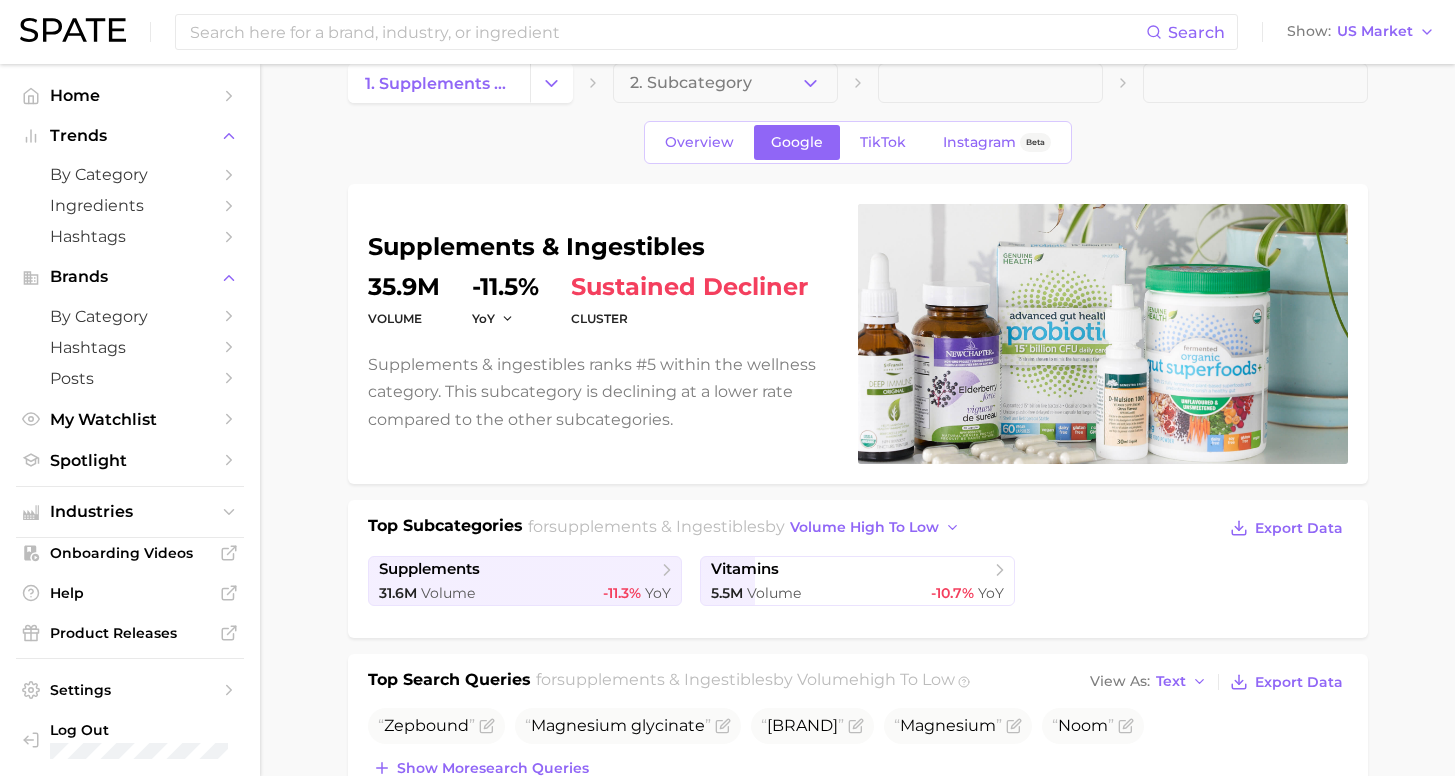 scroll, scrollTop: 29, scrollLeft: 0, axis: vertical 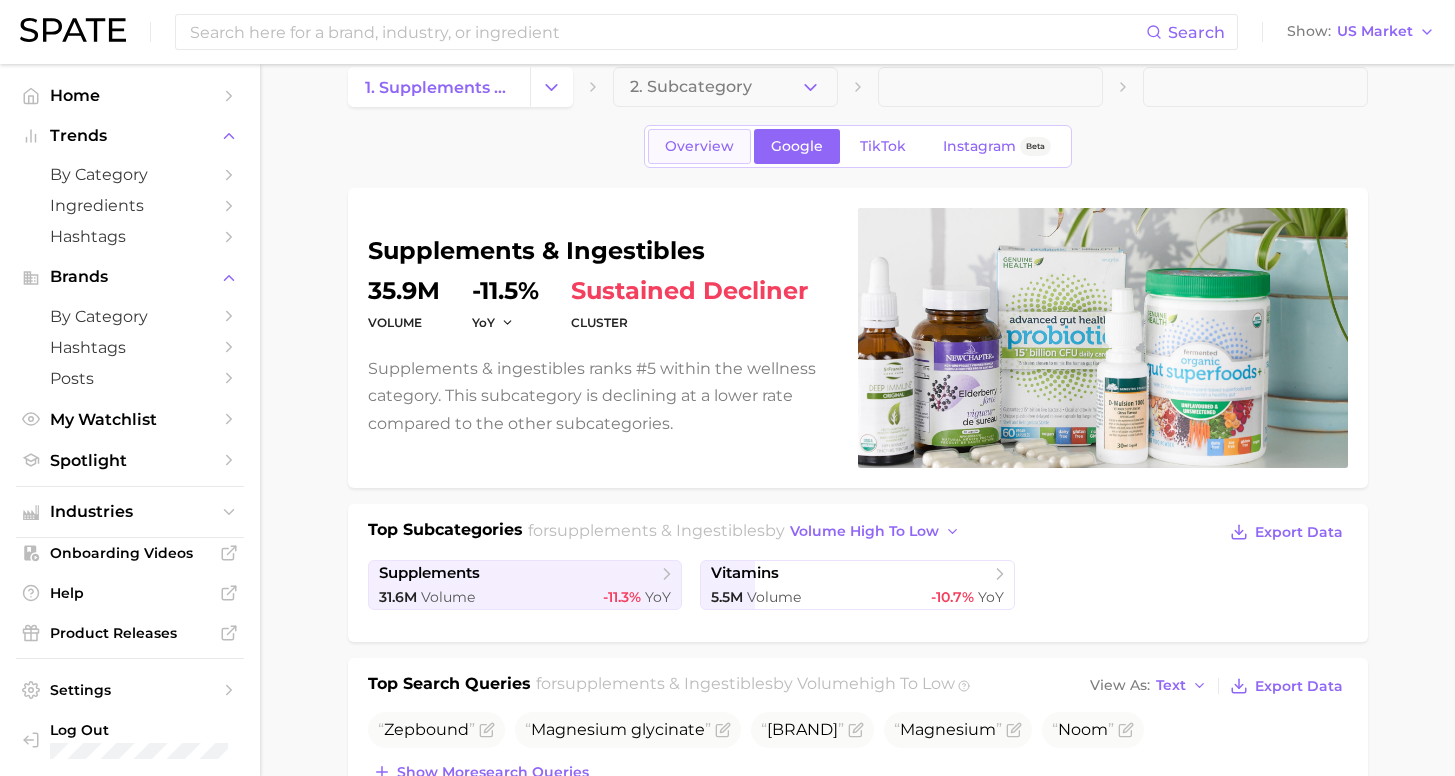 click on "Overview" at bounding box center [699, 146] 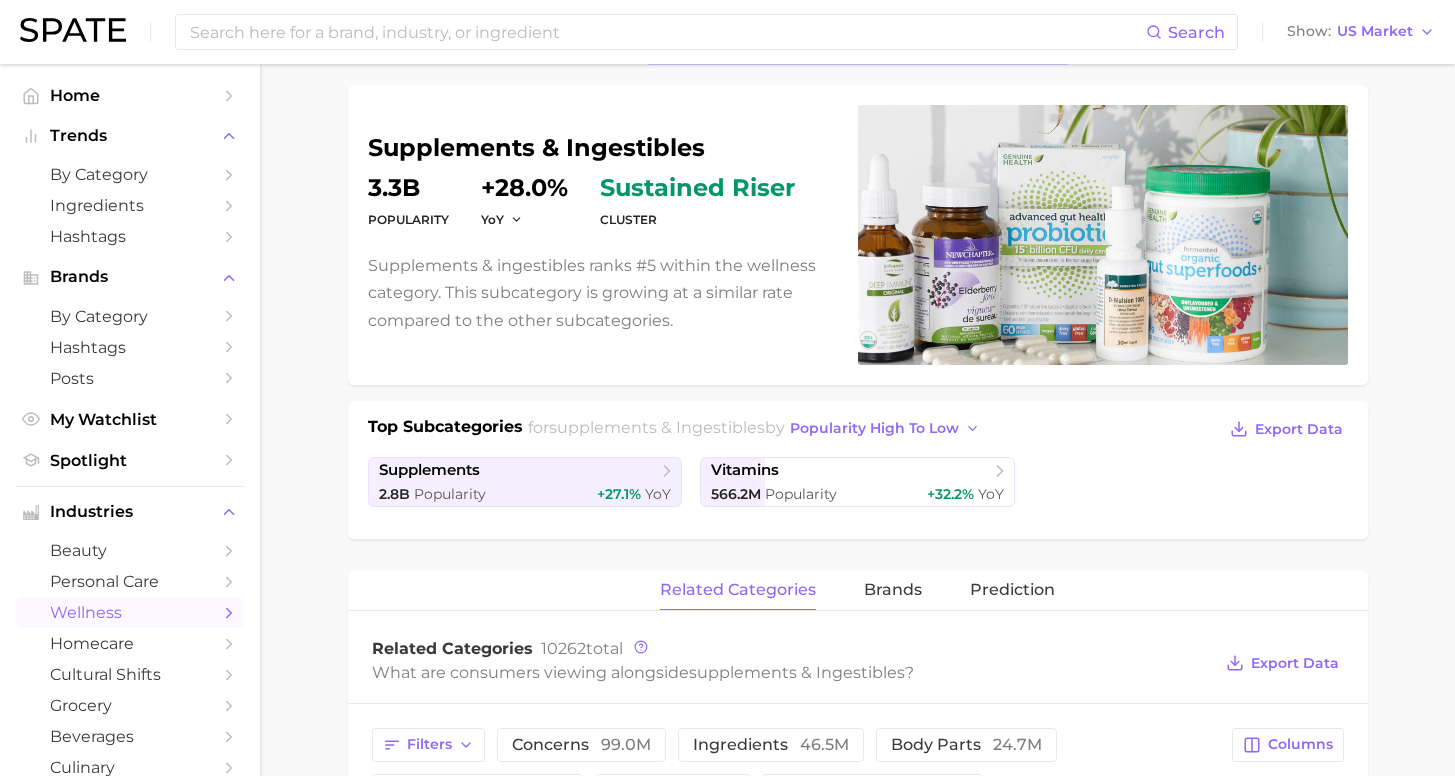 scroll, scrollTop: 45, scrollLeft: 0, axis: vertical 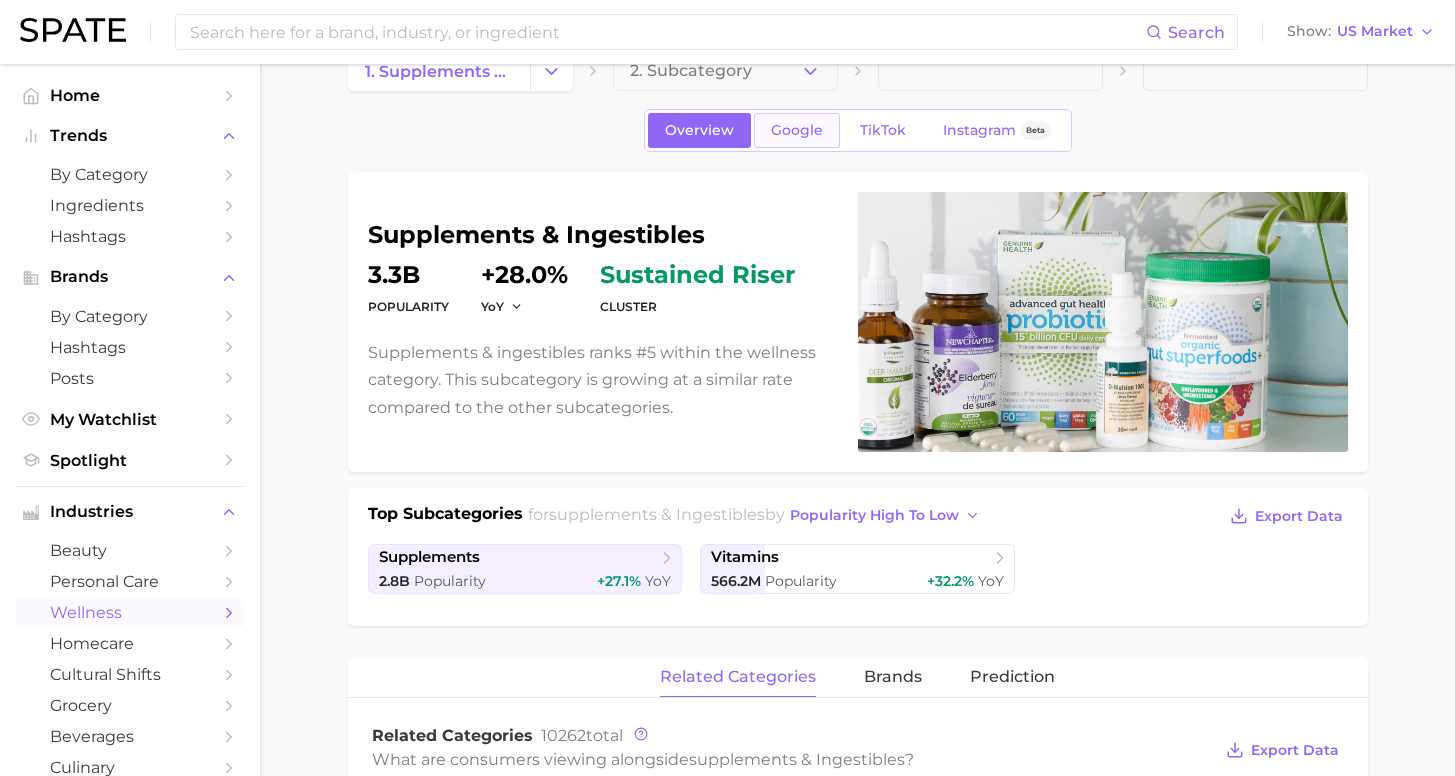 click on "Google" at bounding box center (797, 130) 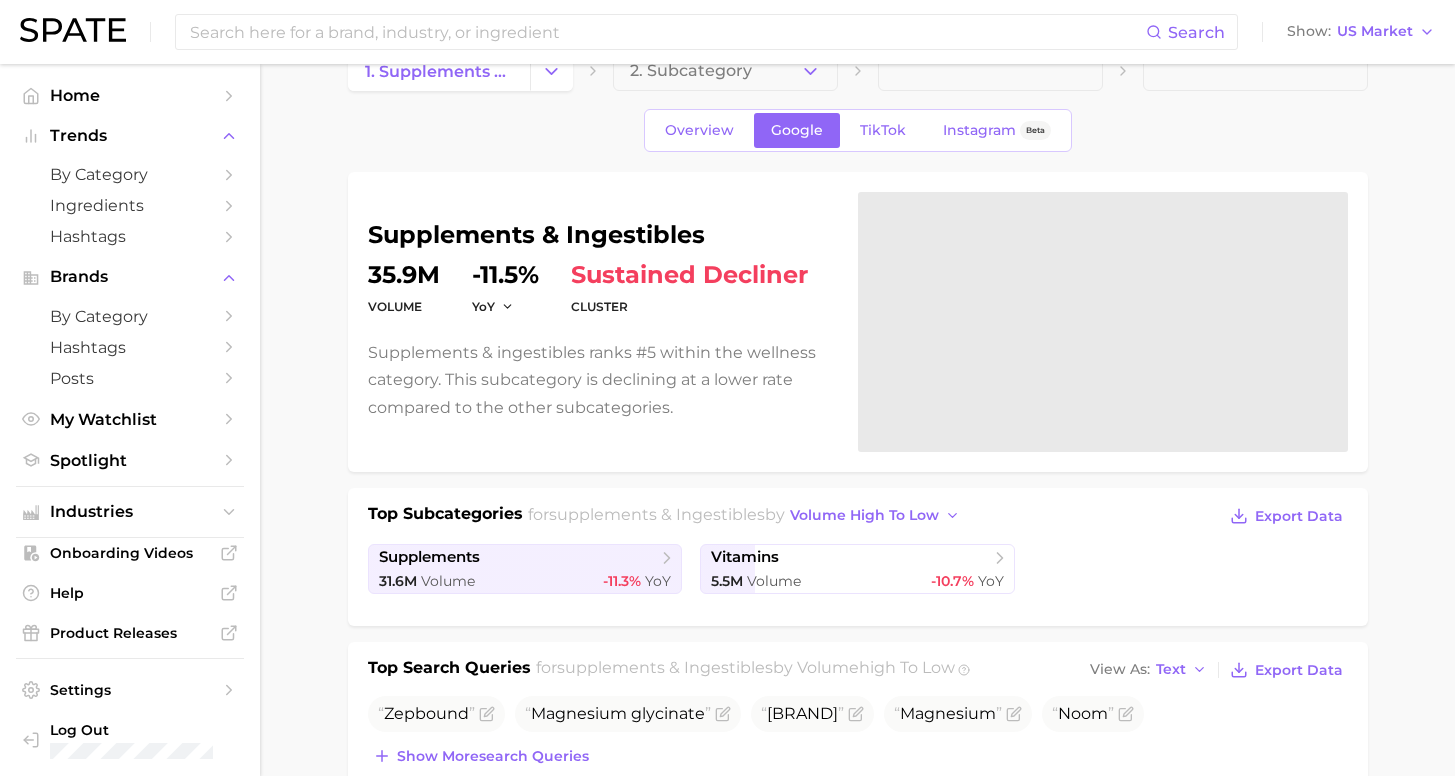 click on "1. supplements & ingestibles 2. Subcategory Overview Google TikTok Instagram Beta supplements & ingestibles volume 35.9m YoY -11.5% cluster sustained decliner Supplements & ingestibles ranks #5 within the wellness category. This subcategory is declining at a lower rate compared to the other subcategories.  Top Subcategories for  supplements & ingestibles  by  volume high to low Export Data supplements 31.6m   Volume -11.3%   YoY vitamins 5.5m   Volume -10.7%   YoY Top Search Queries for  supplements & ingestibles  by Volume  high to low View As Text Export Data Zepbound Magnesium glycinate Dr sebi Magnesium Noom Show more  search queries Related Searches Brands Prediction Global Related Searches 6118  total What is driving consumer interest? Export Data Filters product format   21.4m ingredients   20.1m questions   11.7m benefits   9.3m concerns   5.8m body parts   3.8m Columns group Volume increase YoY YoY QoQ supplements & ingestibles supplement   product format 6.6m +60.5k +0.9% -12.9% best   3.4m" at bounding box center [858, 965] 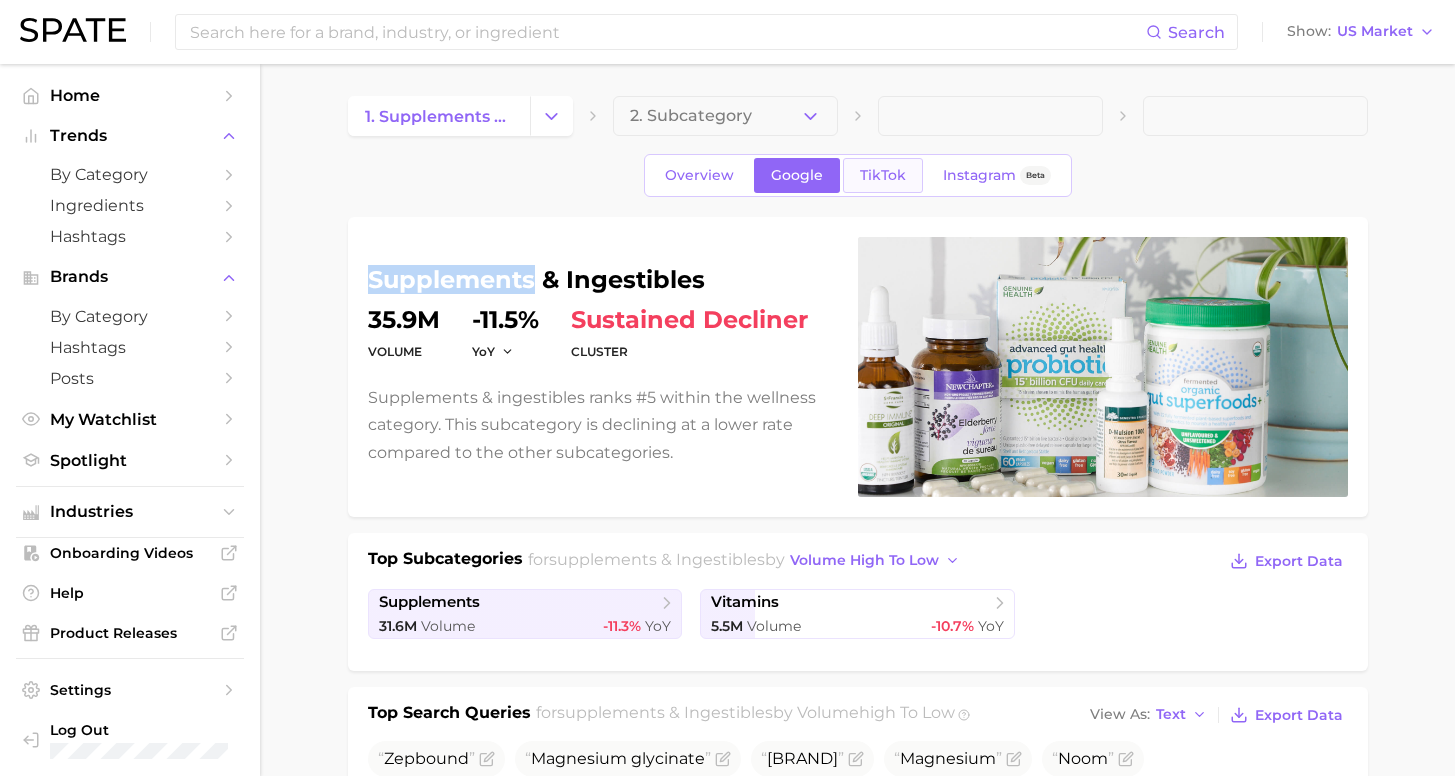 click on "TikTok" at bounding box center [883, 175] 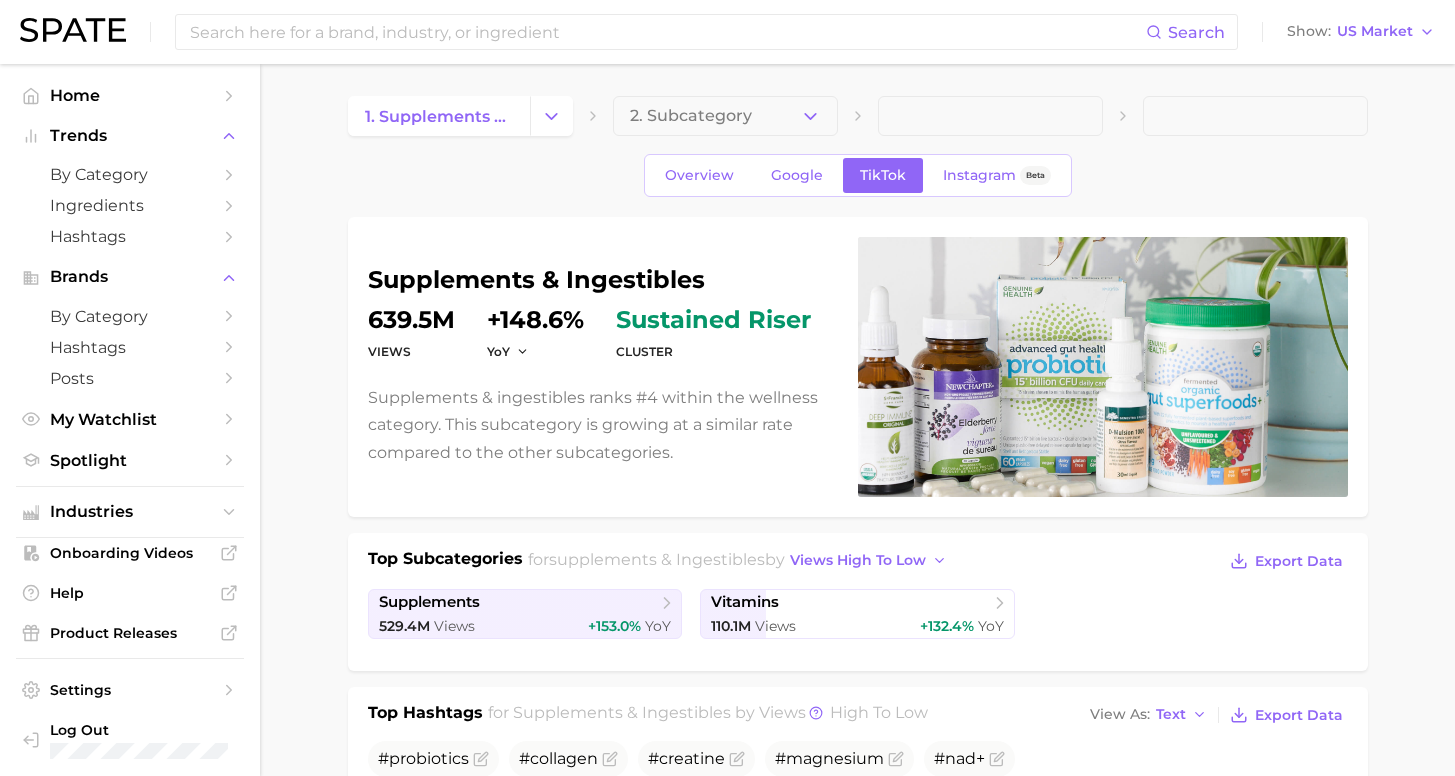 scroll, scrollTop: 0, scrollLeft: 0, axis: both 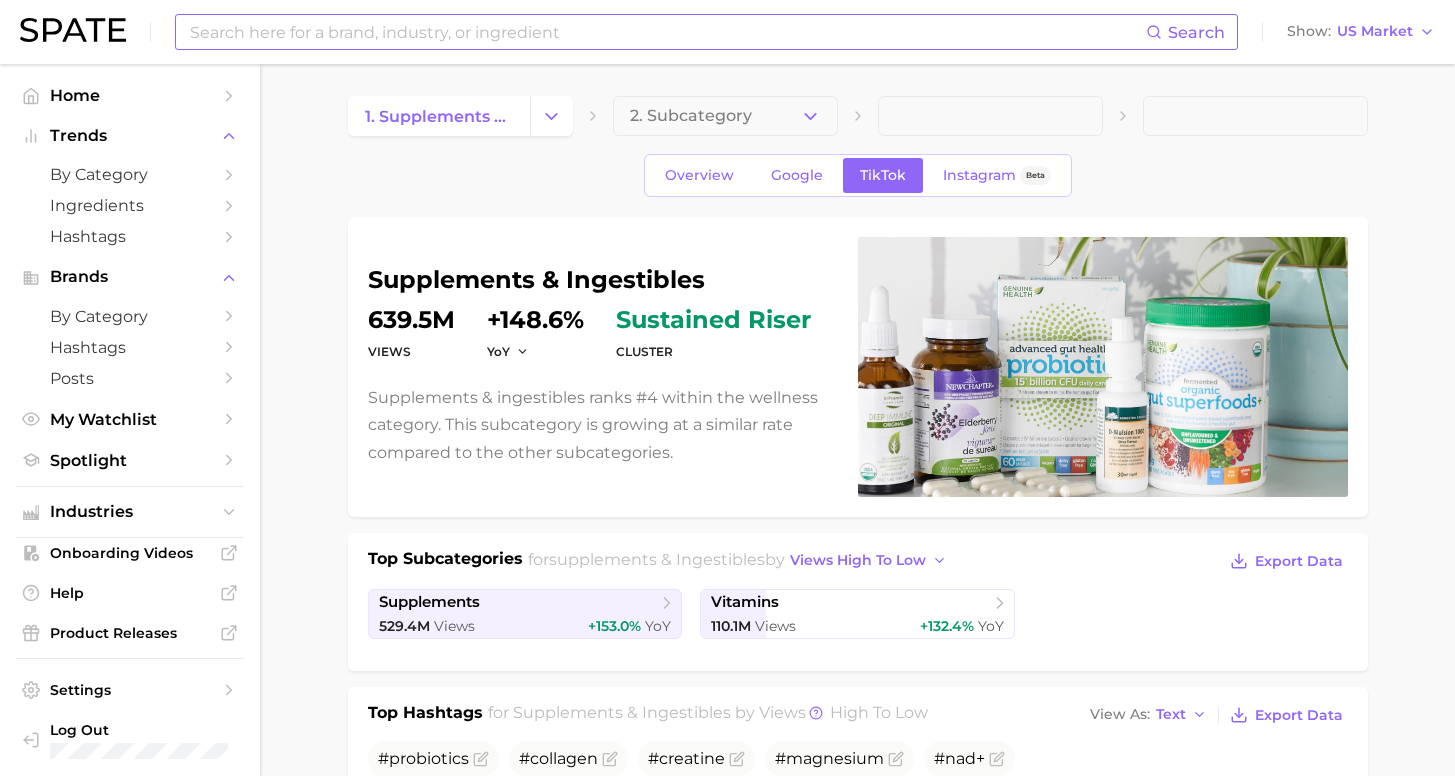 click at bounding box center (667, 32) 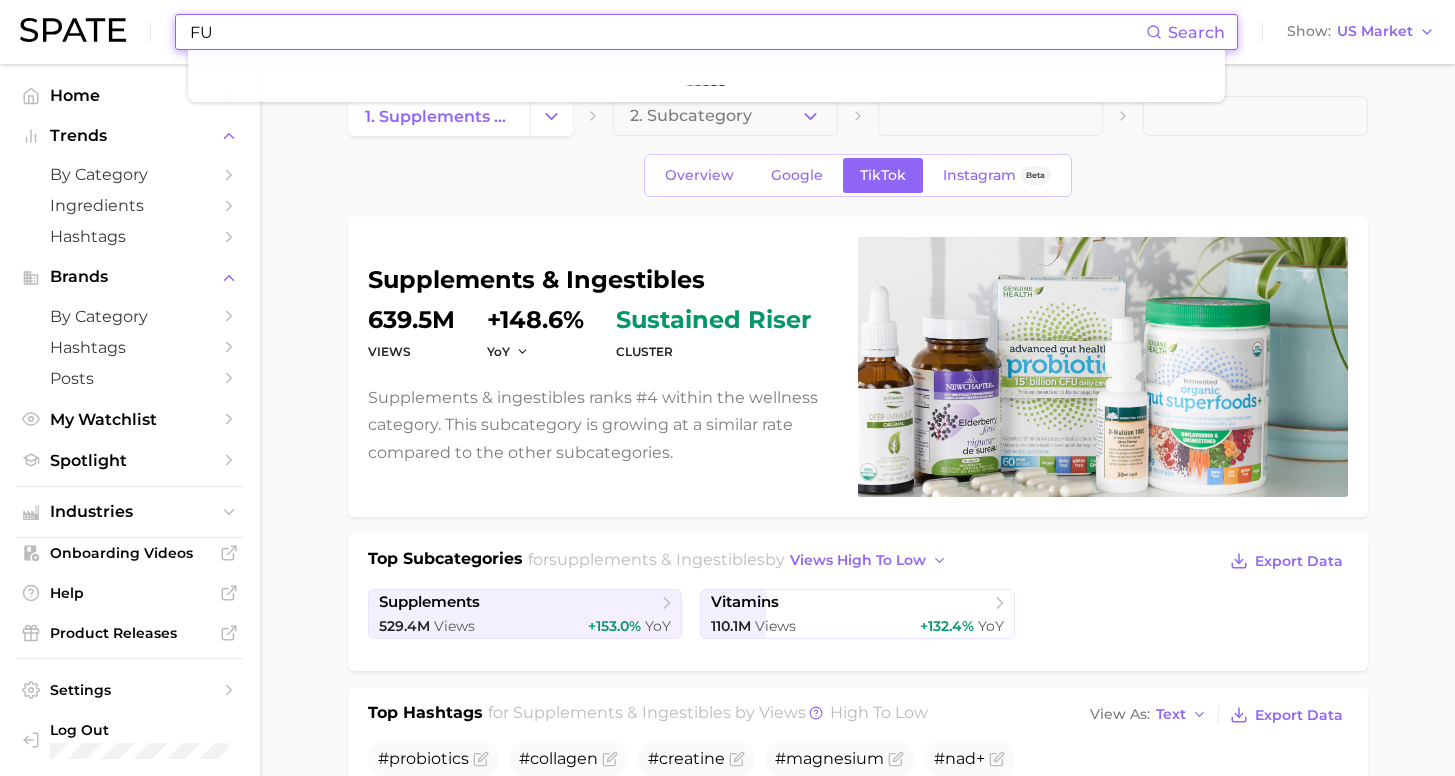 type on "F" 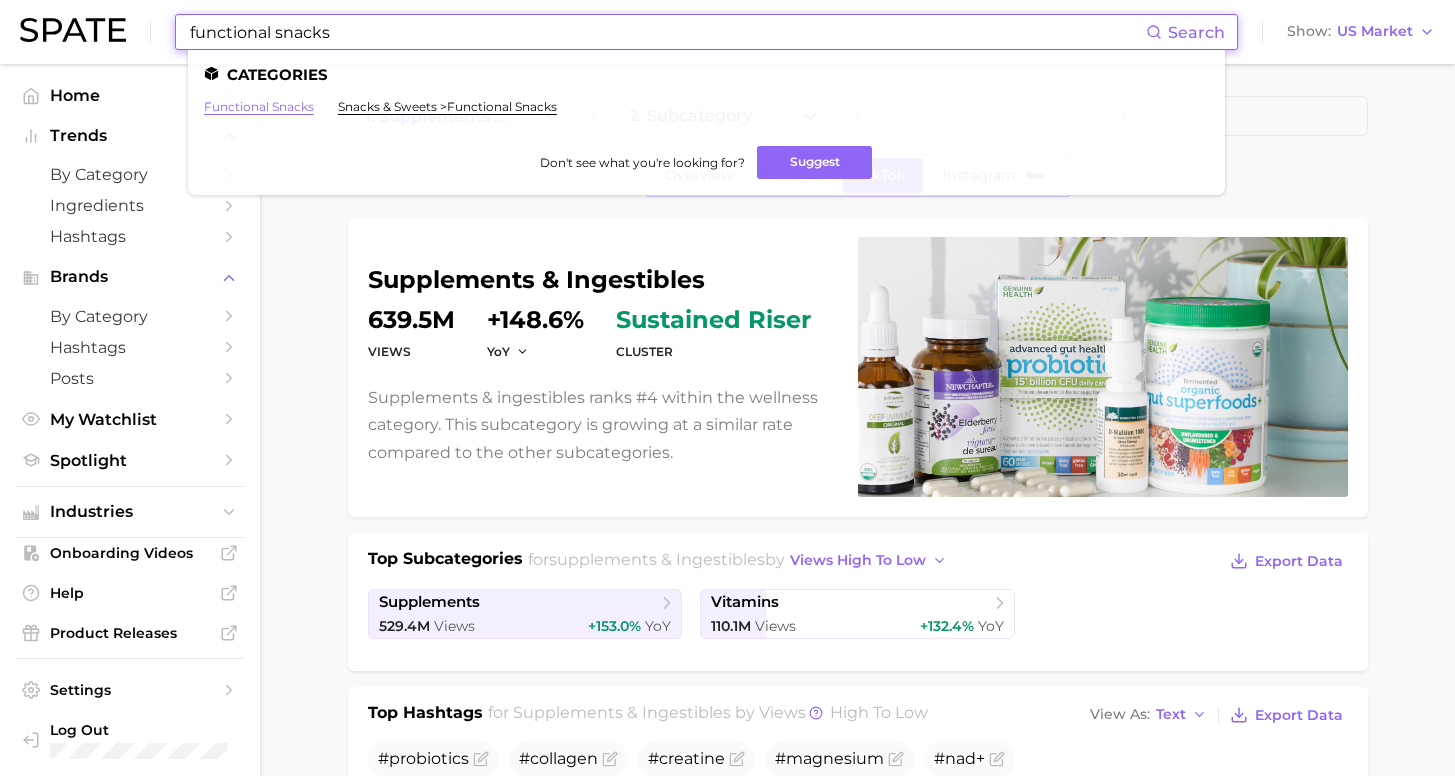 type on "functional snacks" 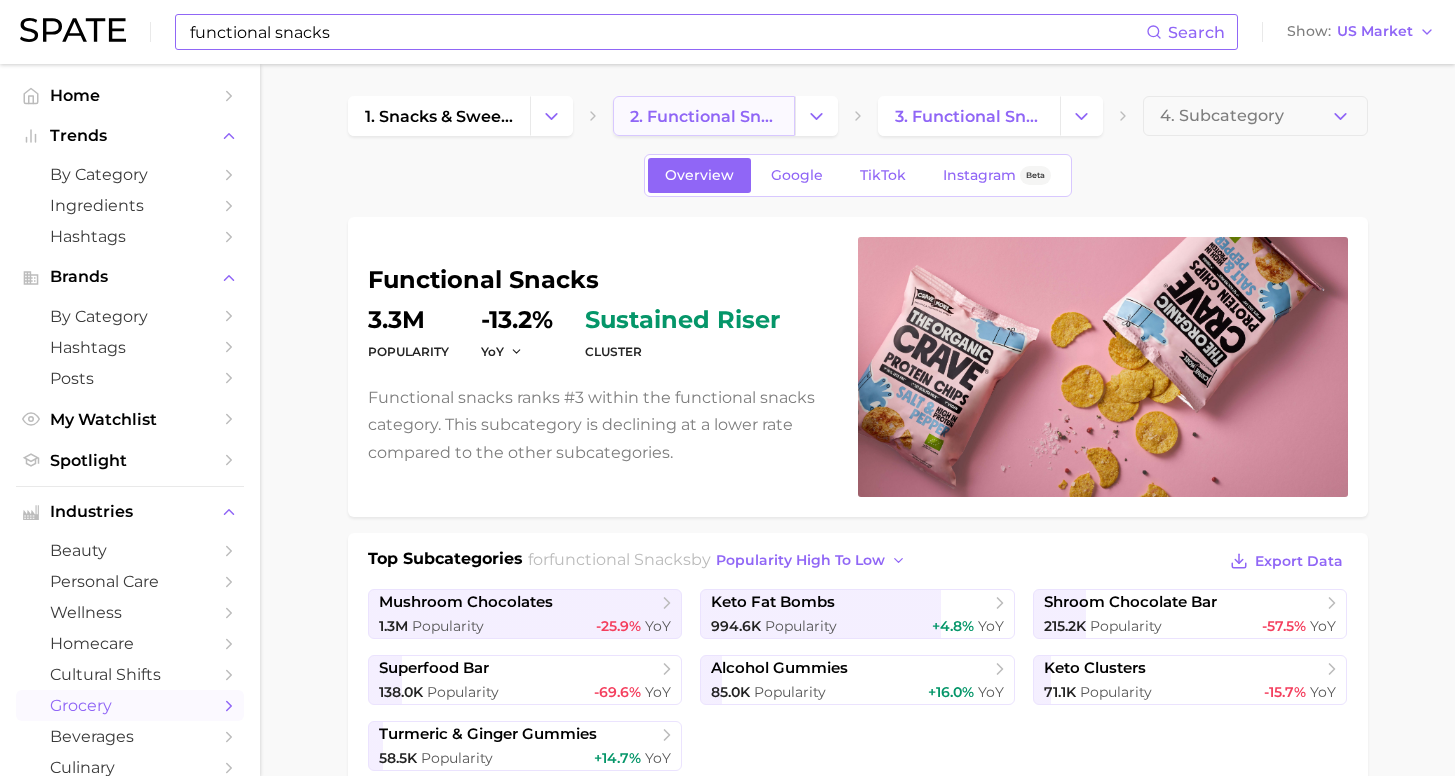 click on "2. functional snacks" at bounding box center (704, 116) 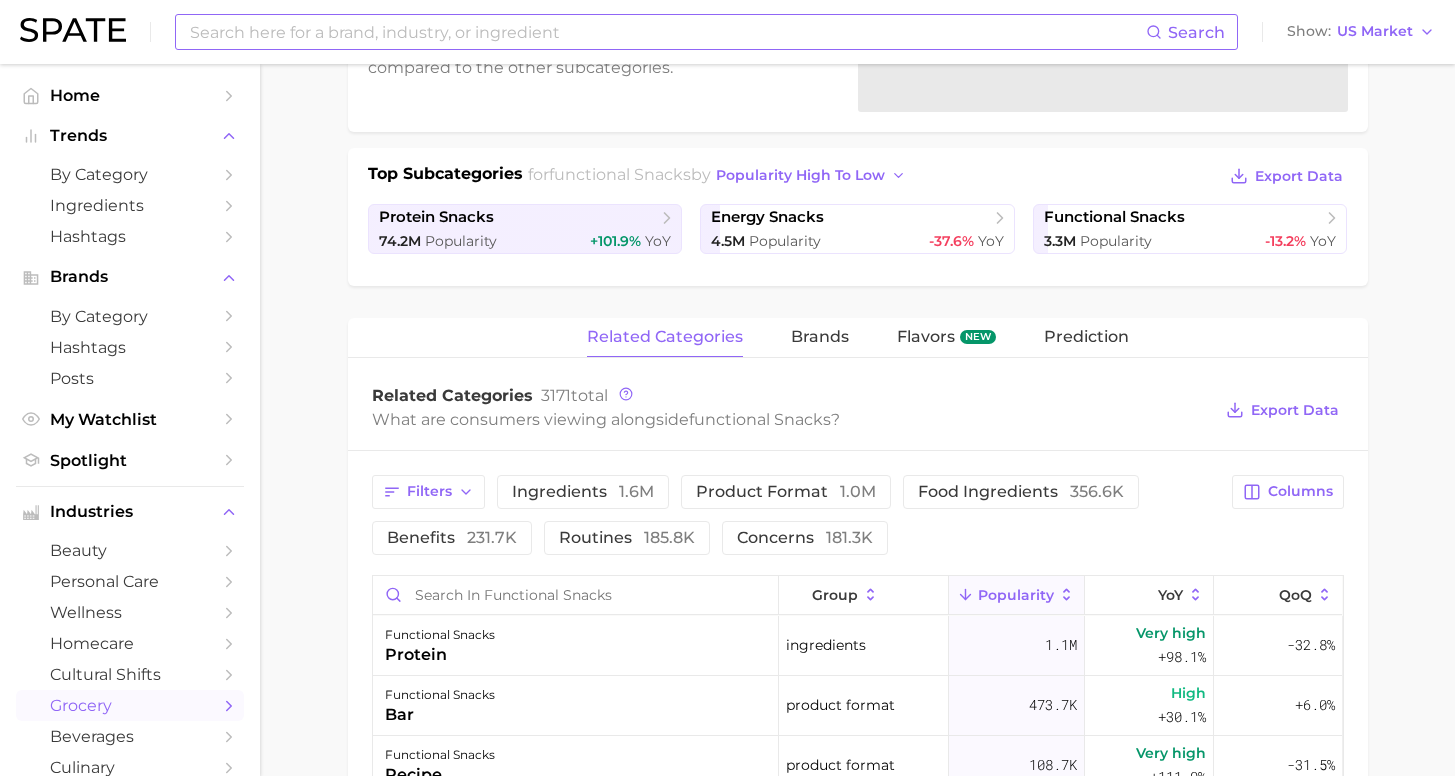 scroll, scrollTop: 627, scrollLeft: 0, axis: vertical 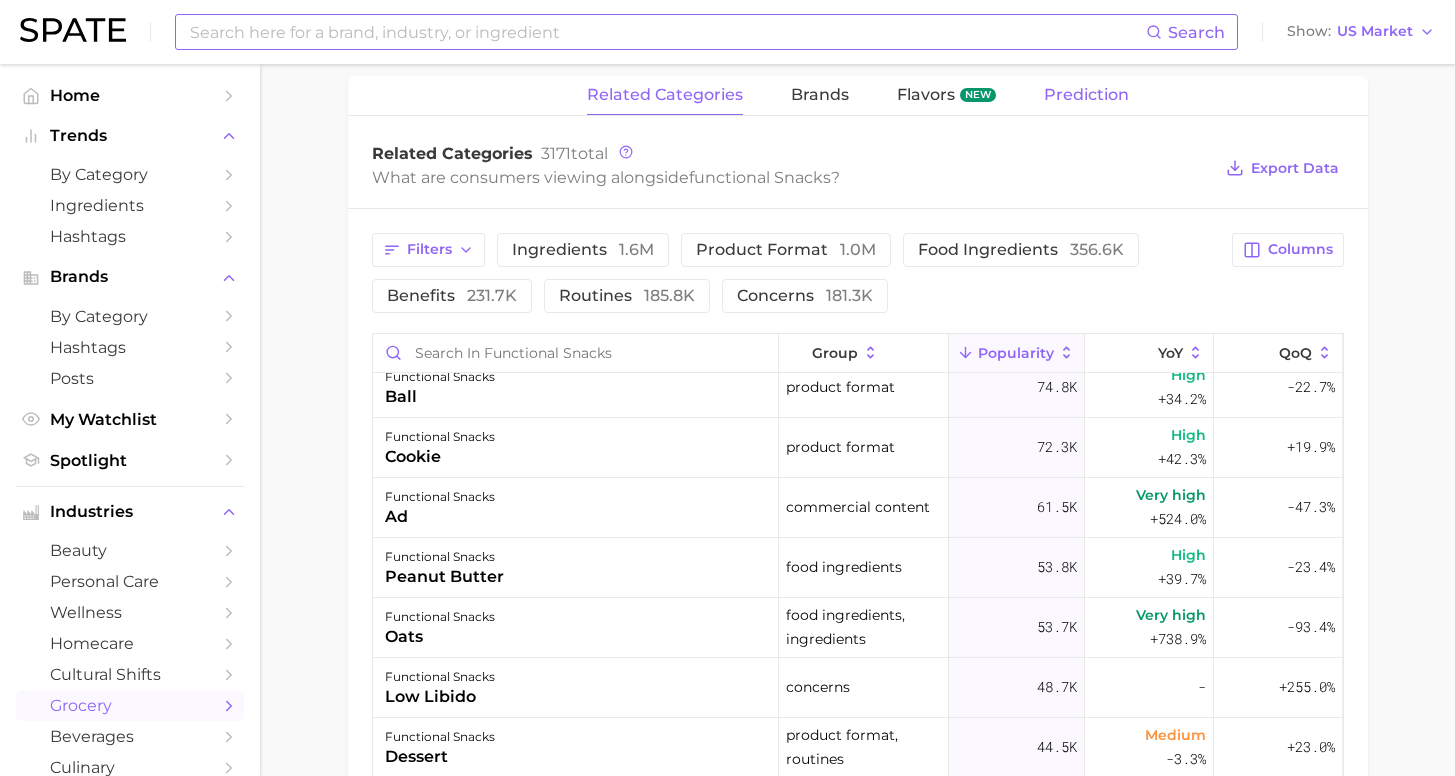 click on "Prediction" at bounding box center (1086, 95) 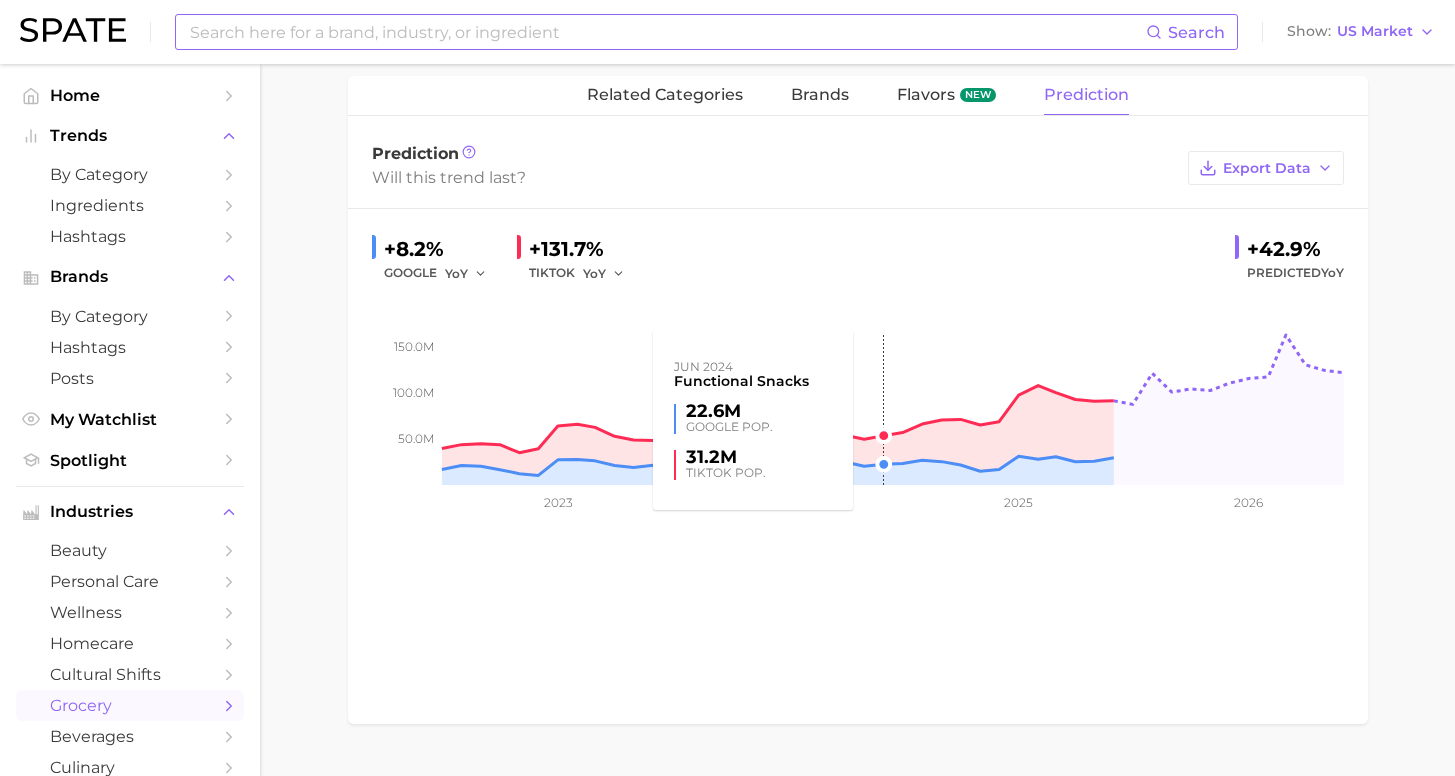 scroll, scrollTop: 7, scrollLeft: 0, axis: vertical 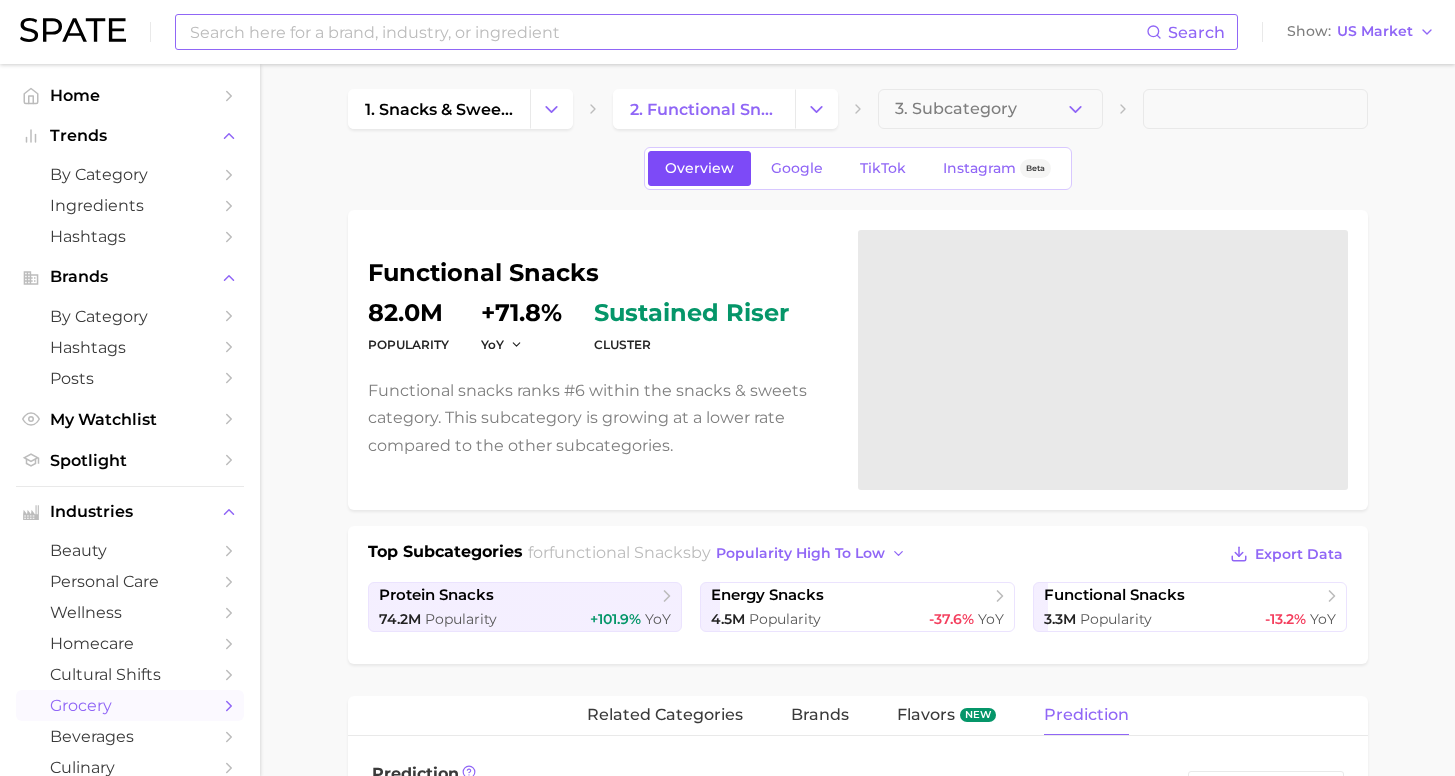 click on "Overview" at bounding box center [699, 168] 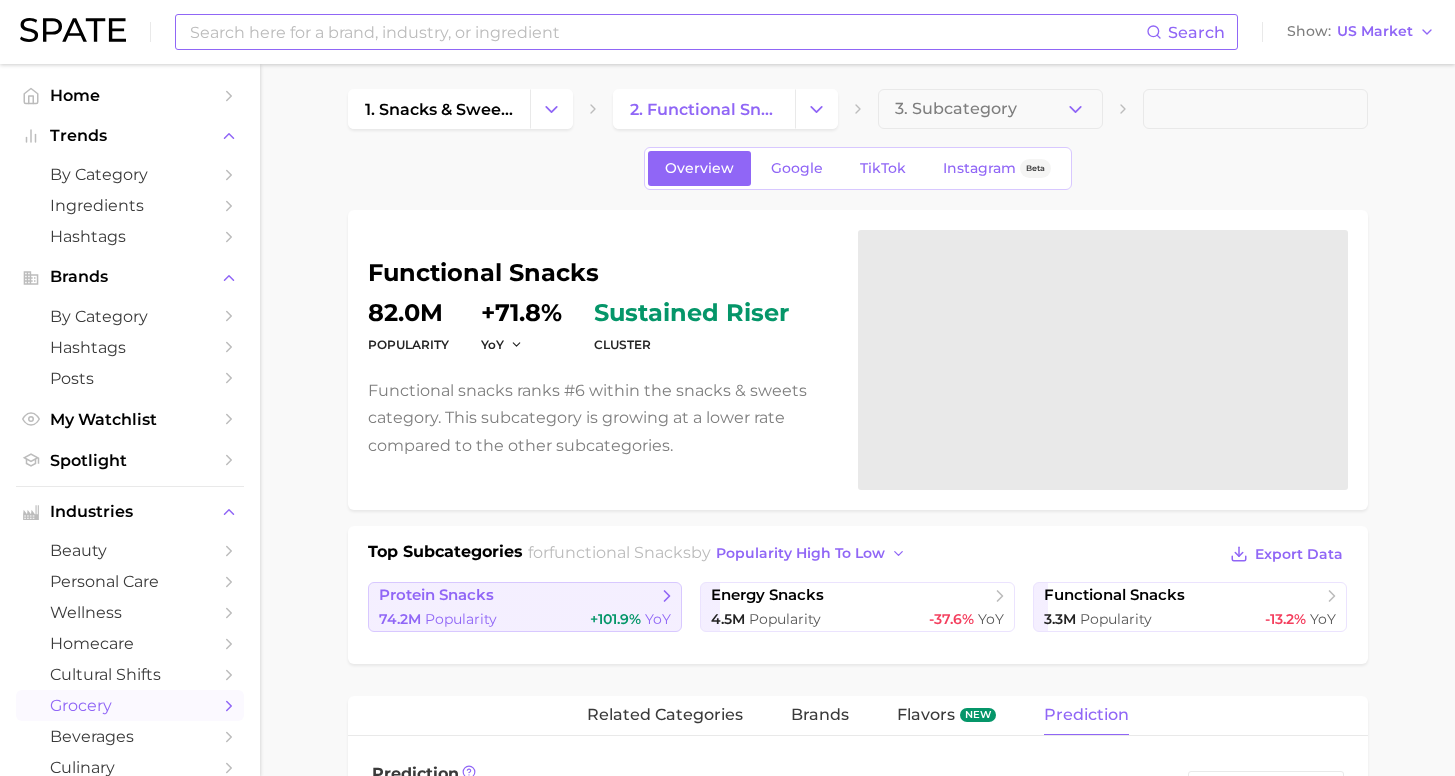 click on "protein snacks 74.2m   Popularity +101.9%   YoY" at bounding box center (525, 607) 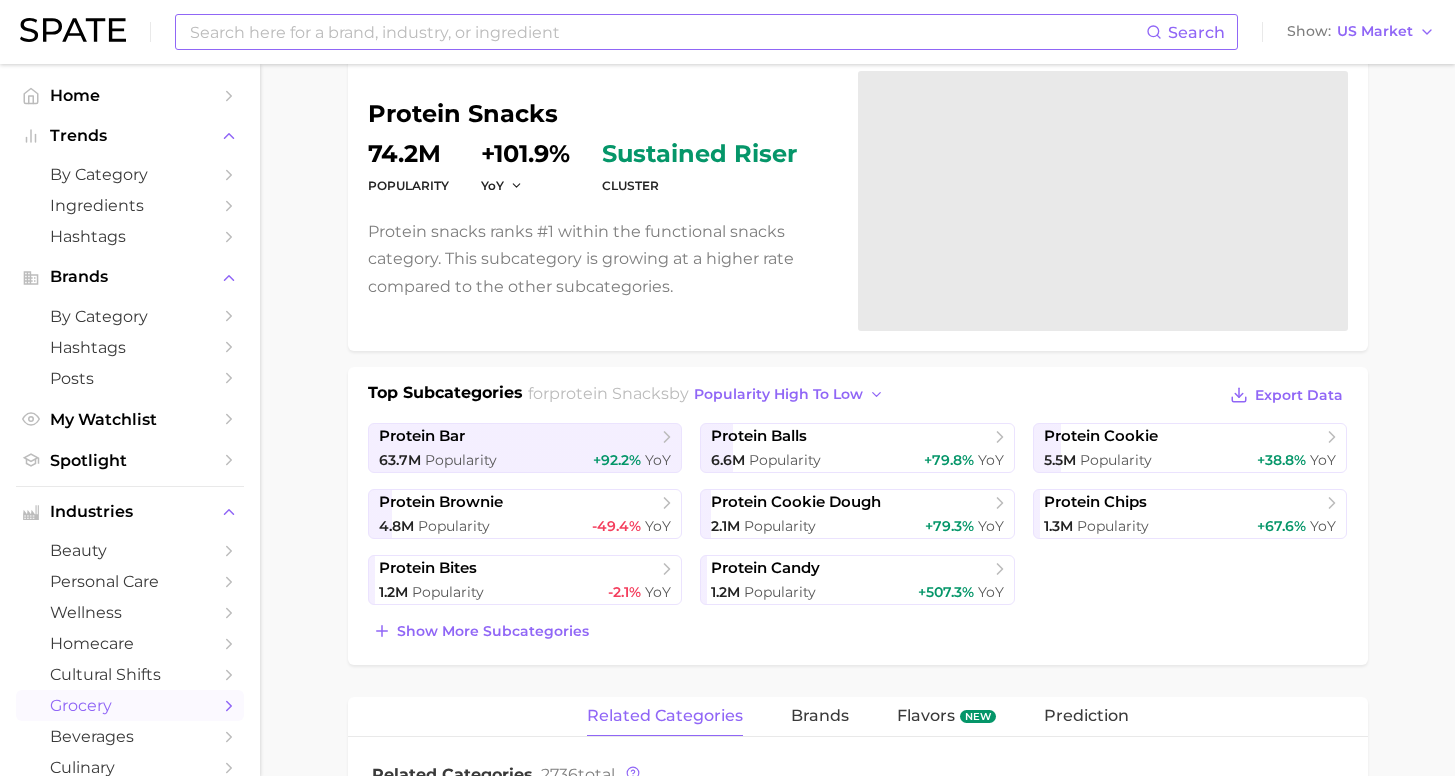 scroll, scrollTop: 604, scrollLeft: 0, axis: vertical 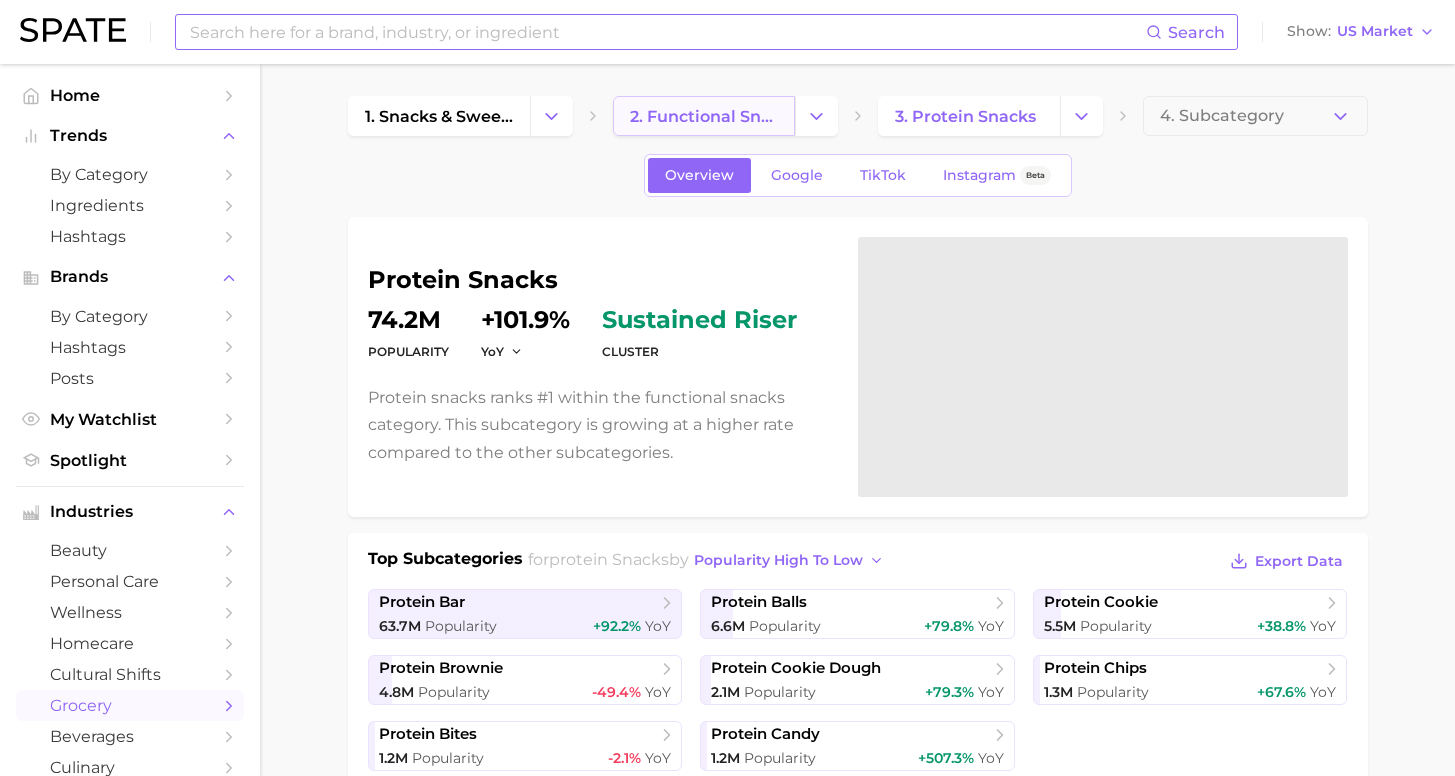 click on "2. functional snacks" at bounding box center [704, 116] 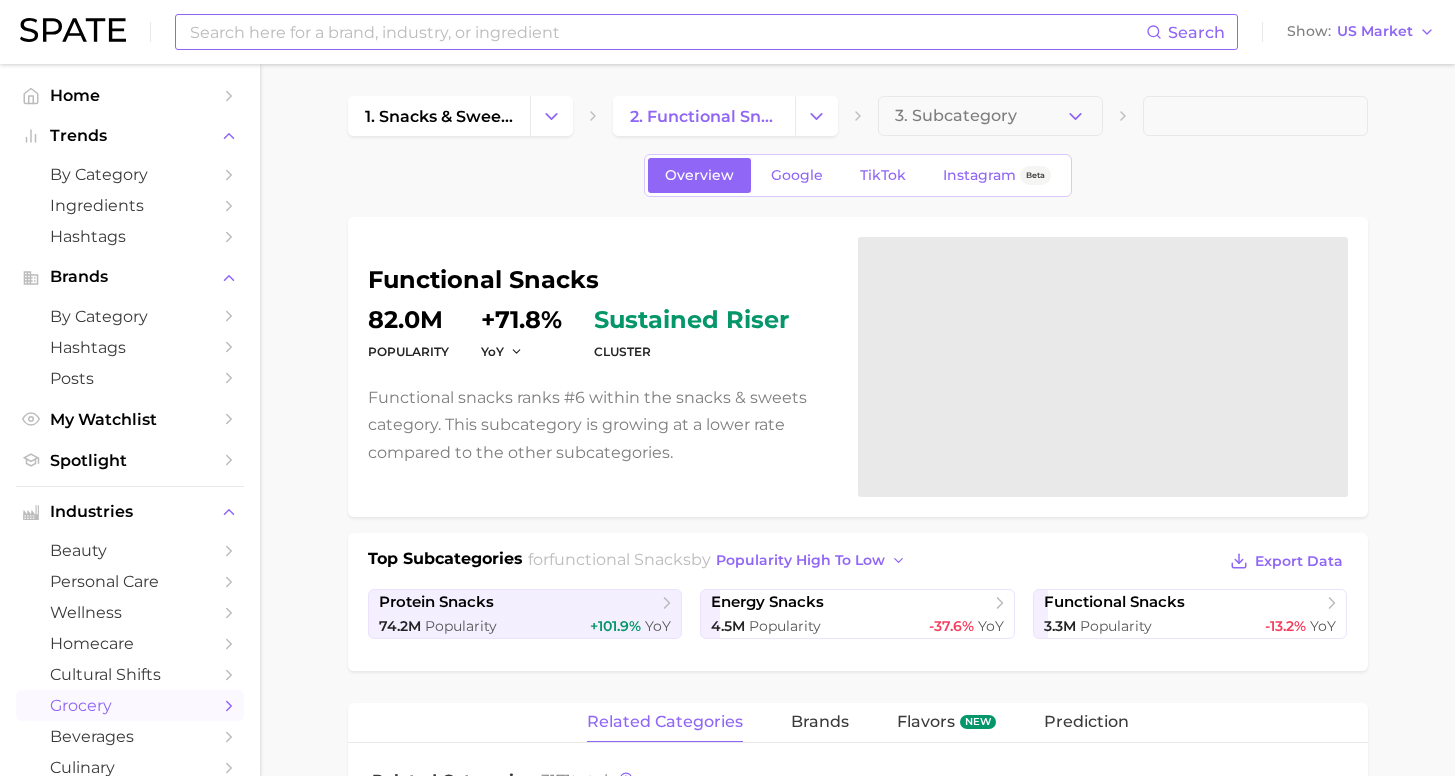 scroll, scrollTop: 36, scrollLeft: 0, axis: vertical 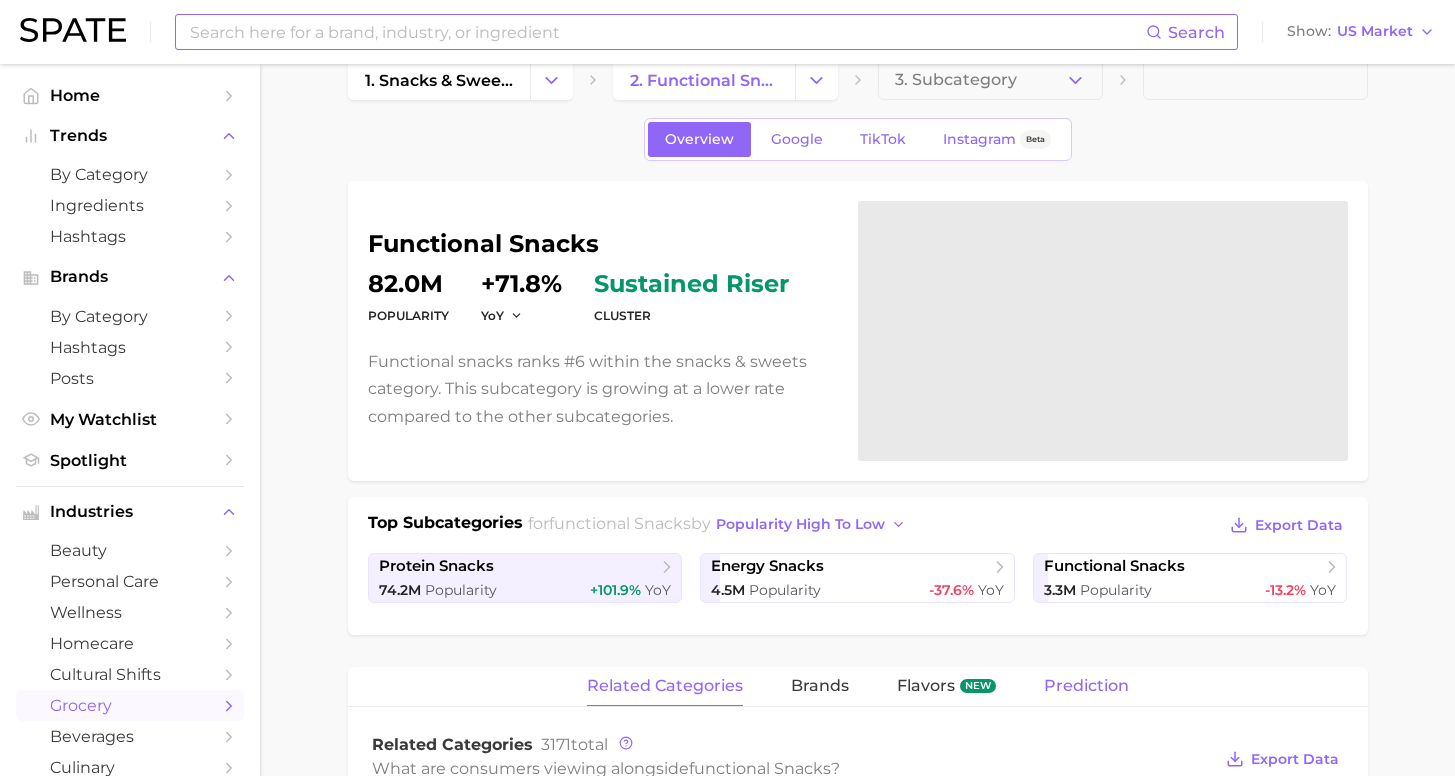 click on "Prediction" at bounding box center (1086, 686) 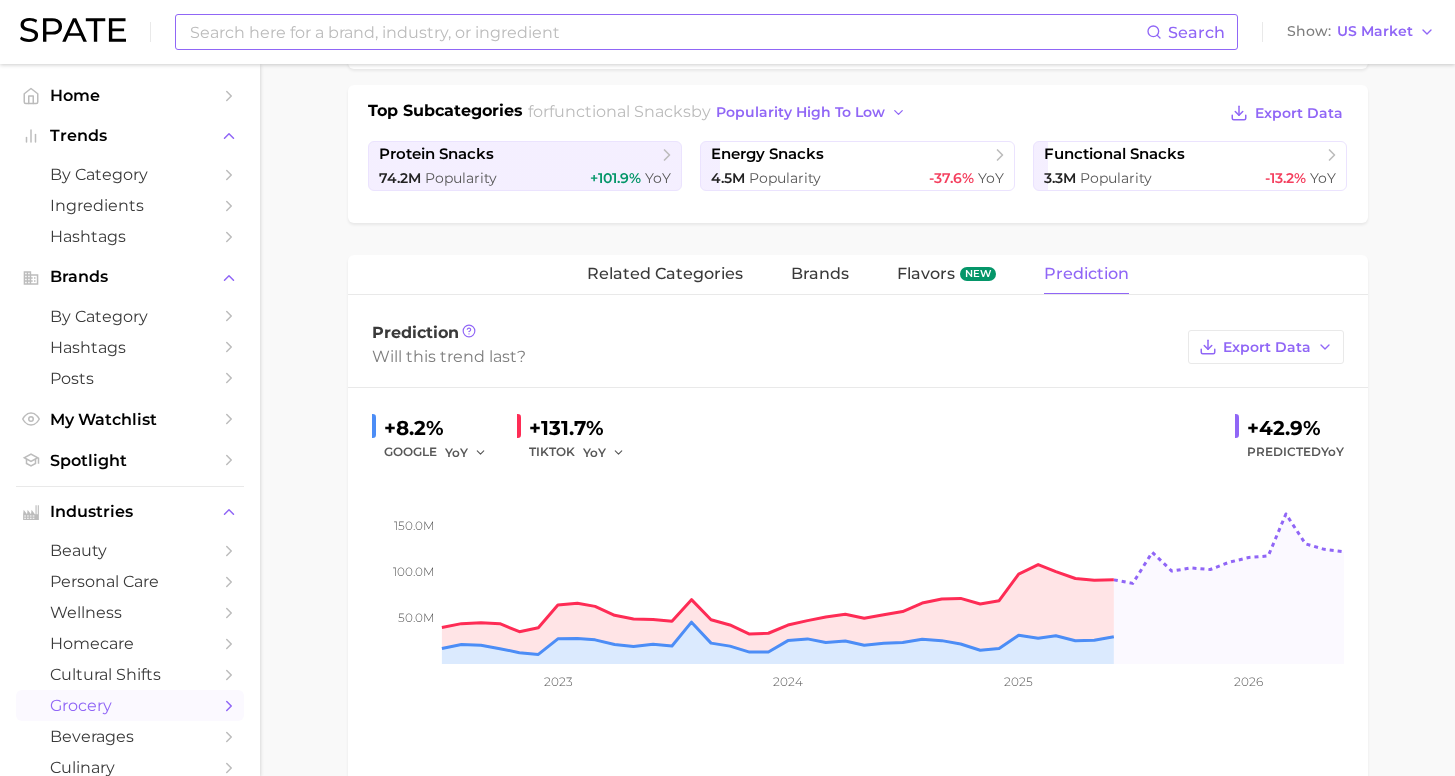 scroll, scrollTop: 452, scrollLeft: 0, axis: vertical 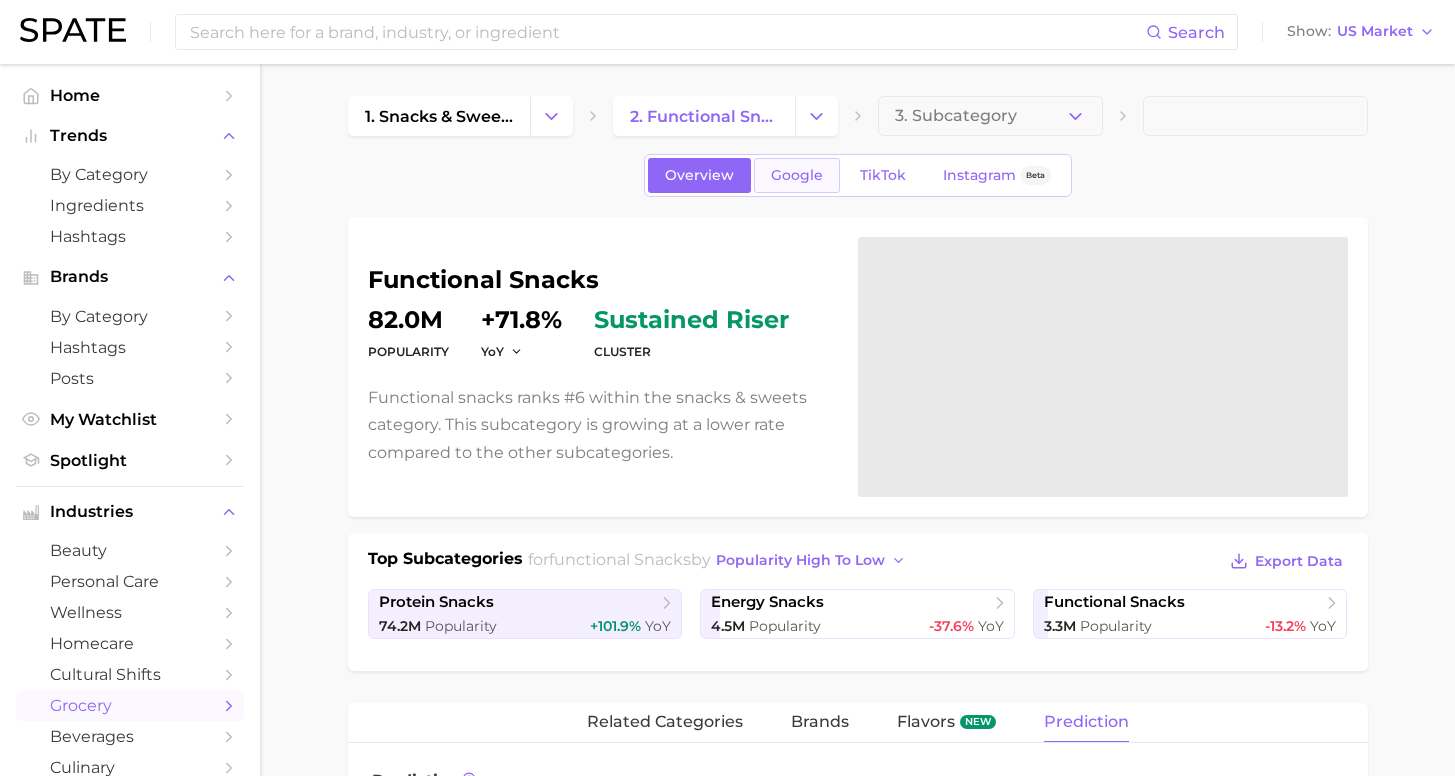 click on "Google" at bounding box center [797, 175] 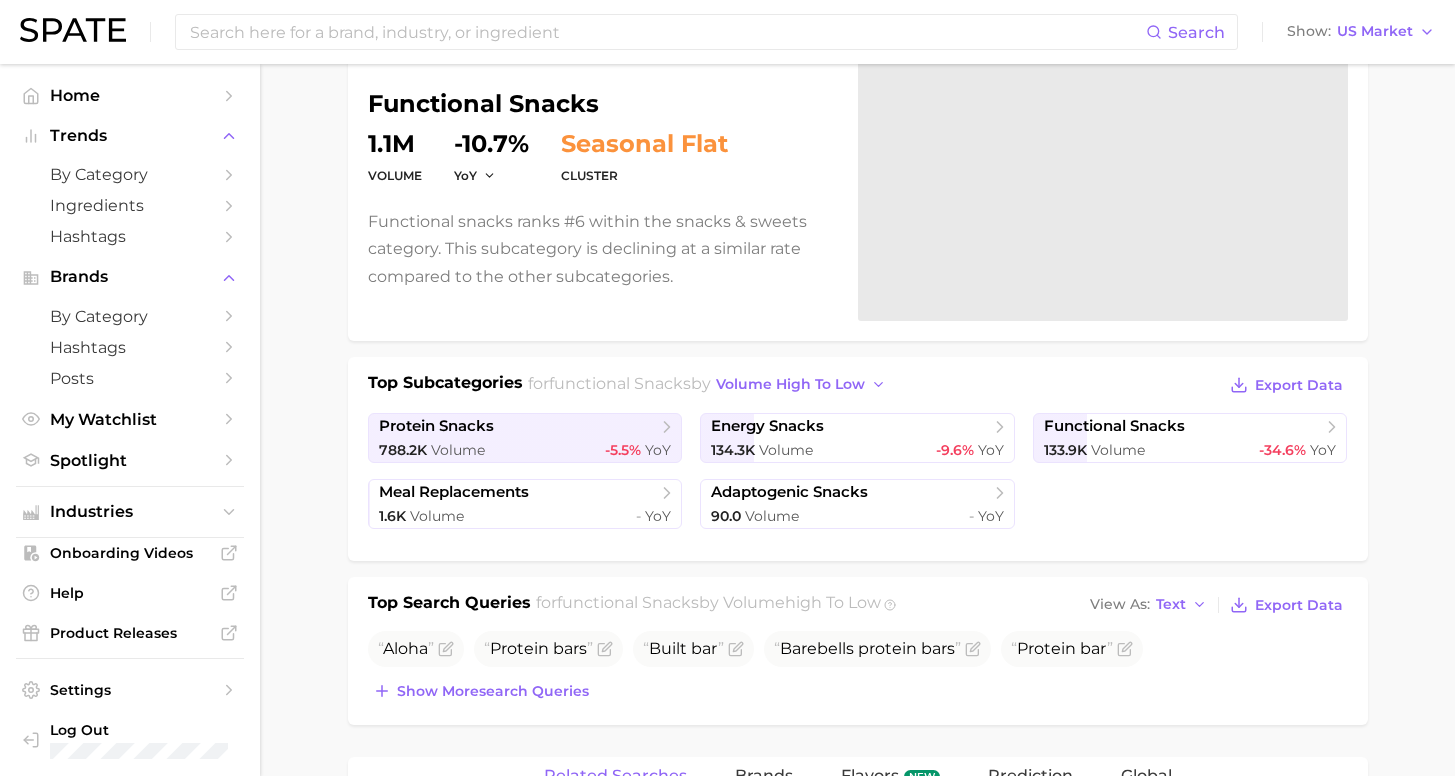 scroll, scrollTop: 376, scrollLeft: 0, axis: vertical 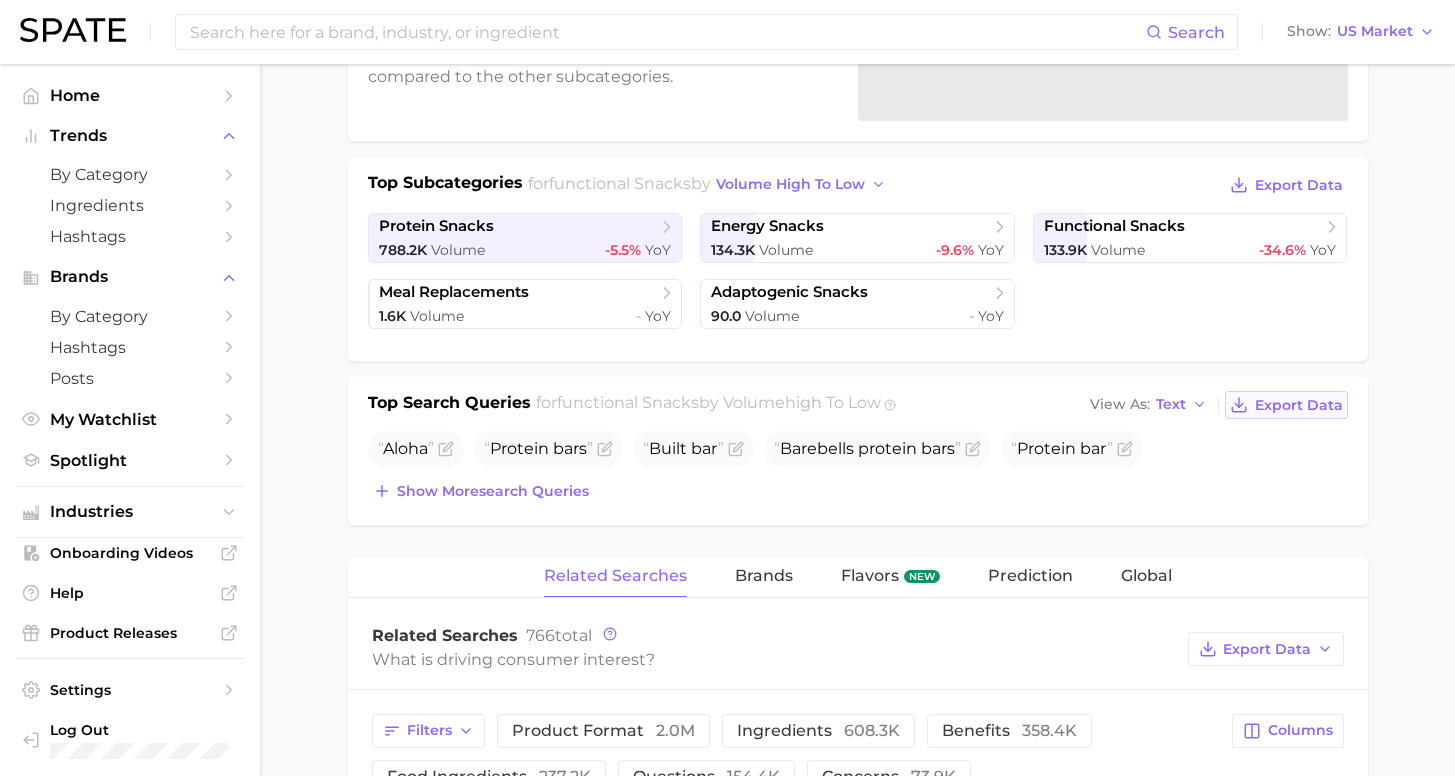 click on "Export Data" at bounding box center [1299, 405] 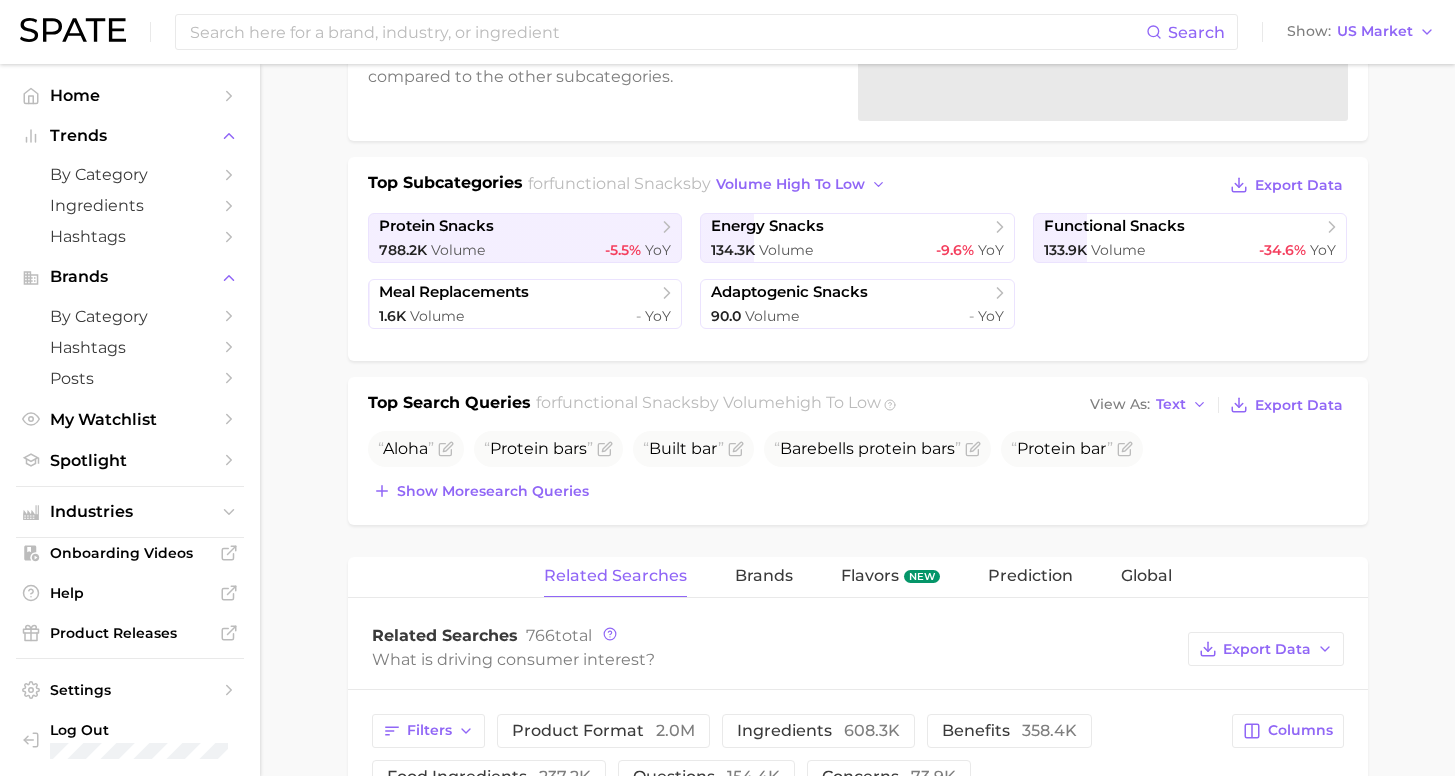 scroll, scrollTop: 0, scrollLeft: 0, axis: both 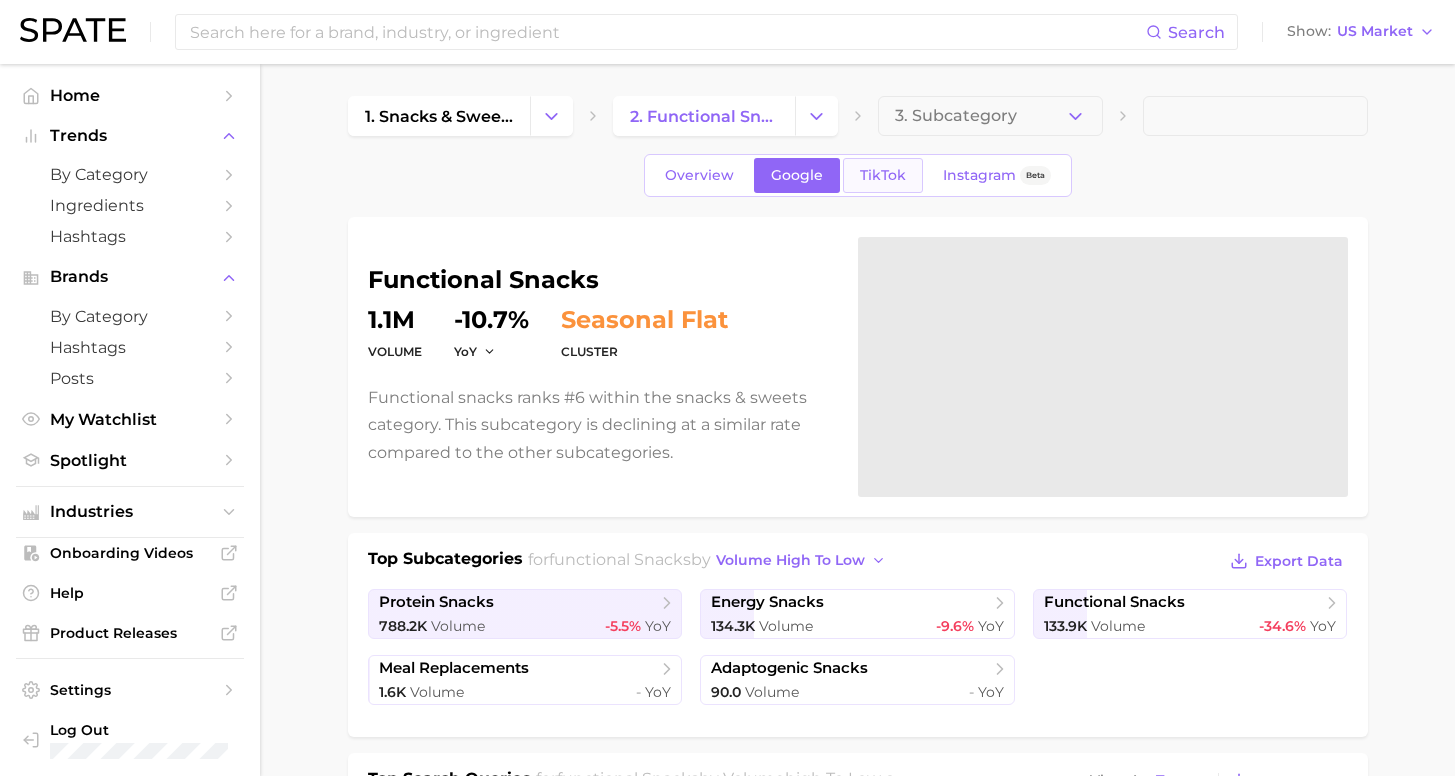 drag, startPoint x: 878, startPoint y: 198, endPoint x: 875, endPoint y: 175, distance: 23.194826 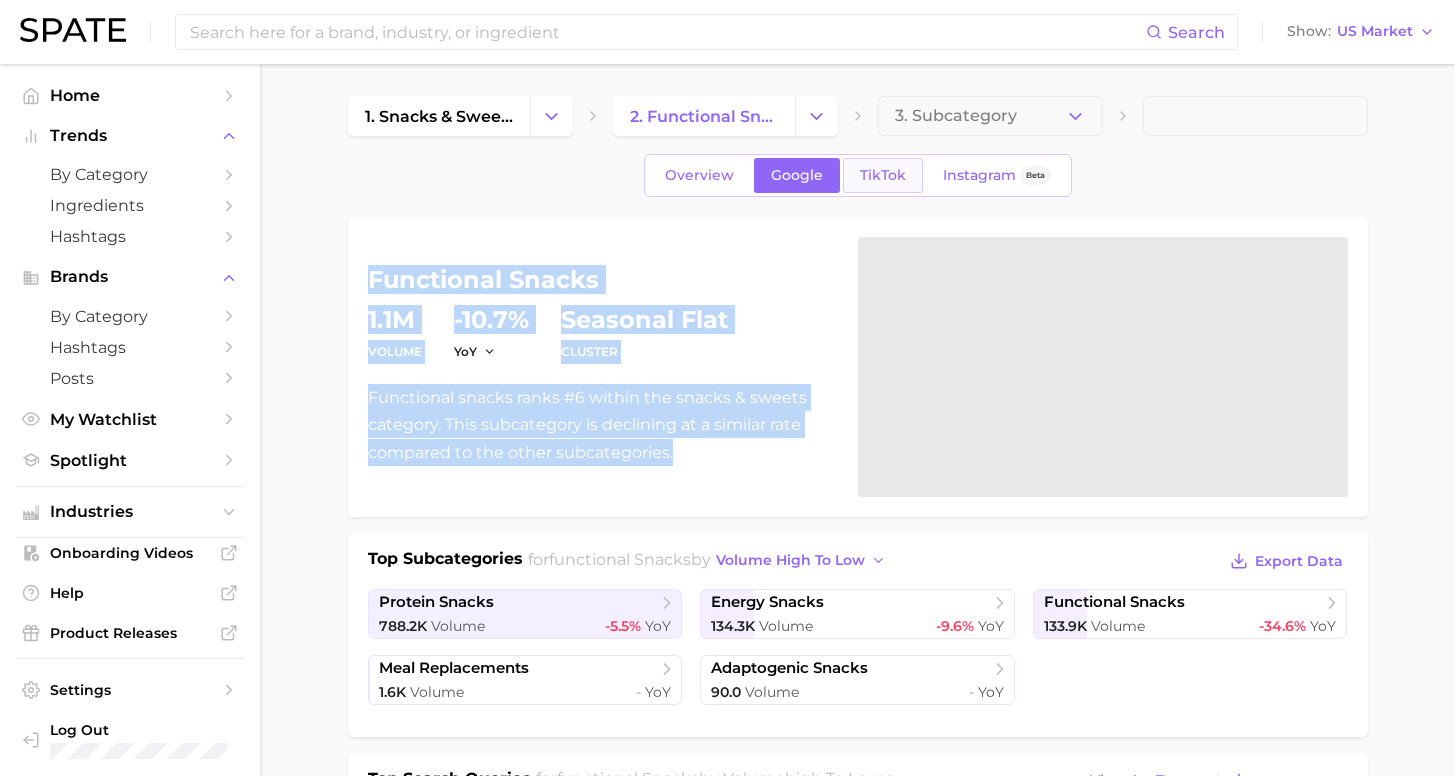 click on "TikTok" at bounding box center (883, 175) 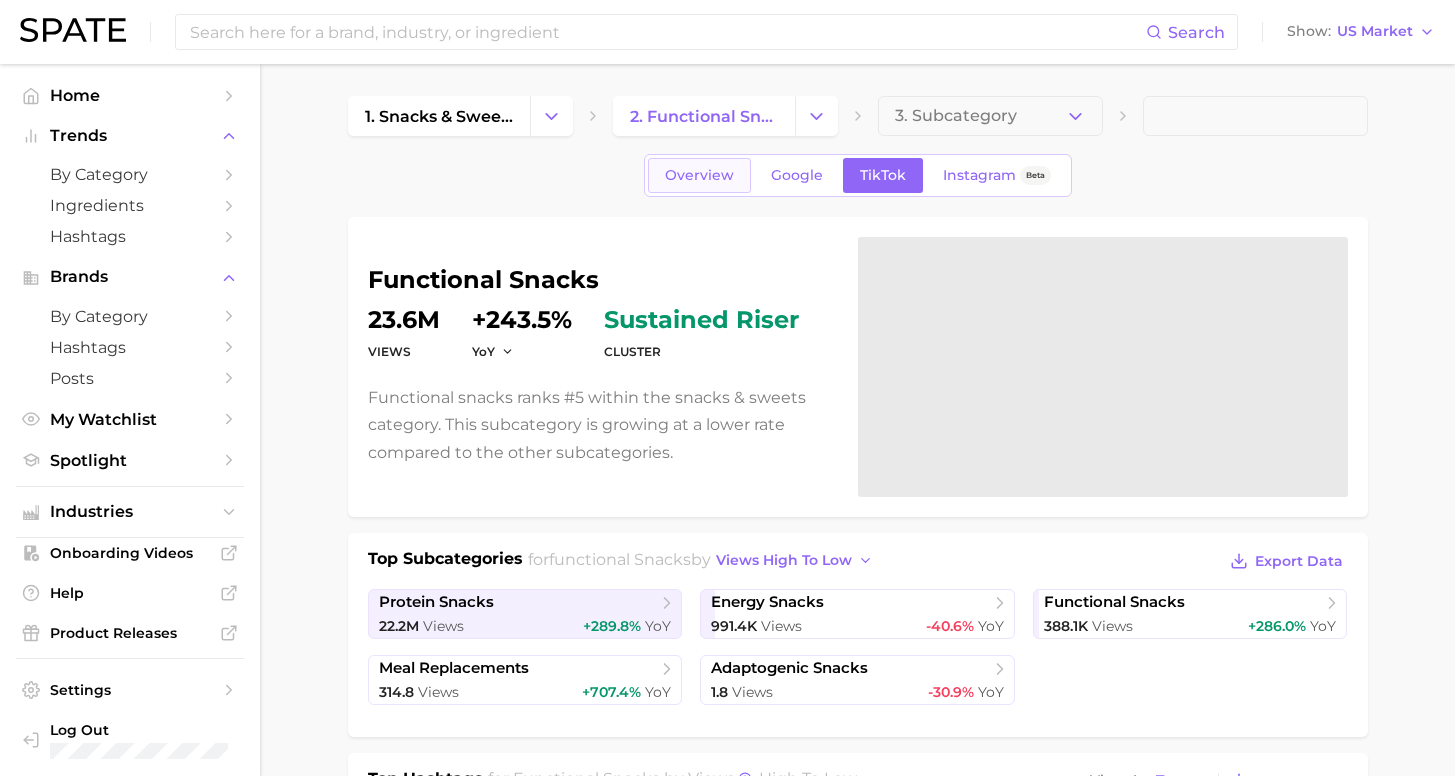 click on "Overview" at bounding box center [699, 175] 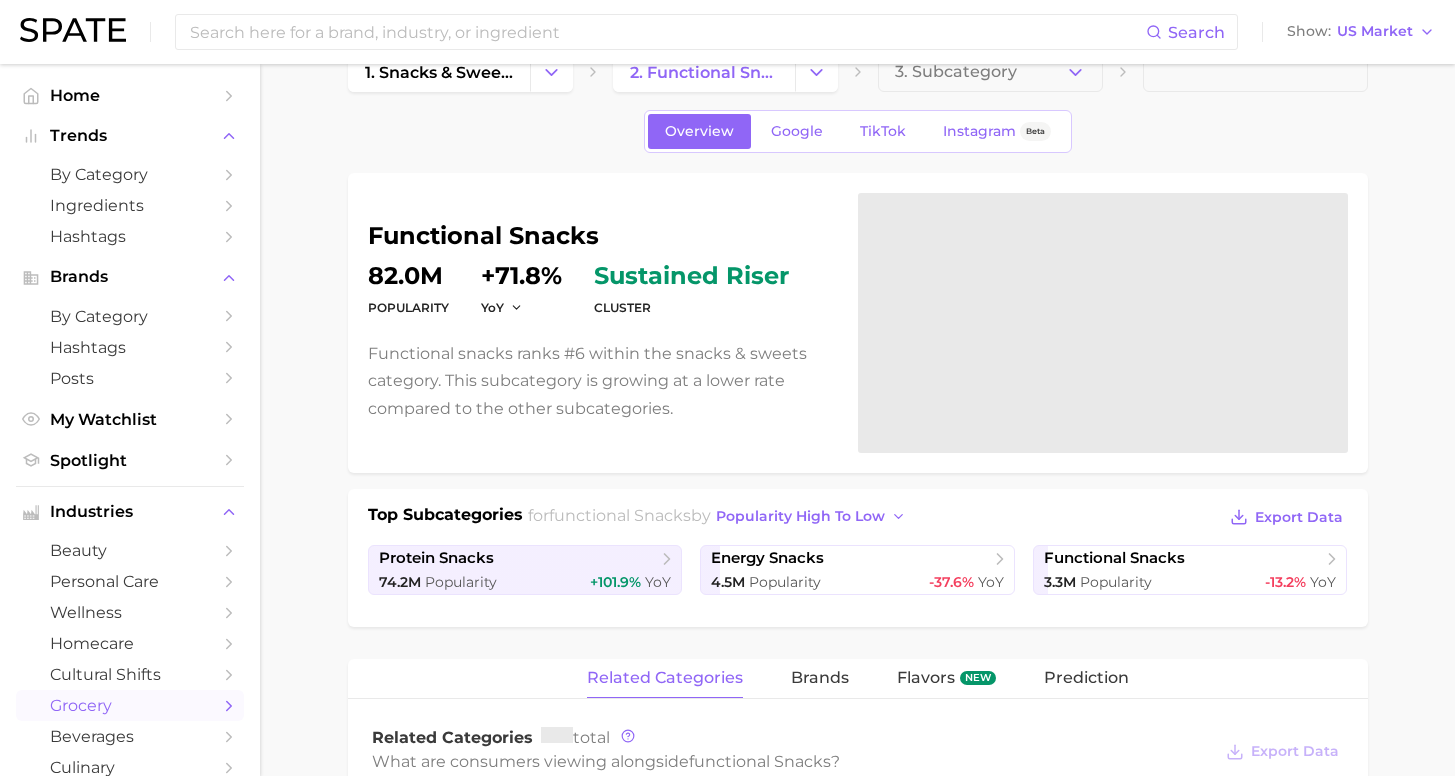 scroll, scrollTop: 692, scrollLeft: 0, axis: vertical 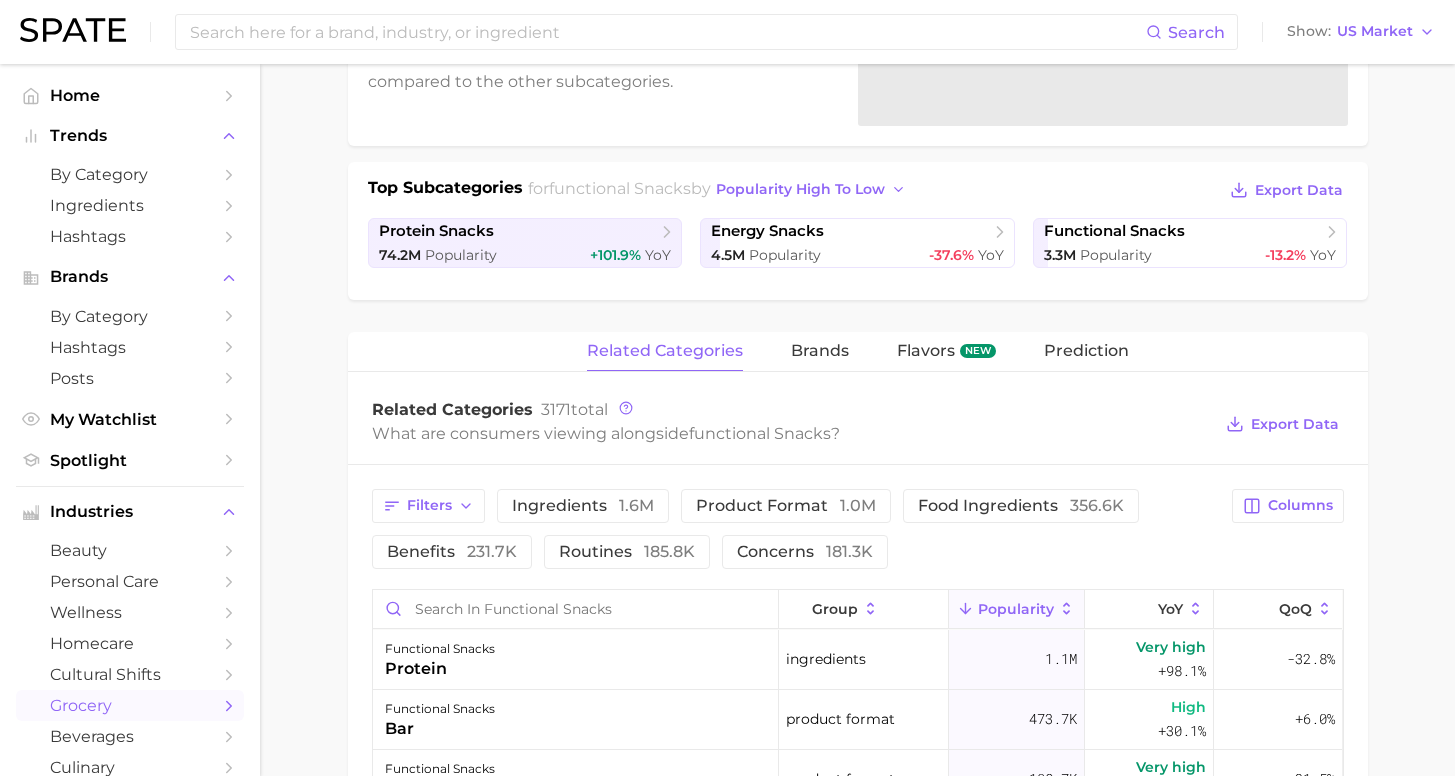 click on "functional snacks Popularity 82.0m YoY +71.8% cluster sustained riser Functional snacks ranks #6 within the snacks & sweets category. This subcategory is growing at a lower rate compared to the other subcategories.  Top Subcategories for  functional snacks  by popularity high to low Export Data protein snacks 74.2m   Popularity +101.9%   YoY energy snacks 4.5m   Popularity -37.6%   YoY functional snacks 3.3m   Popularity -13.2%   YoY related categories brands Flavors new Prediction Related Categories 3171  total What are consumers viewing alongside  functional snacks ? Export Data Filters ingredients   1.6m product format   1.0m food ingredients   356.6k benefits   231.7k routines   185.8k concerns   181.3k Columns group Popularity YoY QoQ functional snacks protein ingredients 1.1m Very high +98.1% -32.8% functional snacks bar product format 473.7k High +30.1% +6.0% functional snacks recipe product format 108.7k Very high +111.9% -31.5% functional snacks chocolate ingredients 100.9k Medium -14.9% ball" at bounding box center (858, 617) 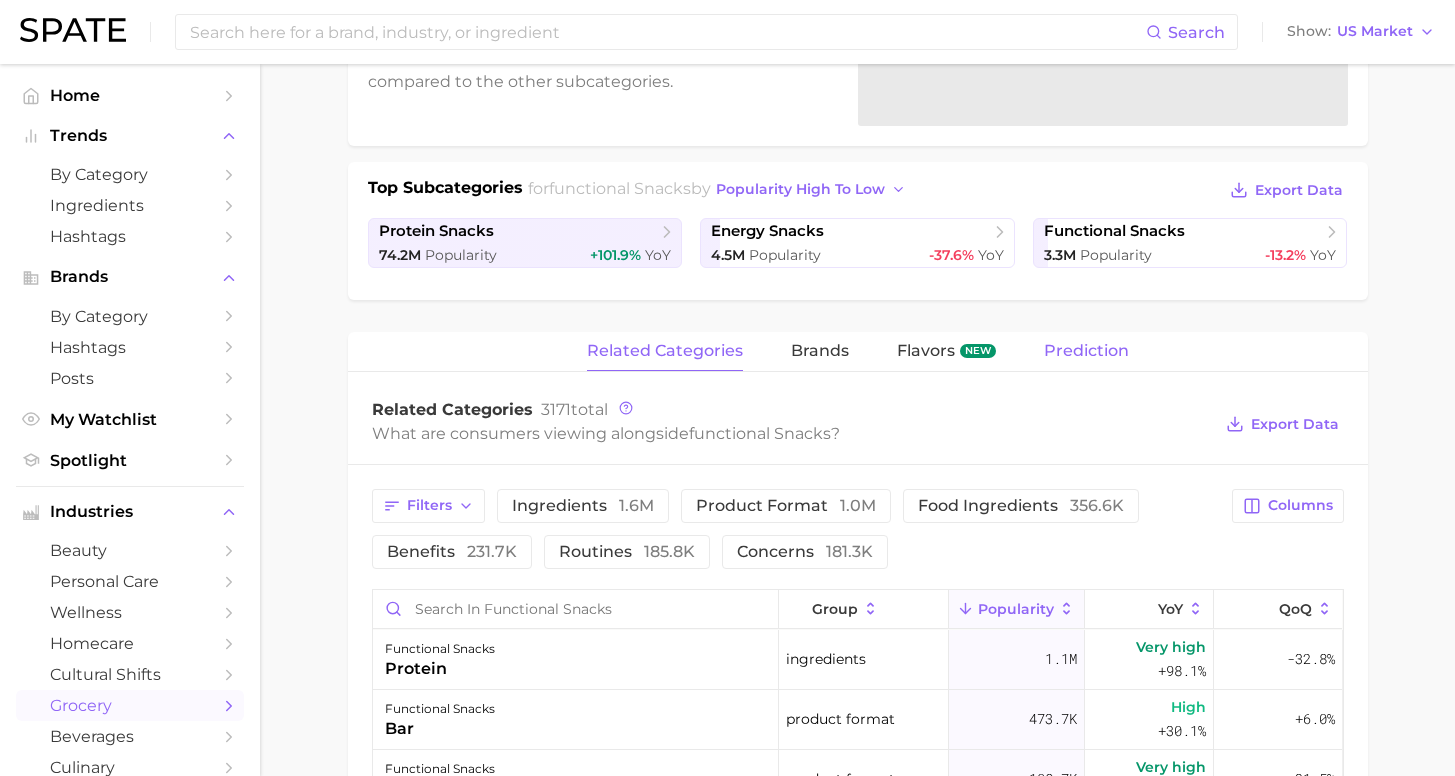 click on "Prediction" at bounding box center [1086, 351] 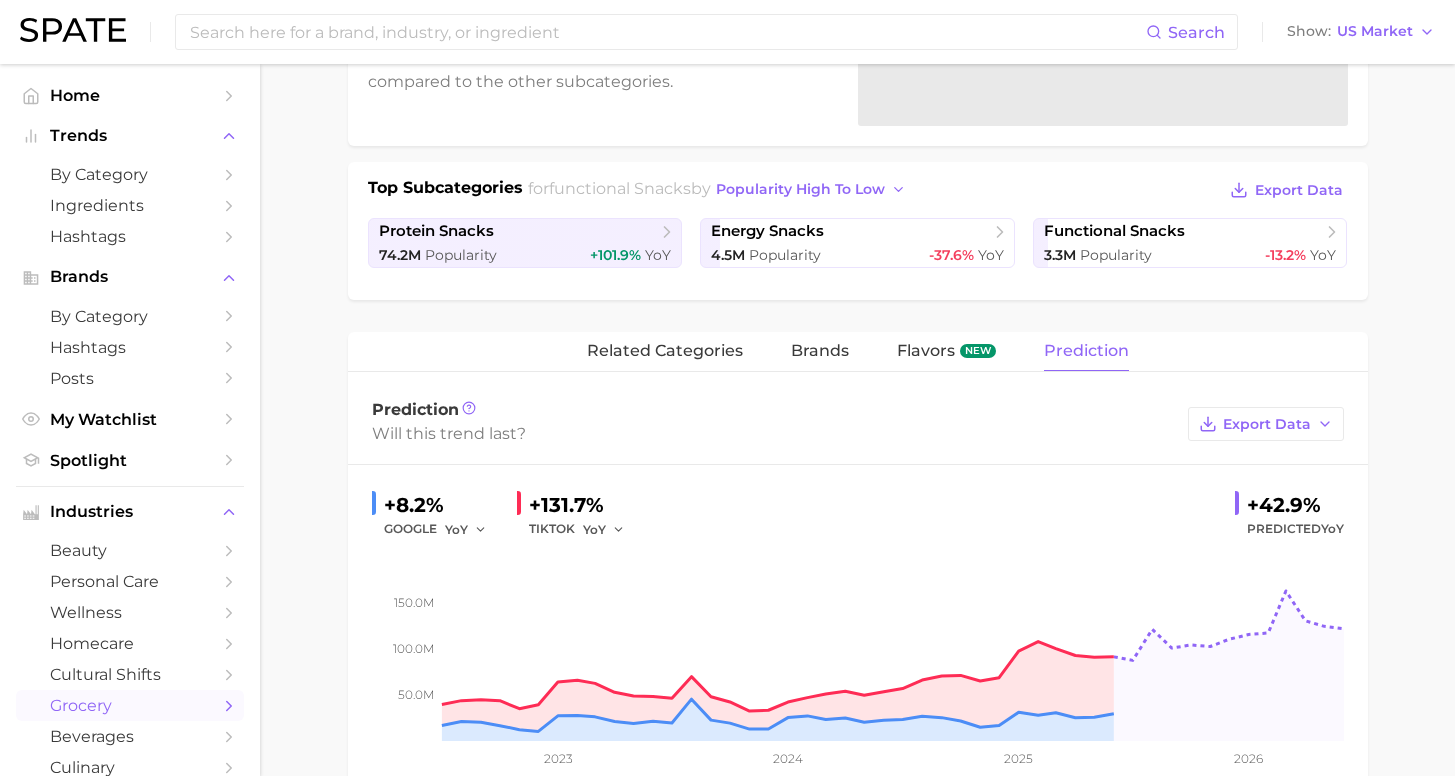 scroll, scrollTop: 0, scrollLeft: 0, axis: both 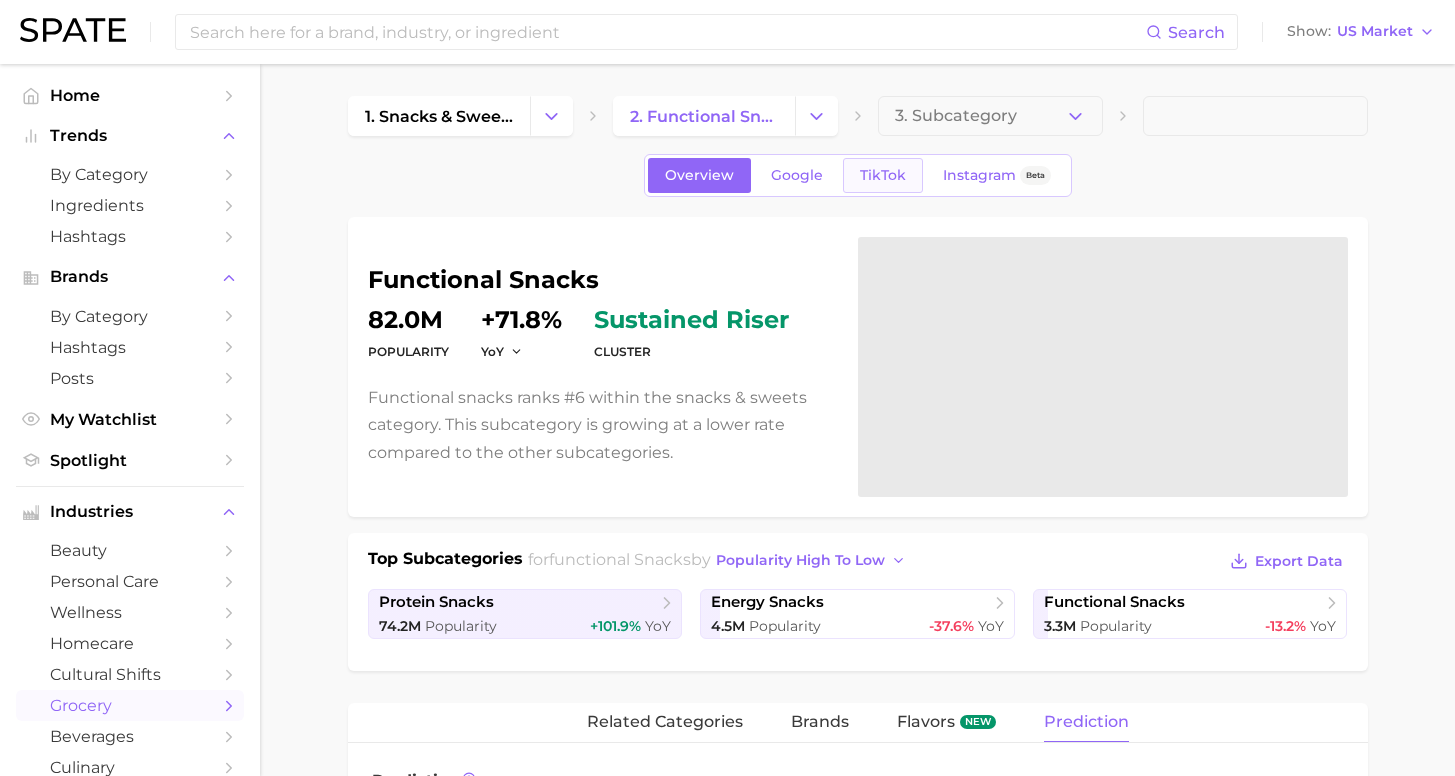 click on "TikTok" at bounding box center [883, 175] 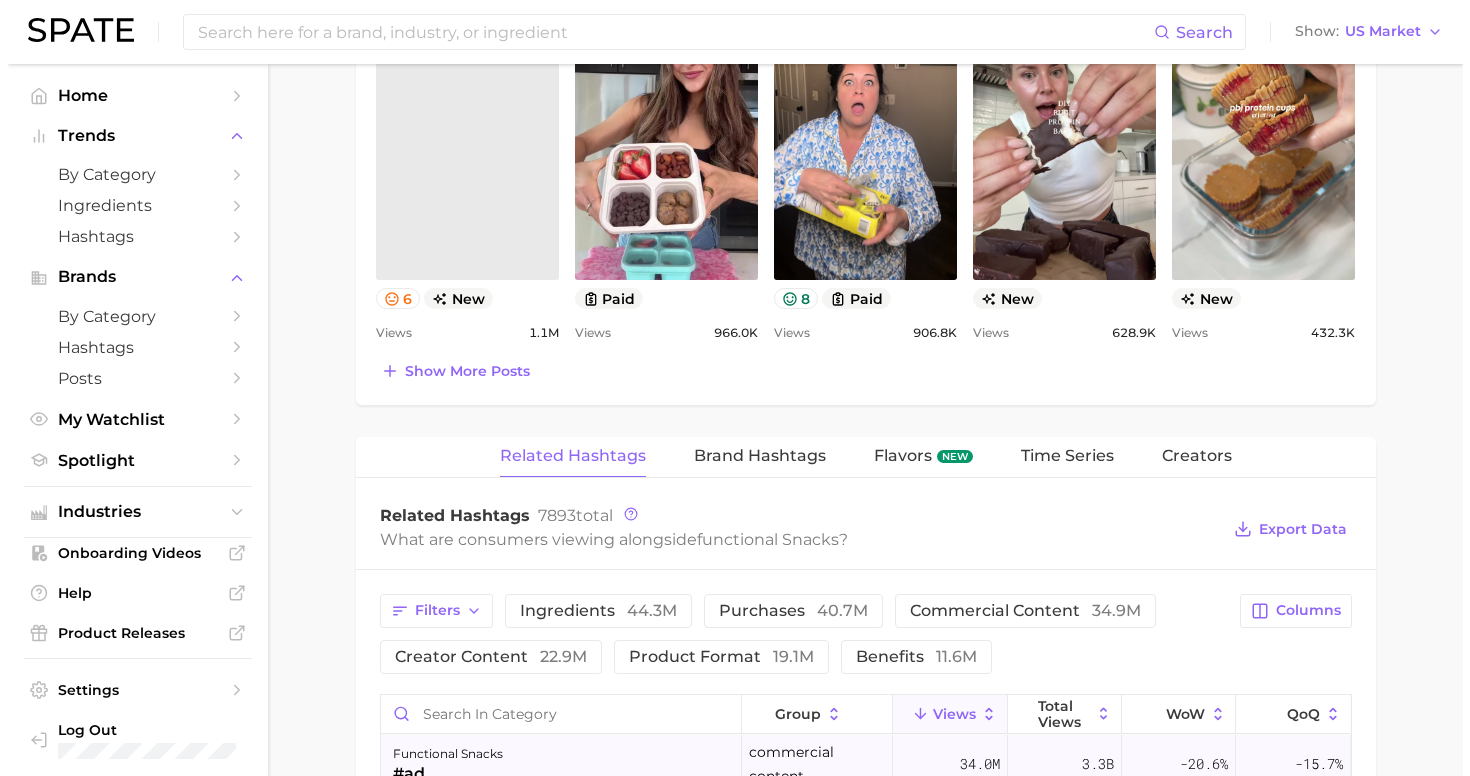 scroll, scrollTop: 1366, scrollLeft: 0, axis: vertical 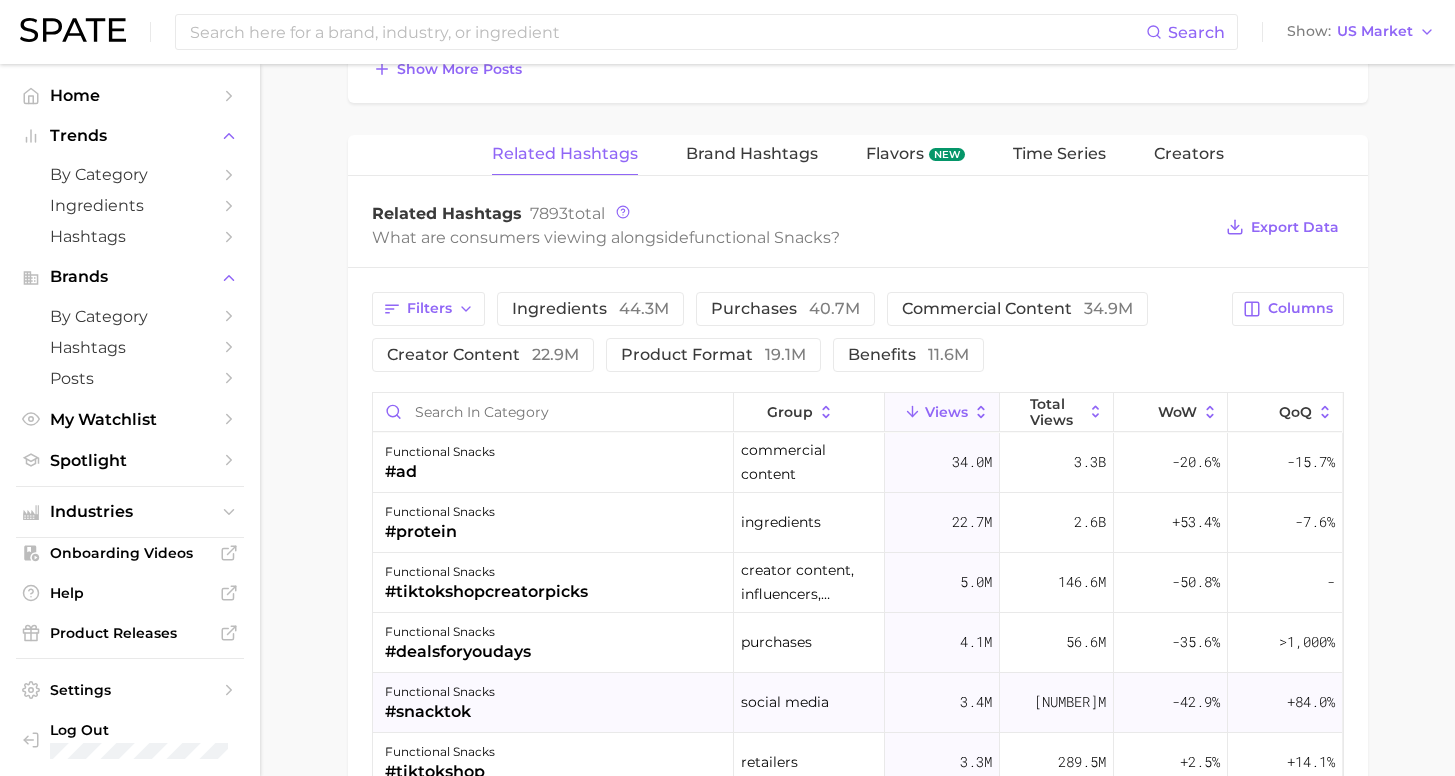 click on "functional snacks #snacktok" at bounding box center [553, 703] 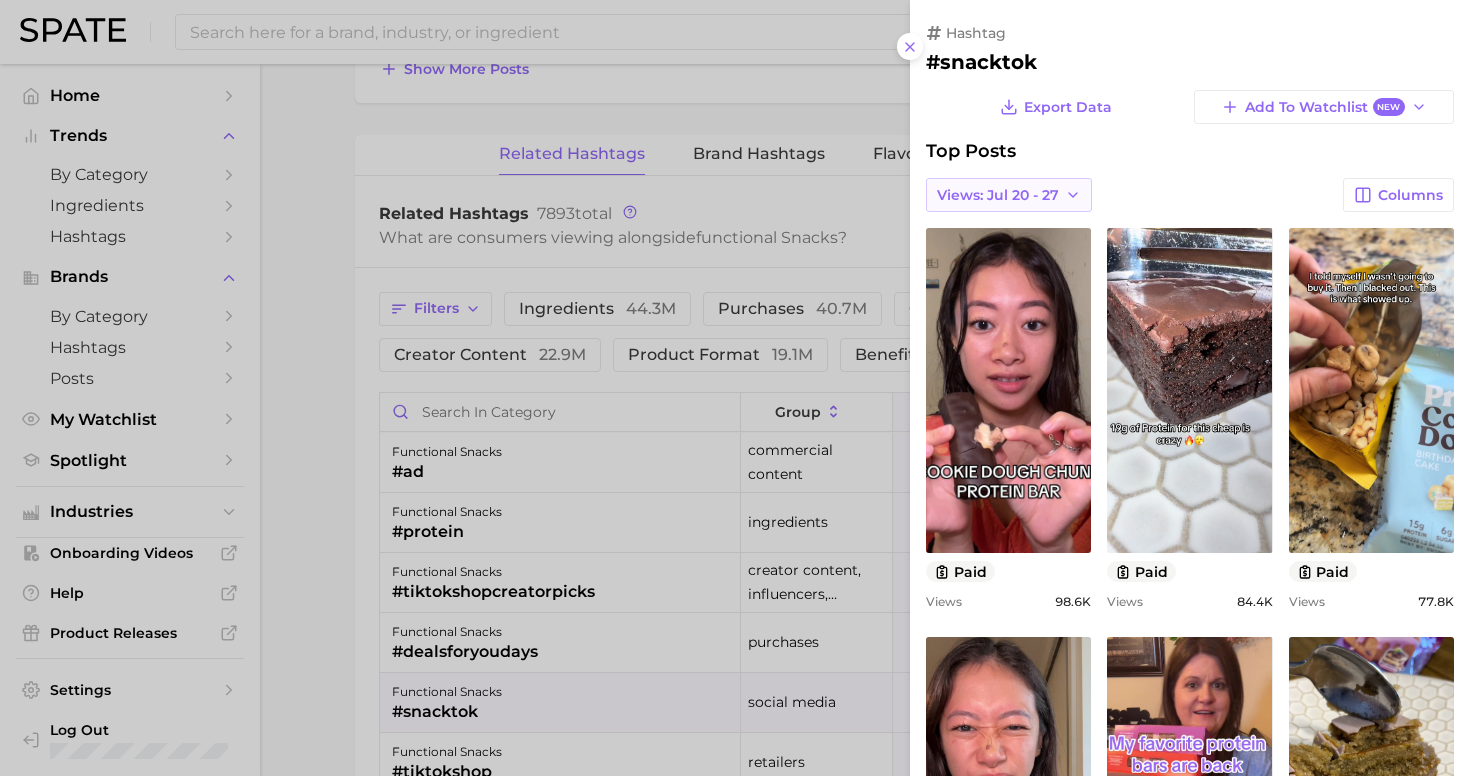 scroll, scrollTop: 0, scrollLeft: 0, axis: both 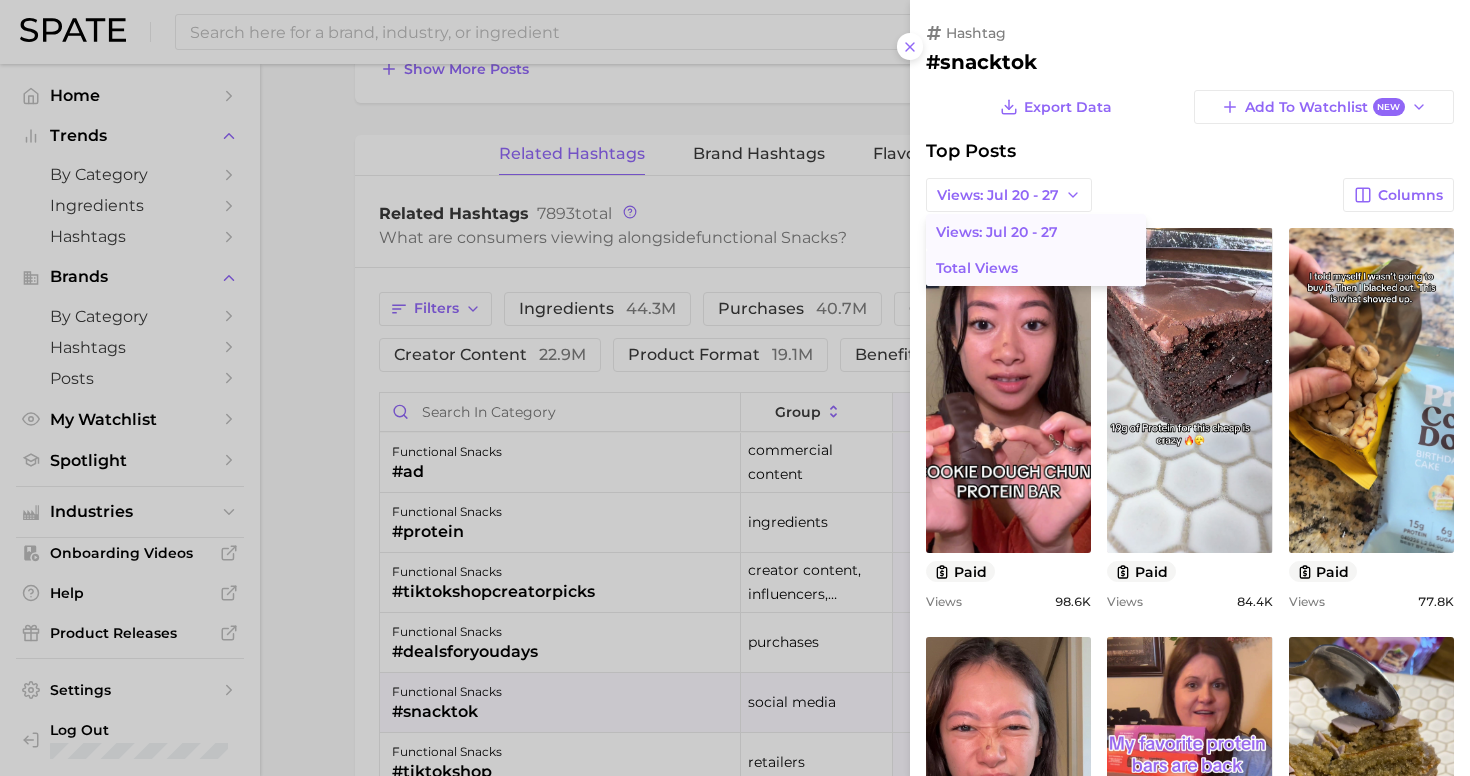 click on "Total Views" at bounding box center [1036, 268] 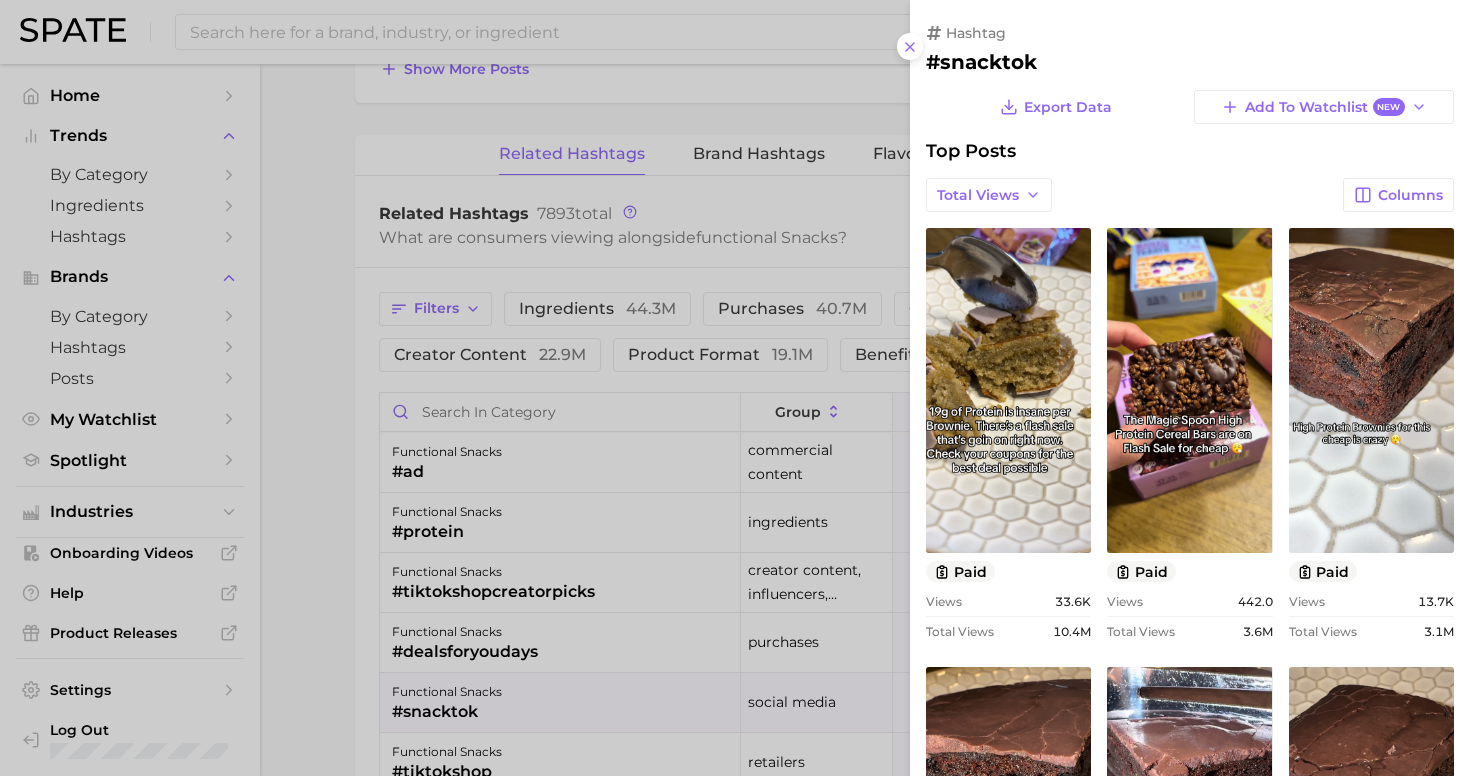 scroll, scrollTop: 0, scrollLeft: 0, axis: both 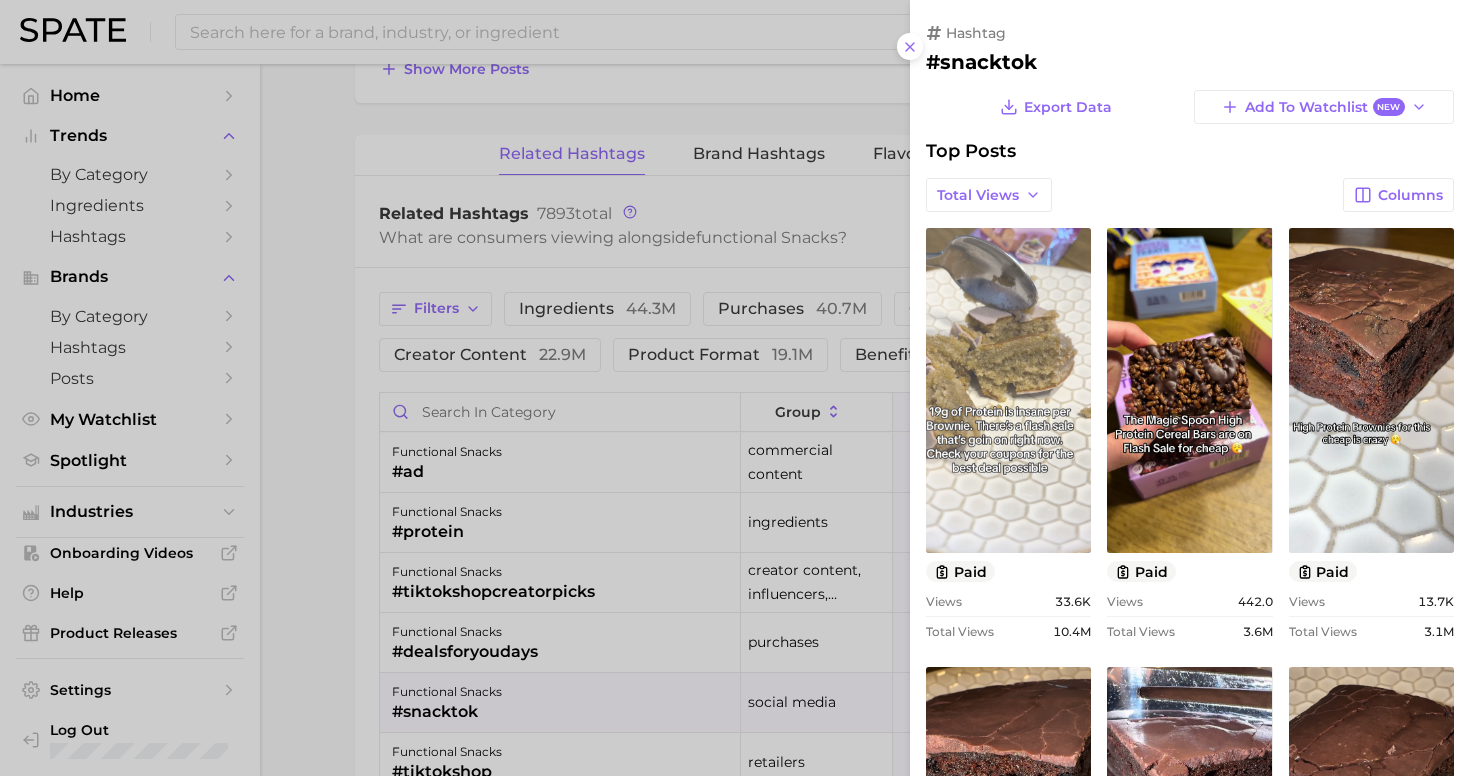 click on "view post on TikTok" at bounding box center (1008, 390) 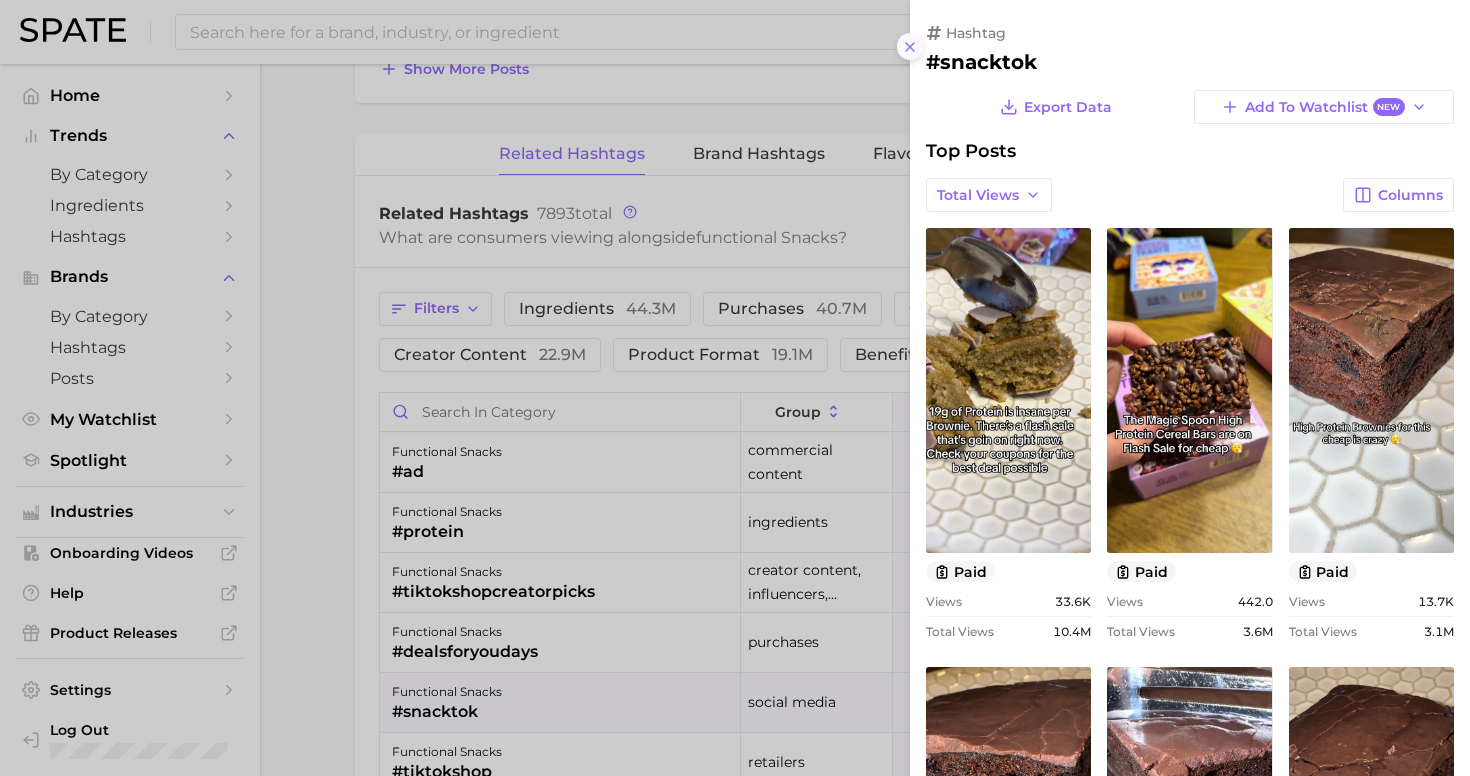 click 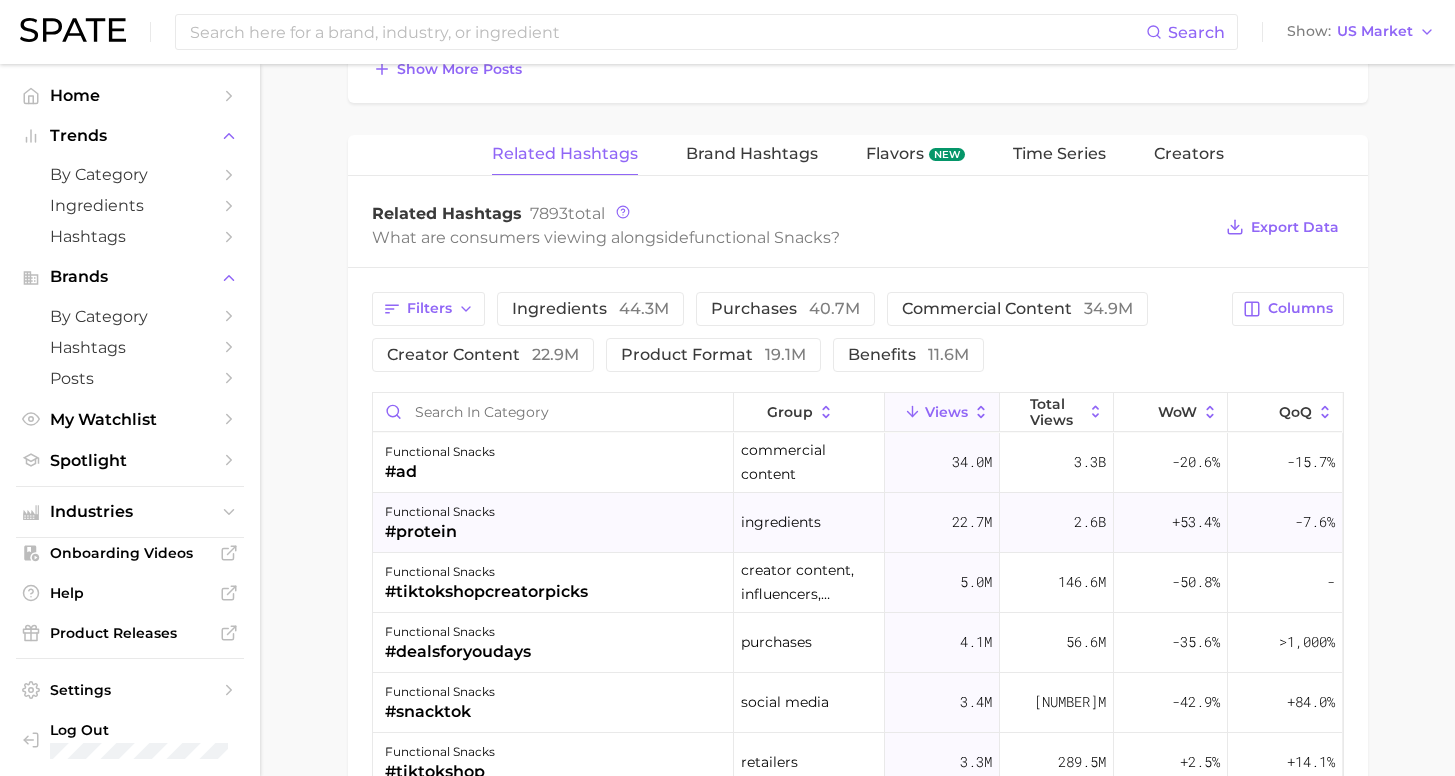 click on "functional snacks #protein" at bounding box center [553, 523] 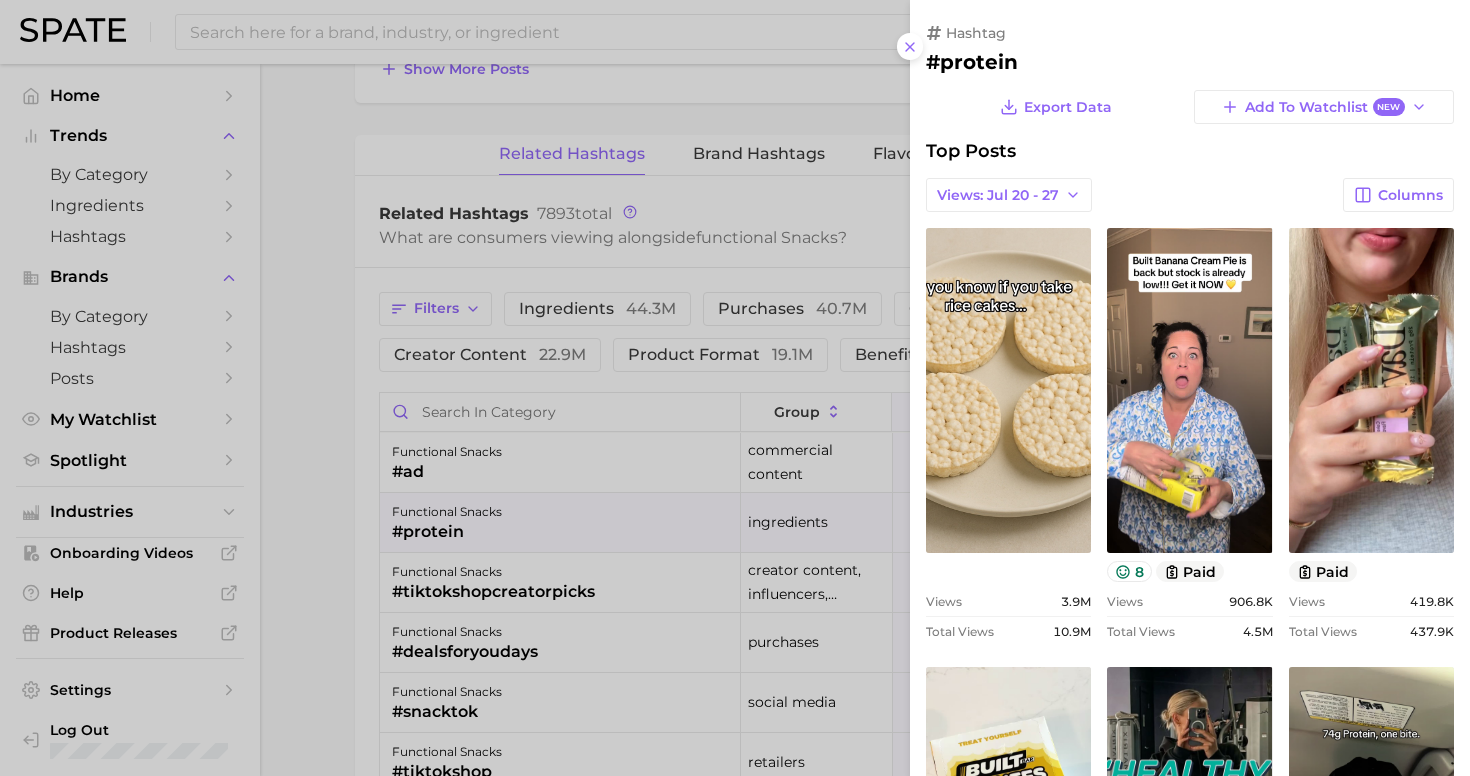 scroll, scrollTop: 0, scrollLeft: 0, axis: both 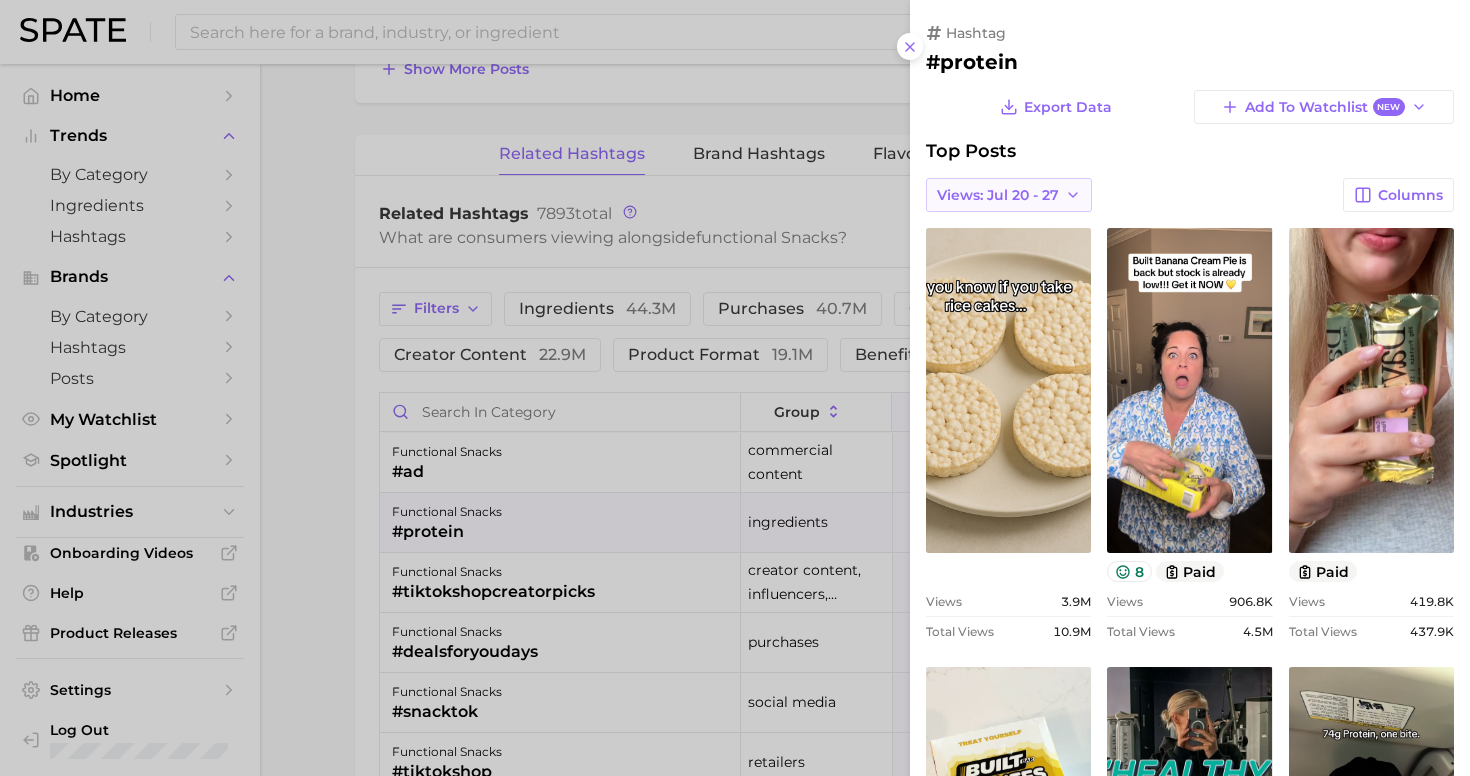 click on "Views: Jul 20 -  27" at bounding box center [1009, 195] 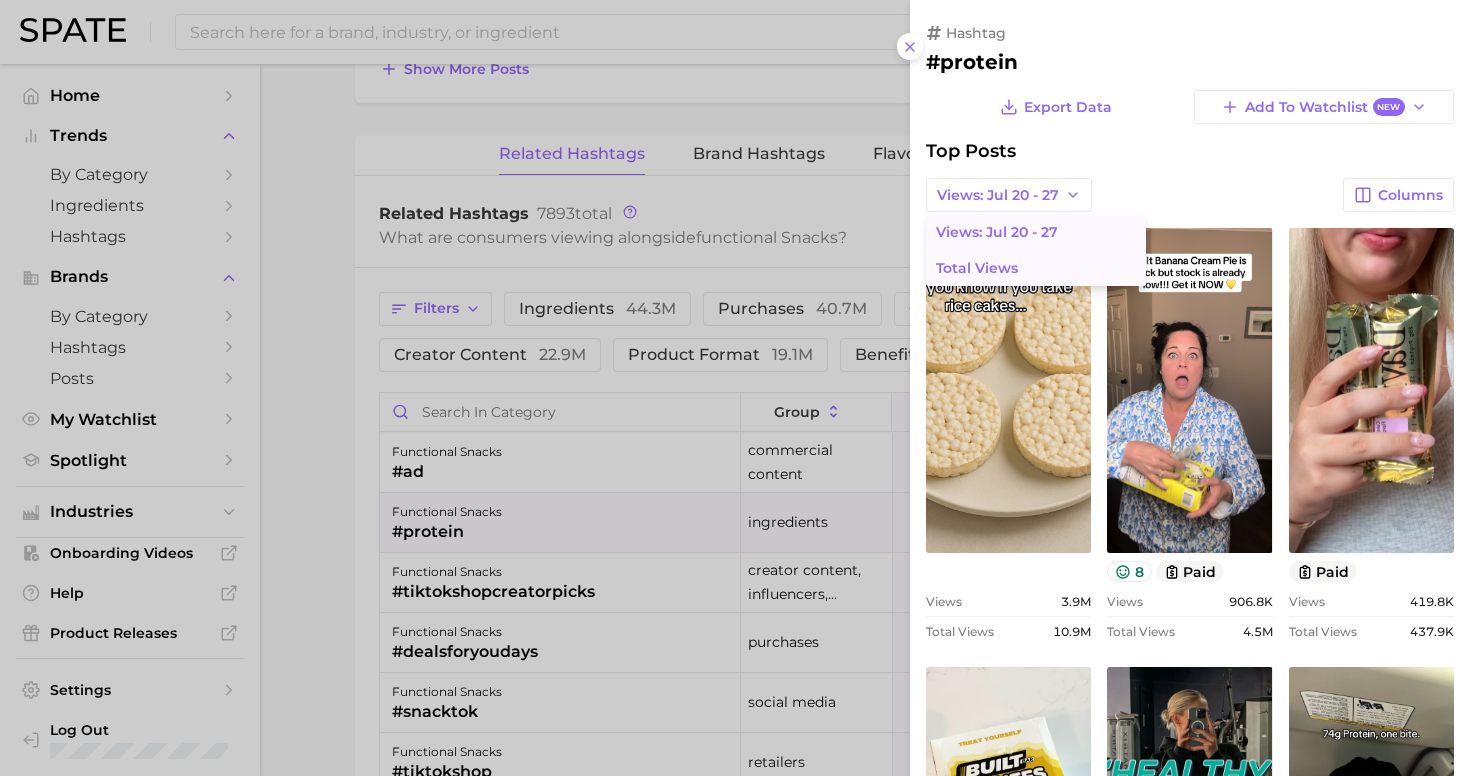 click on "Total Views" at bounding box center [1036, 268] 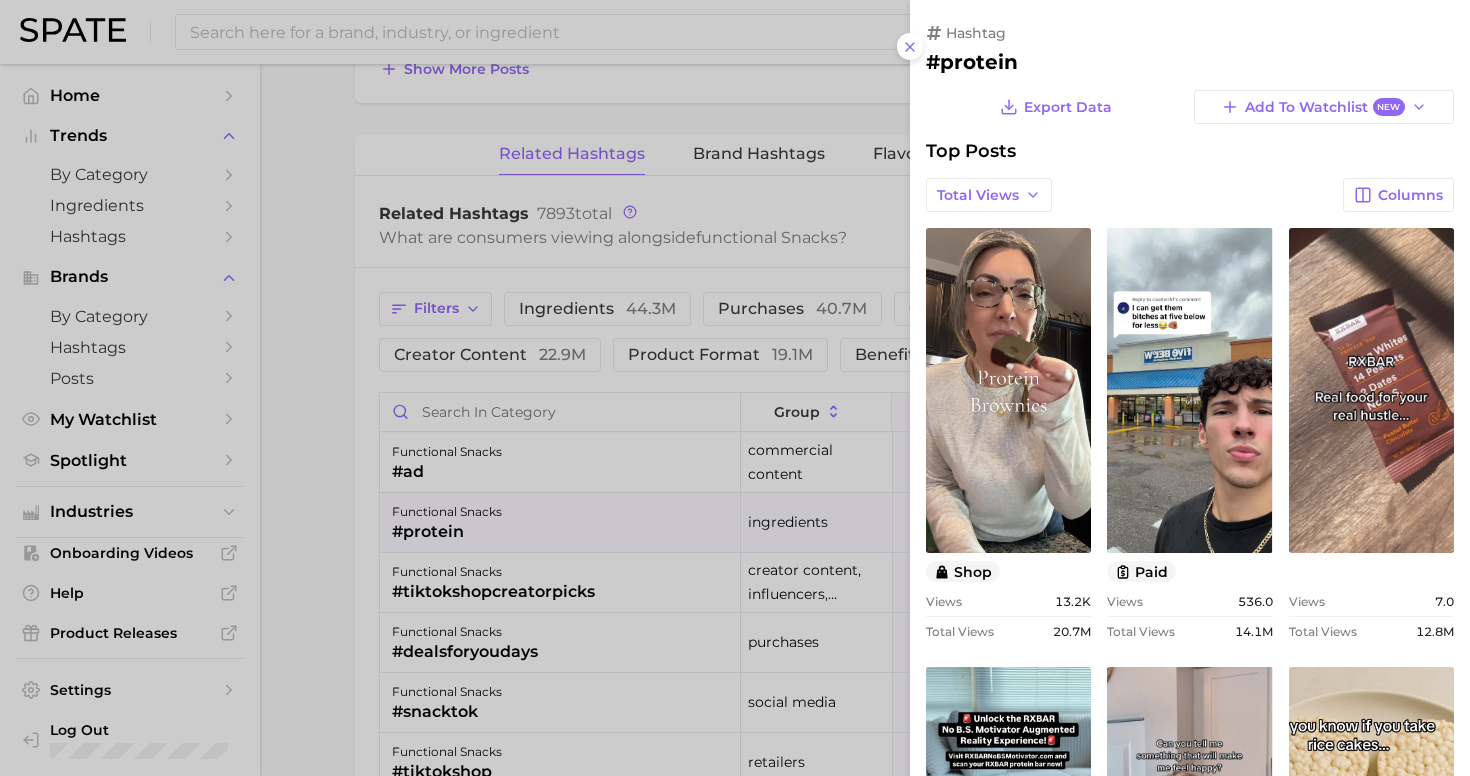 scroll, scrollTop: 0, scrollLeft: 0, axis: both 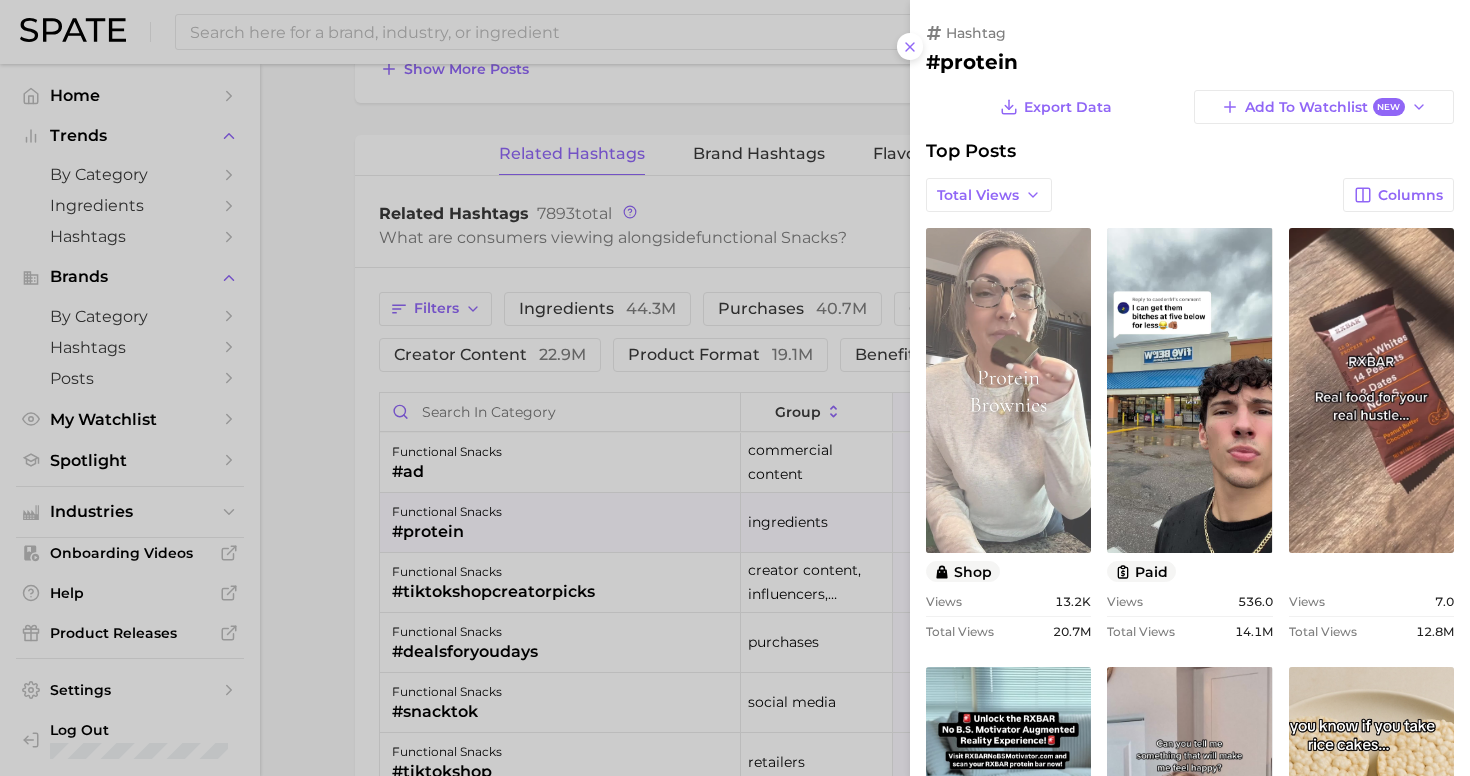 click on "view post on TikTok" at bounding box center (1008, 390) 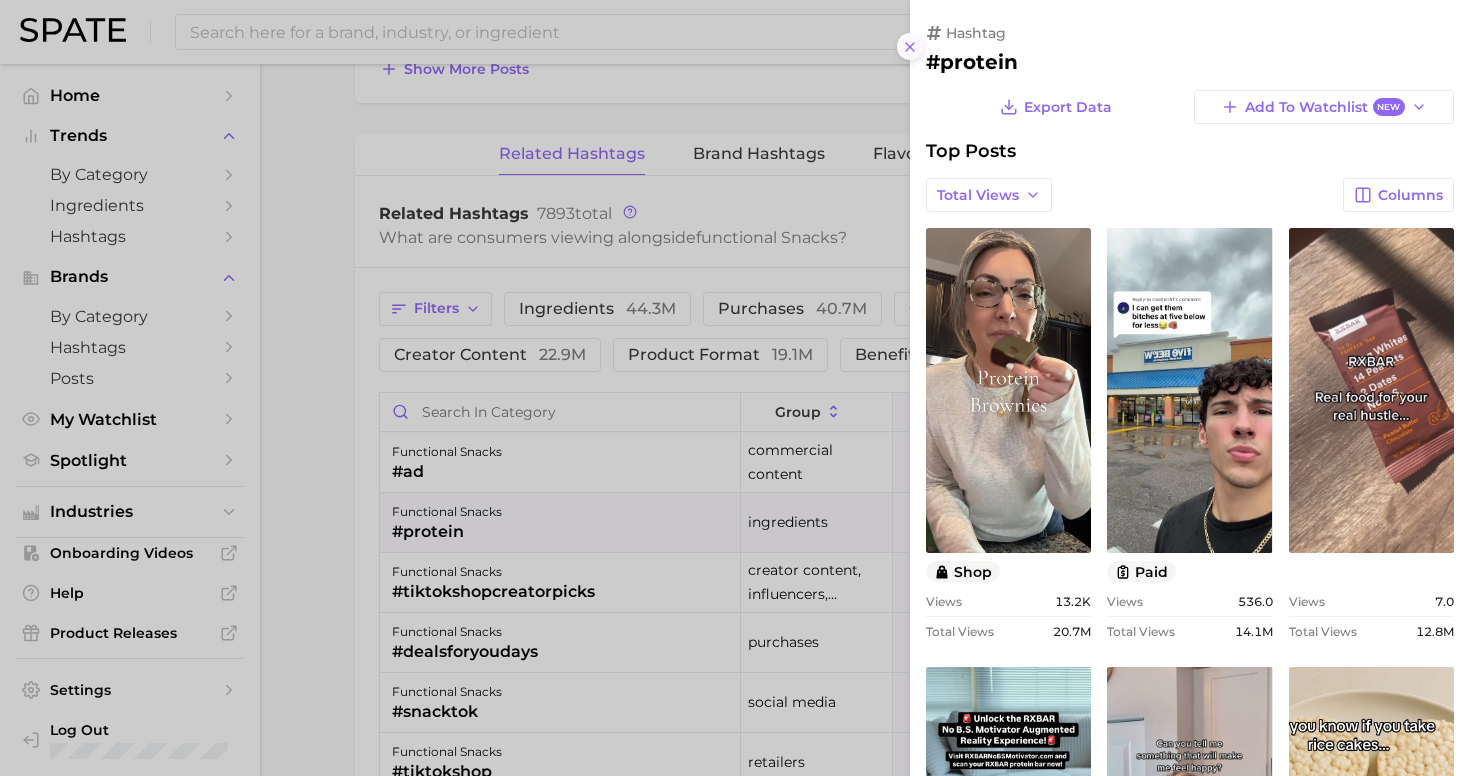 click 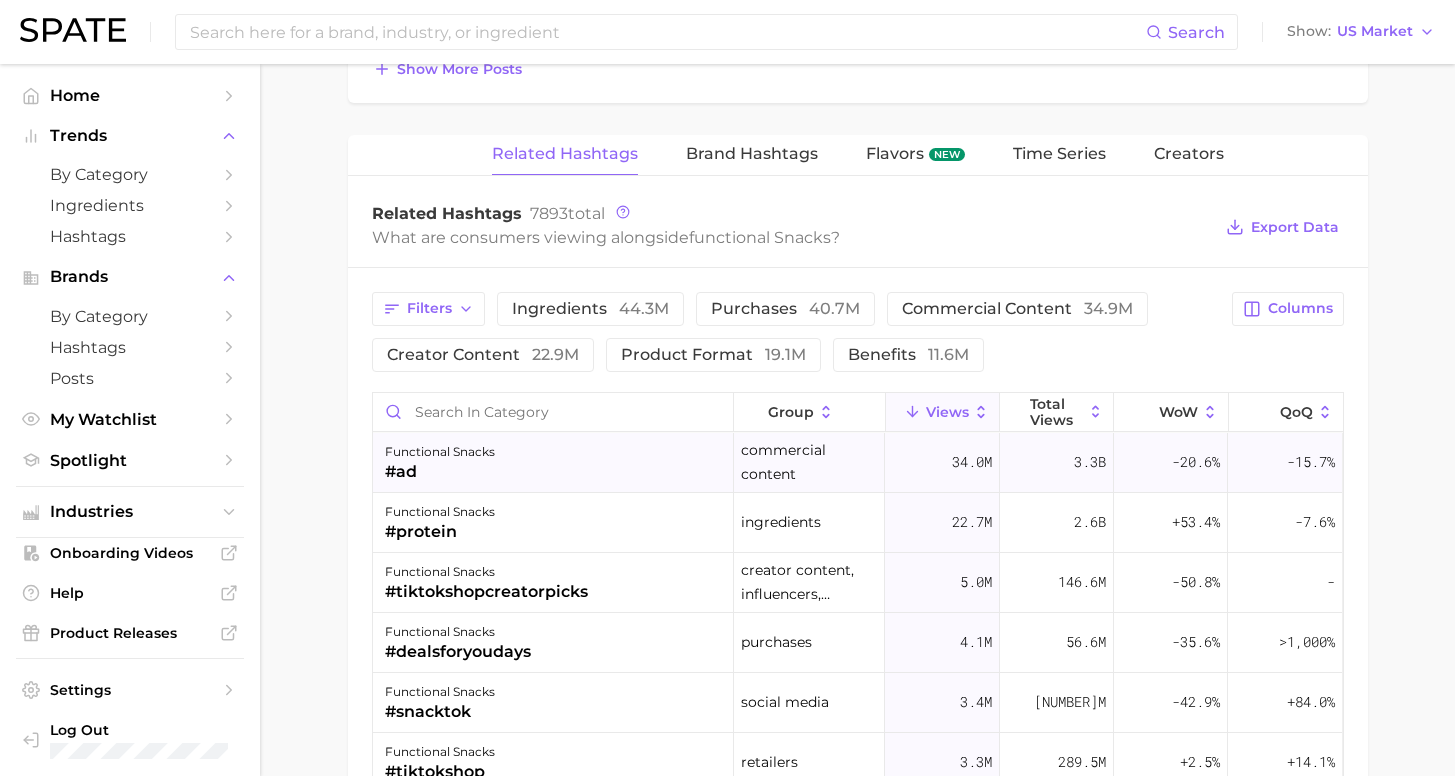 click on "functional snacks #ad" at bounding box center (553, 463) 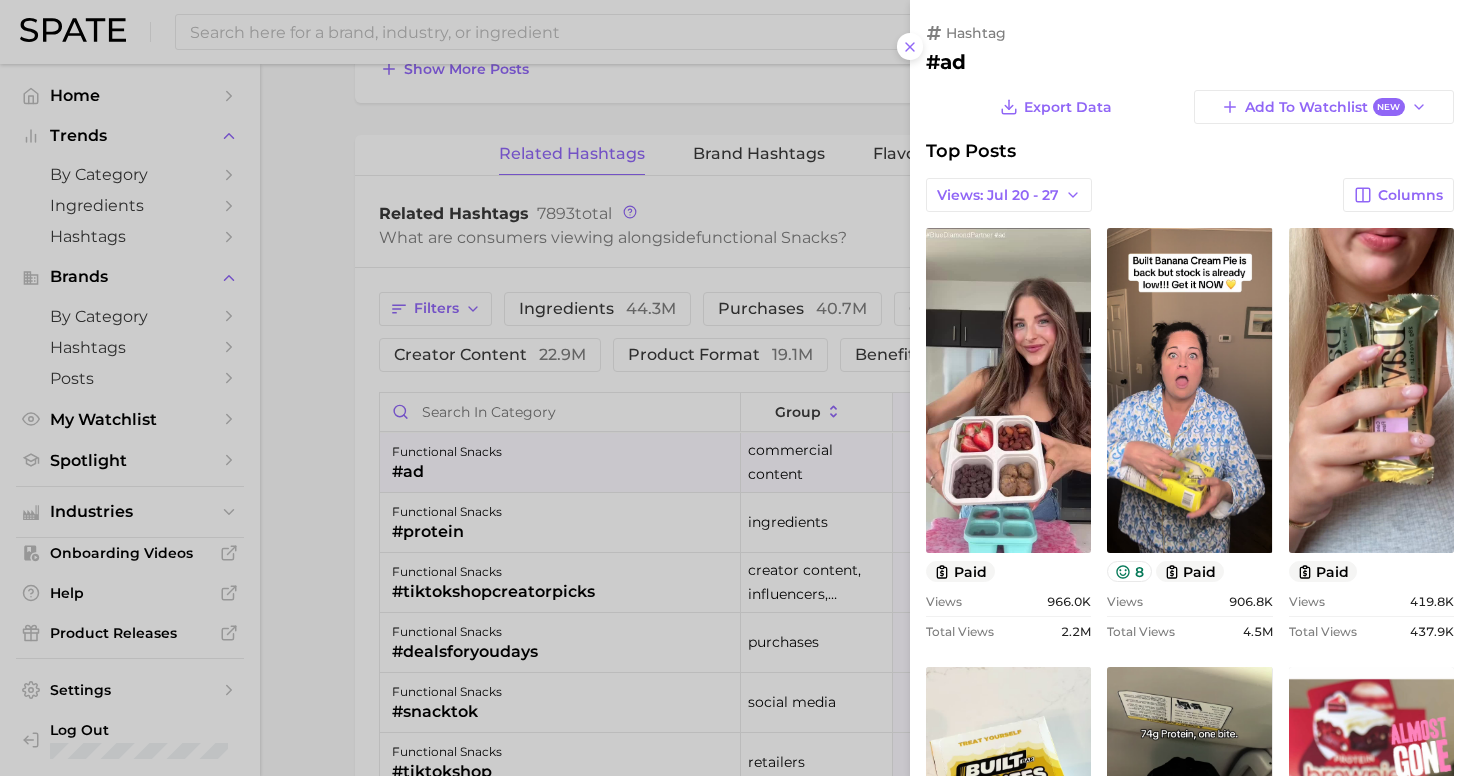 scroll, scrollTop: 0, scrollLeft: 0, axis: both 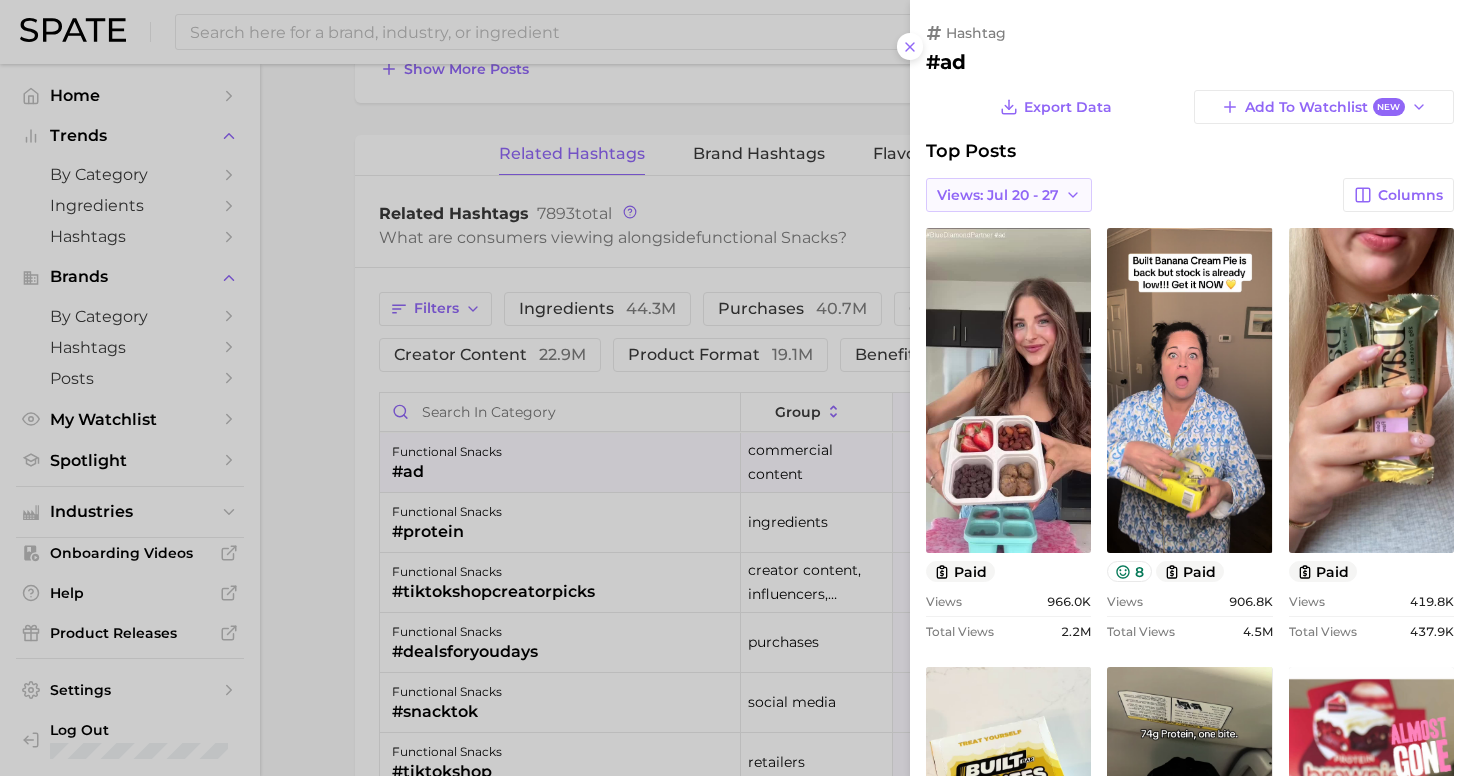 click on "Views: Jul 20 -  27" at bounding box center (998, 195) 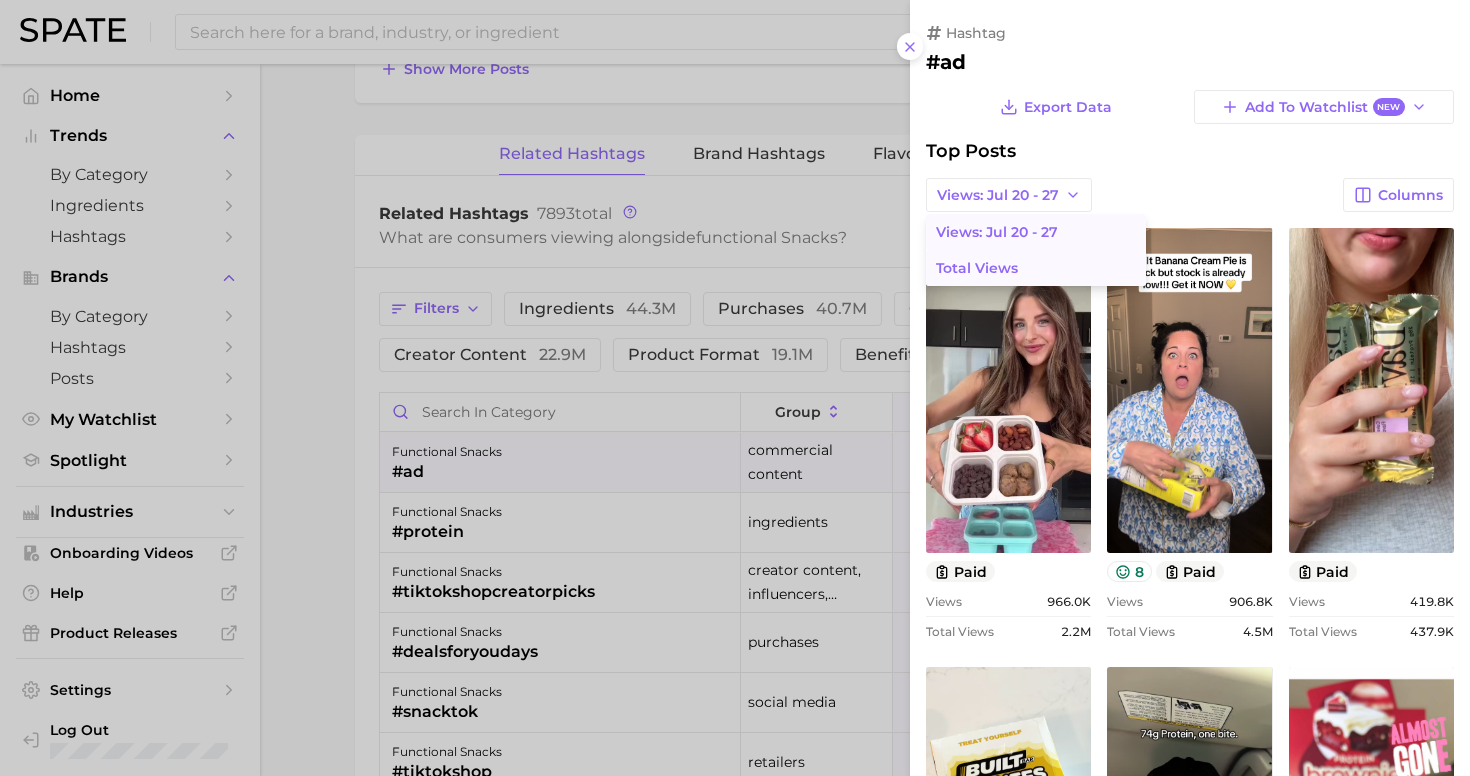 click on "Total Views" at bounding box center (977, 268) 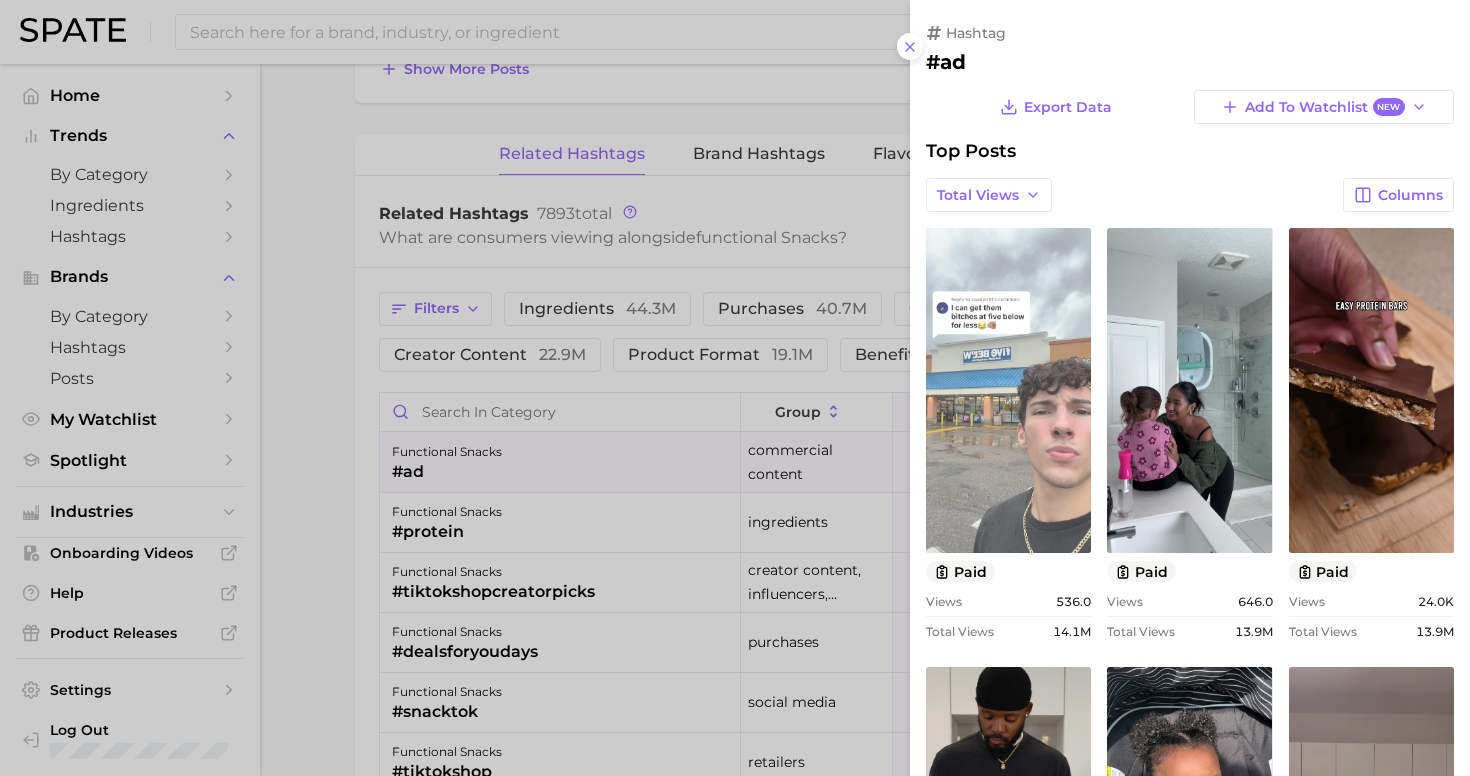 scroll, scrollTop: 0, scrollLeft: 0, axis: both 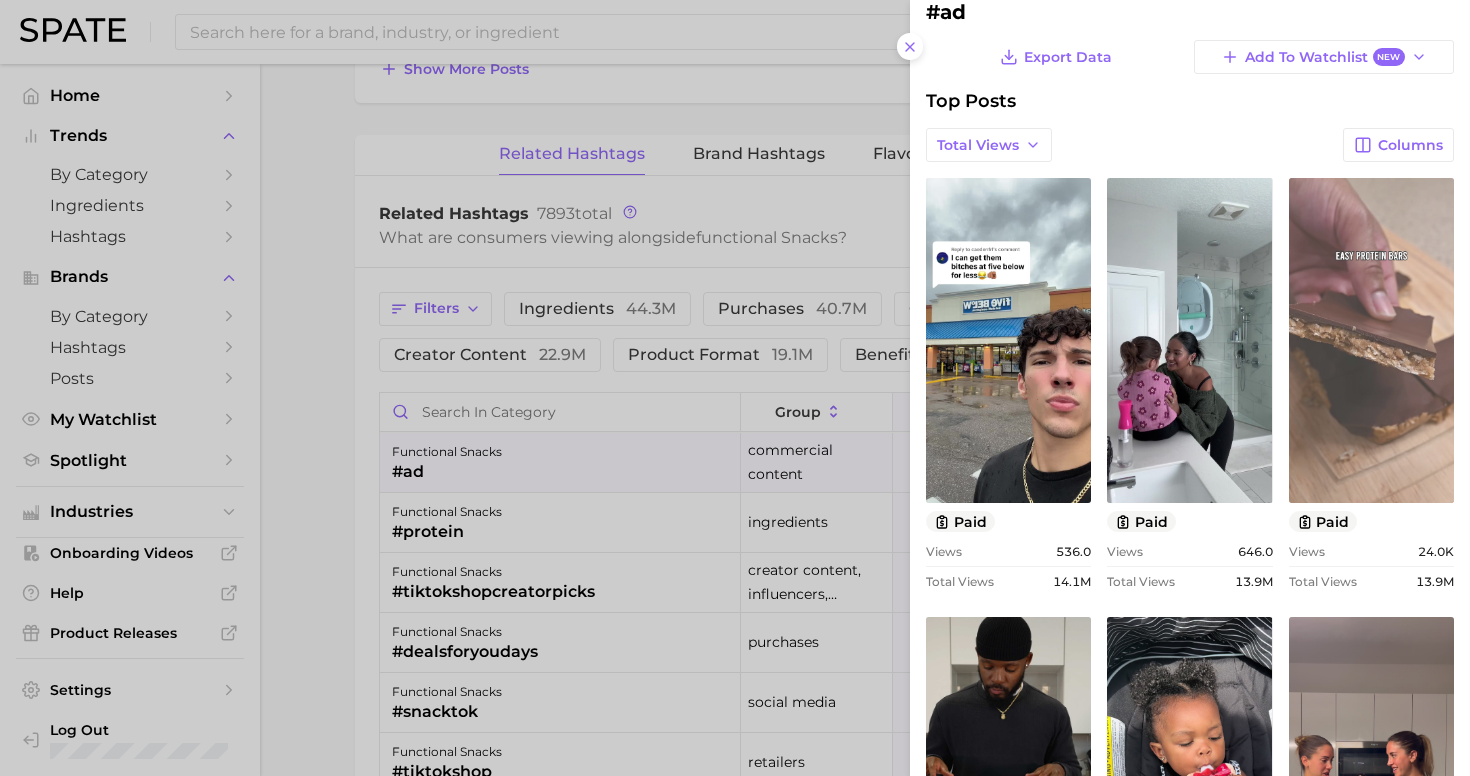 click on "view post on TikTok" at bounding box center (1371, 340) 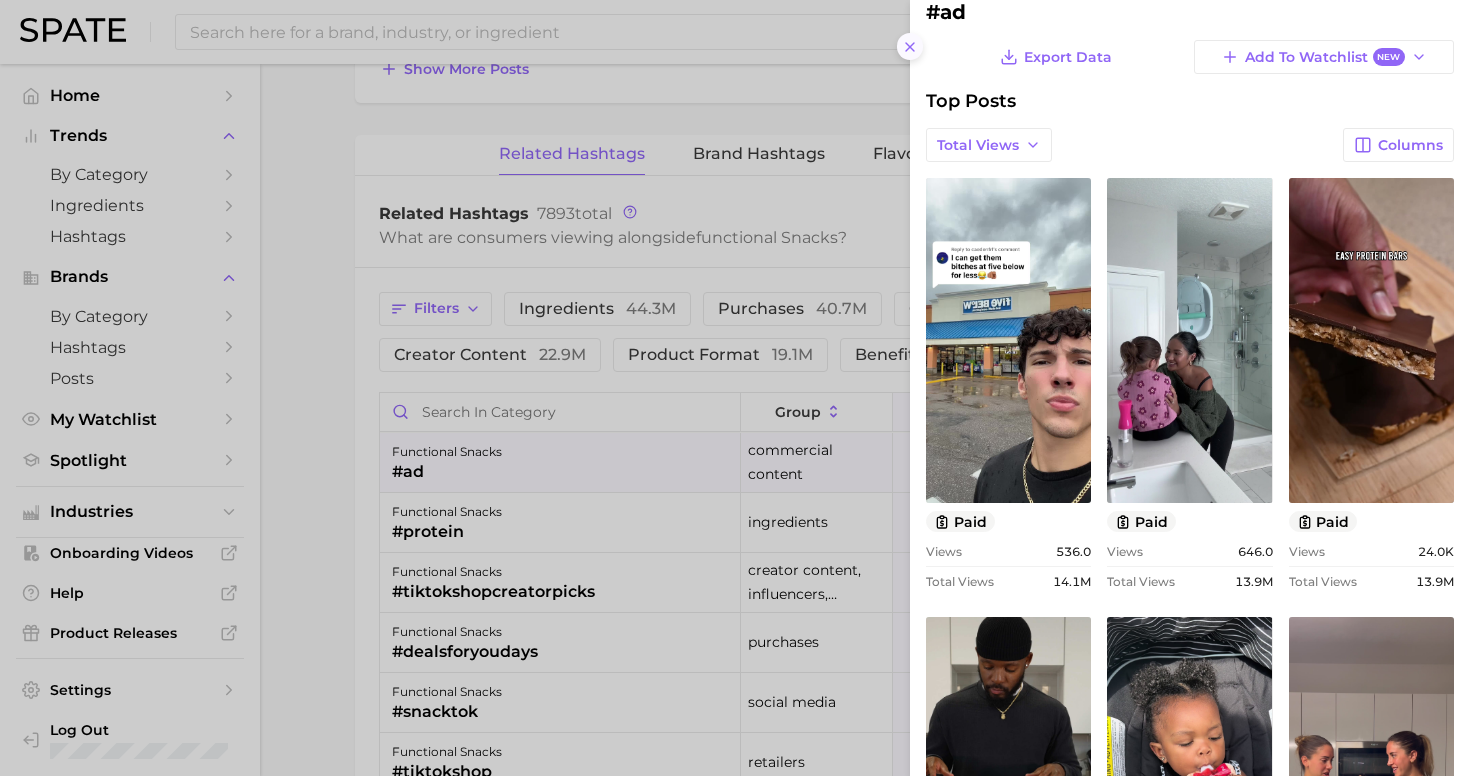 click 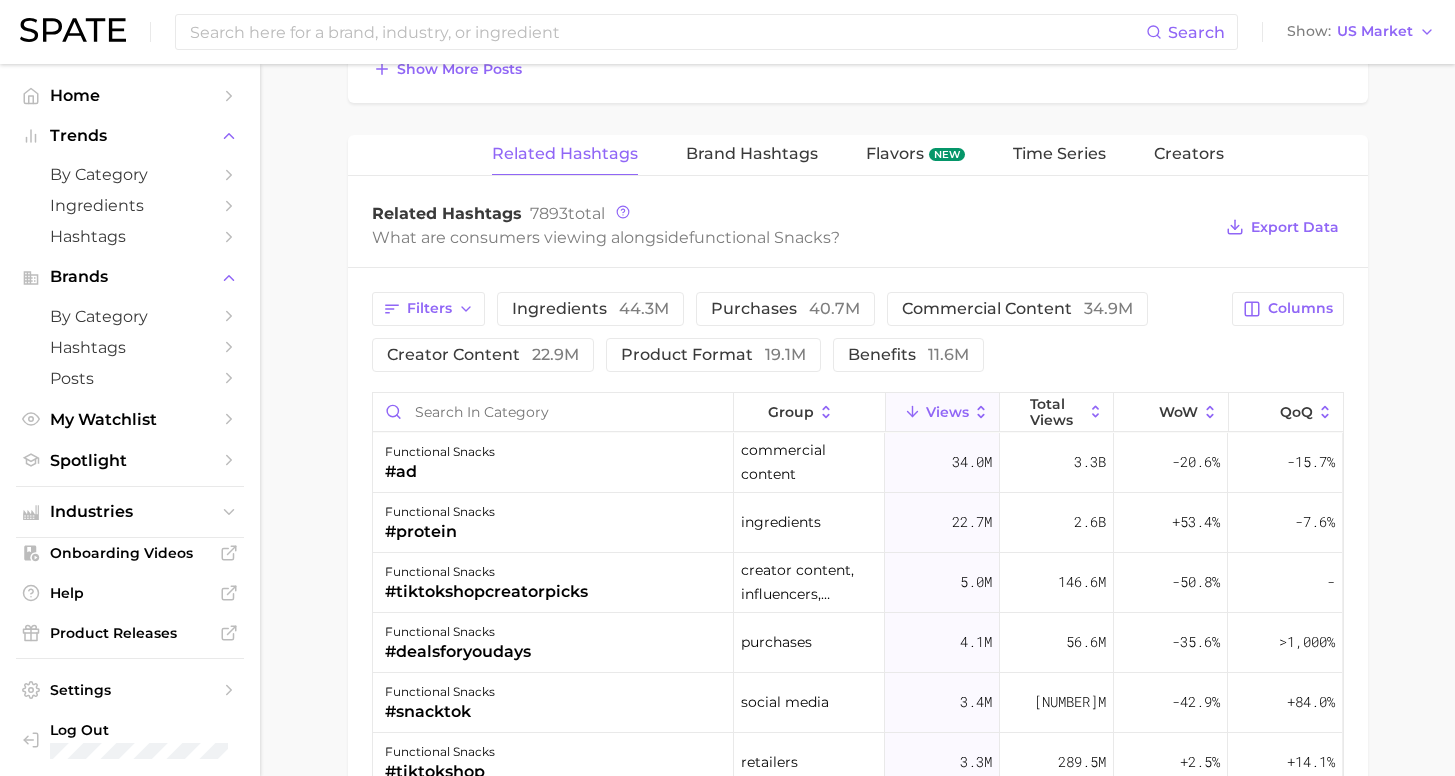 scroll, scrollTop: 4, scrollLeft: 0, axis: vertical 